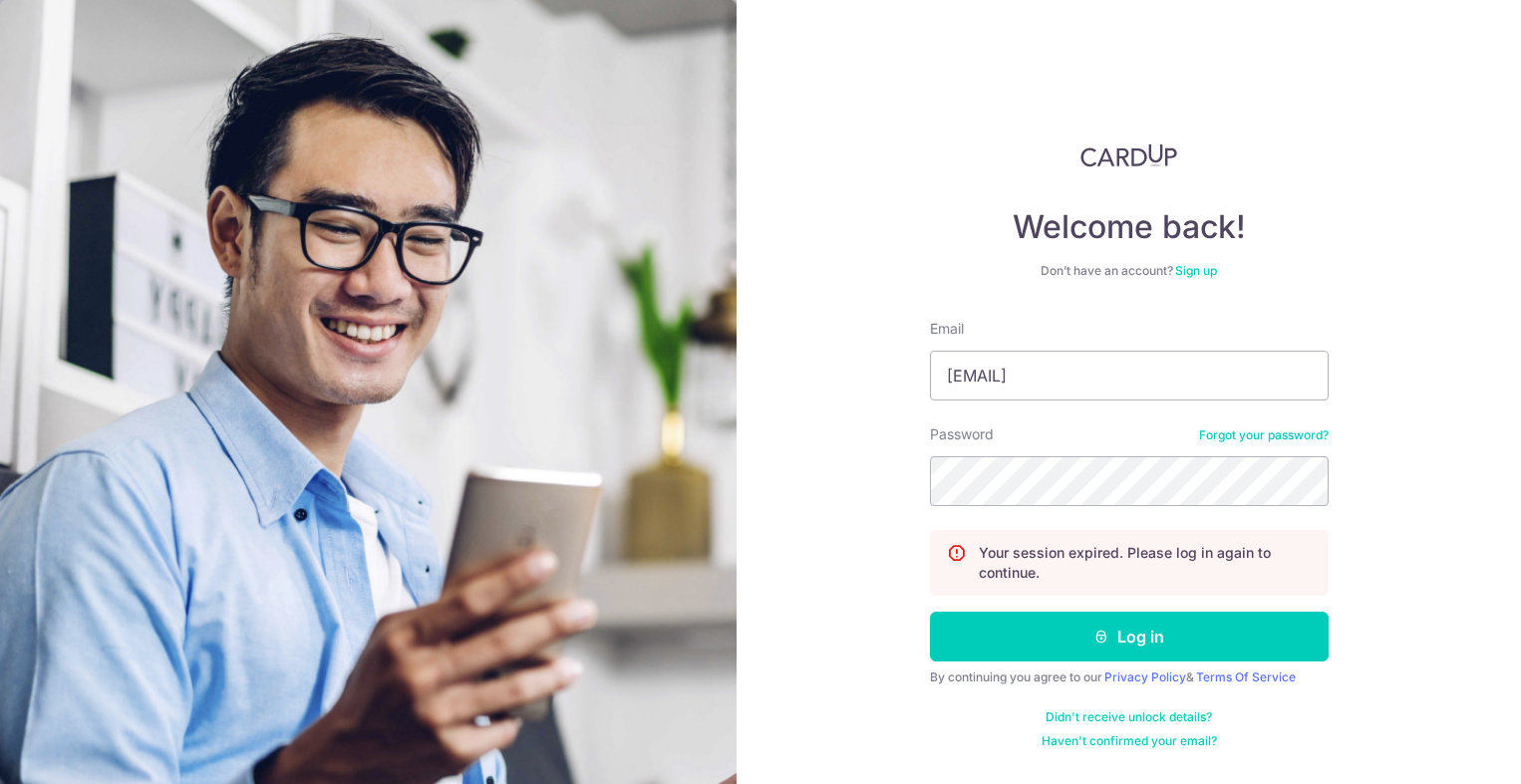 scroll, scrollTop: 0, scrollLeft: 0, axis: both 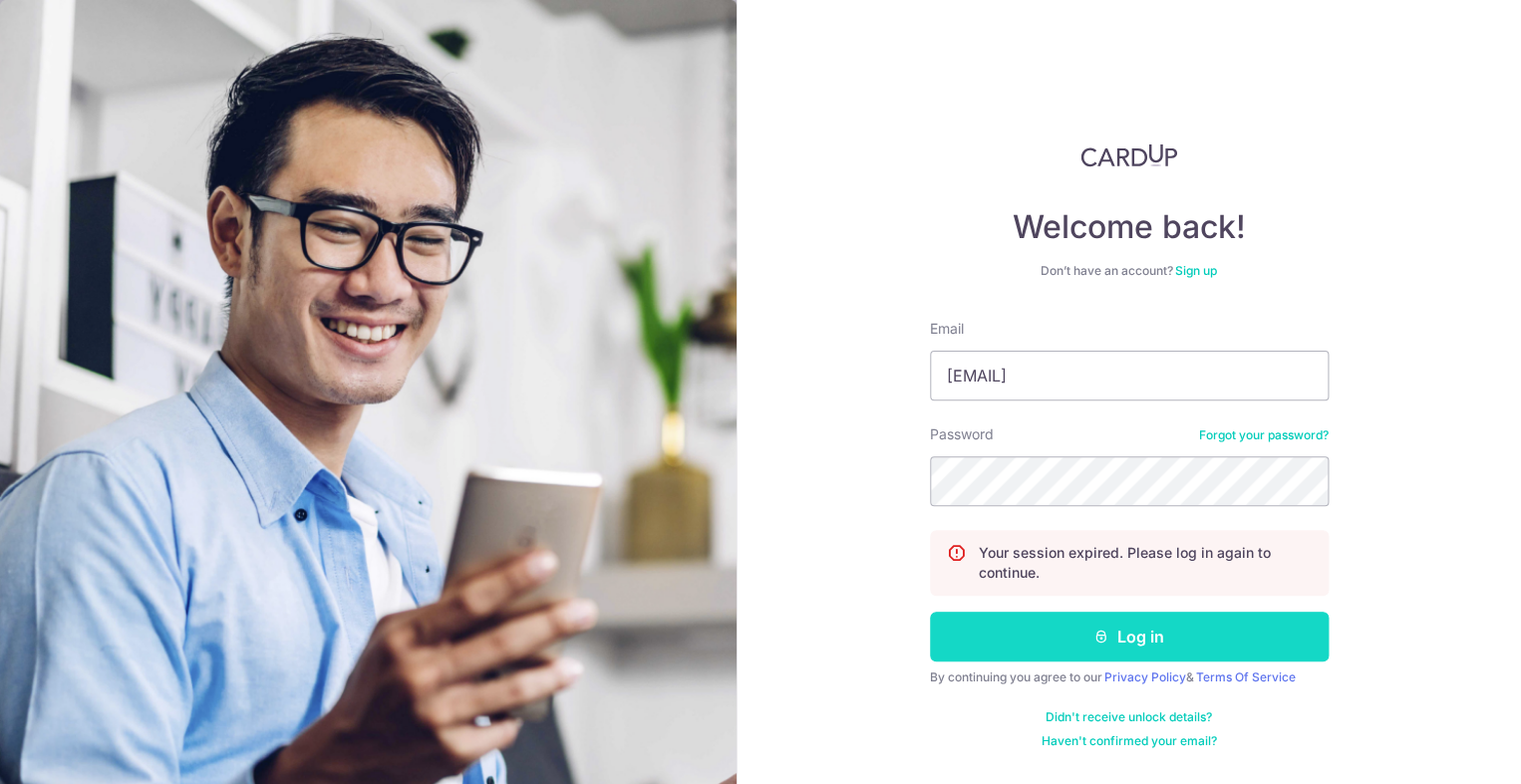 click on "Log in" at bounding box center (1129, 637) 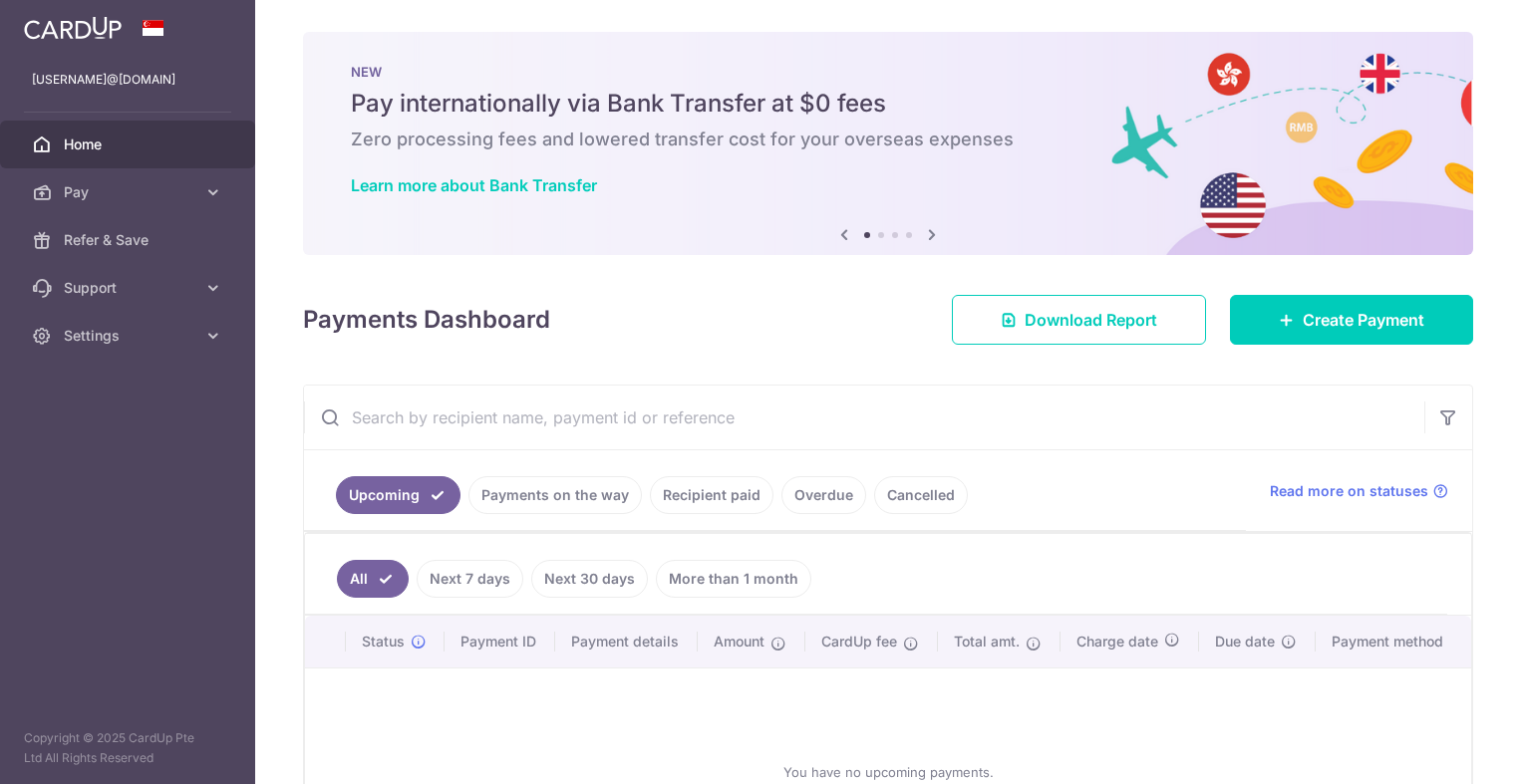 scroll, scrollTop: 0, scrollLeft: 0, axis: both 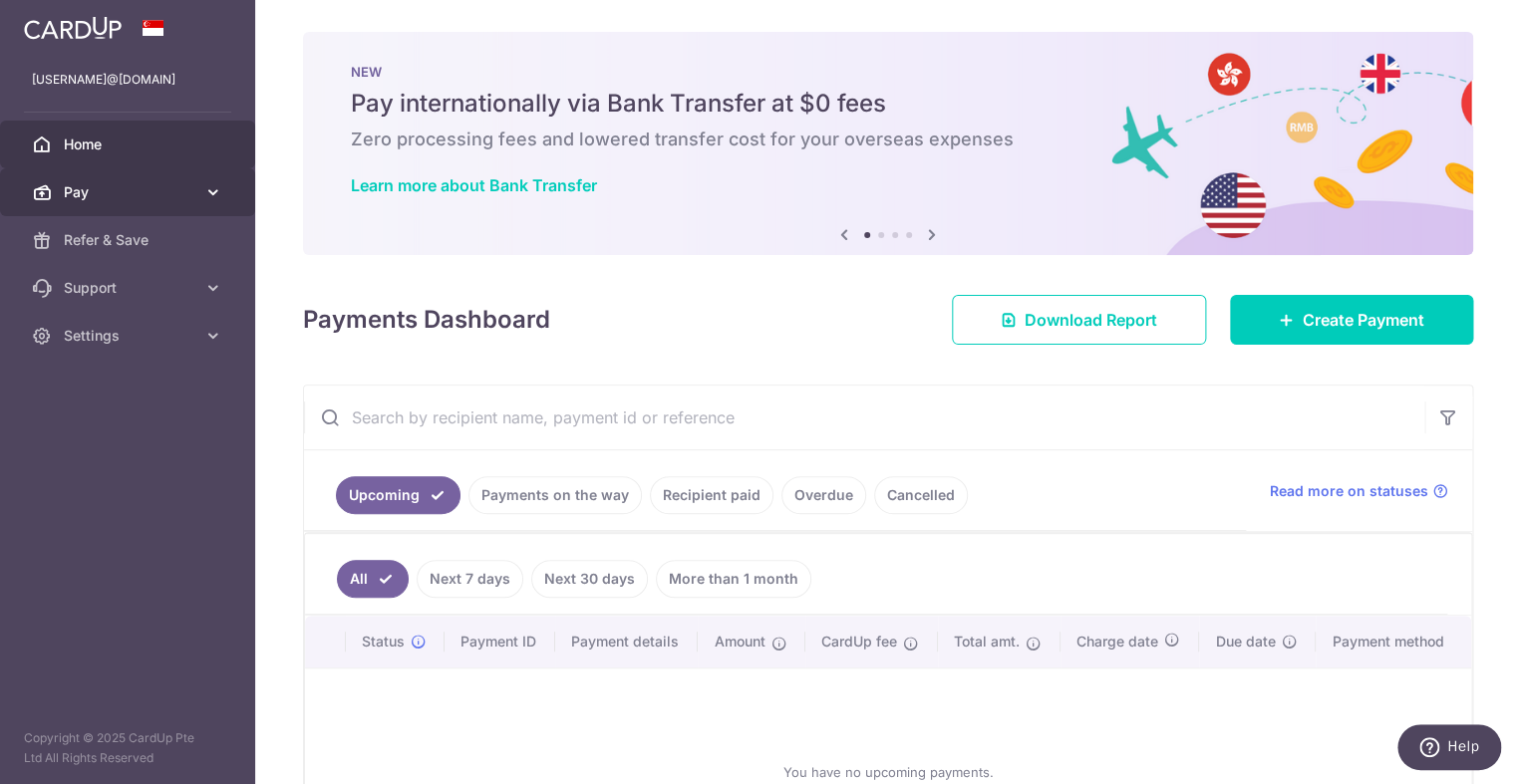click on "Pay" at bounding box center [130, 192] 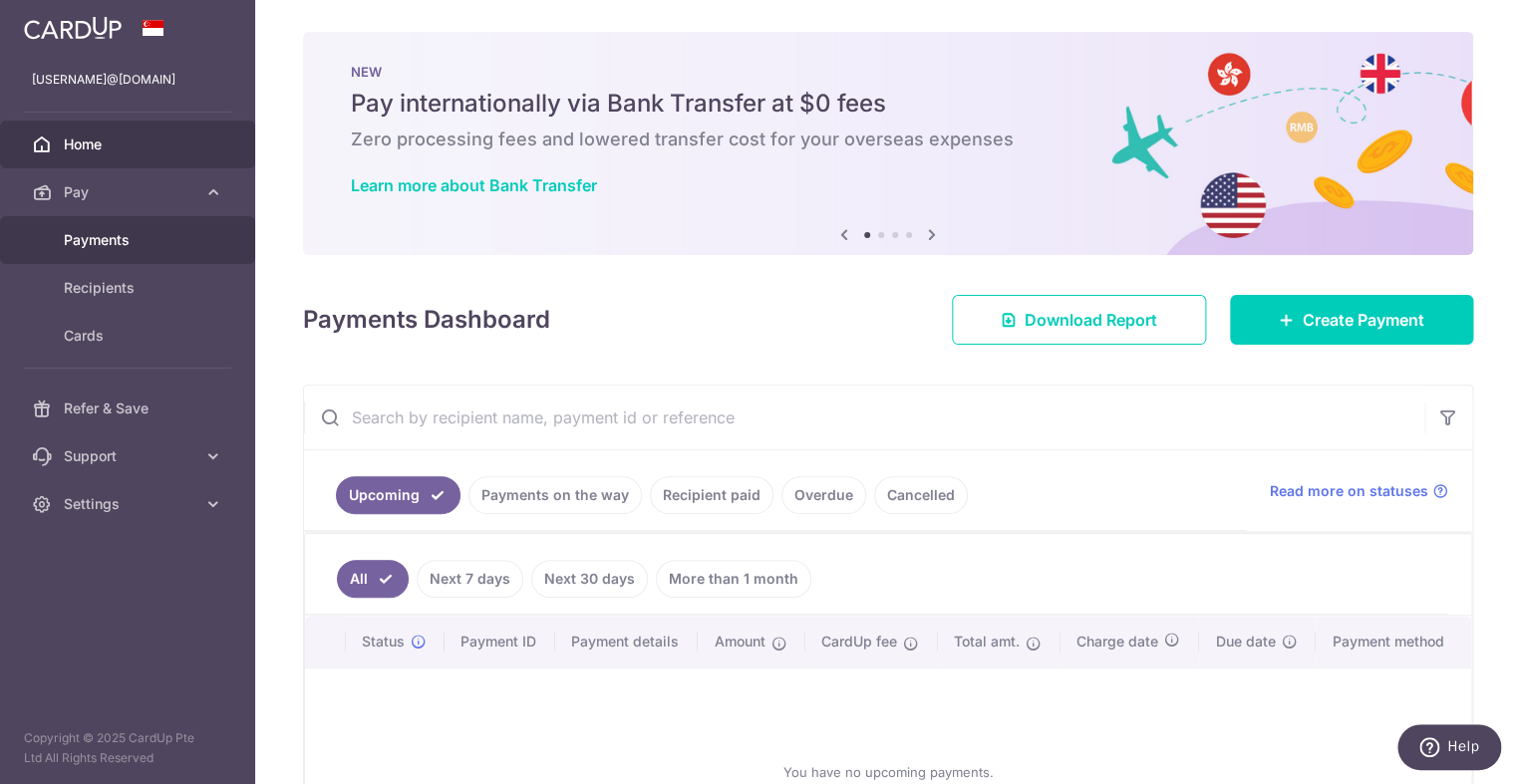 click on "Payments" at bounding box center (130, 240) 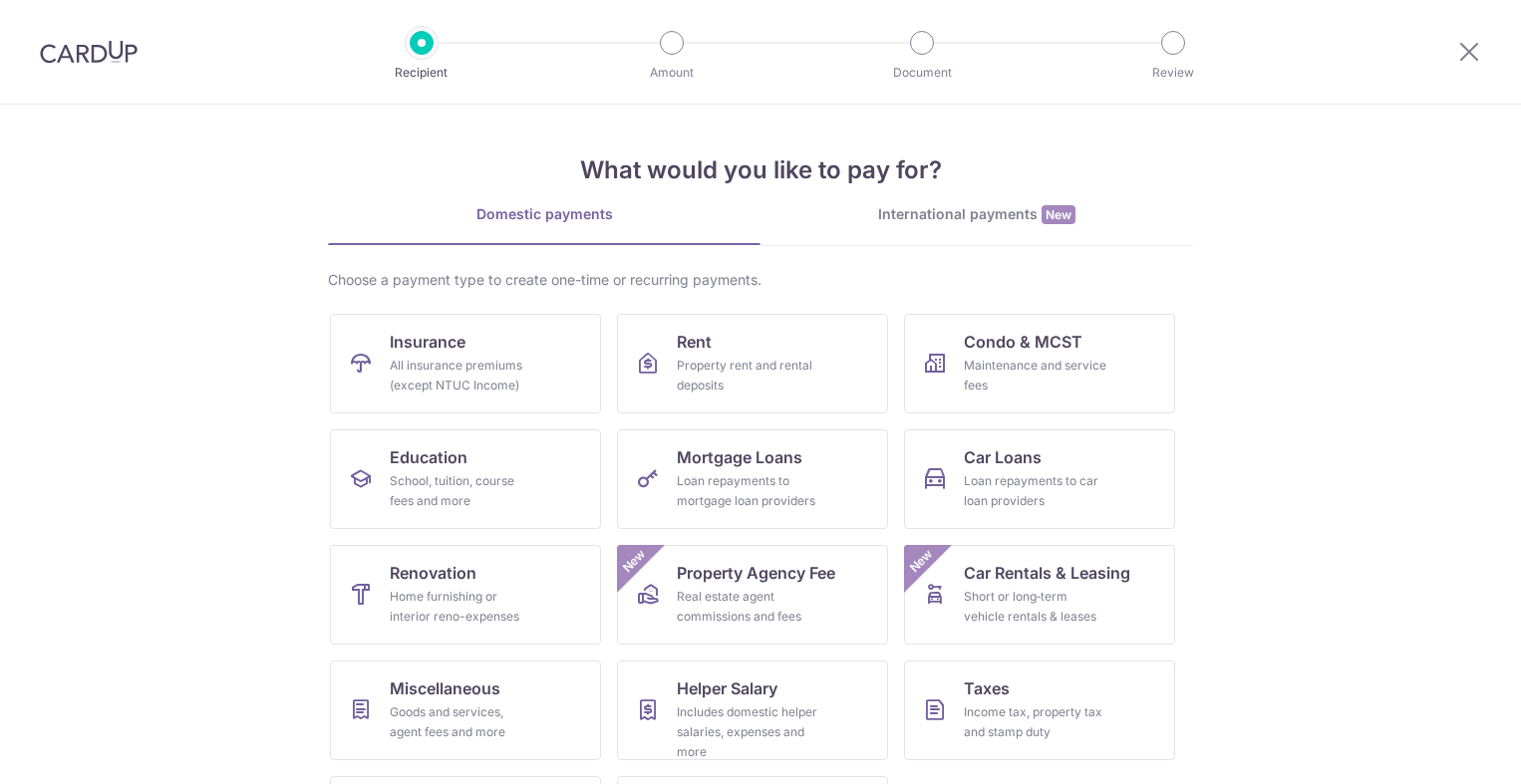 click on "Rent Property rent and rental deposits" at bounding box center (753, 364) 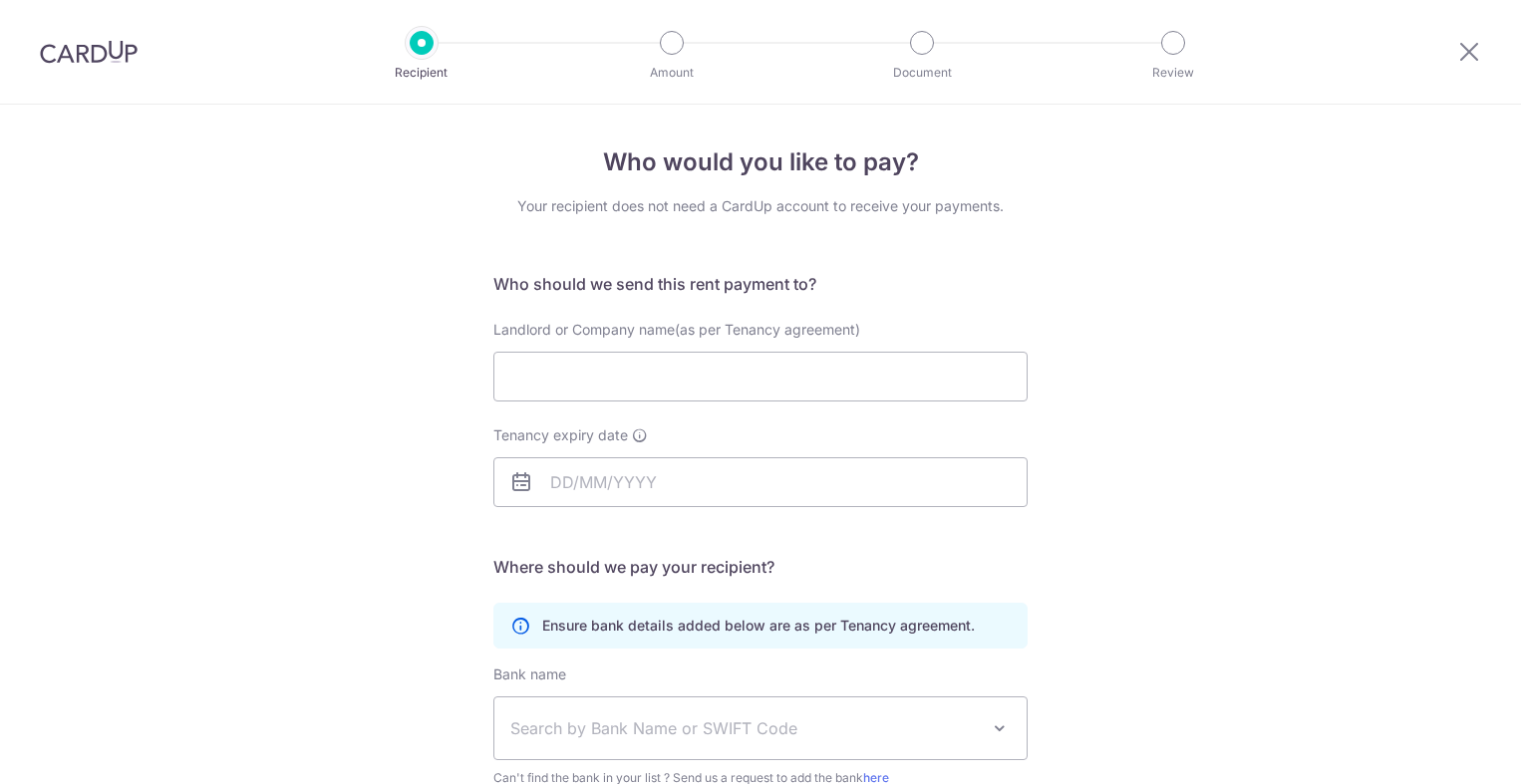 scroll, scrollTop: 0, scrollLeft: 0, axis: both 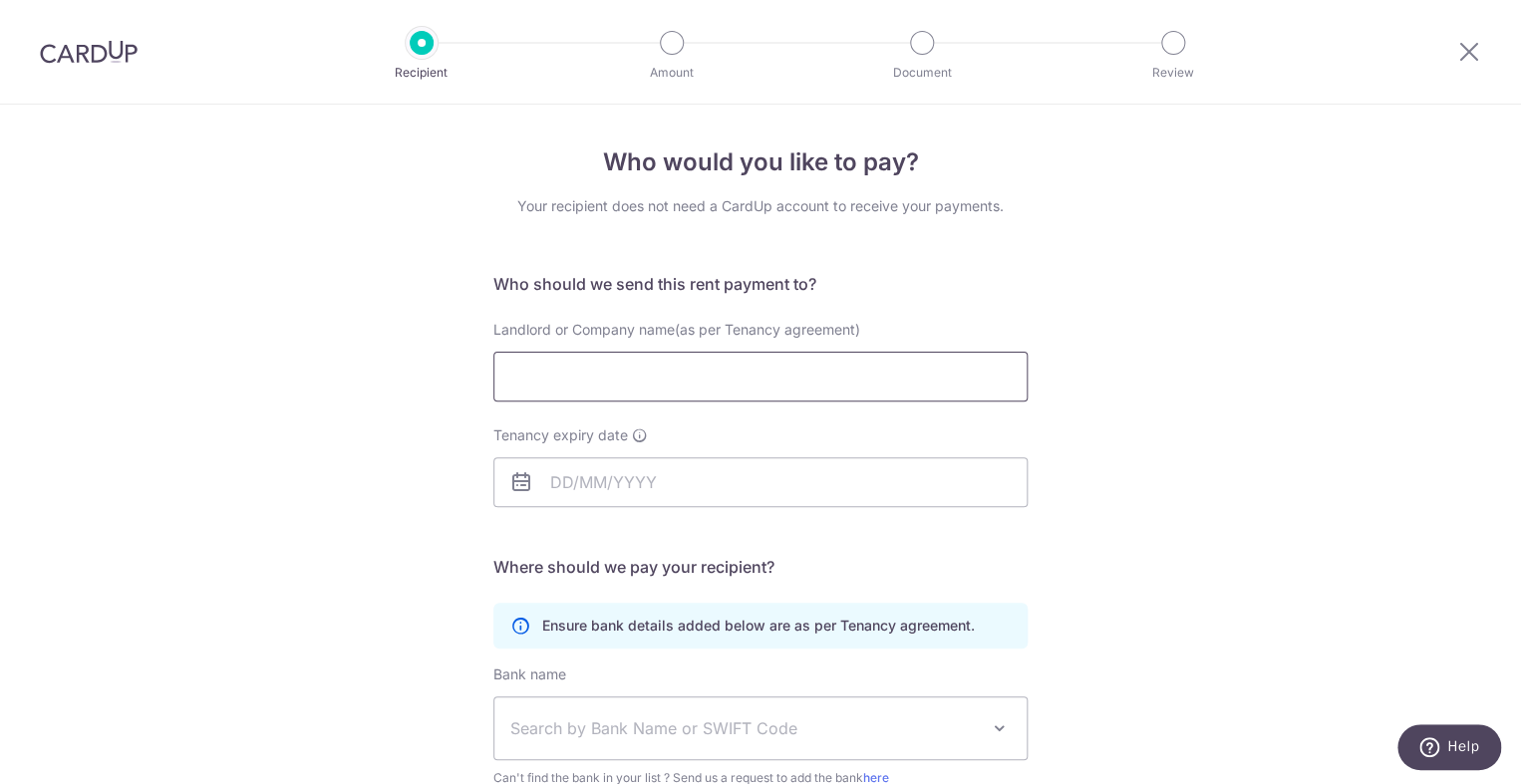 click on "Landlord or Company name(as per Tenancy agreement)" at bounding box center (760, 377) 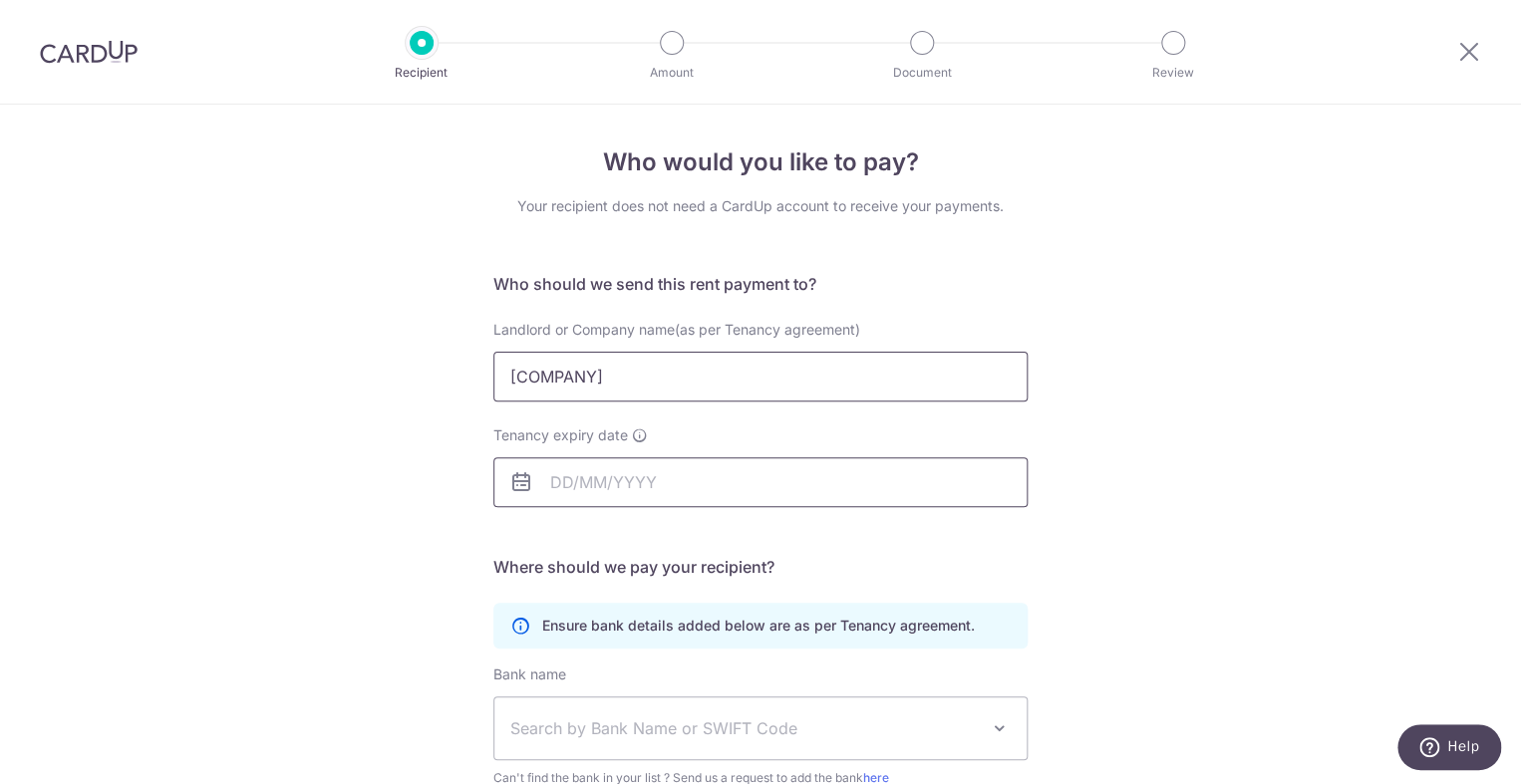 type on "Ah Nam Optical Corporation Pte Ltd" 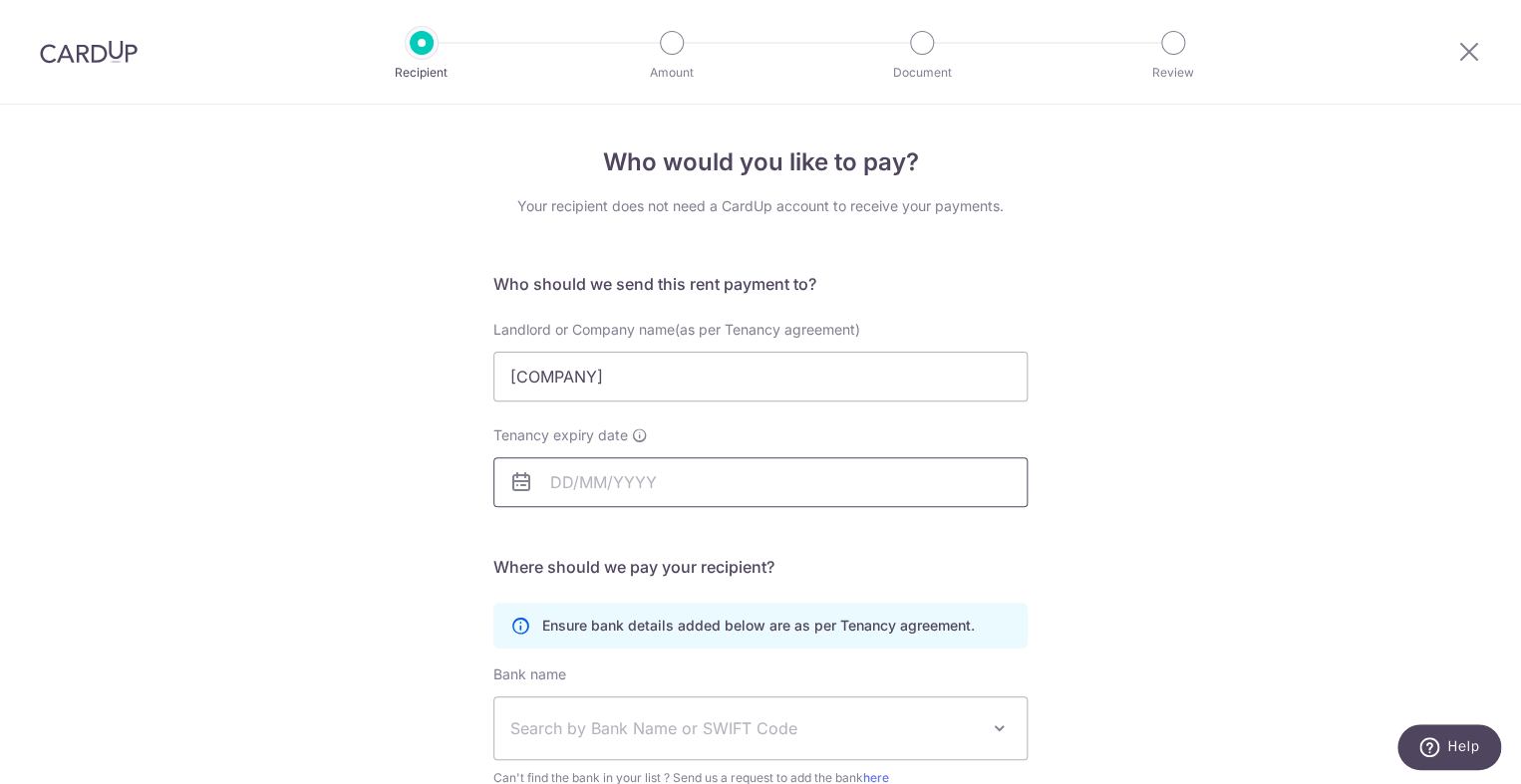 click on "Tenancy expiry date" at bounding box center (760, 482) 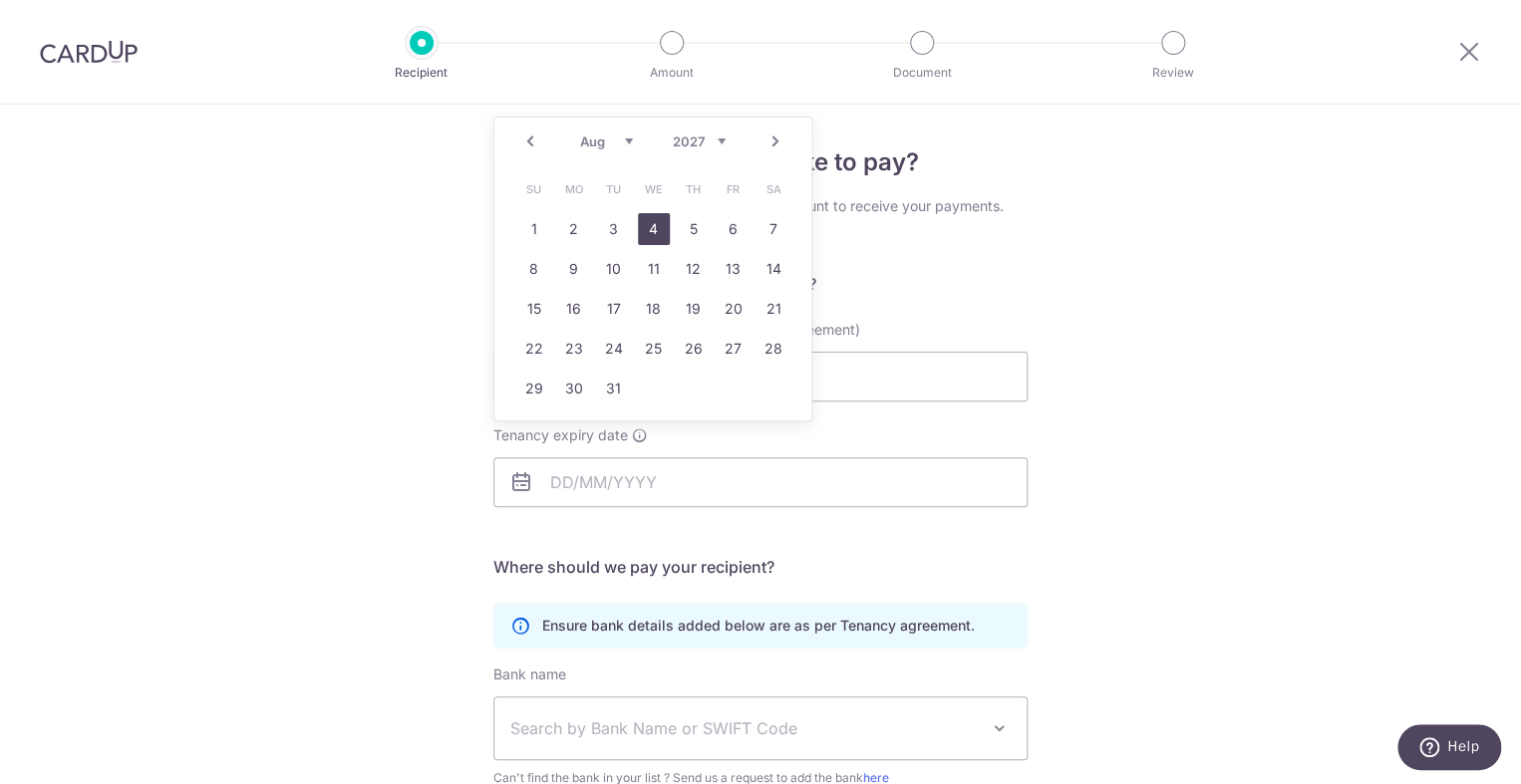 click on "Jan Feb Mar Apr May Jun Jul Aug Sep Oct Nov Dec 2025 2026 2027 2028 2029 2030 2031 2032 2033 2034 2035 2036 2037" at bounding box center [653, 141] 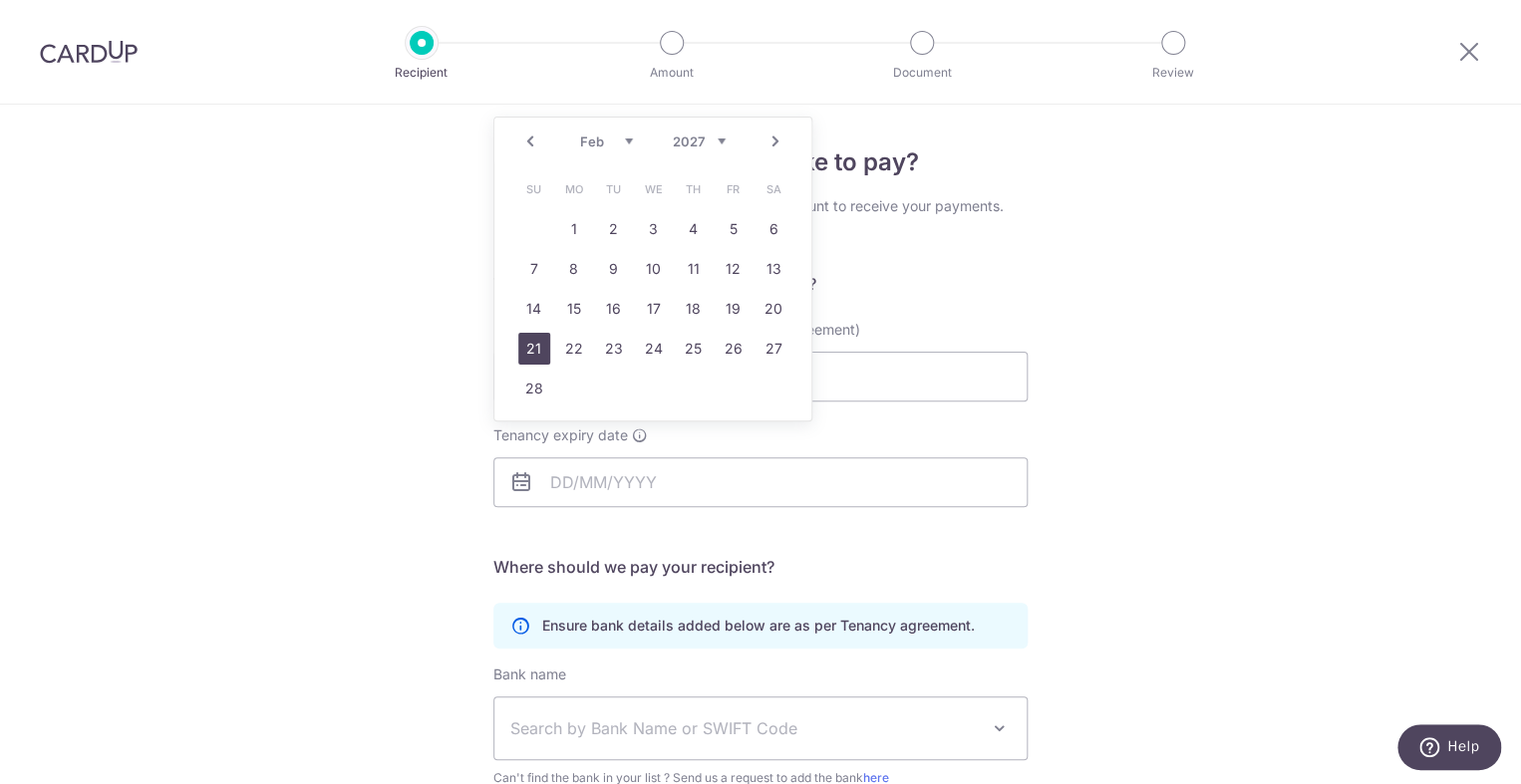 click on "21" at bounding box center (534, 349) 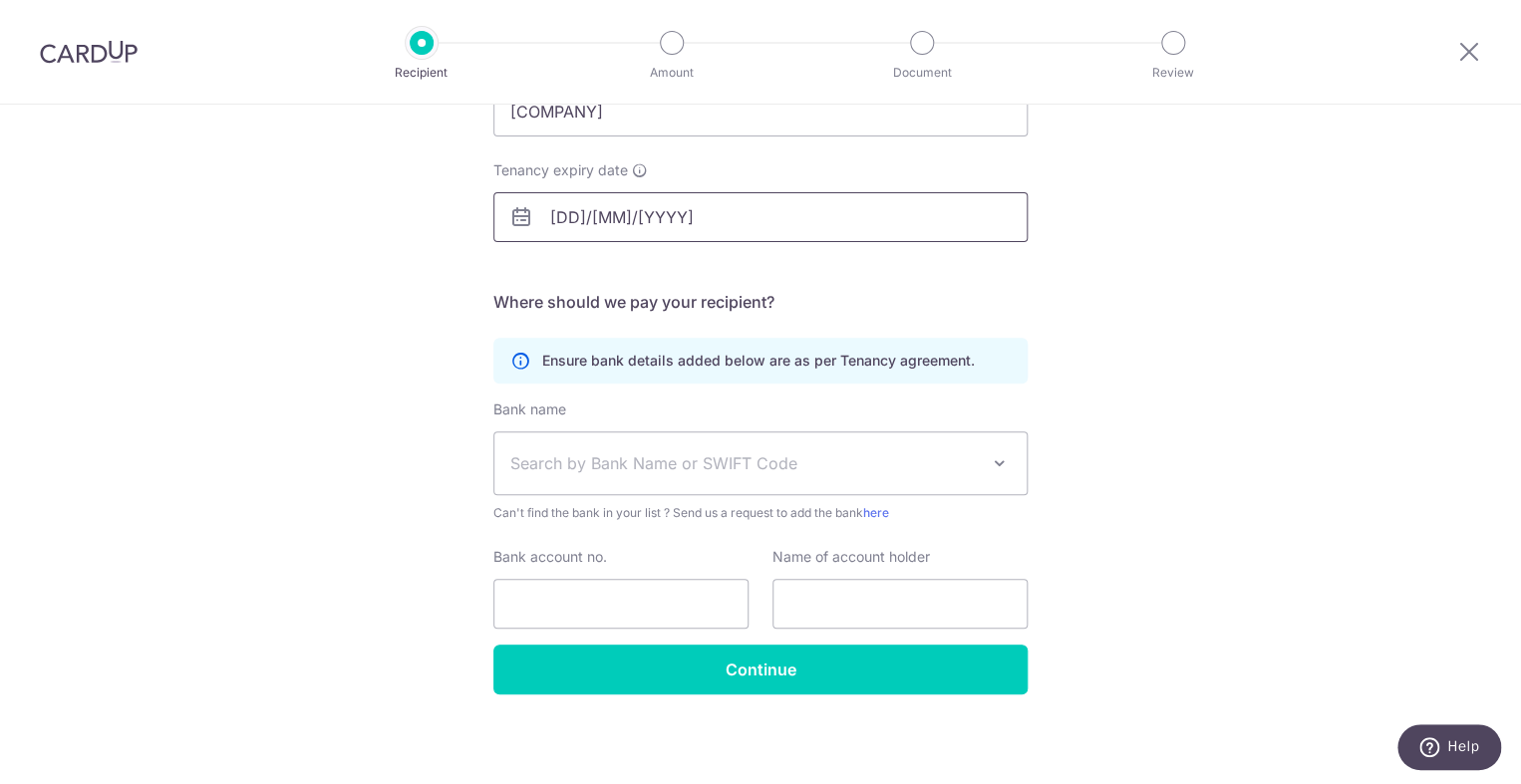 scroll, scrollTop: 269, scrollLeft: 0, axis: vertical 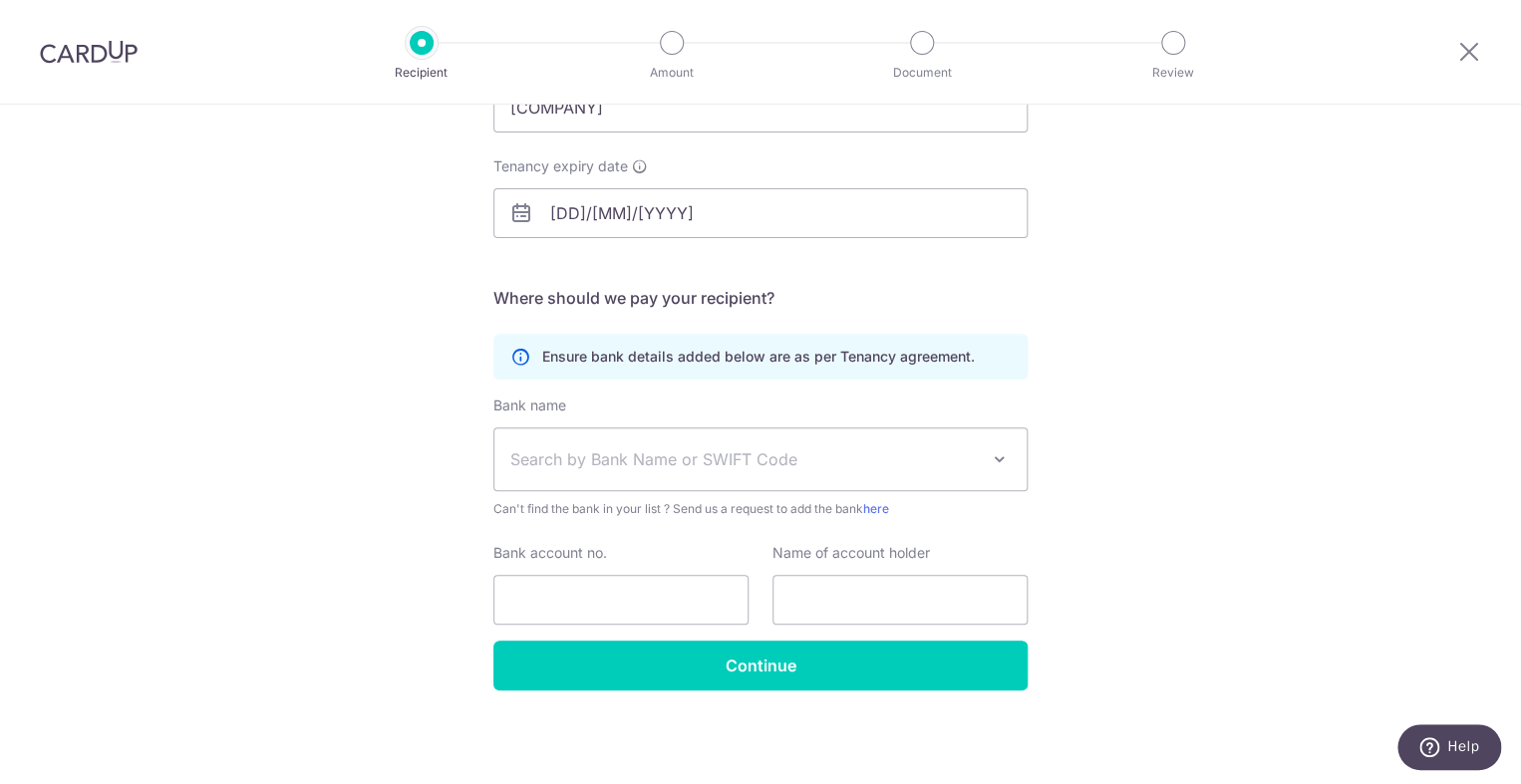 click on "Search by Bank Name or SWIFT Code" at bounding box center [745, 459] 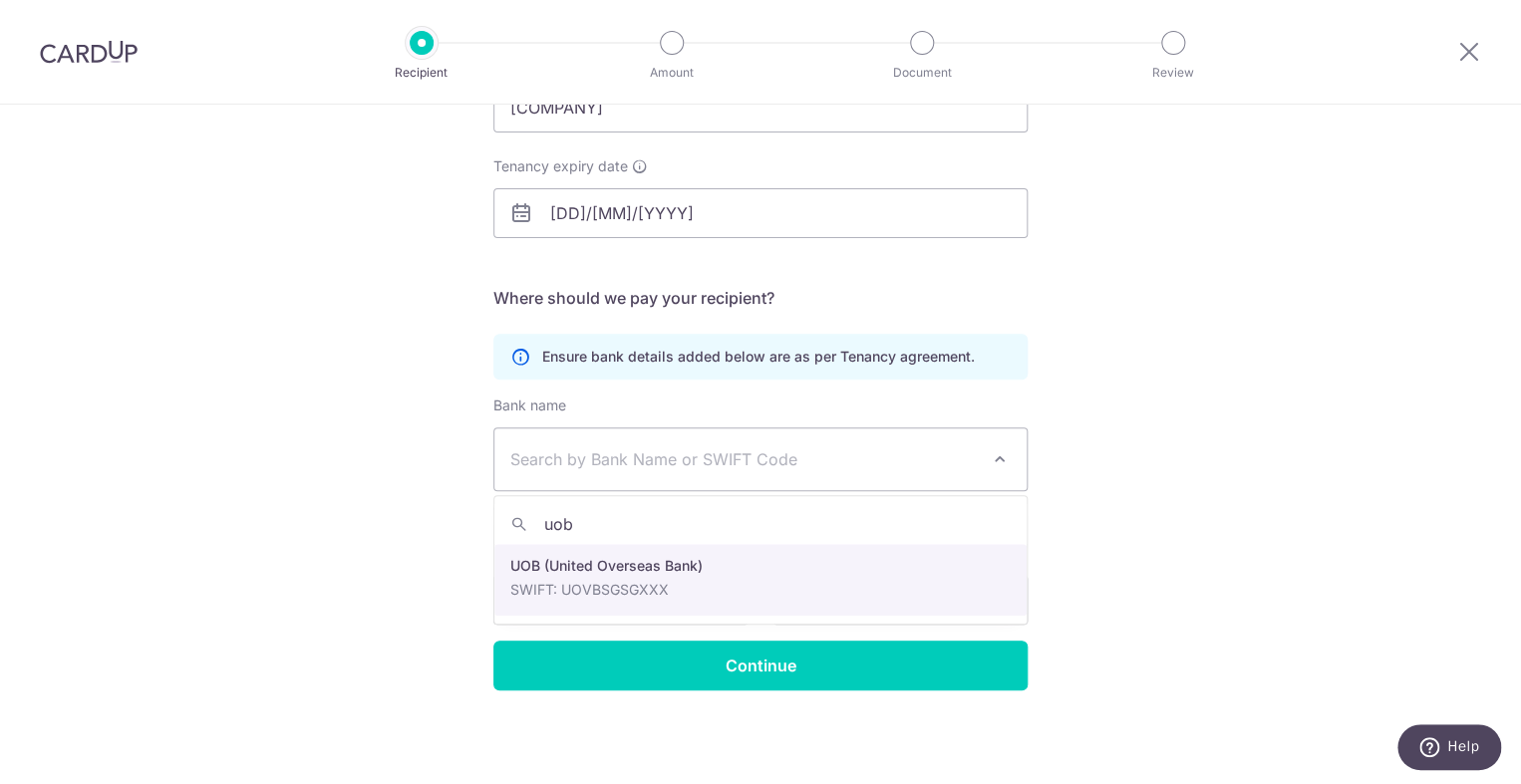 type on "uob" 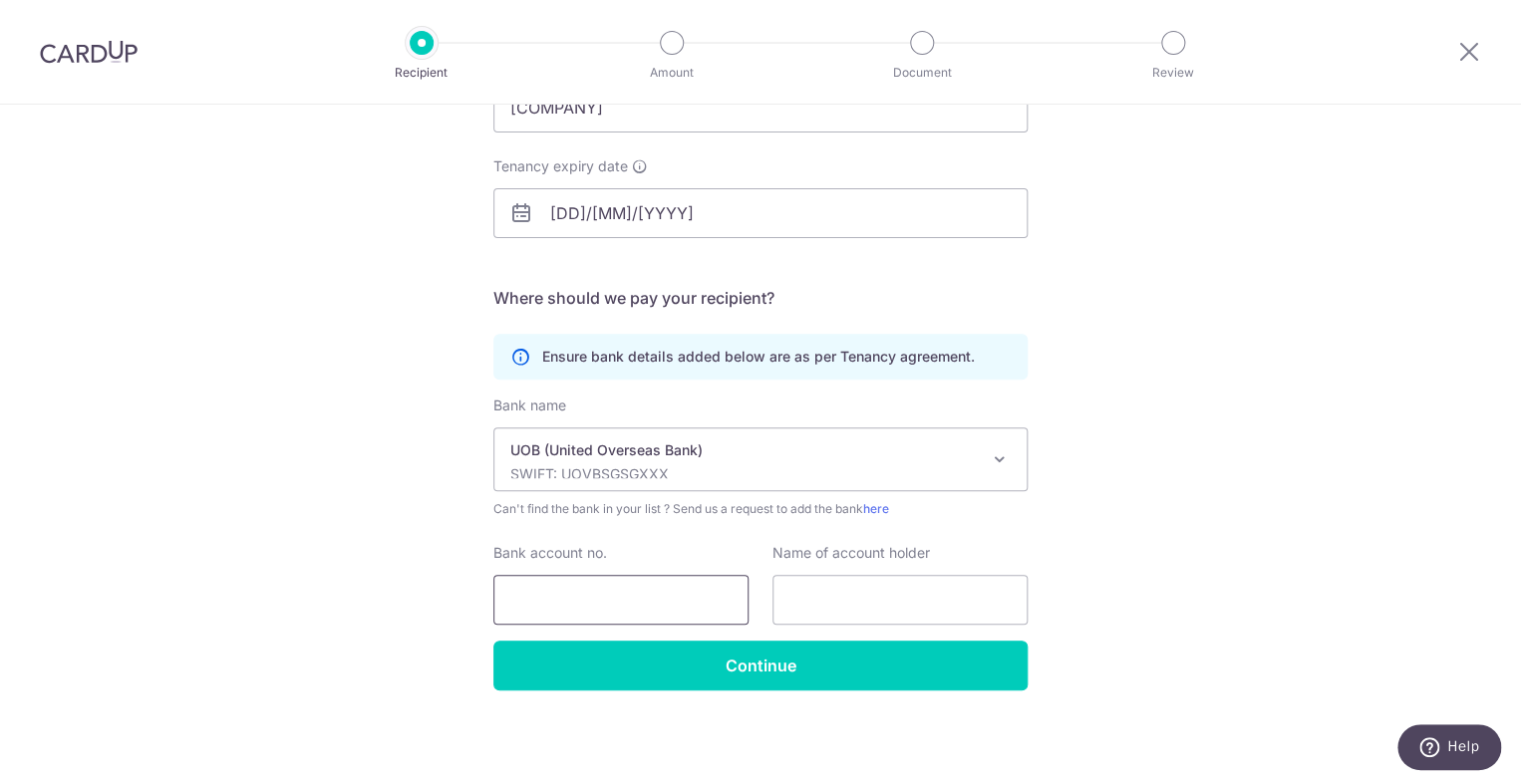 click on "Bank account no." at bounding box center (621, 600) 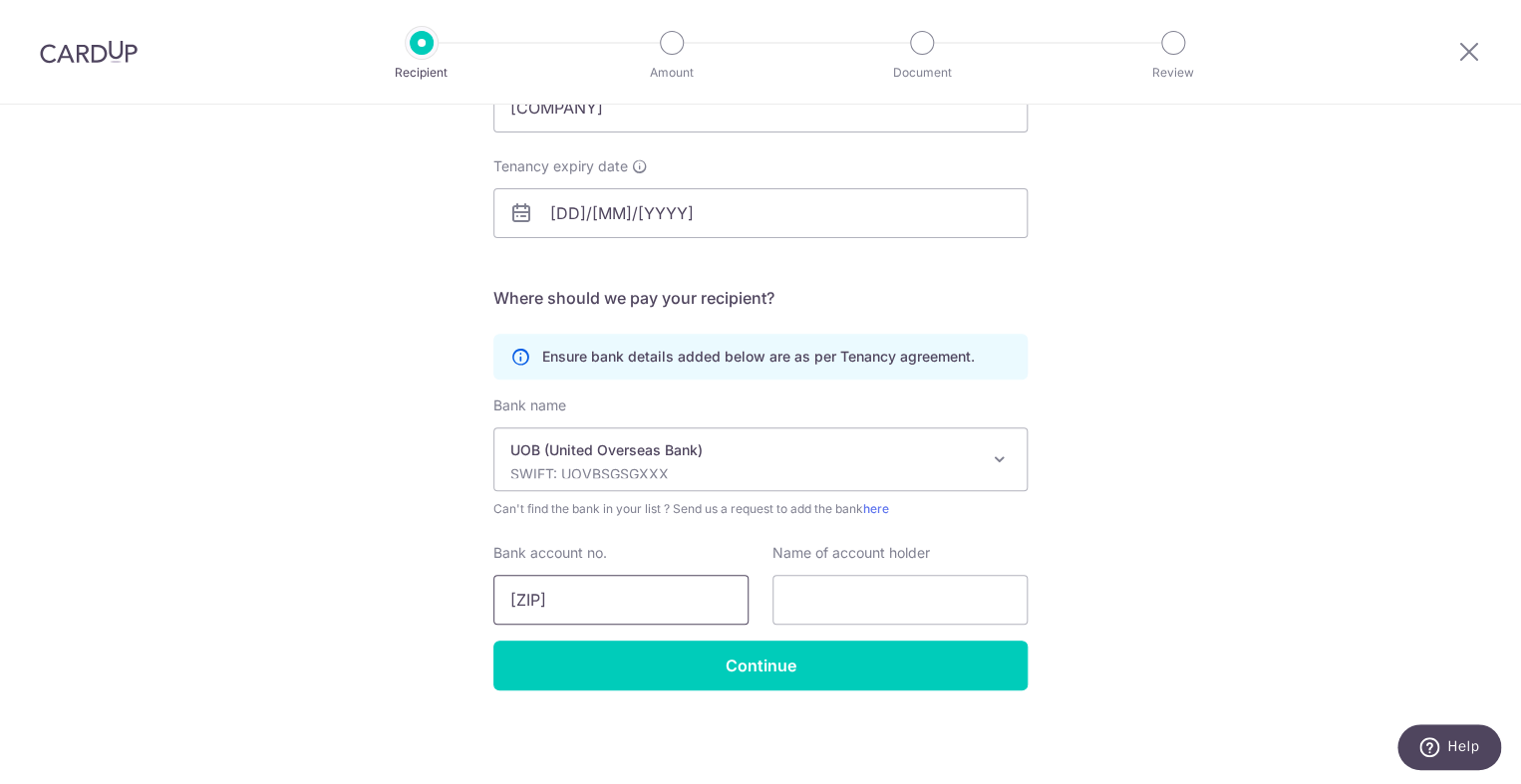 click on "4023124305" at bounding box center (621, 600) 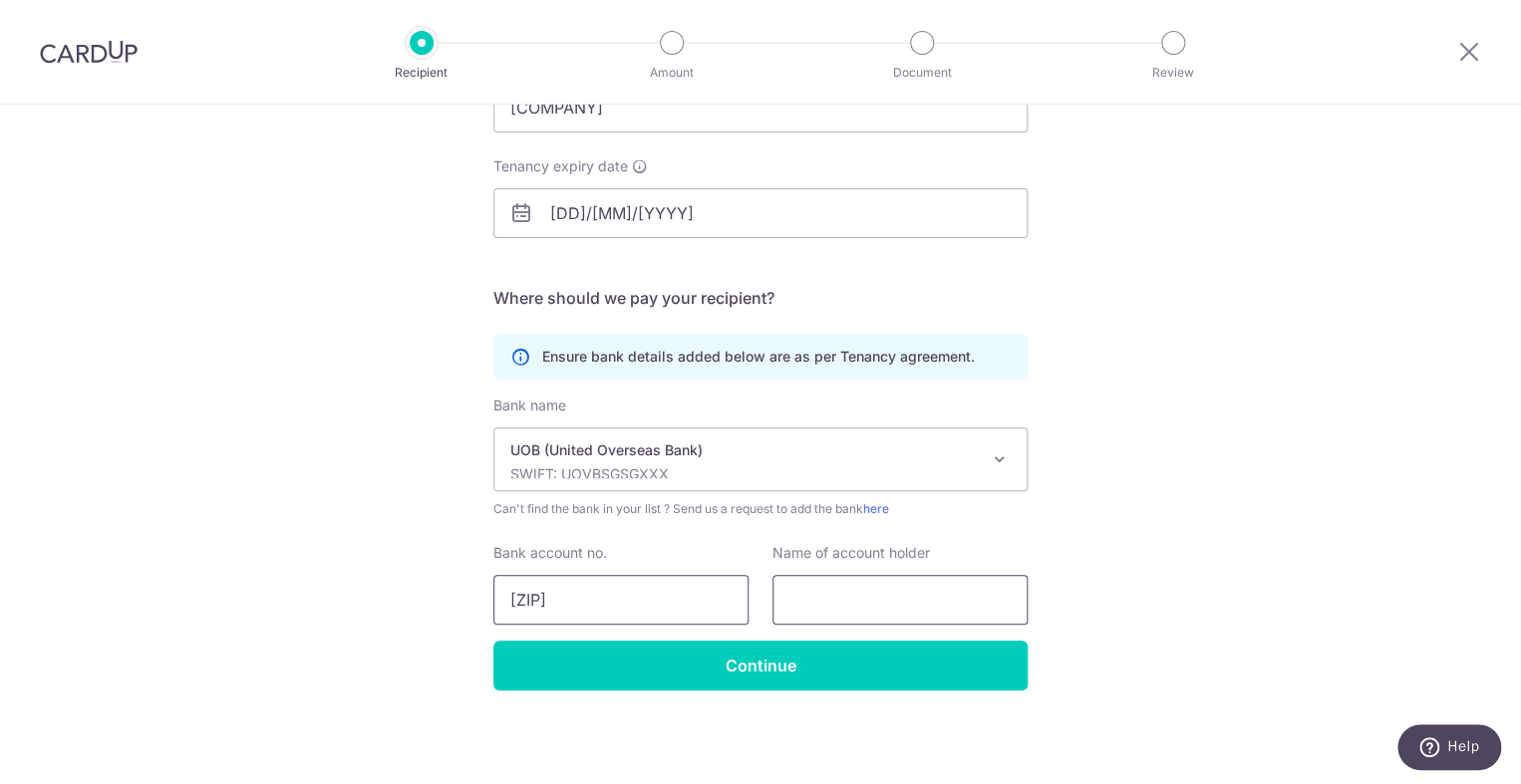type on "4023124305" 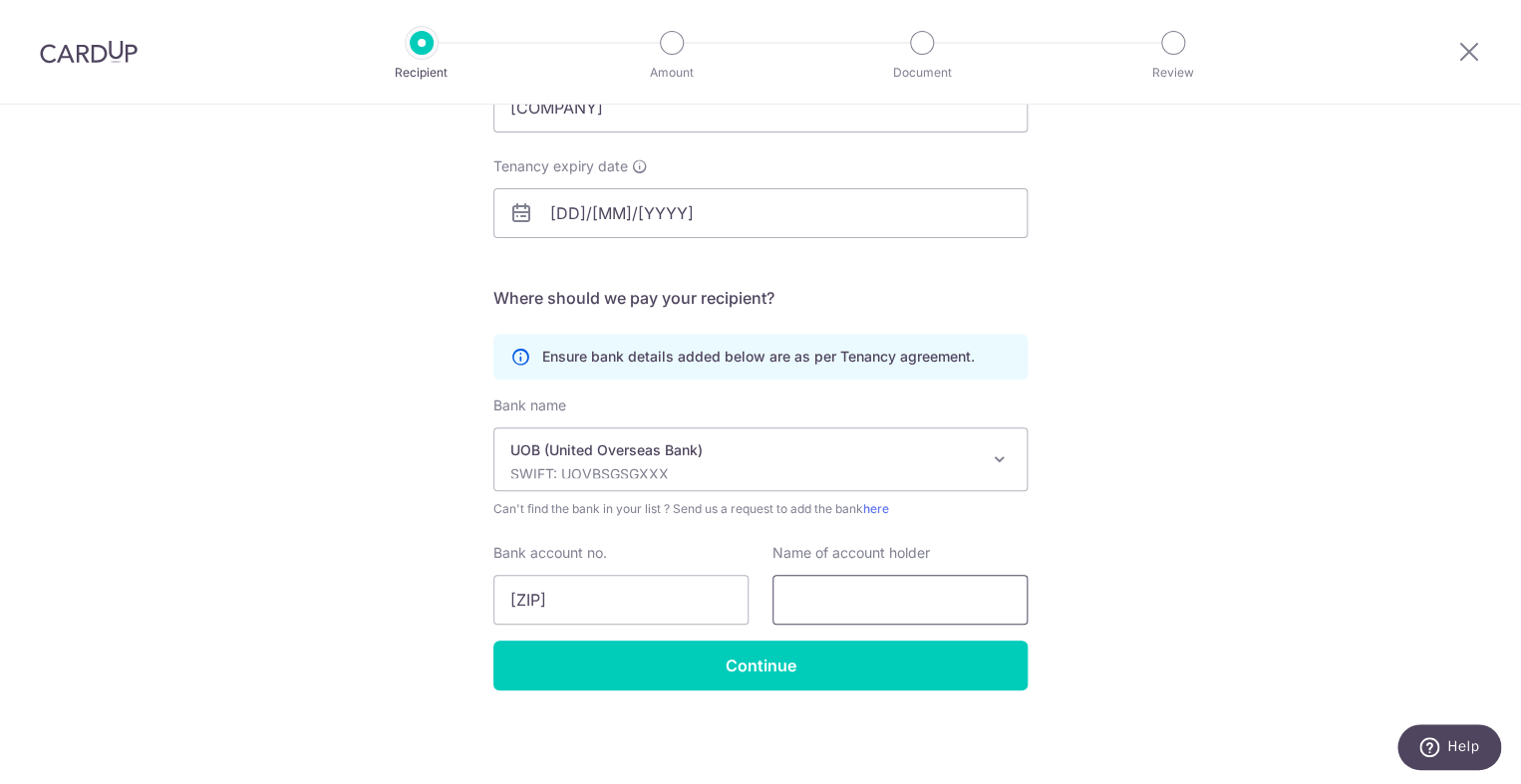 click at bounding box center [900, 600] 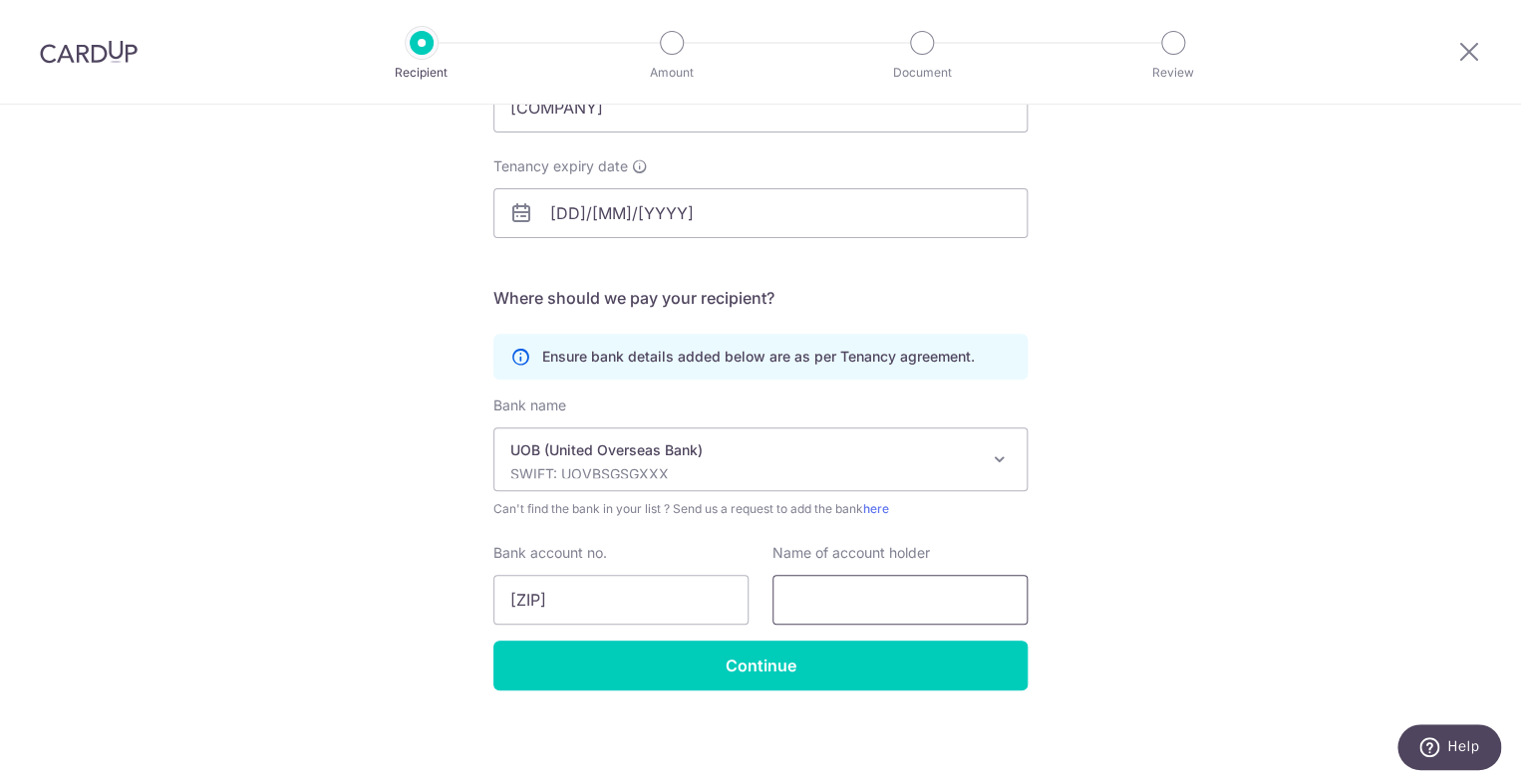 paste on "Ah Nam Optical Corporation Pte Ltd" 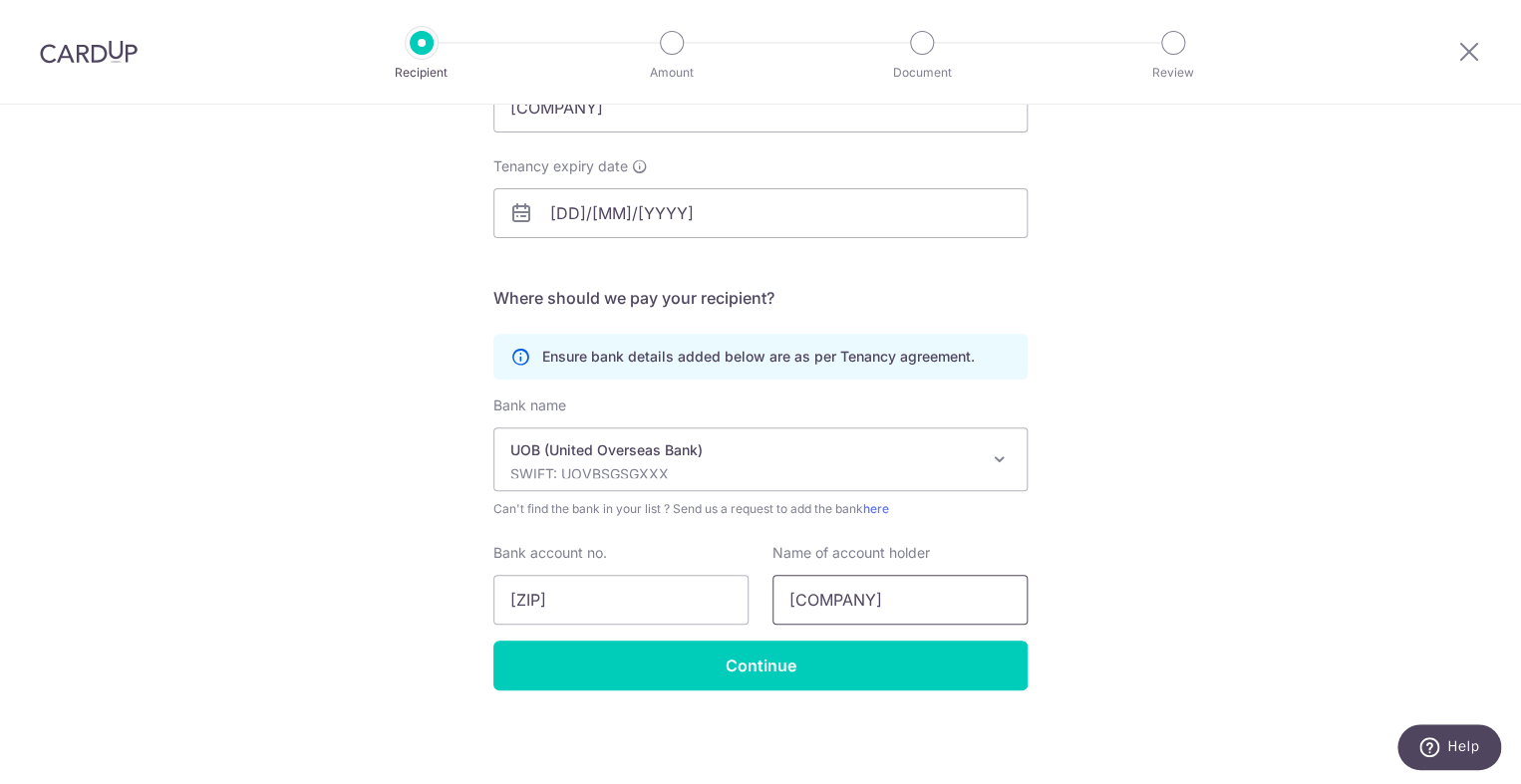scroll, scrollTop: 0, scrollLeft: 47, axis: horizontal 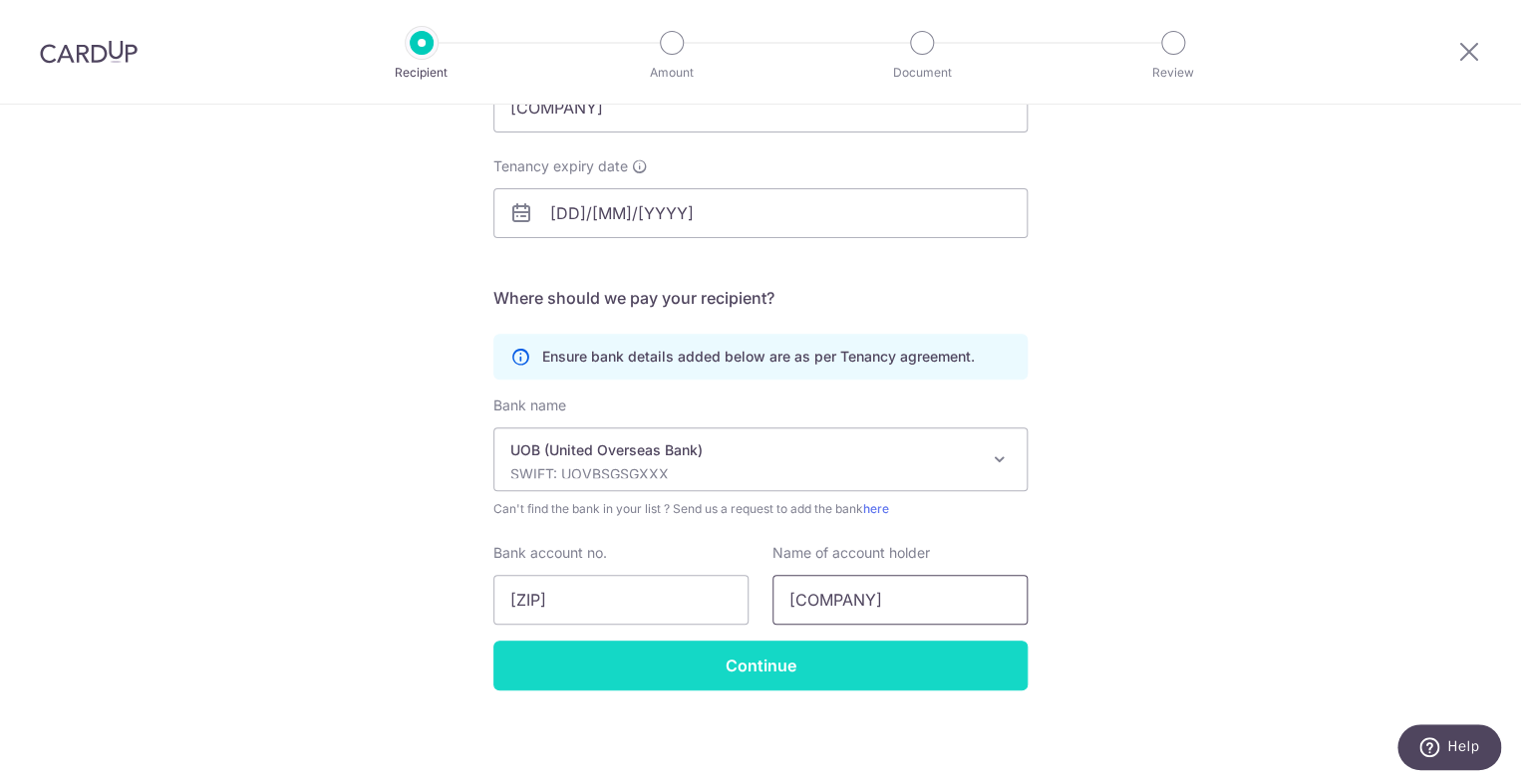 type on "Ah Nam Optical Corporation Pte Ltd" 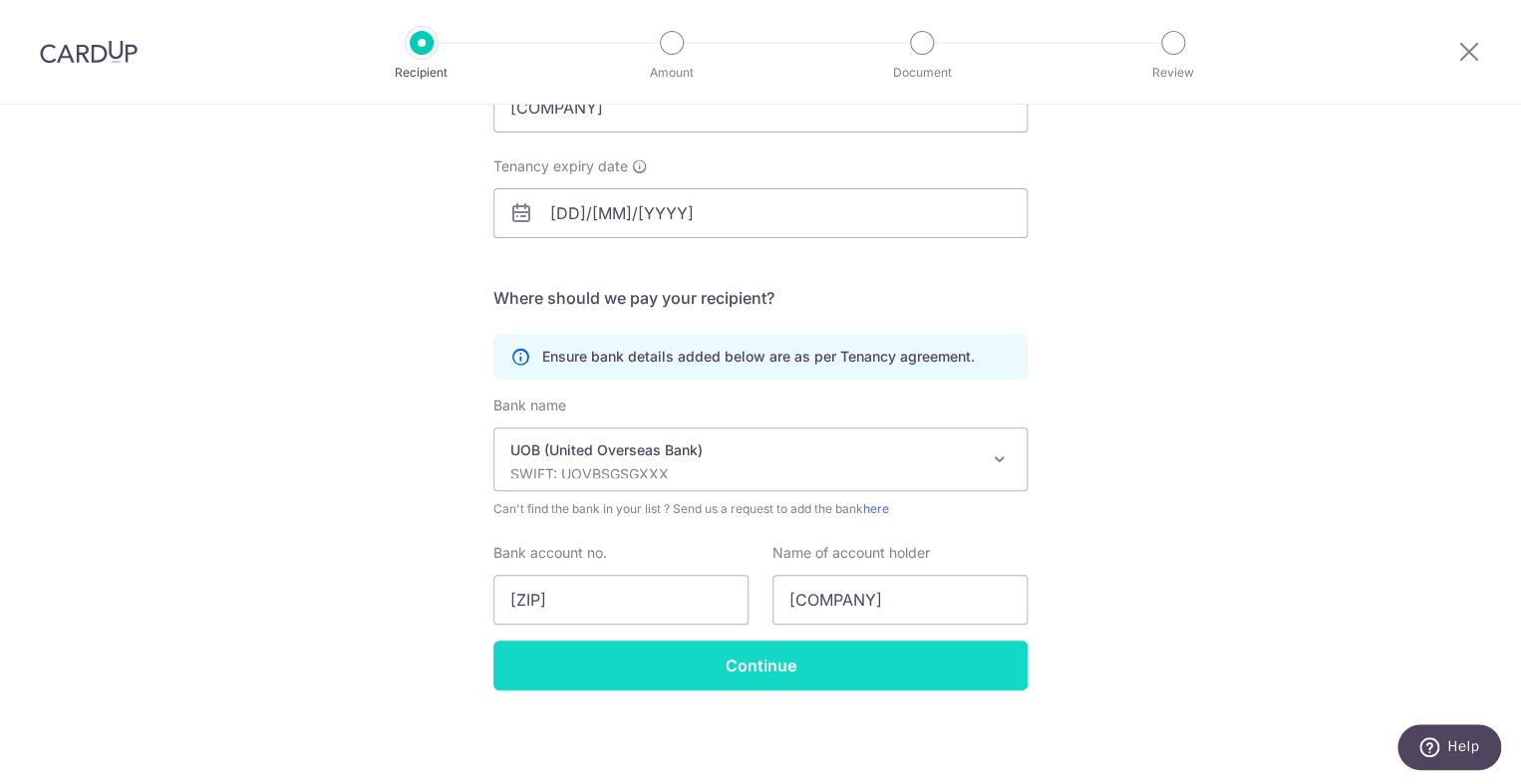 click on "Continue" at bounding box center (760, 665) 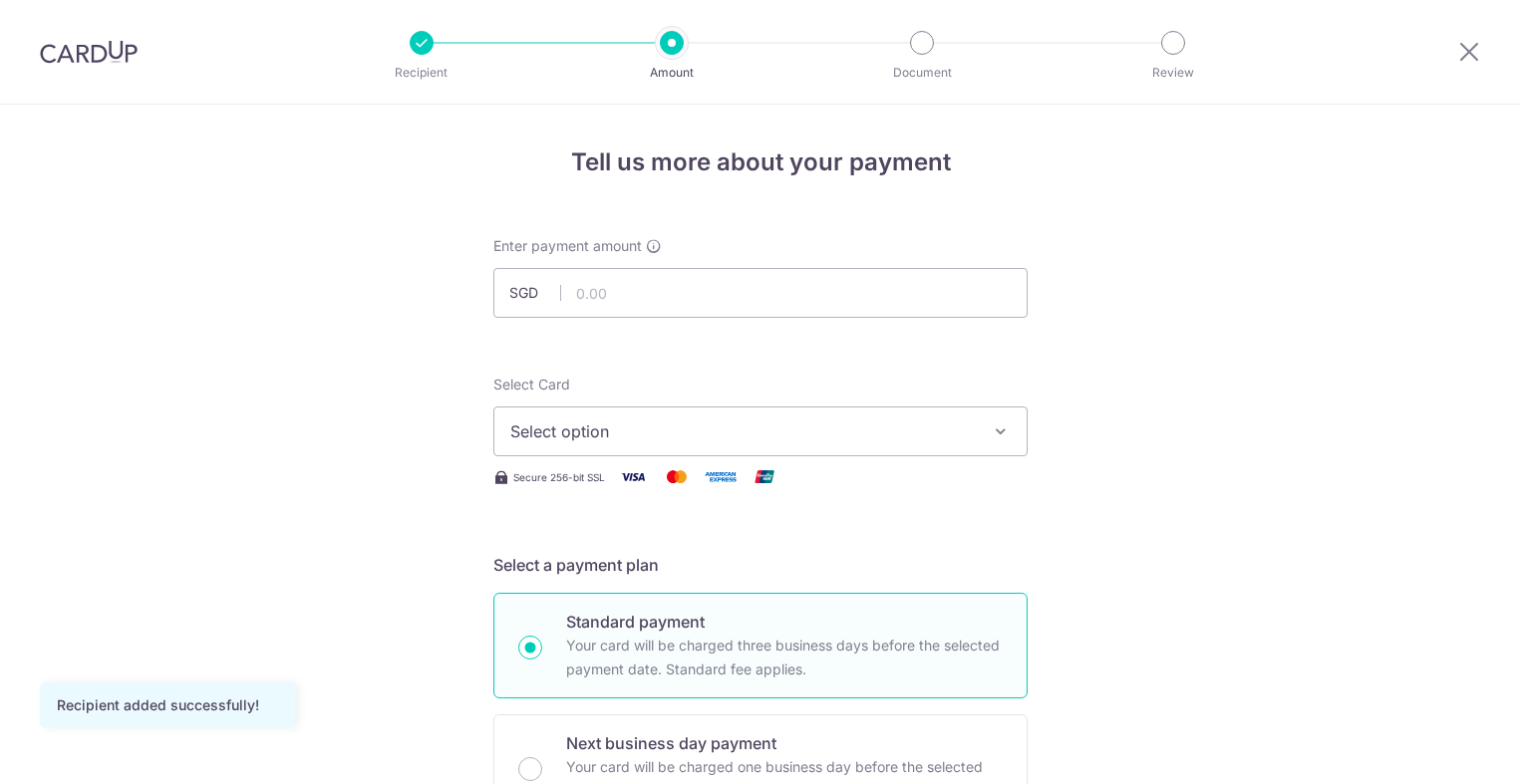 scroll, scrollTop: 0, scrollLeft: 0, axis: both 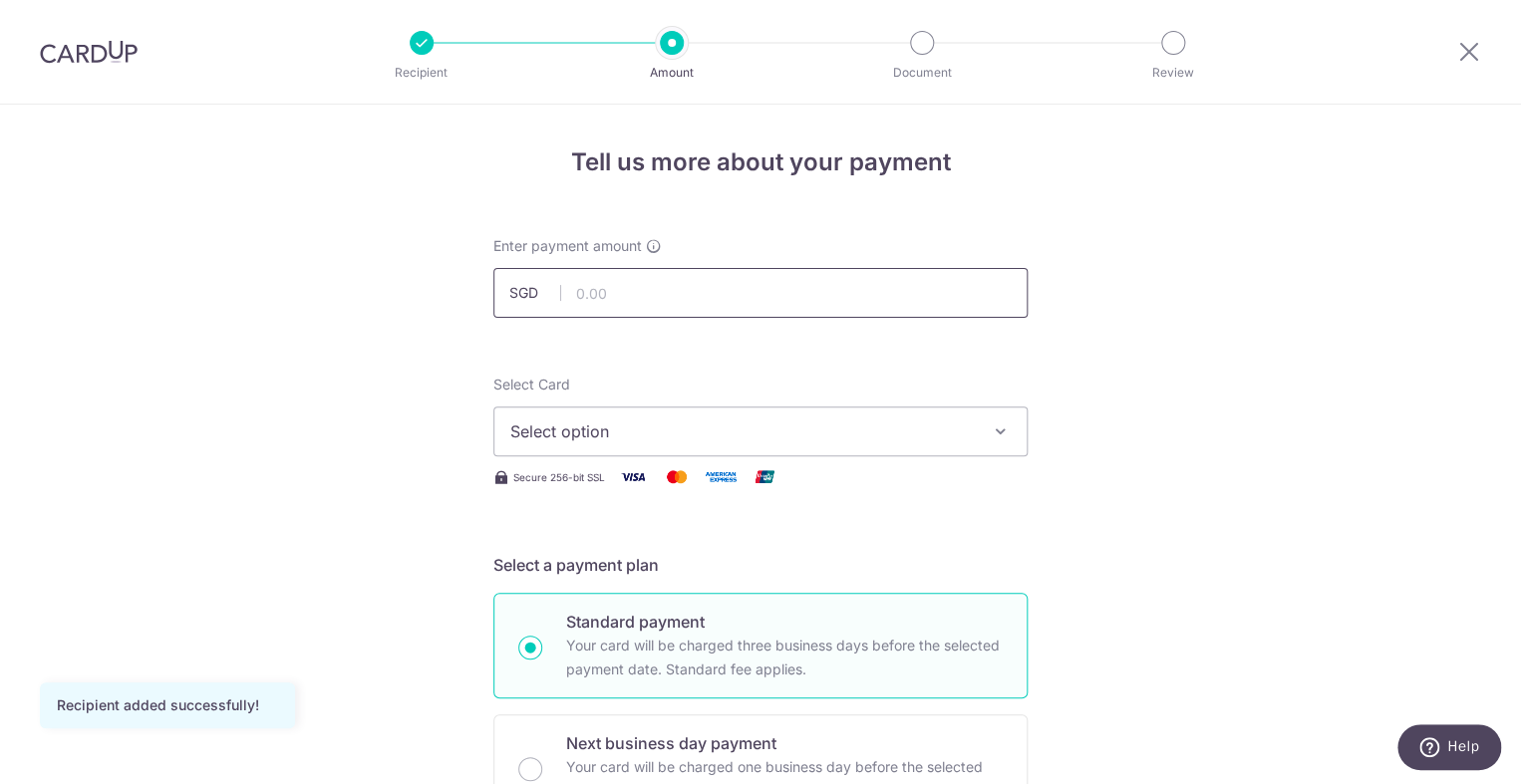 click at bounding box center (760, 293) 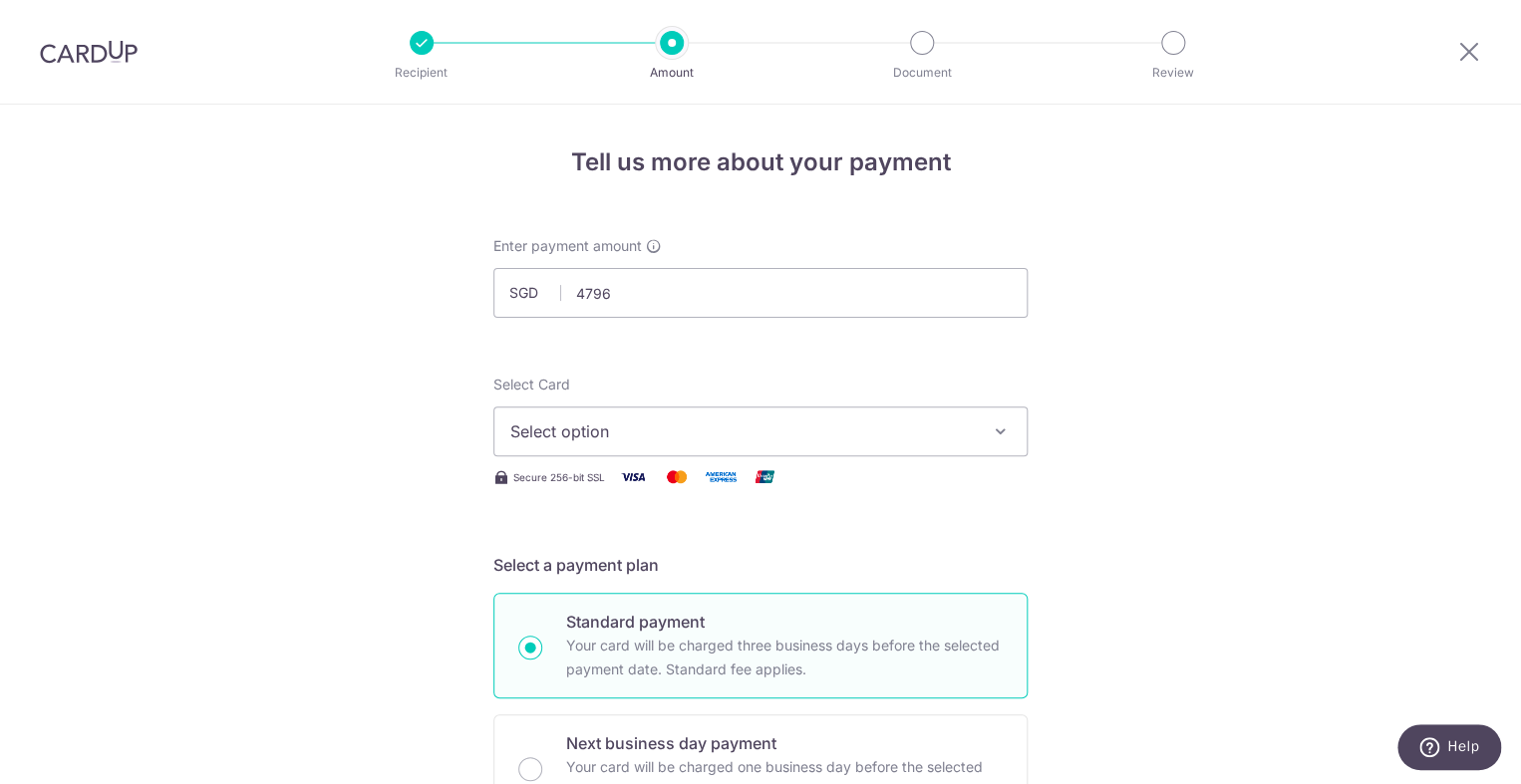 type on "4,796.00" 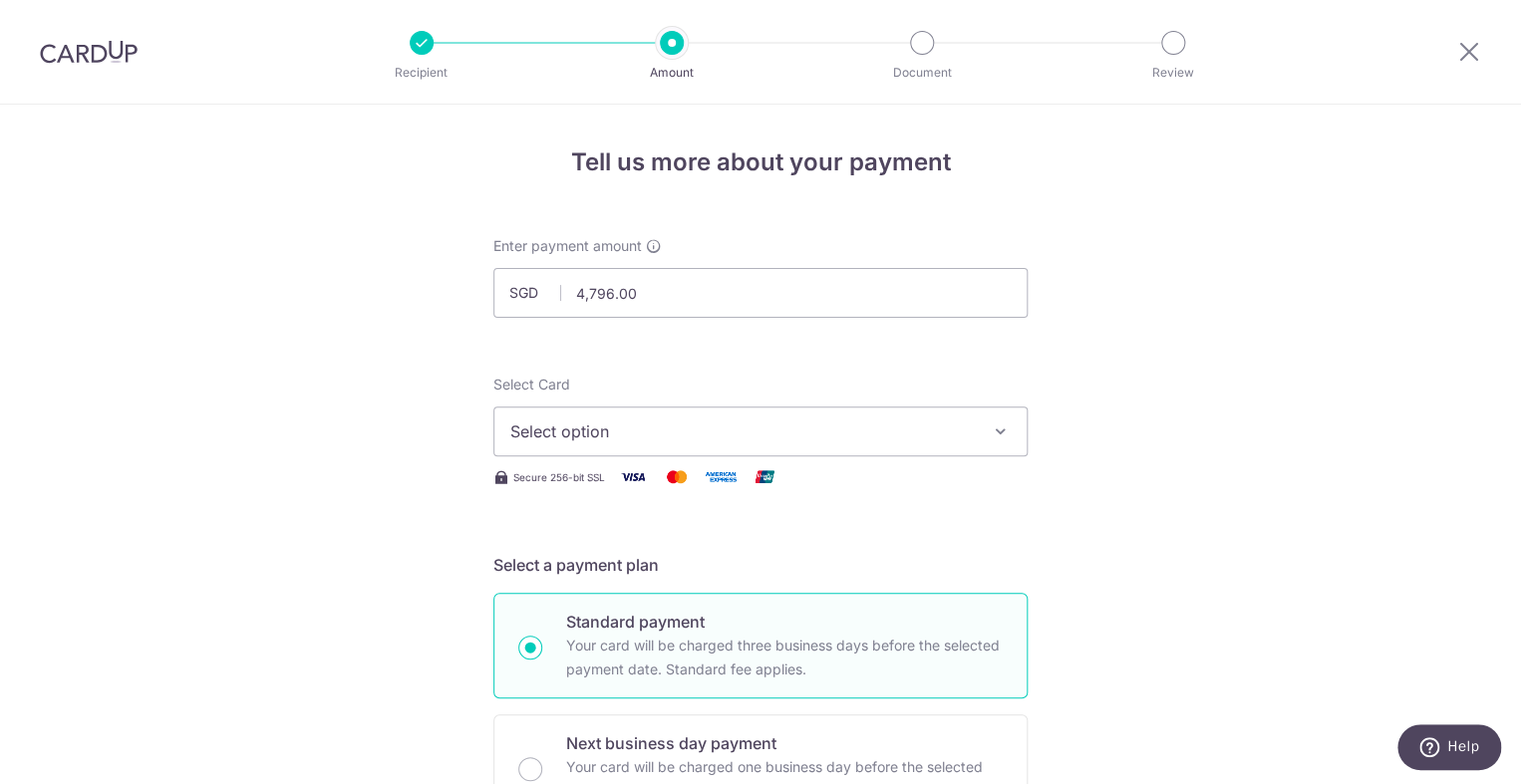 click on "Select option" at bounding box center [743, 431] 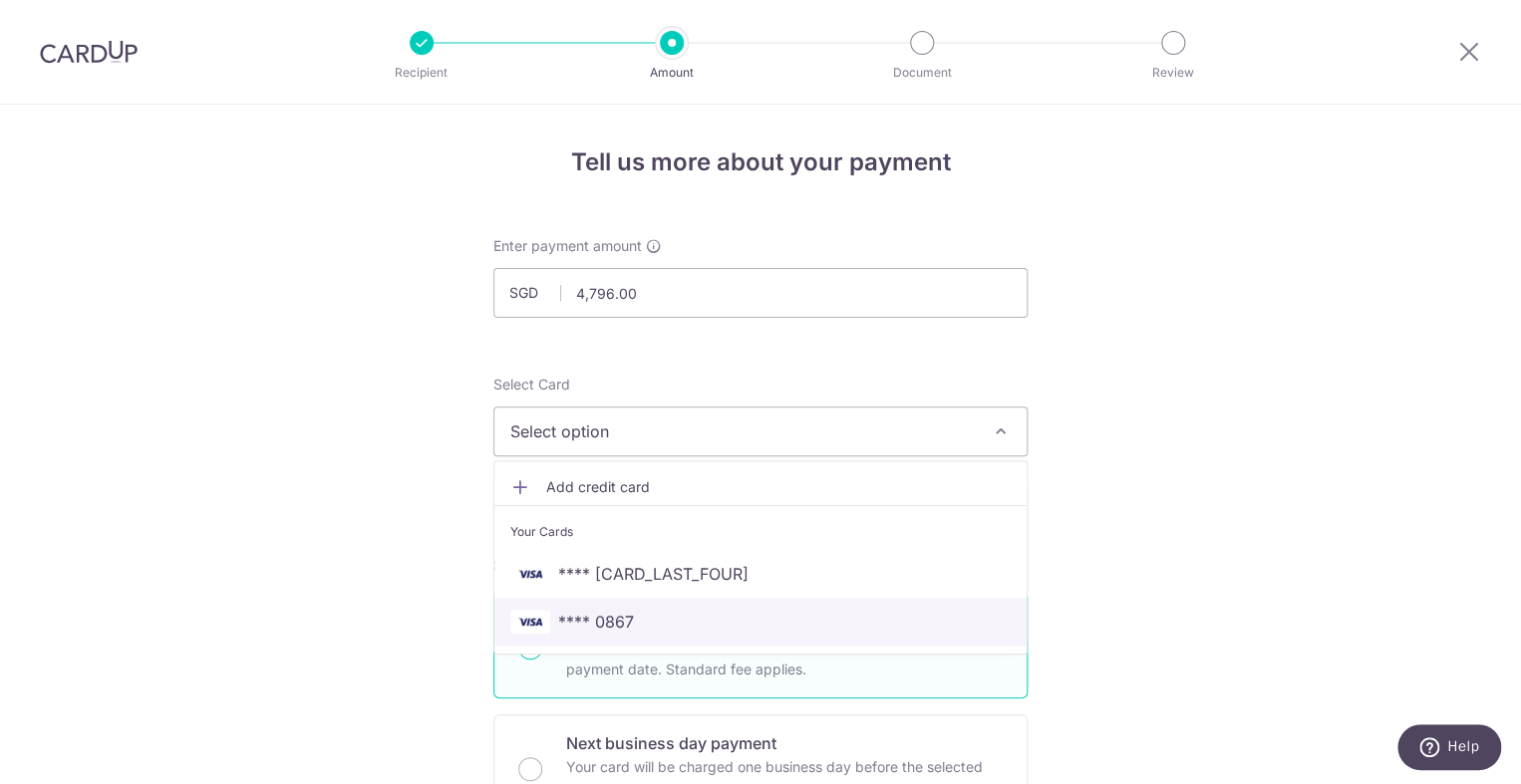 click on "**** 0867" at bounding box center (760, 622) 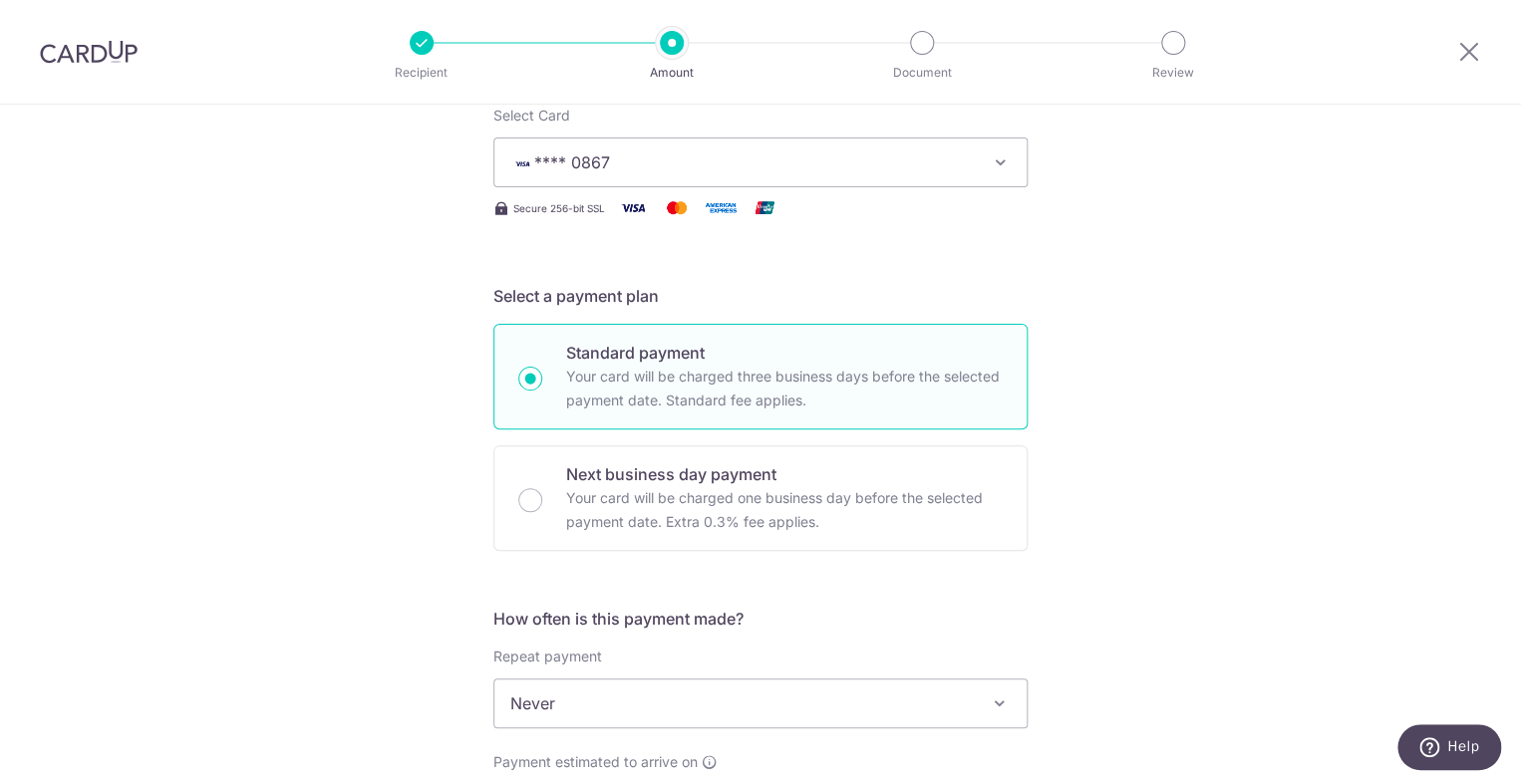 scroll, scrollTop: 277, scrollLeft: 0, axis: vertical 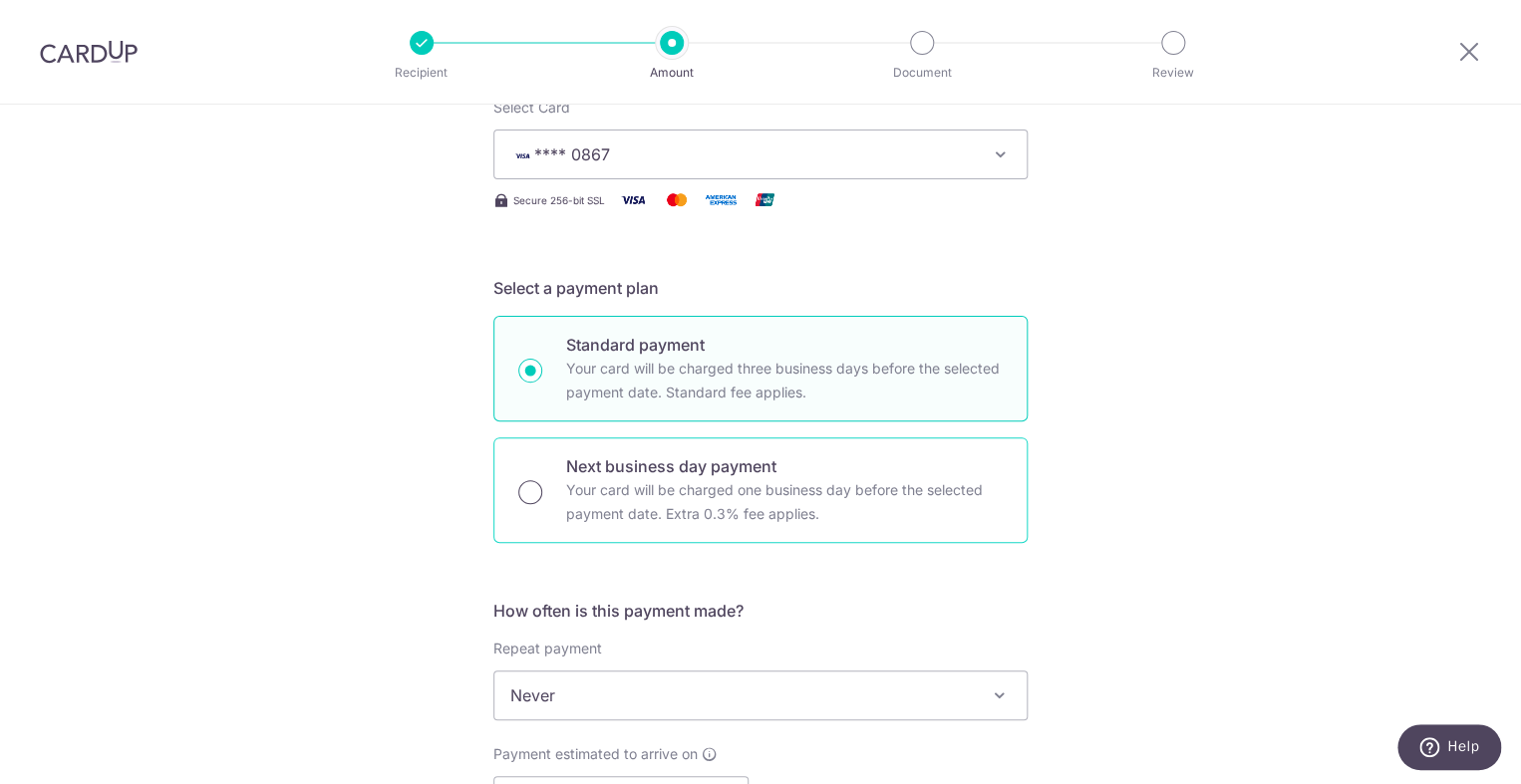 click on "Next business day payment
Your card will be charged one business day before the selected payment date. Extra 0.3% fee applies." at bounding box center (530, 492) 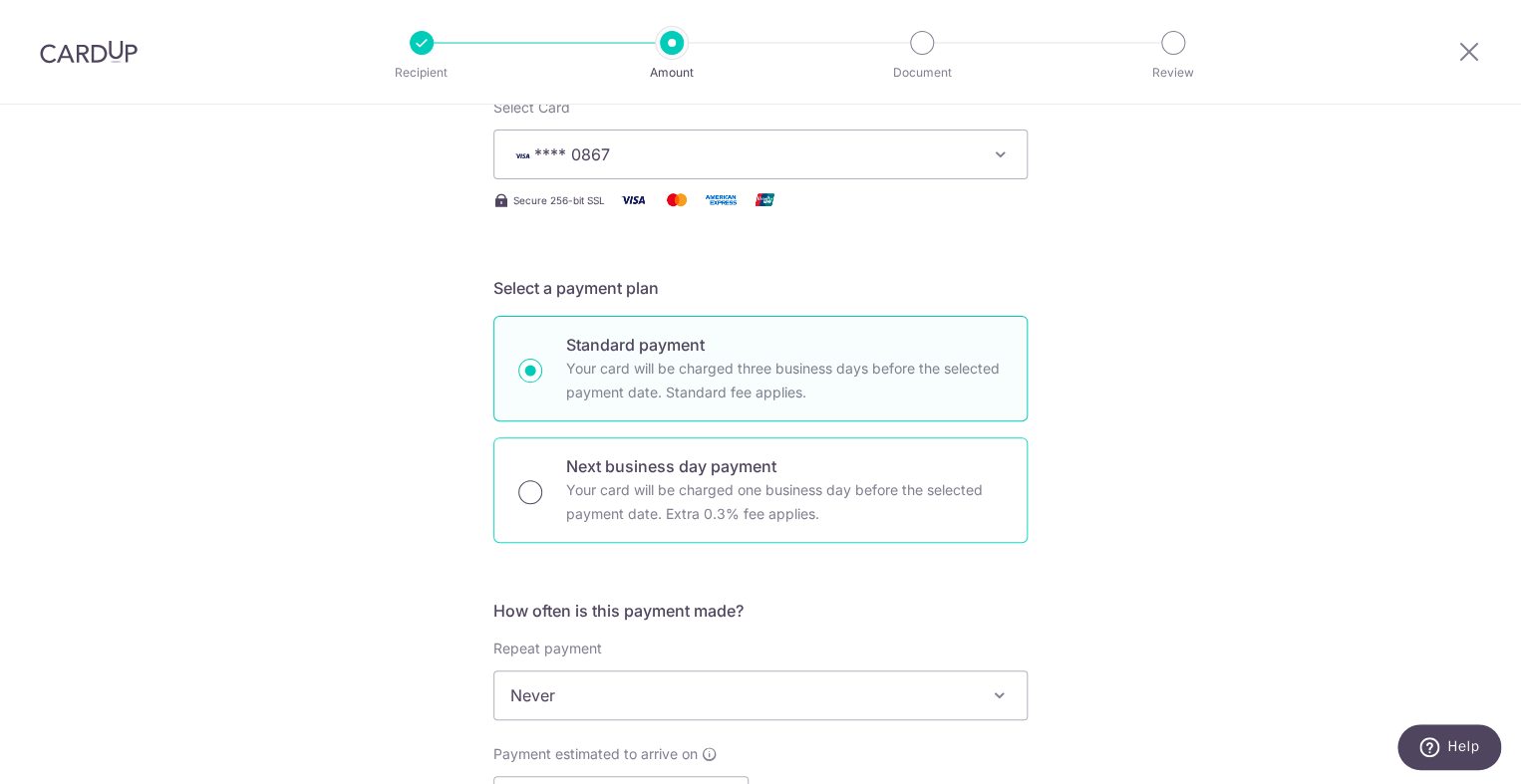radio on "true" 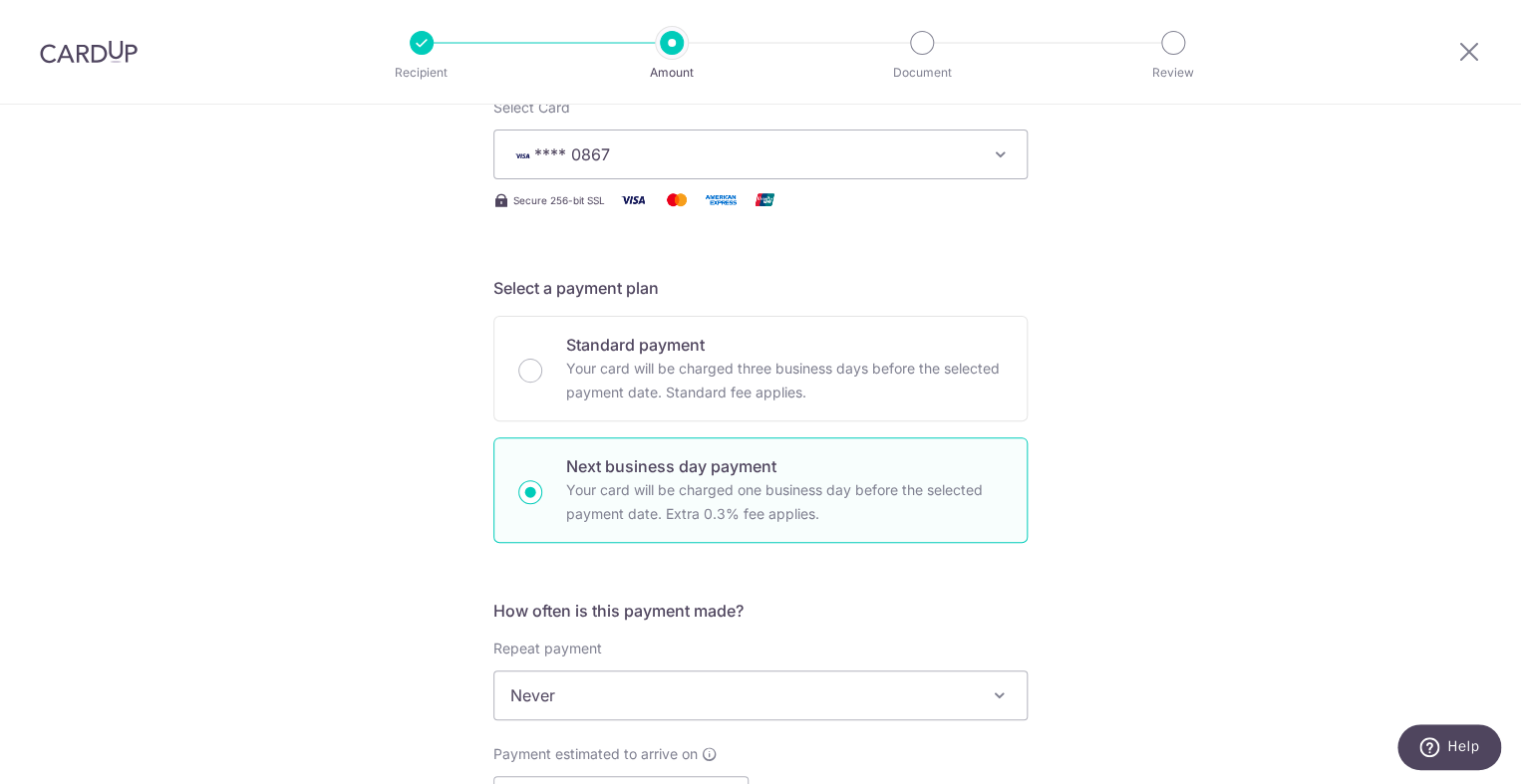 scroll, scrollTop: 446, scrollLeft: 0, axis: vertical 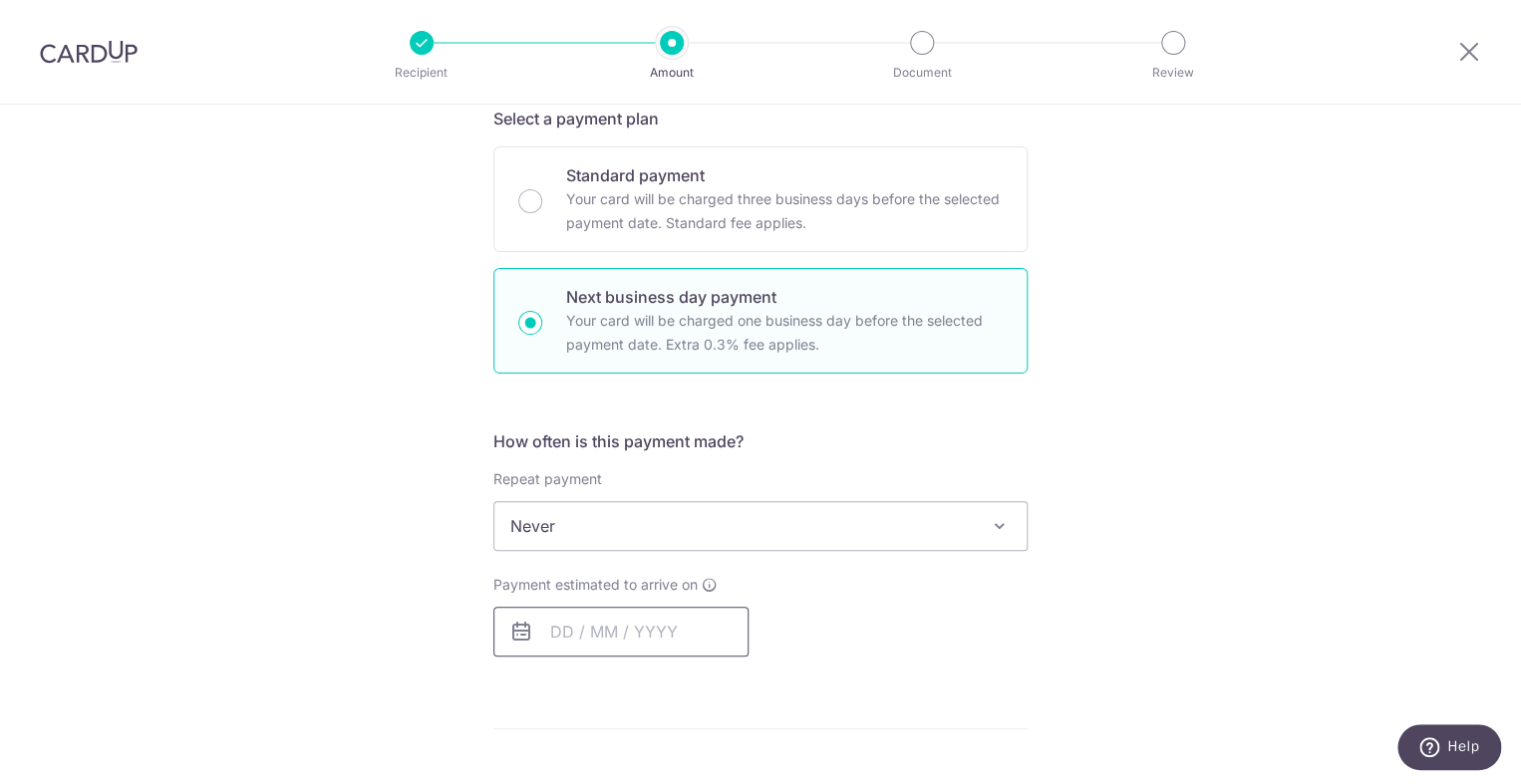 click at bounding box center (621, 632) 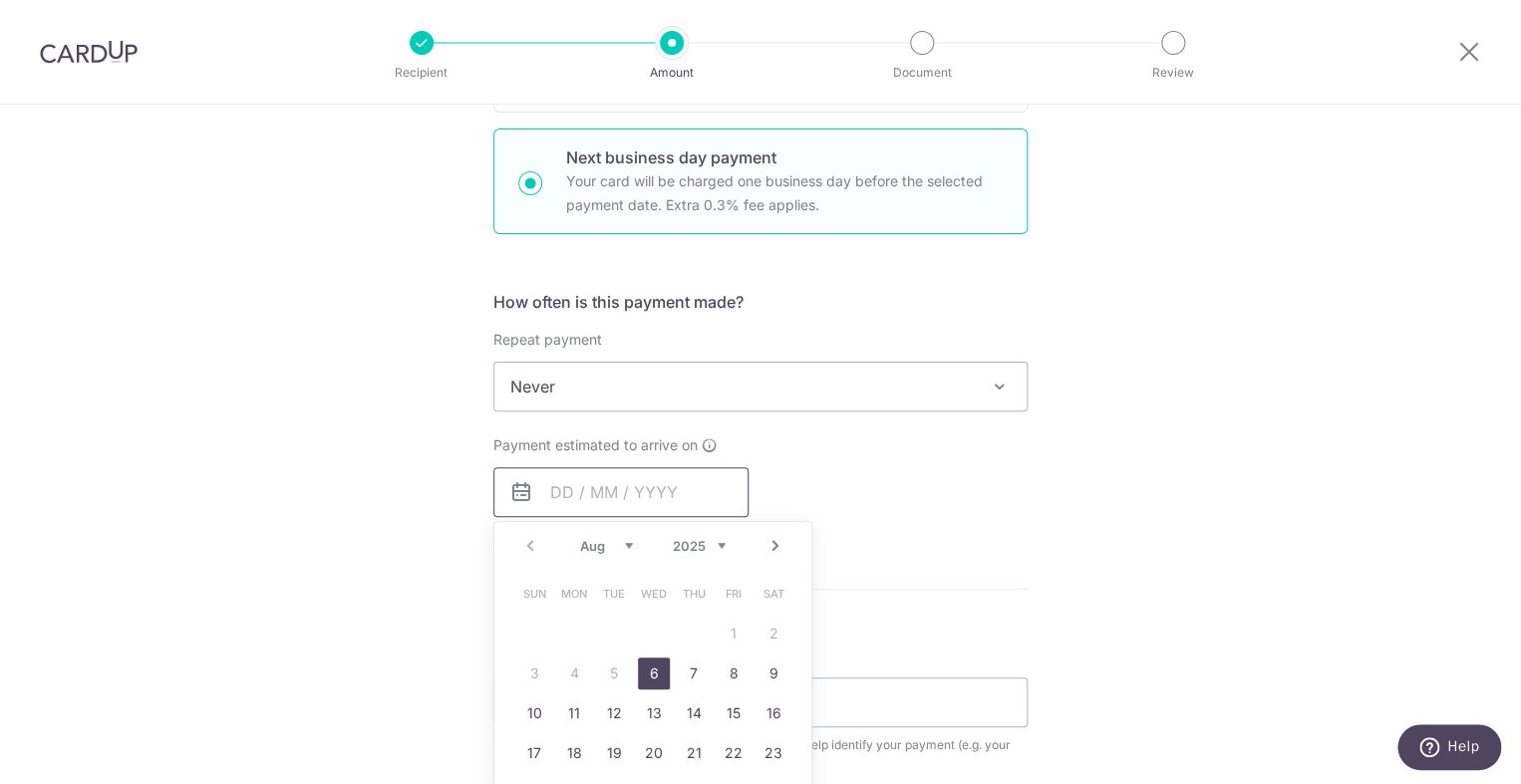 scroll, scrollTop: 631, scrollLeft: 0, axis: vertical 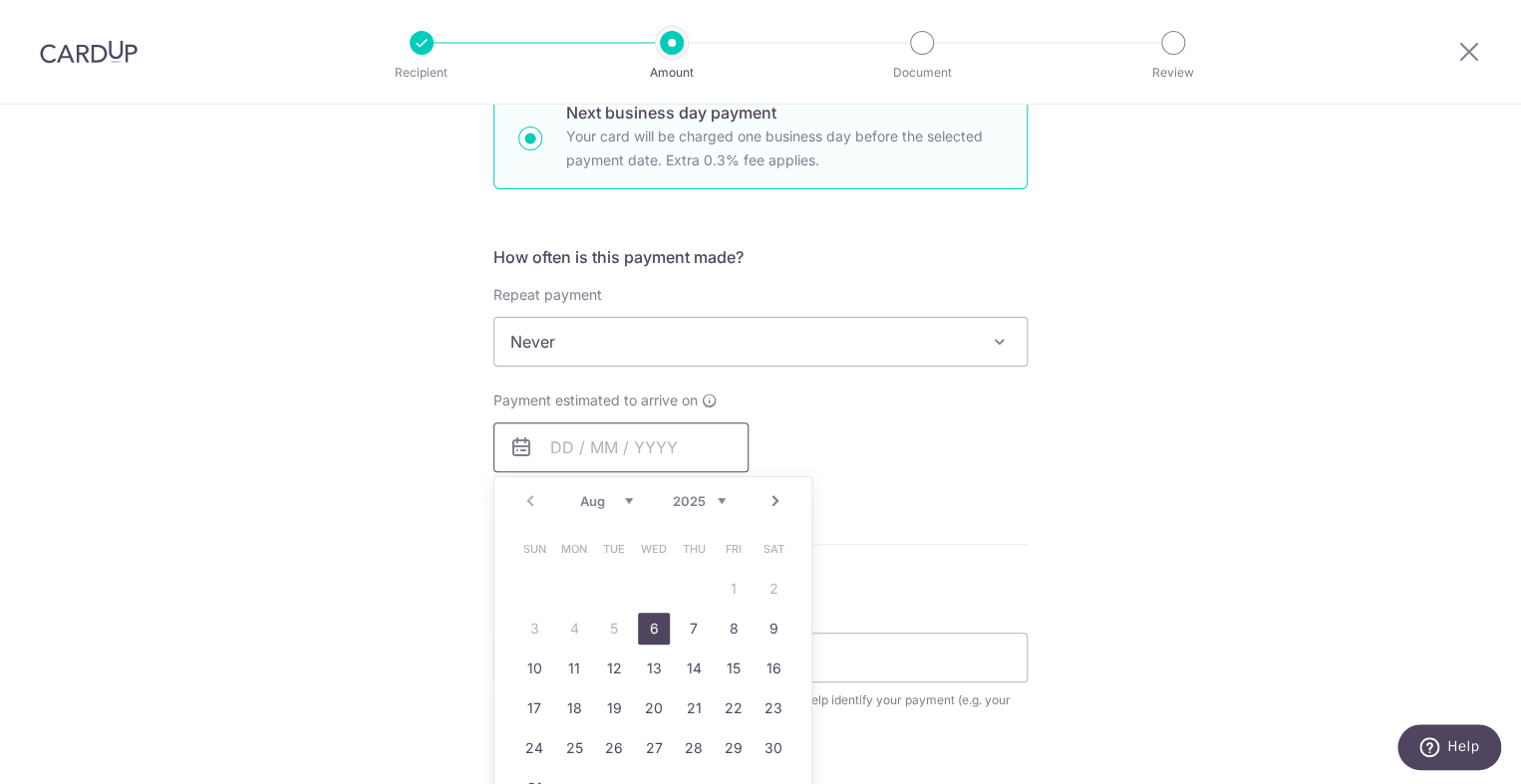 click on "6" at bounding box center [654, 629] 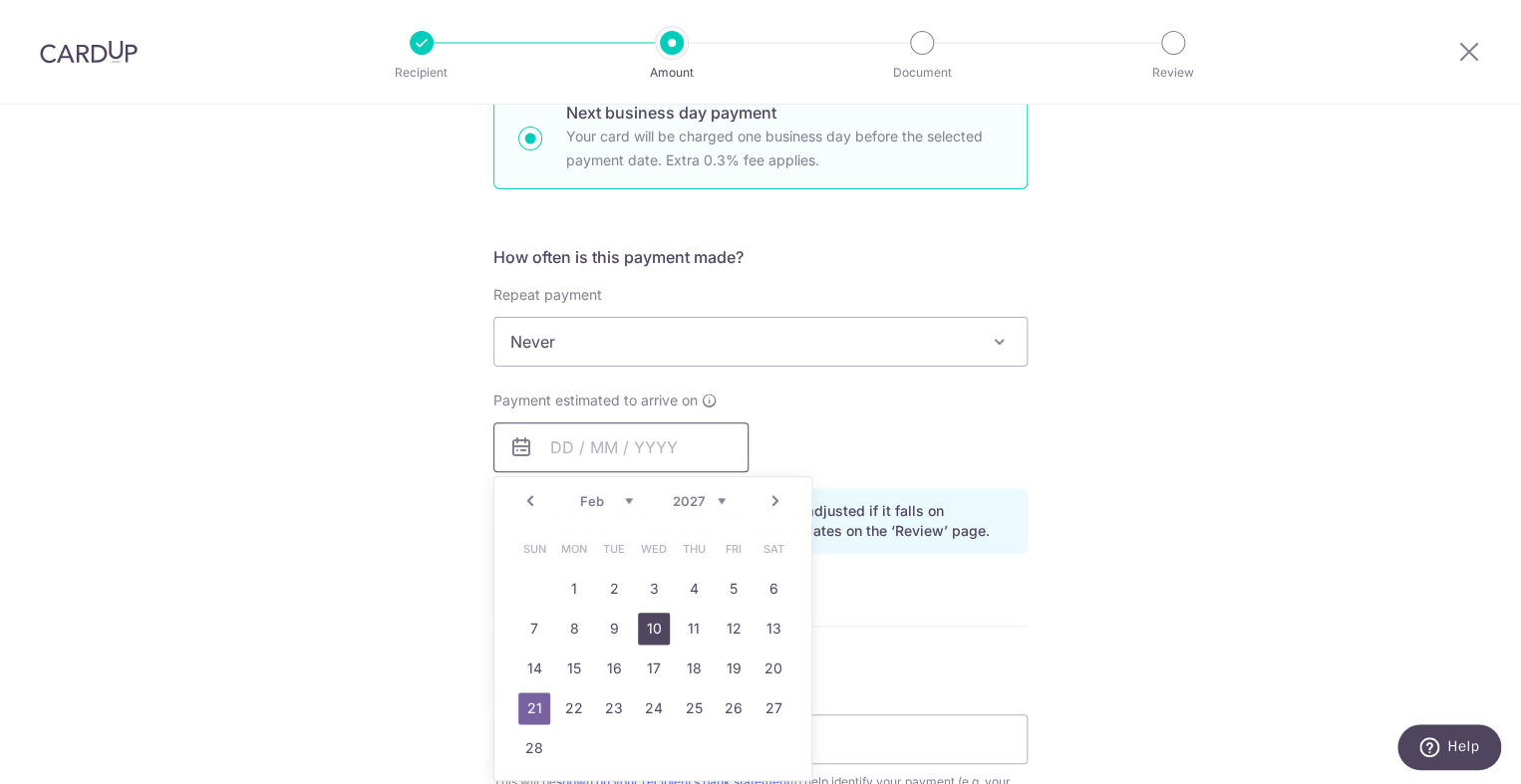 type on "06/08/2025" 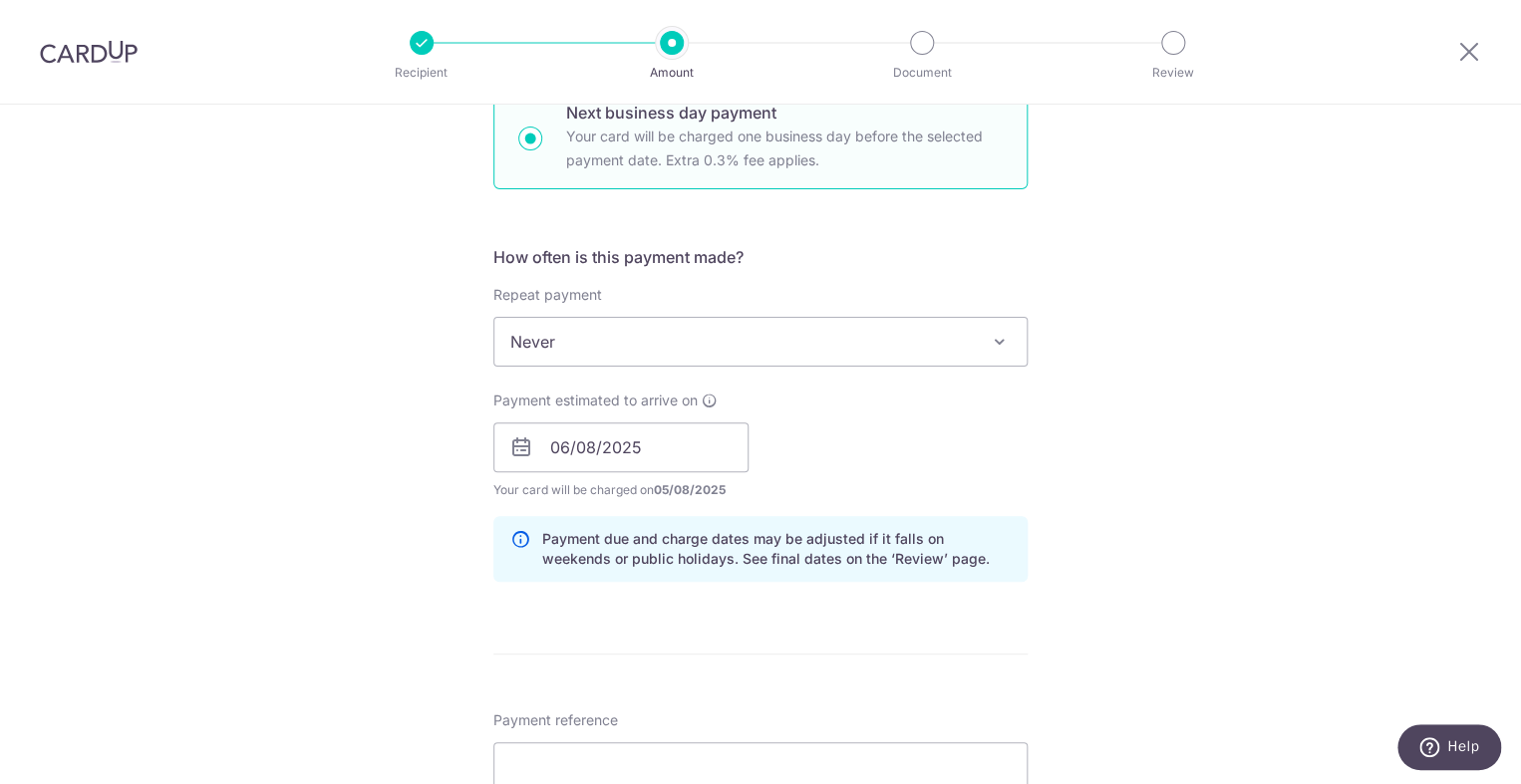 click on "Payment estimated to arrive on
06/08/2025
Prev Next Jan Feb Mar Apr May Jun Jul Aug Sep Oct Nov Dec 2025 2026 2027 2028 2029 2030 2031 2032 2033 2034 2035 Sun Mon Tue Wed Thu Fri Sat   1 2 3 4 5 6 7 8 9 10 11 12 13 14 15 16 17 18 19 20 21 22 23 24 25 26 27 28
Your card will be charged on  05/08/2025  for the first payment
* If your payment is funded by  9:00am SGT on Tuesday 05/08/2025
06/08/2025
No. of Payments
21/02/2027" at bounding box center [760, 445] 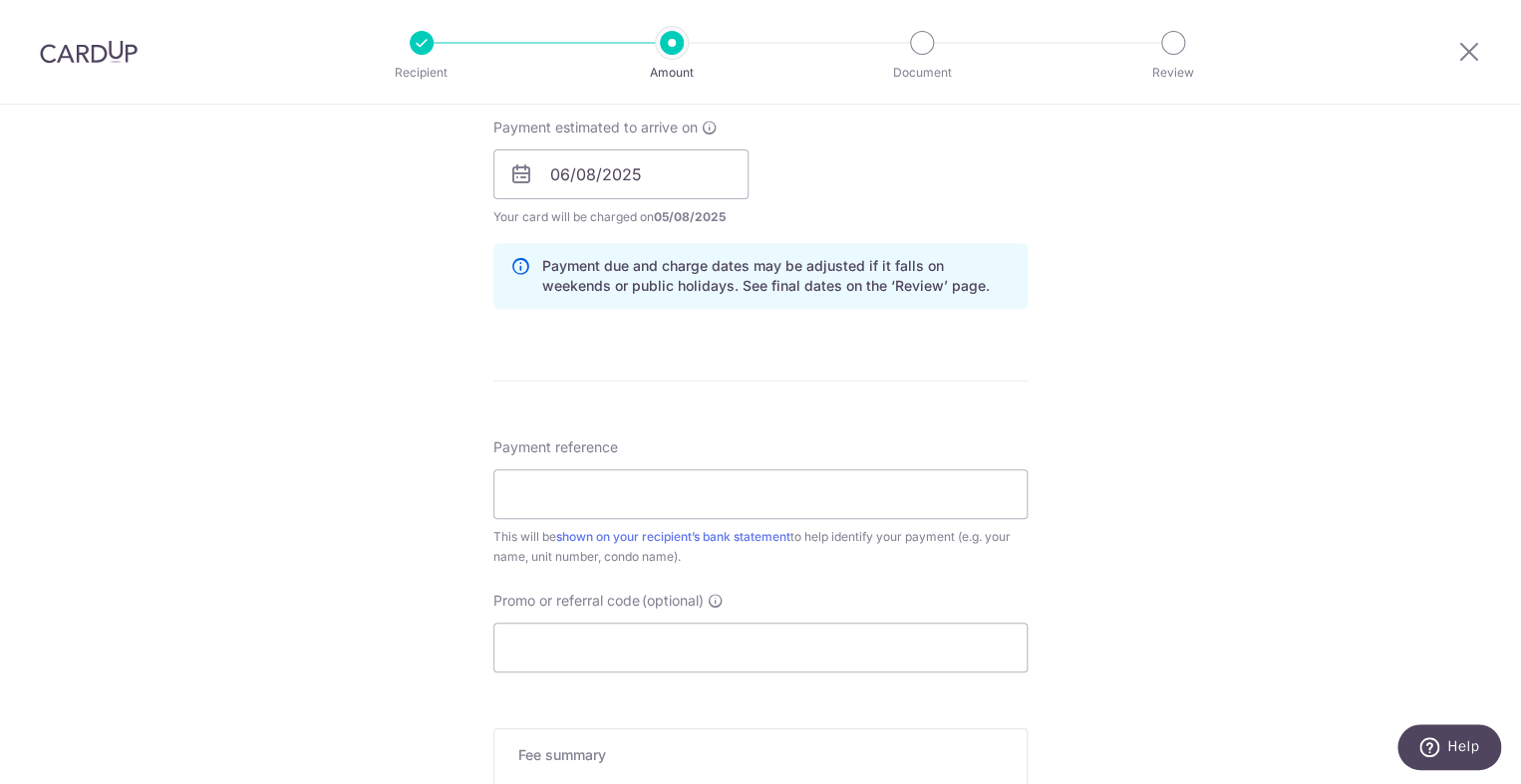 scroll, scrollTop: 933, scrollLeft: 0, axis: vertical 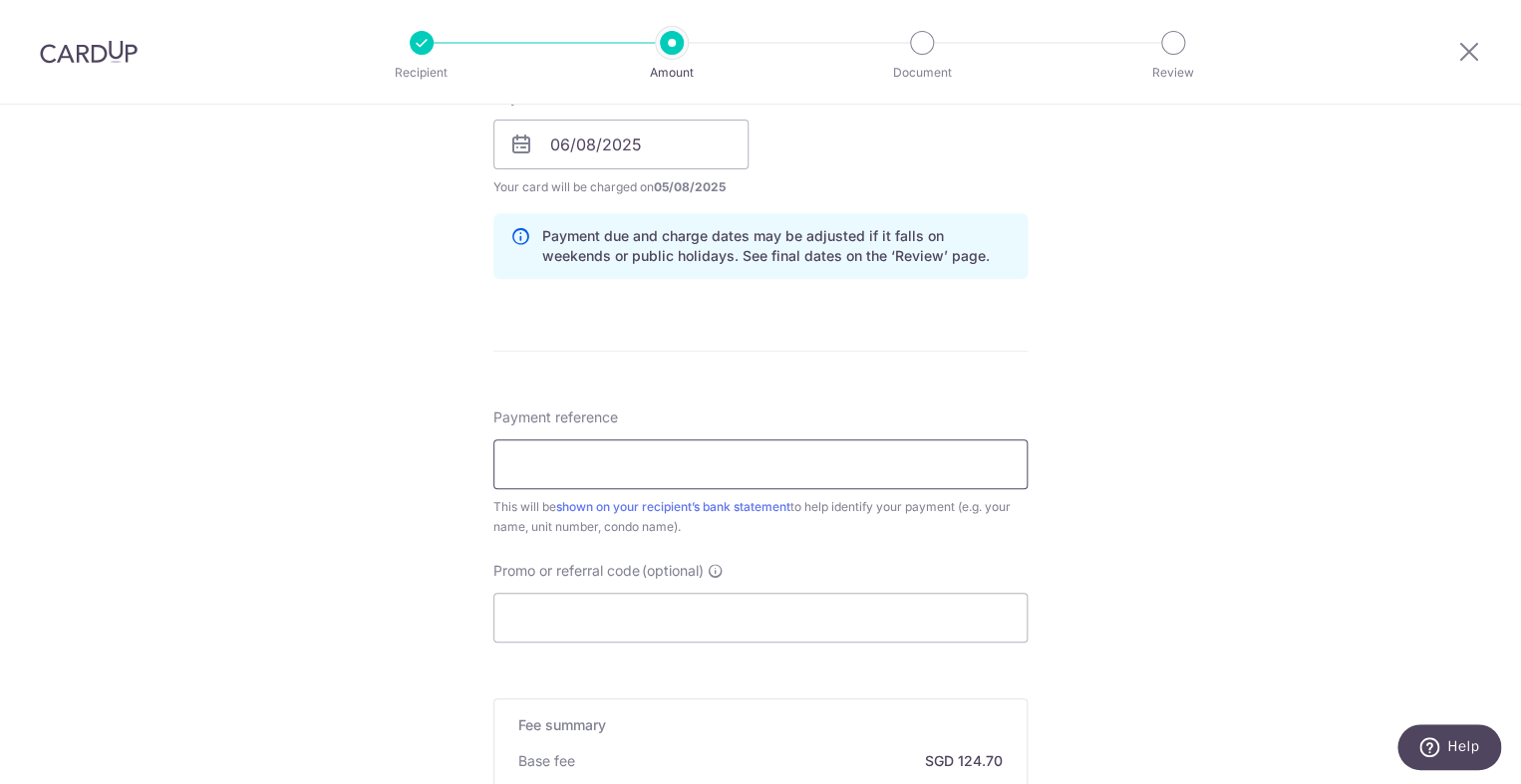 click on "Payment reference" at bounding box center (760, 464) 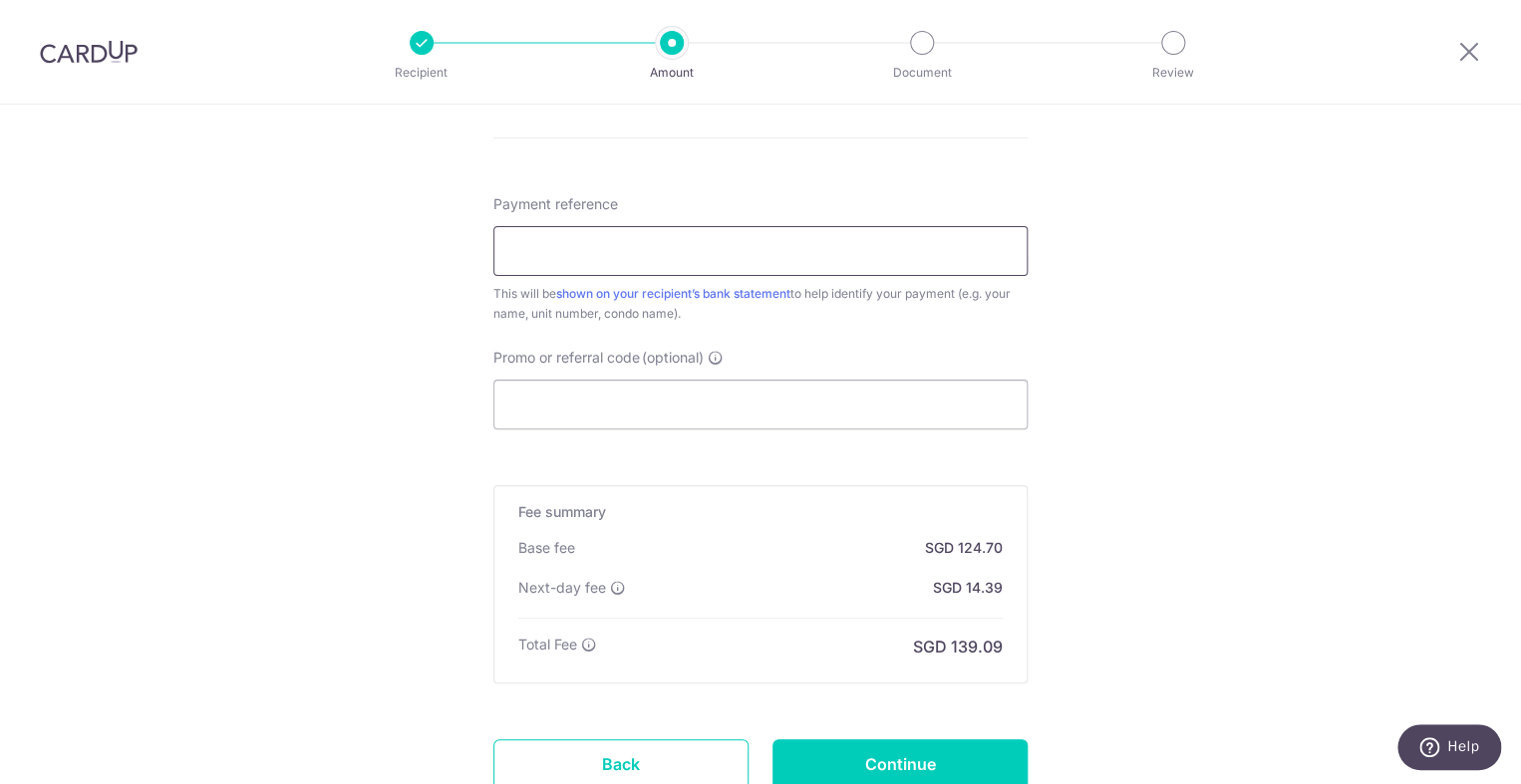 scroll, scrollTop: 1152, scrollLeft: 0, axis: vertical 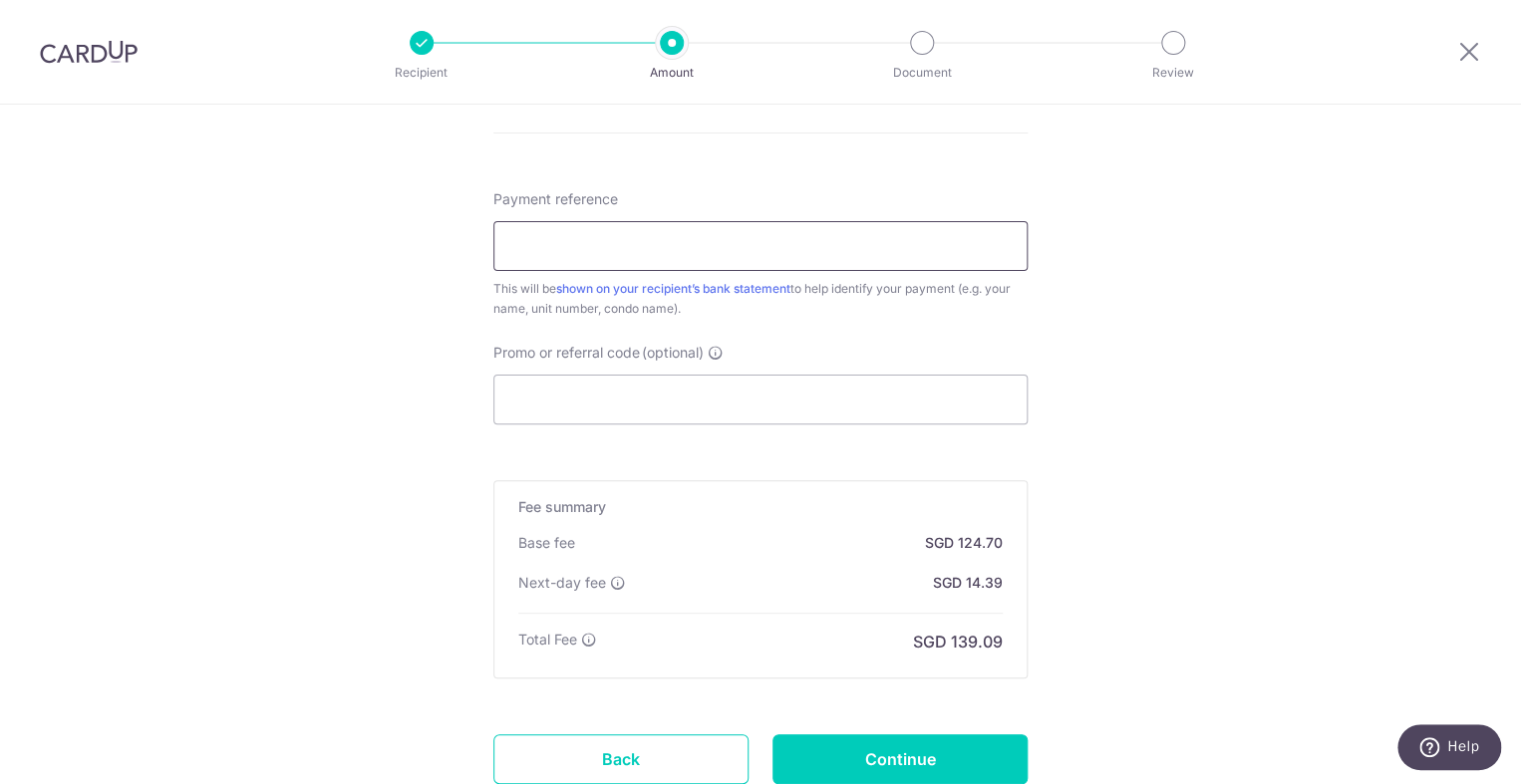 click on "Payment reference" at bounding box center [760, 246] 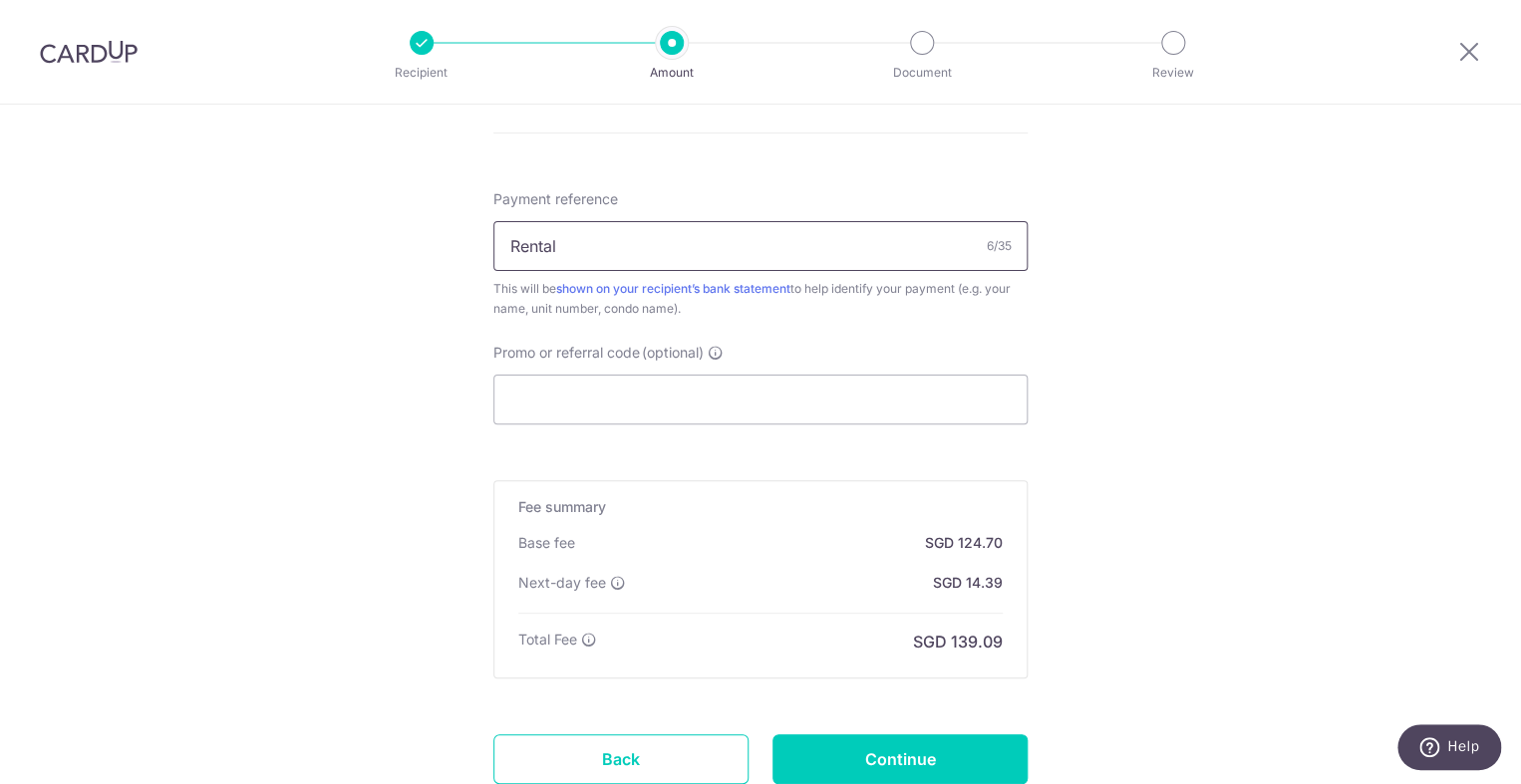 scroll, scrollTop: 1301, scrollLeft: 0, axis: vertical 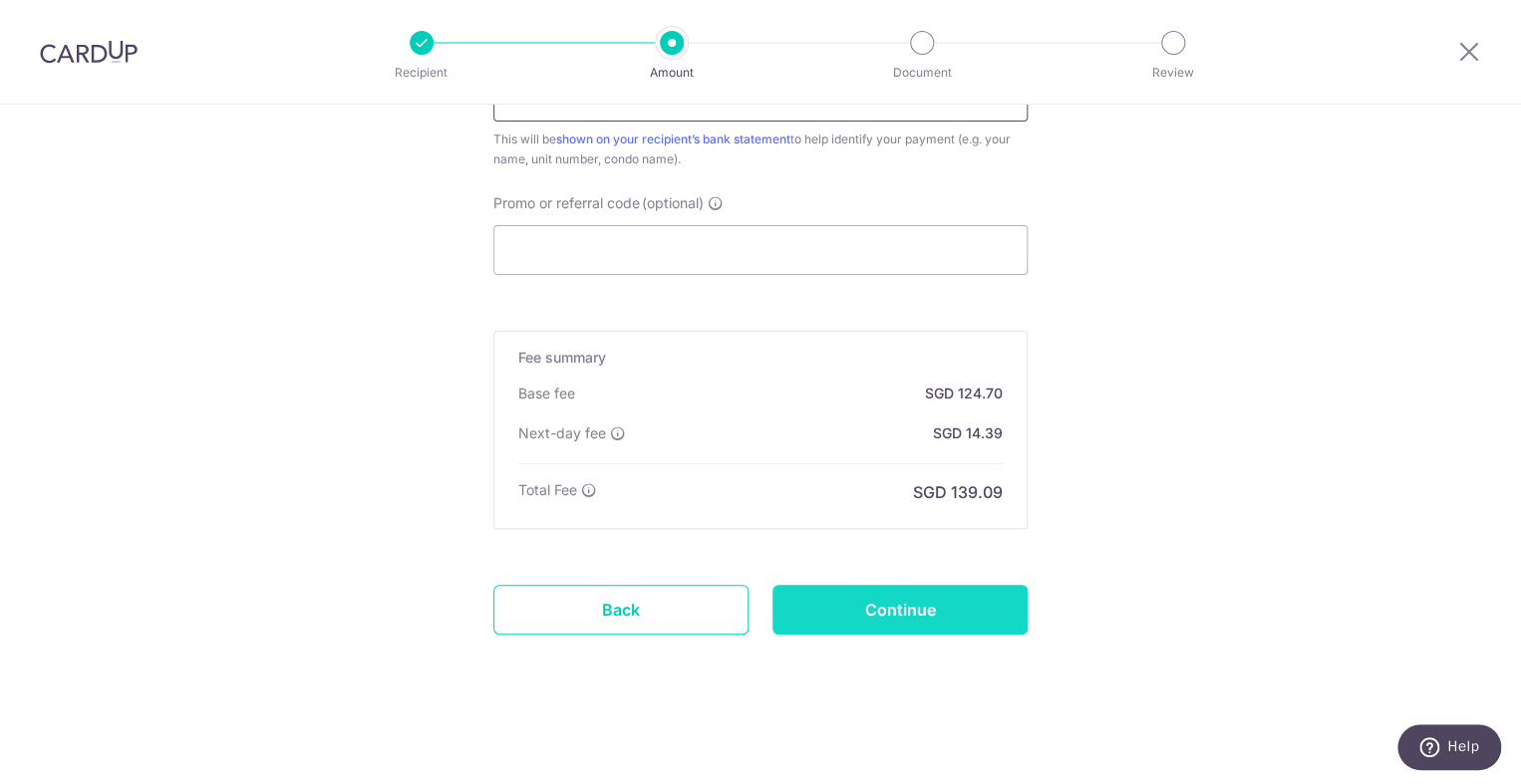 type on "Rental" 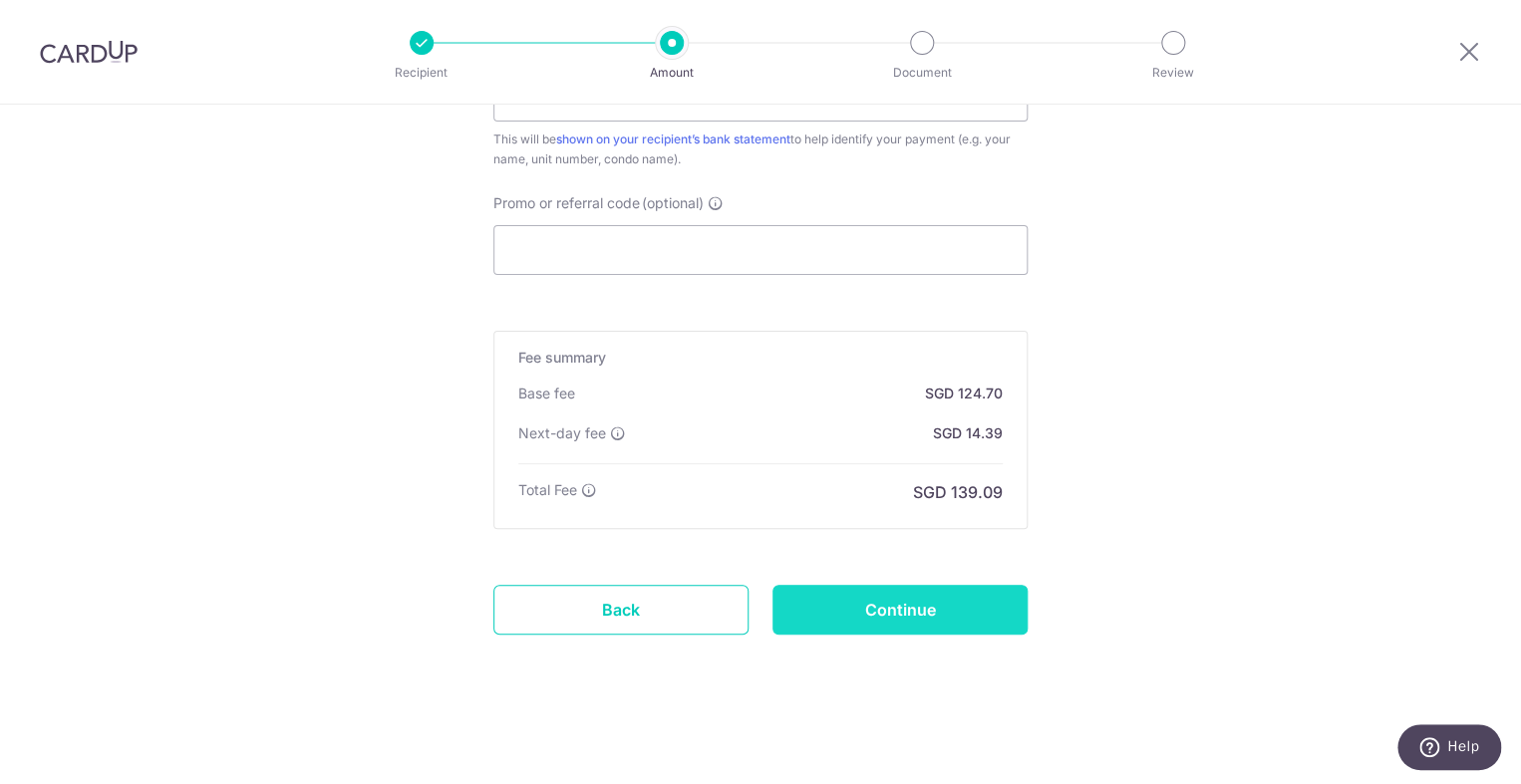 click on "Continue" at bounding box center [900, 610] 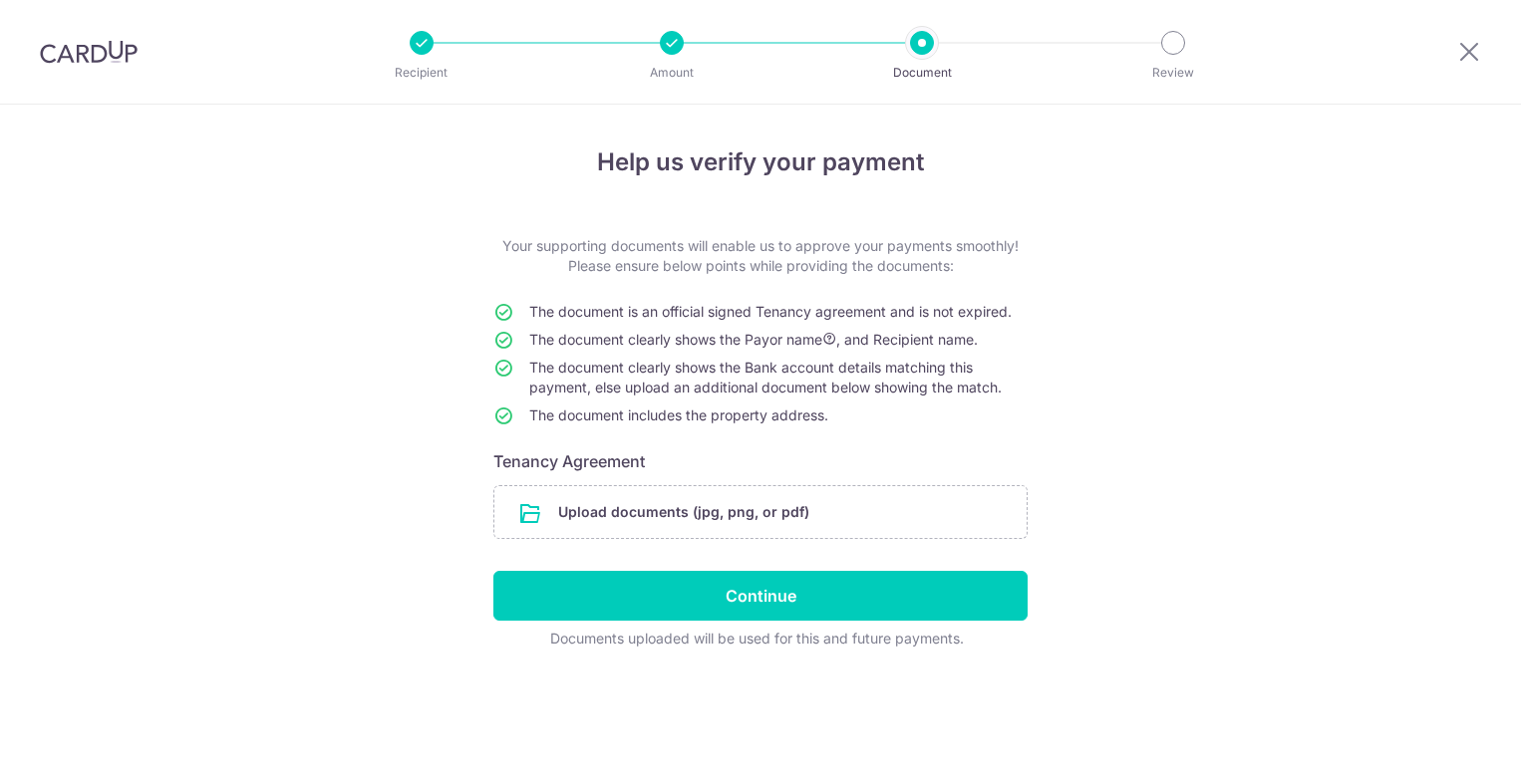 scroll, scrollTop: 0, scrollLeft: 0, axis: both 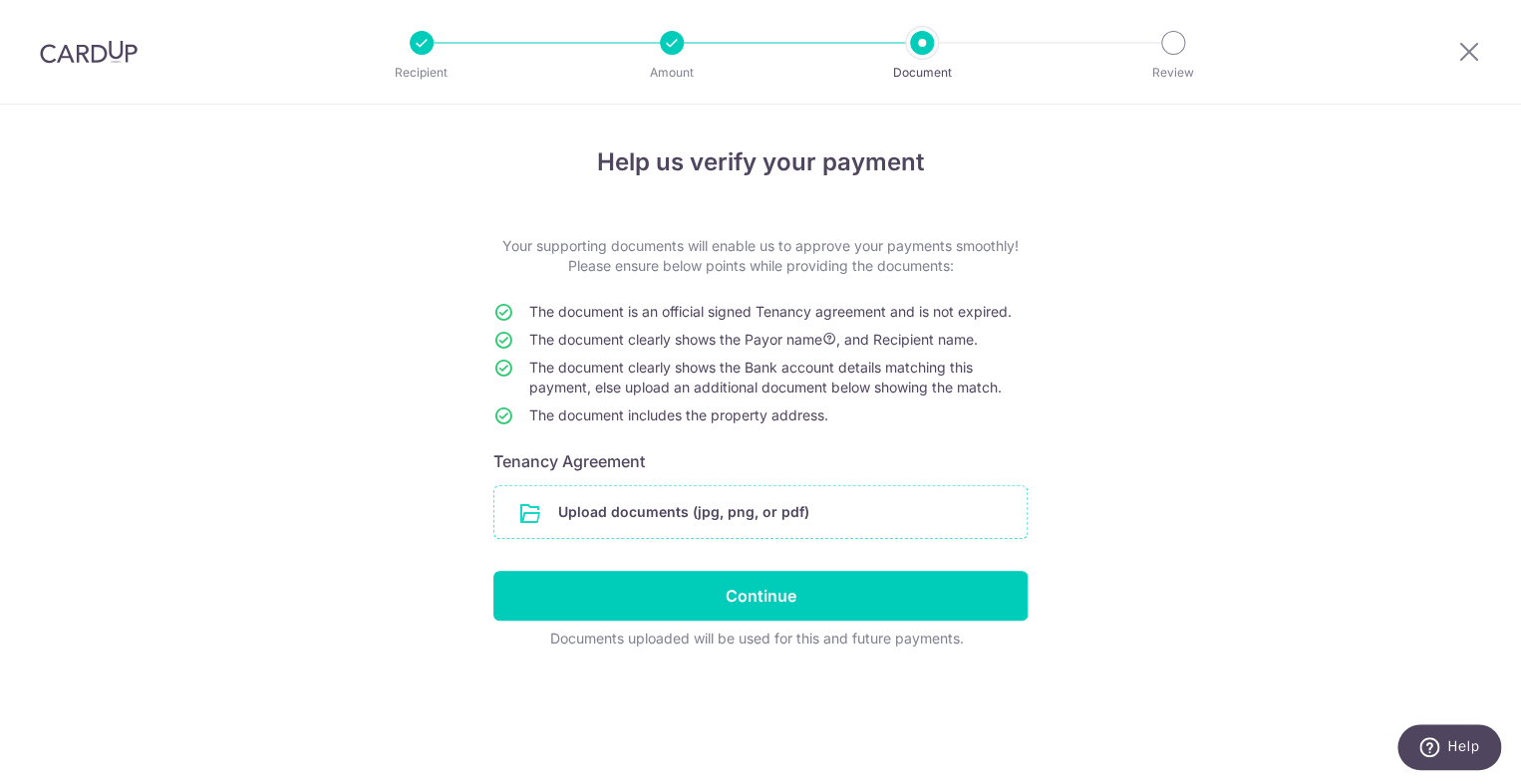 click at bounding box center [760, 512] 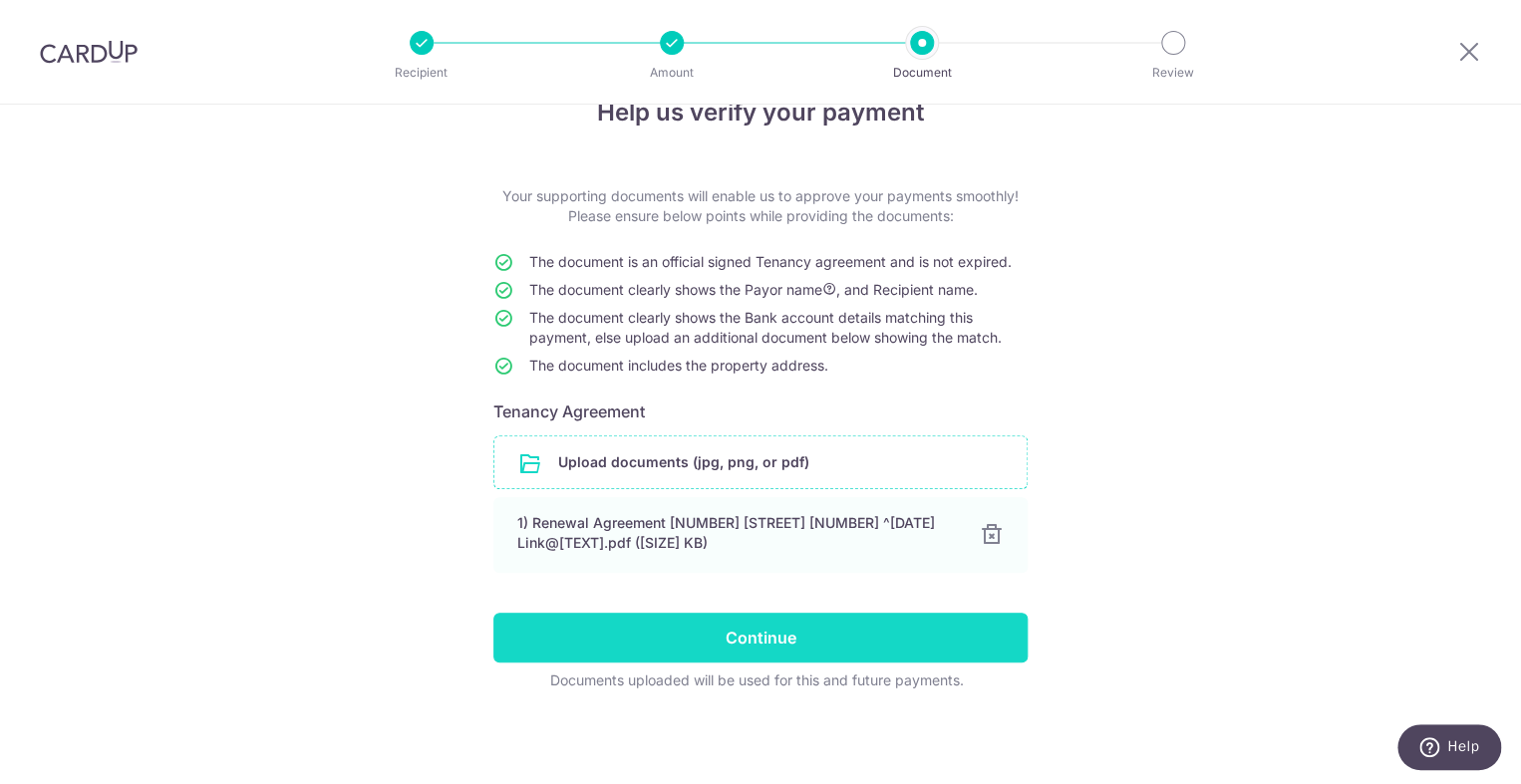 scroll, scrollTop: 50, scrollLeft: 0, axis: vertical 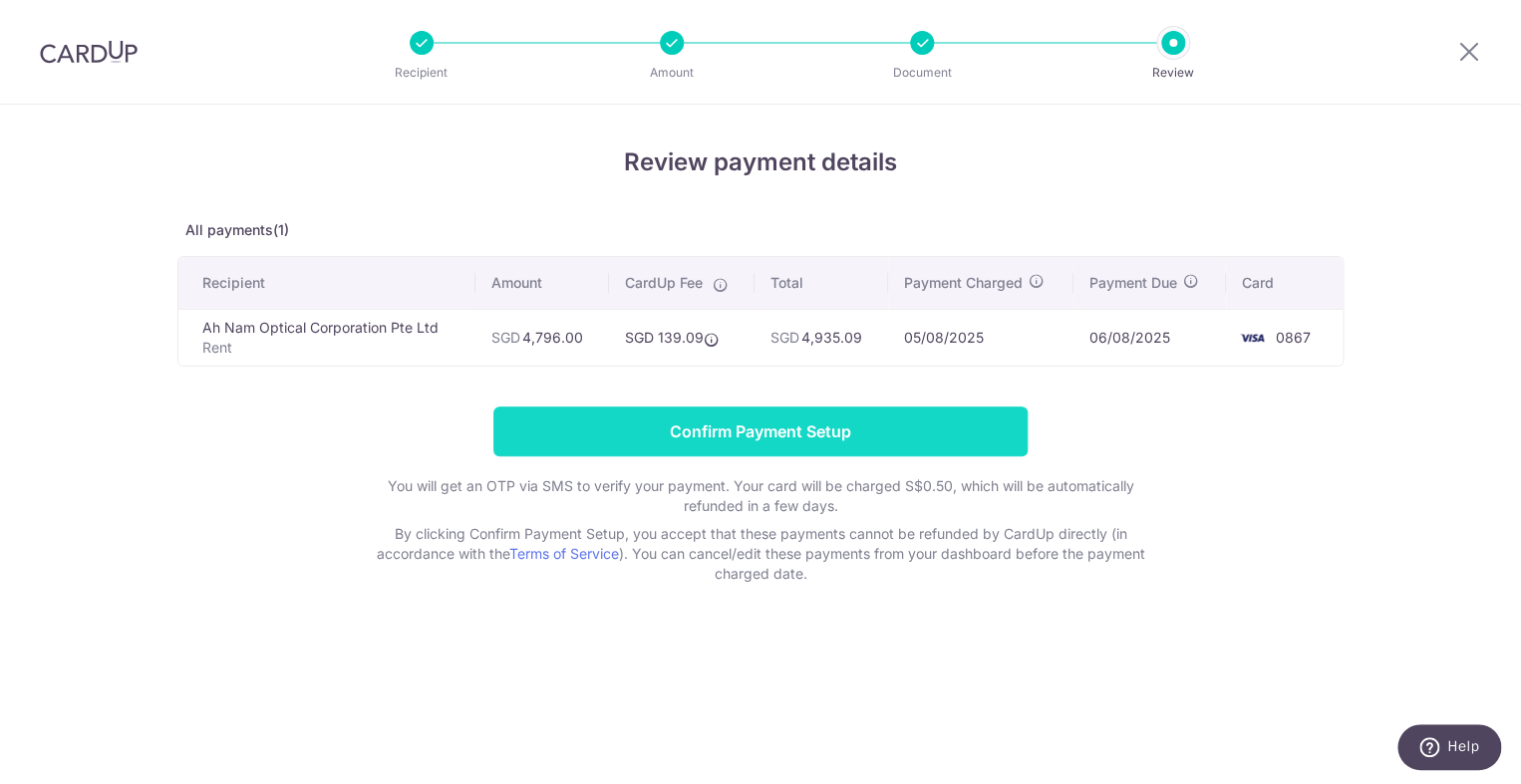 click on "Confirm Payment Setup" at bounding box center [760, 431] 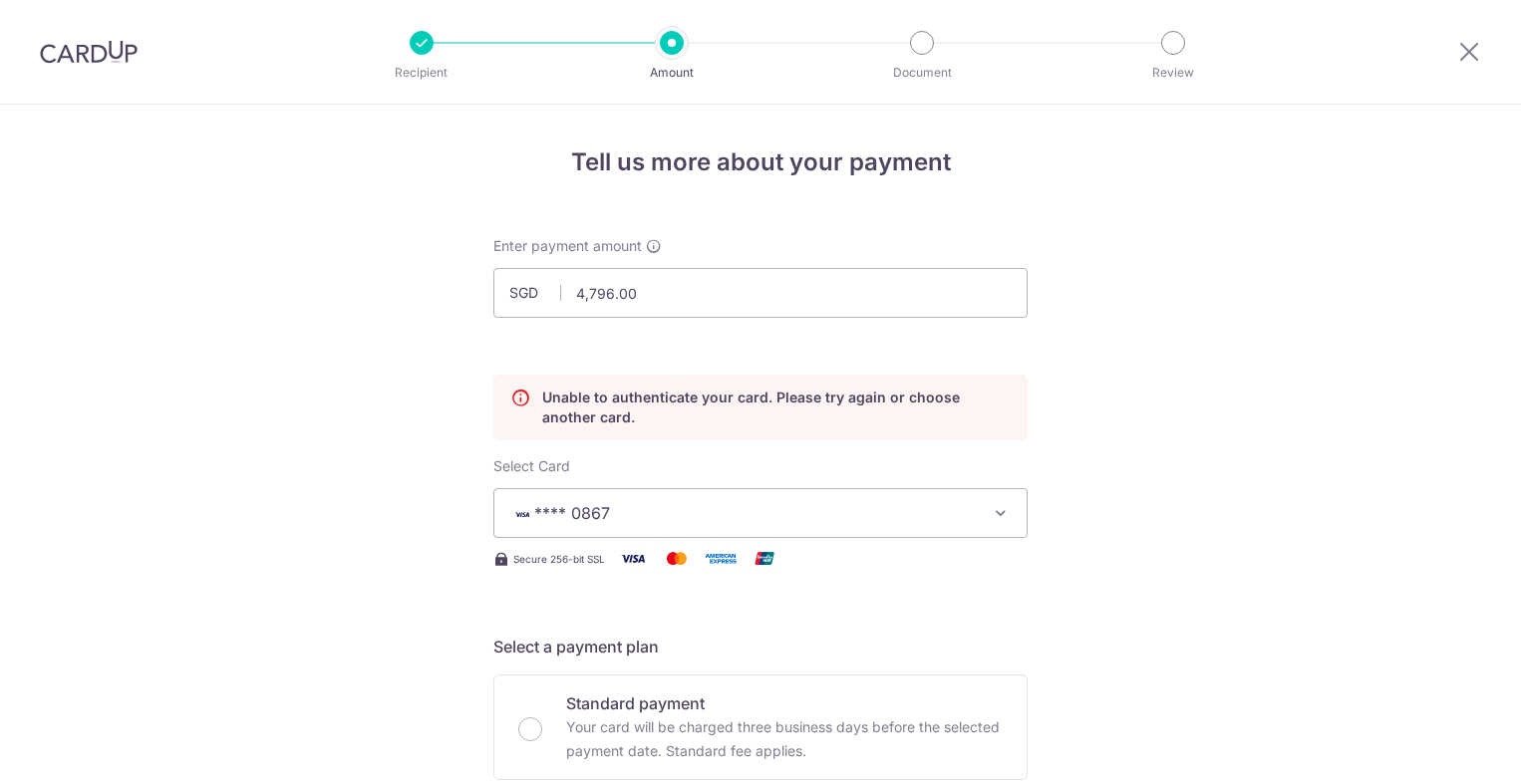scroll, scrollTop: 0, scrollLeft: 0, axis: both 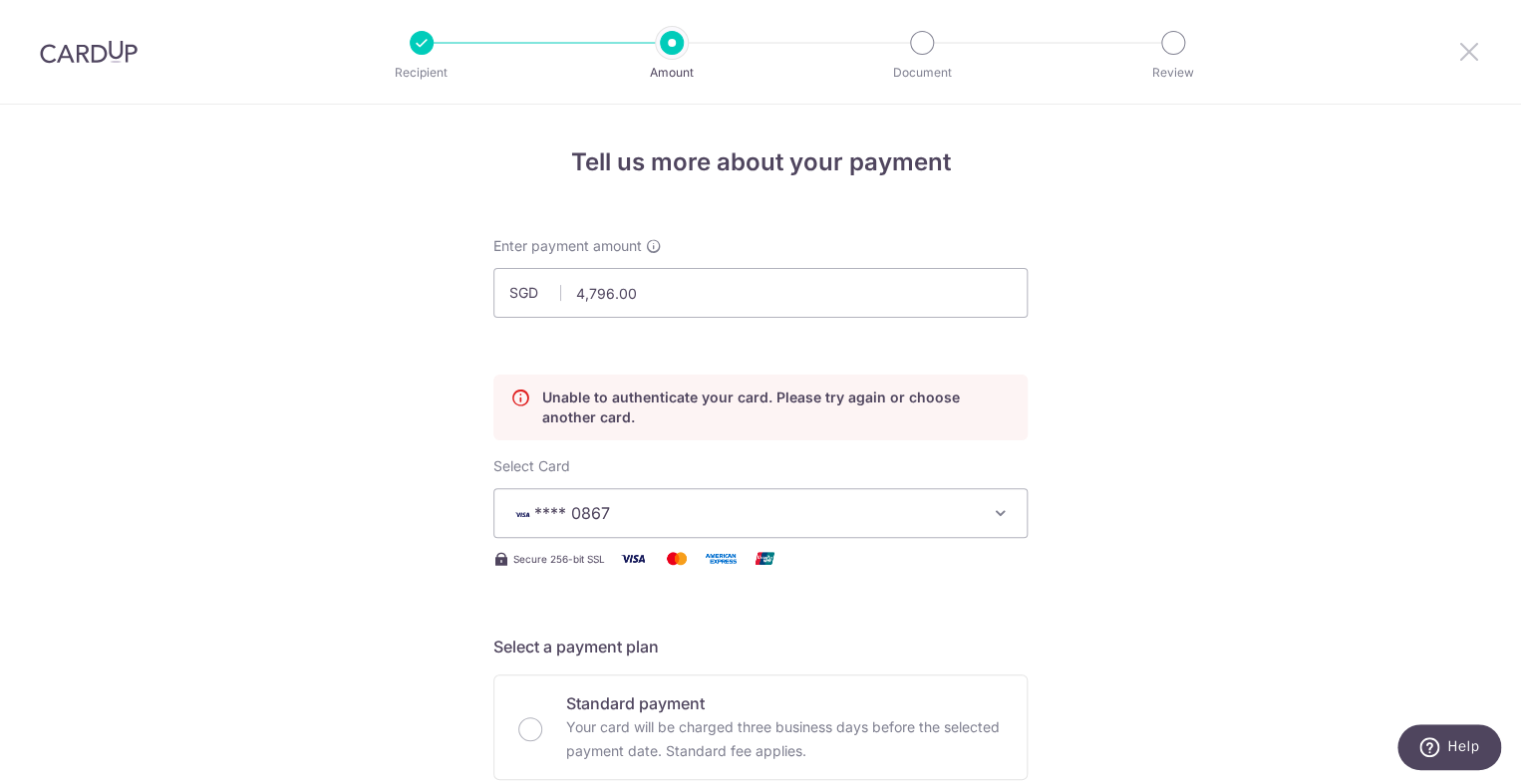 click at bounding box center [1469, 51] 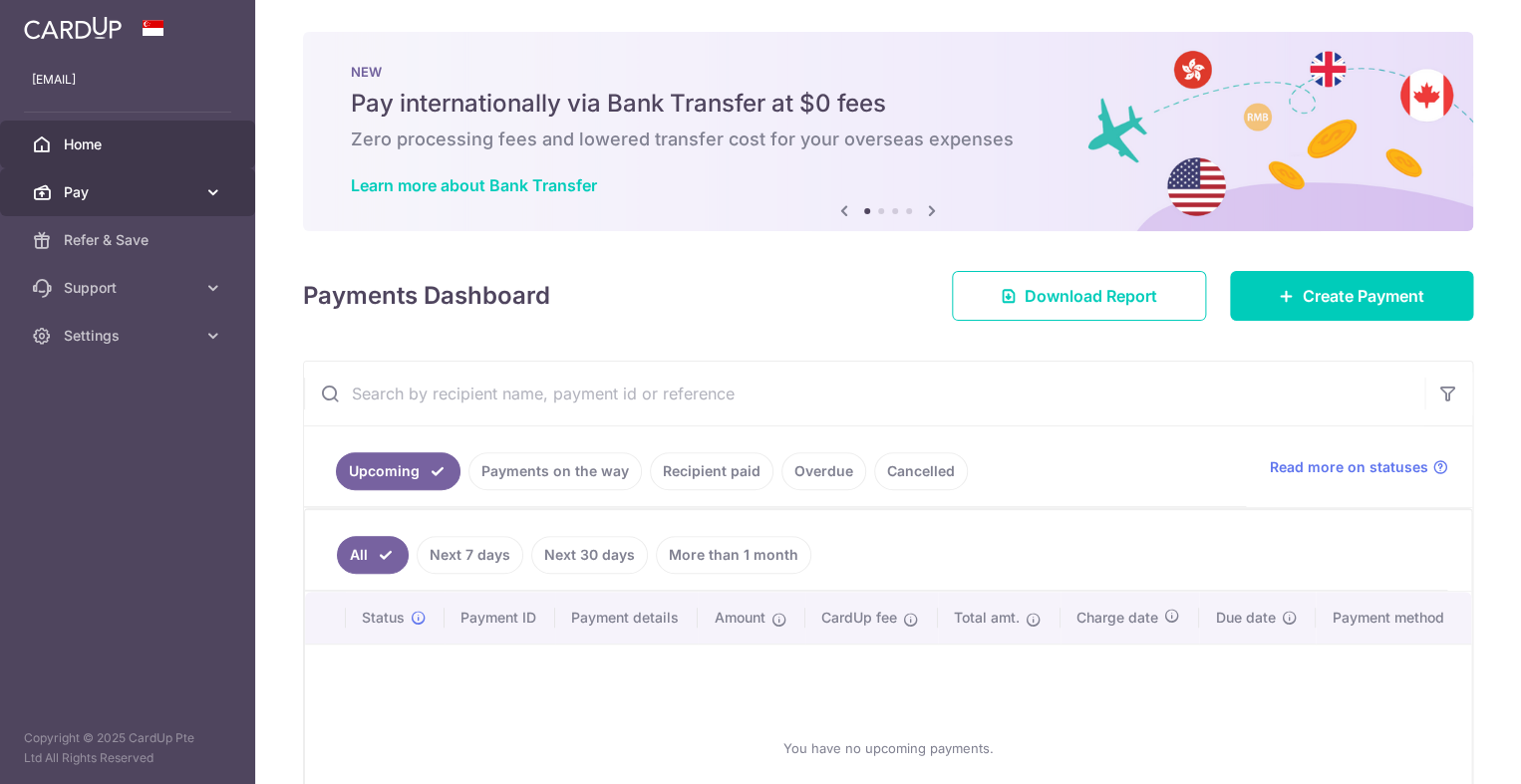 click on "Pay" at bounding box center [130, 192] 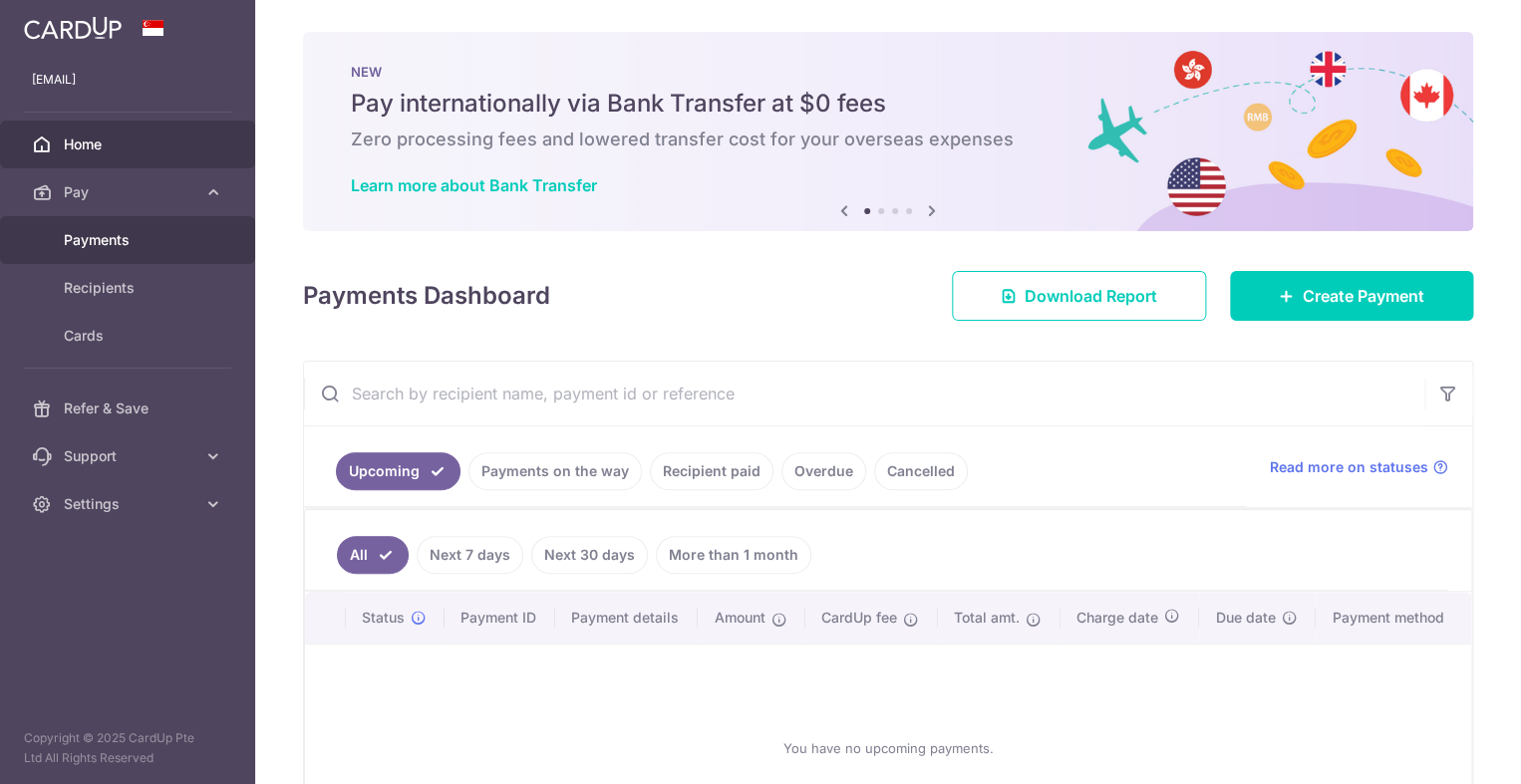 click on "Payments" at bounding box center [130, 240] 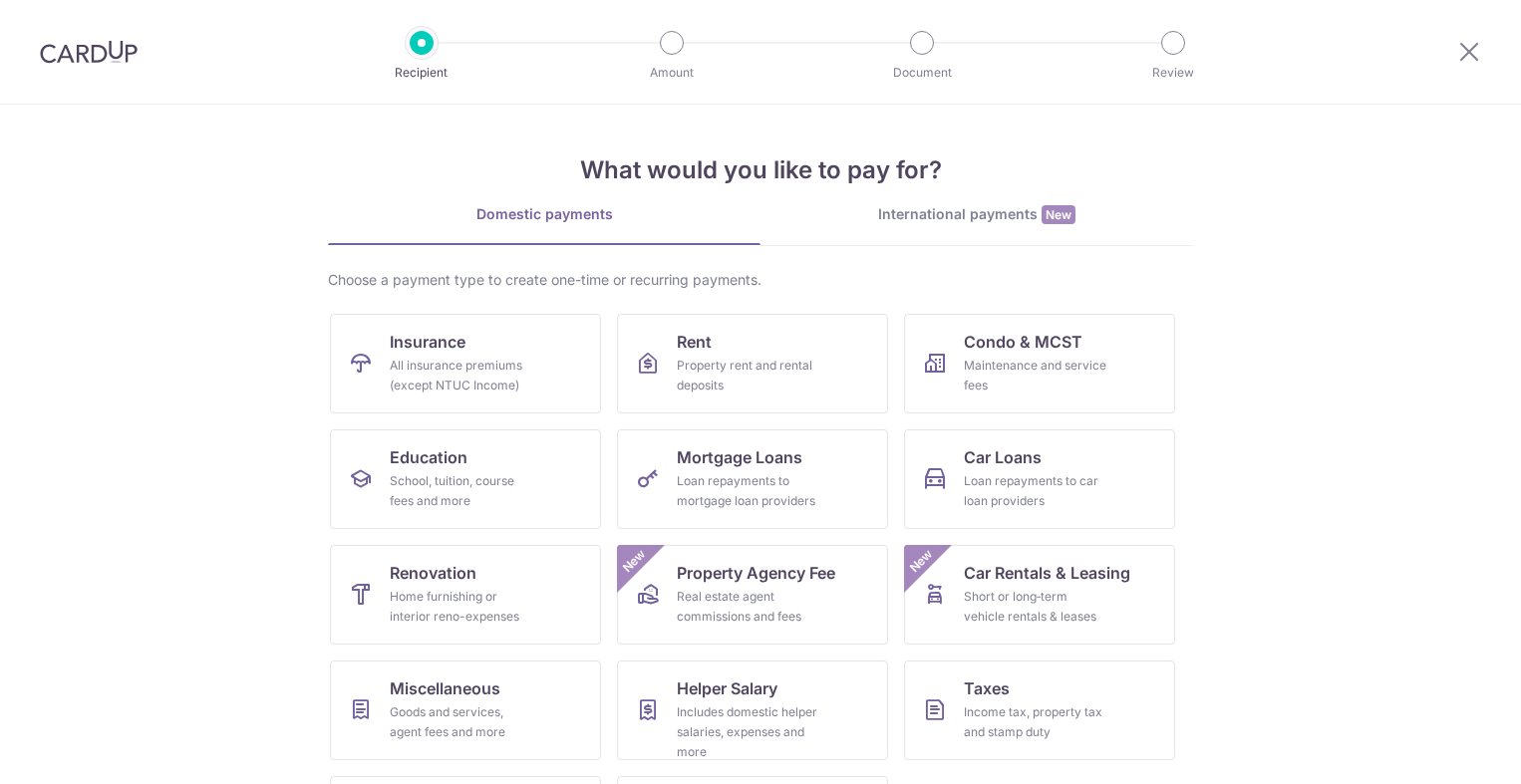 scroll, scrollTop: 0, scrollLeft: 0, axis: both 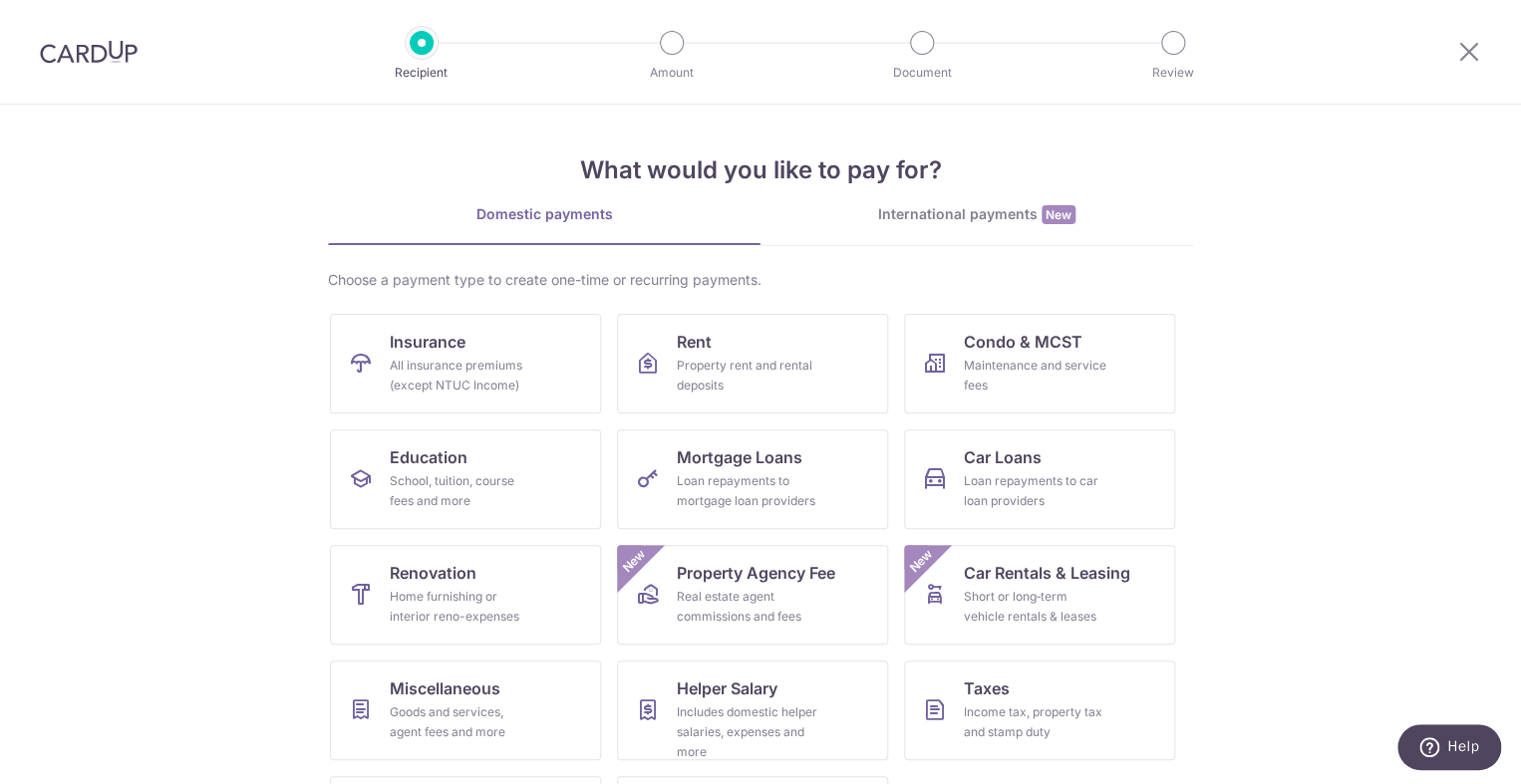 click at bounding box center [1469, 52] 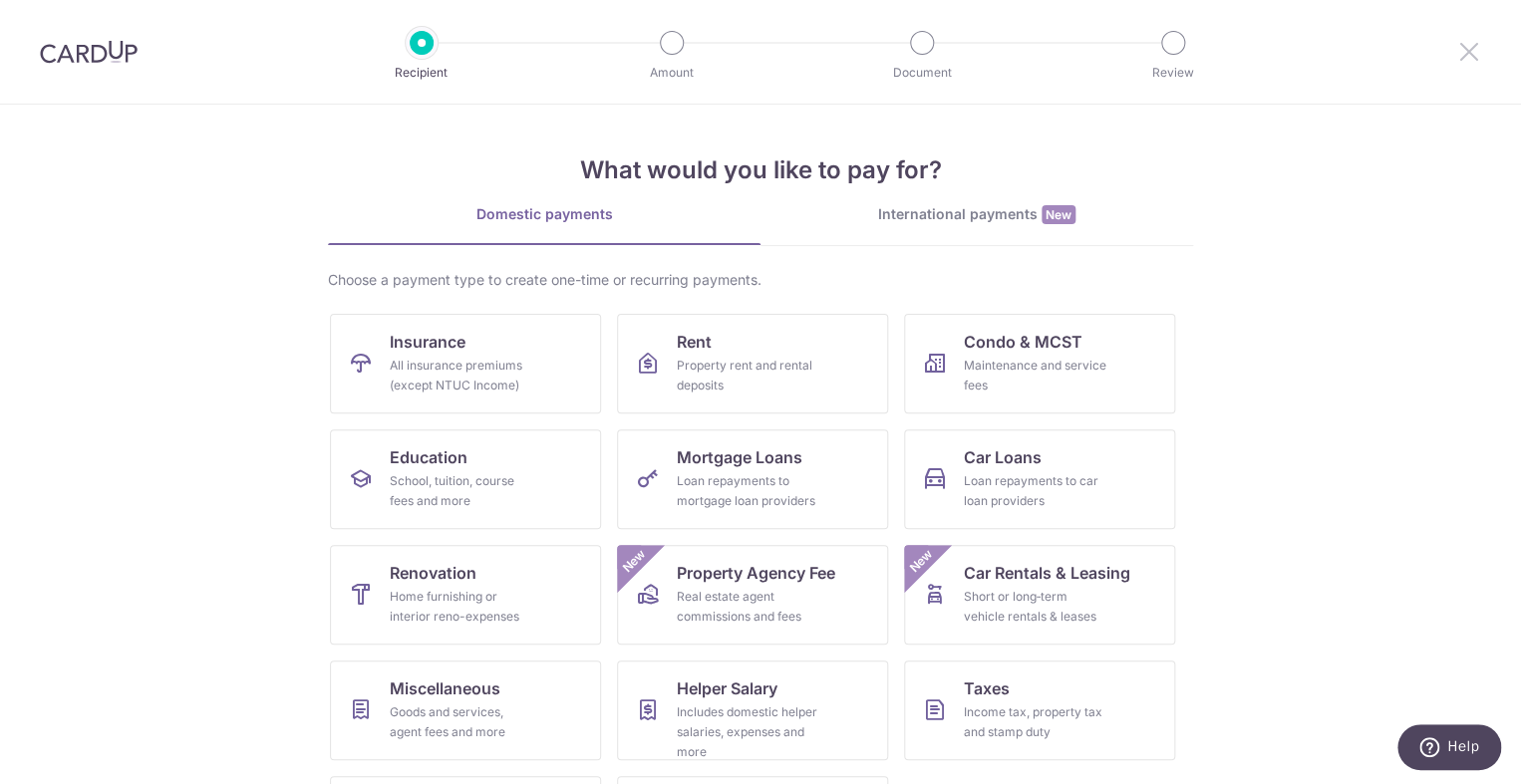 click at bounding box center (1469, 51) 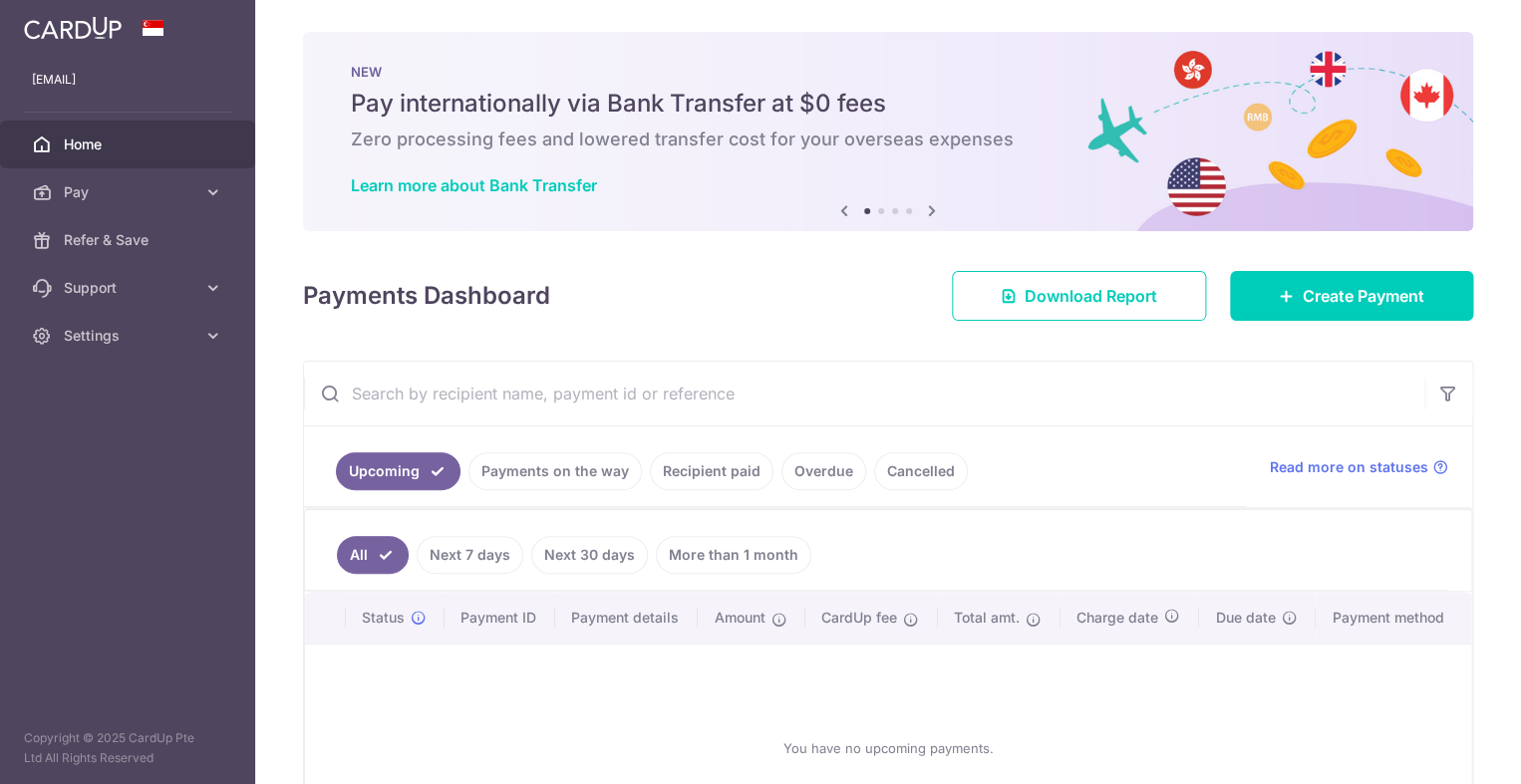 scroll, scrollTop: 0, scrollLeft: 0, axis: both 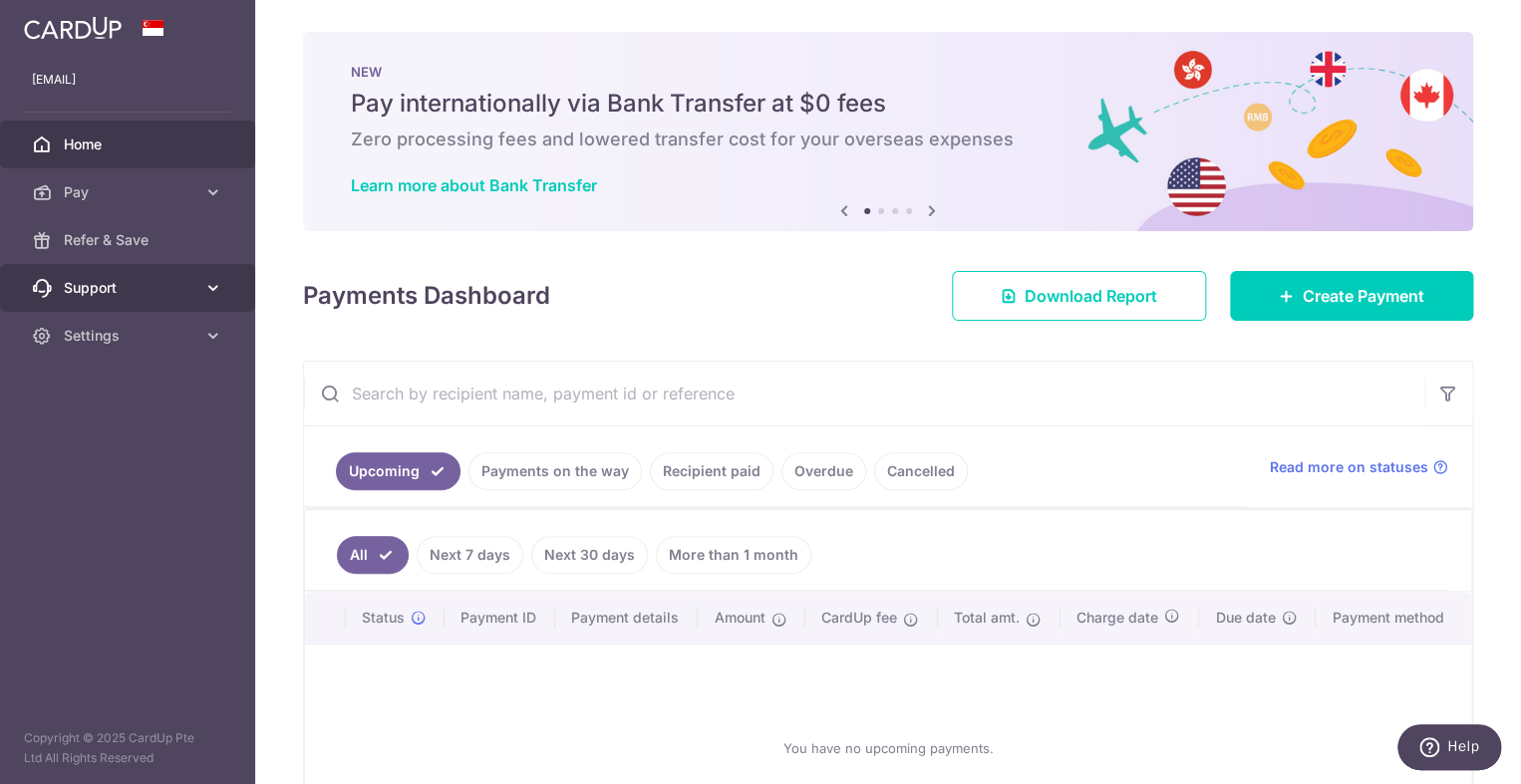click on "Support" at bounding box center (130, 288) 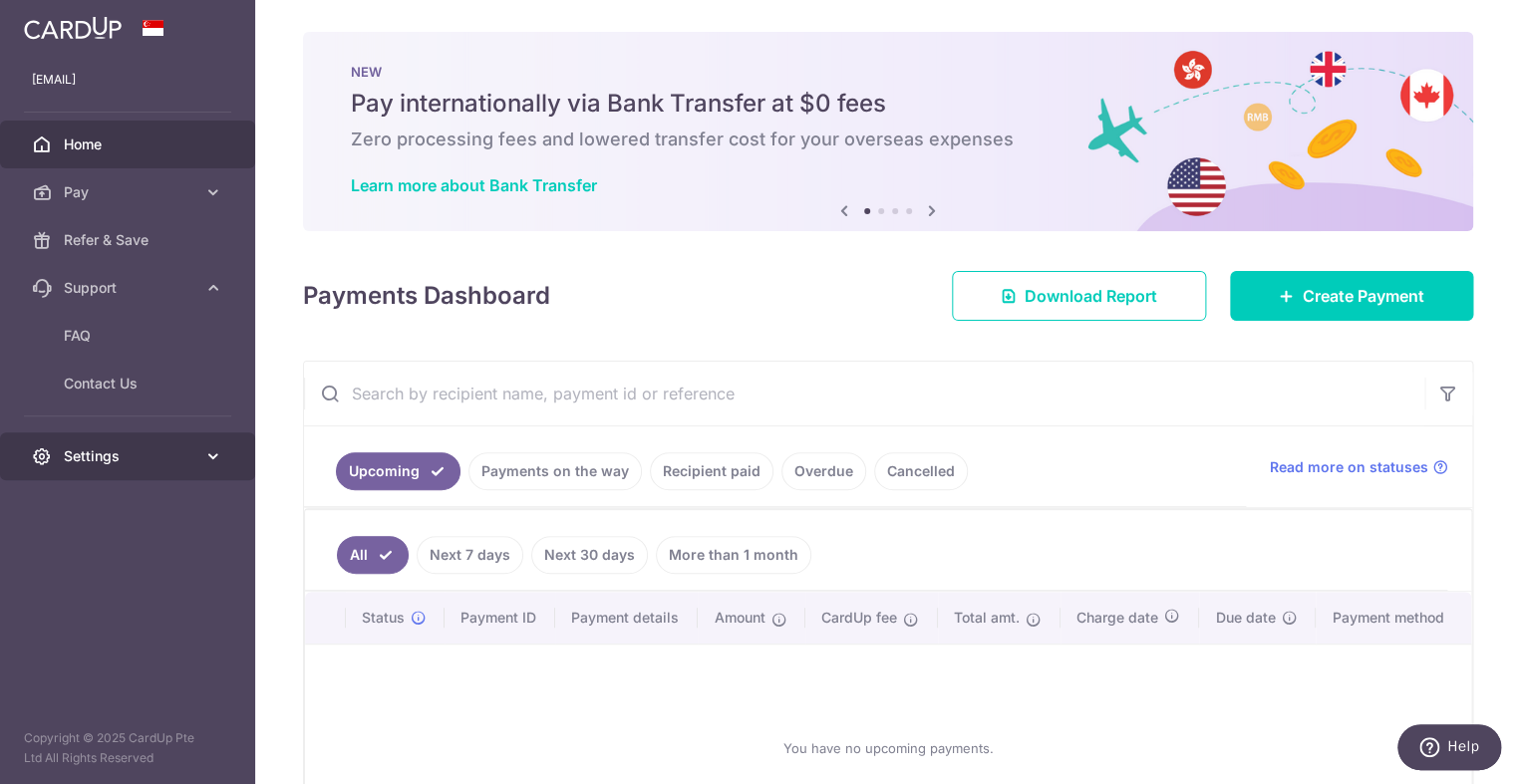 click on "Settings" at bounding box center [130, 456] 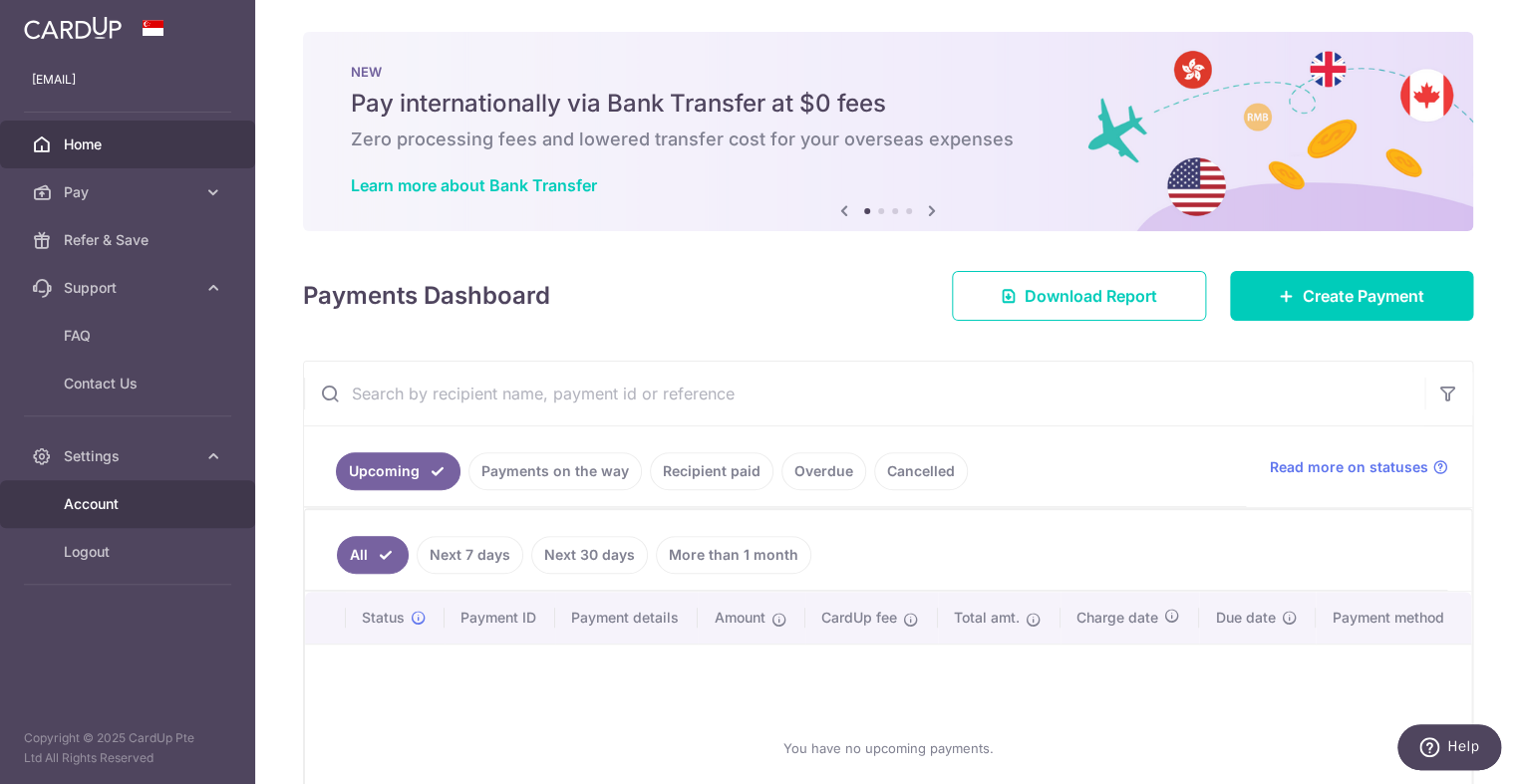 click on "Account" at bounding box center [130, 504] 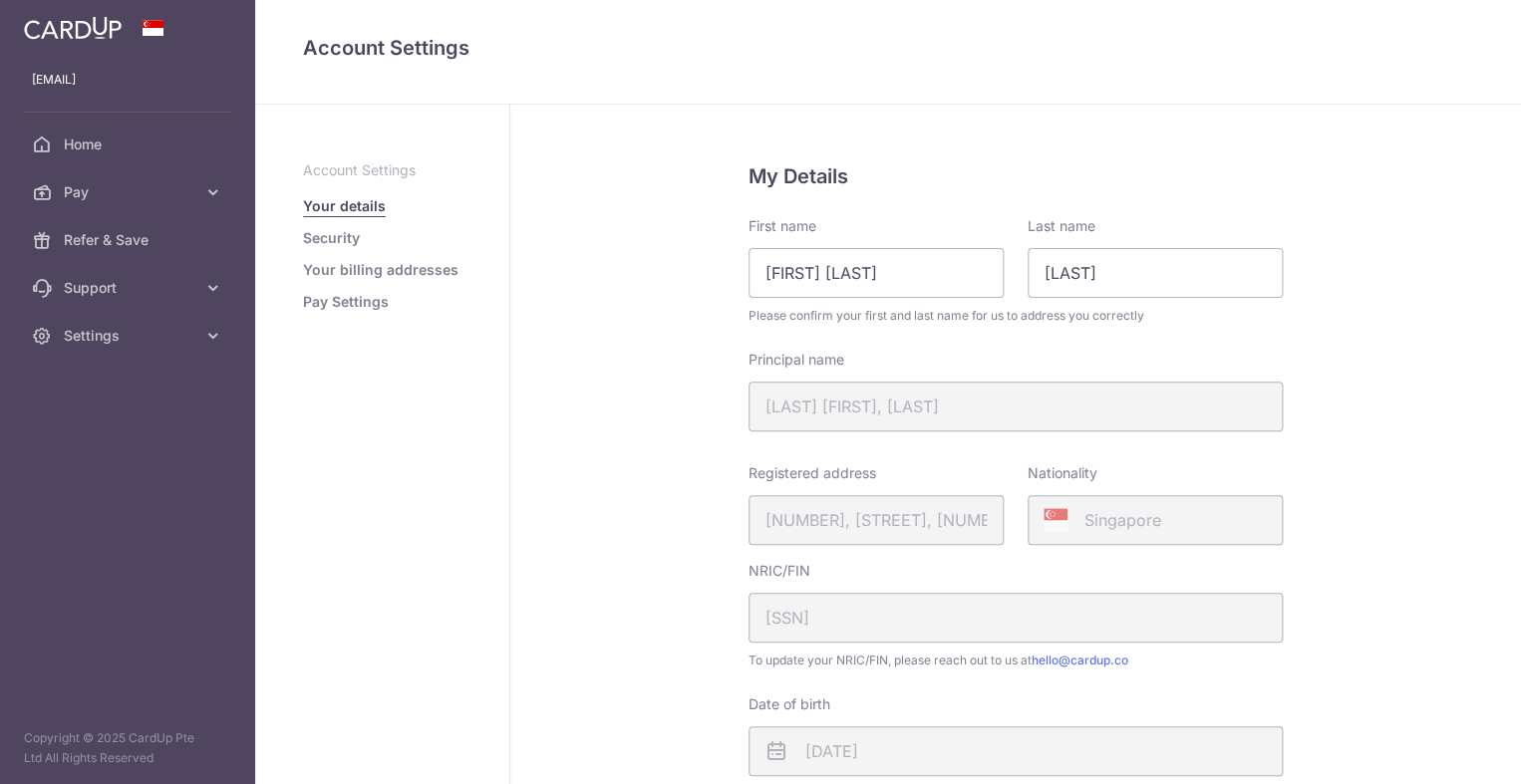 scroll, scrollTop: 0, scrollLeft: 0, axis: both 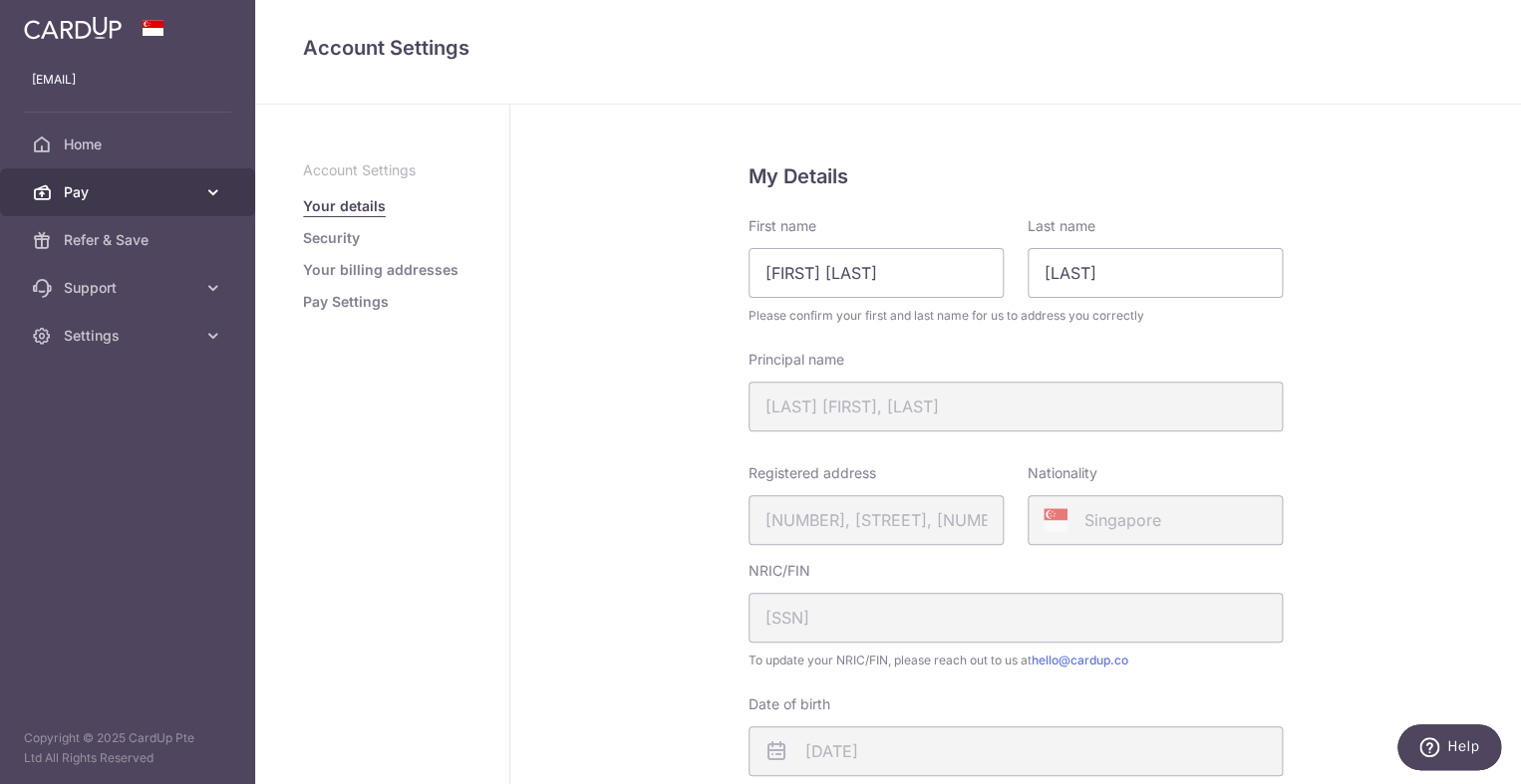click on "Pay" at bounding box center [130, 192] 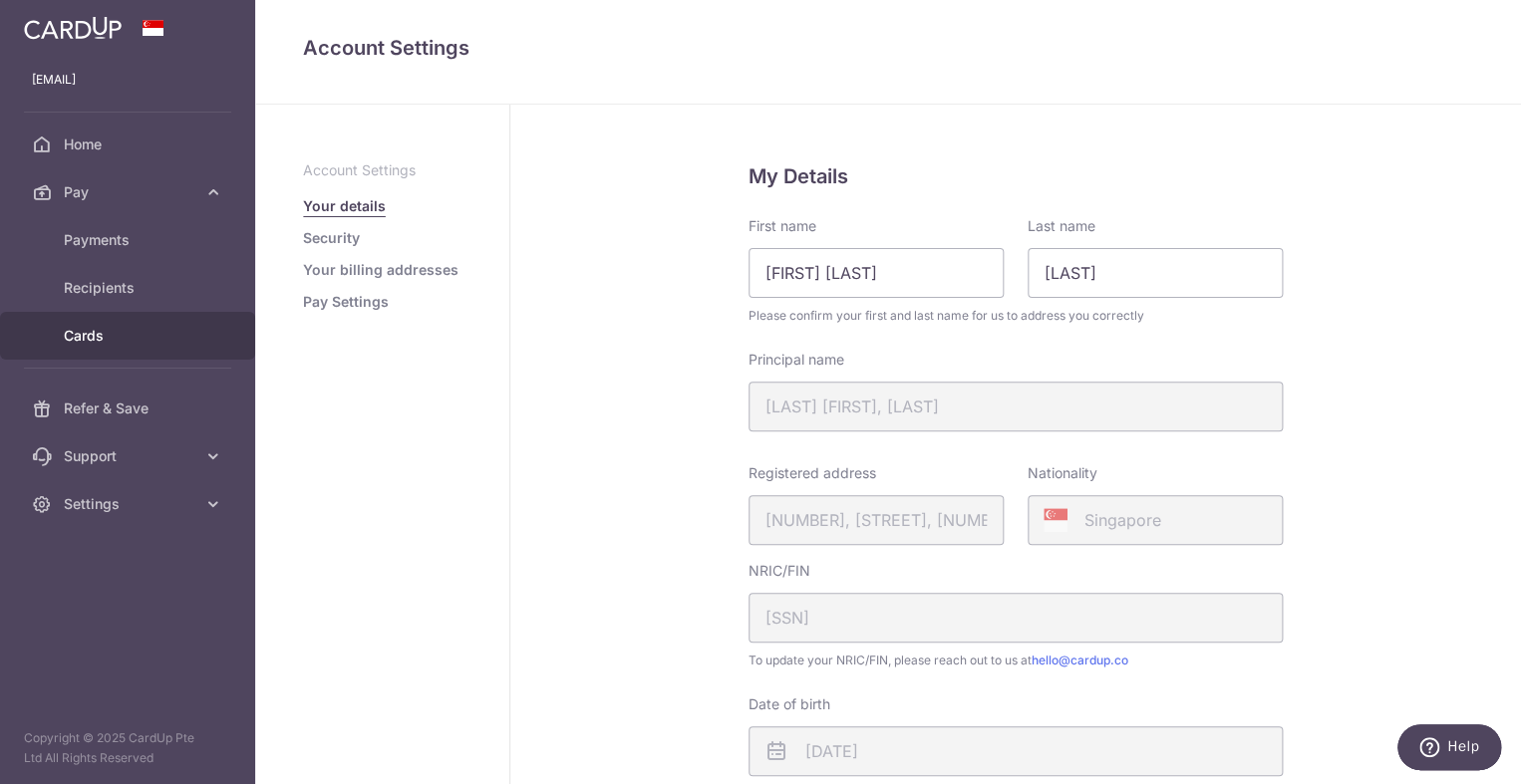 click on "Cards" at bounding box center [130, 336] 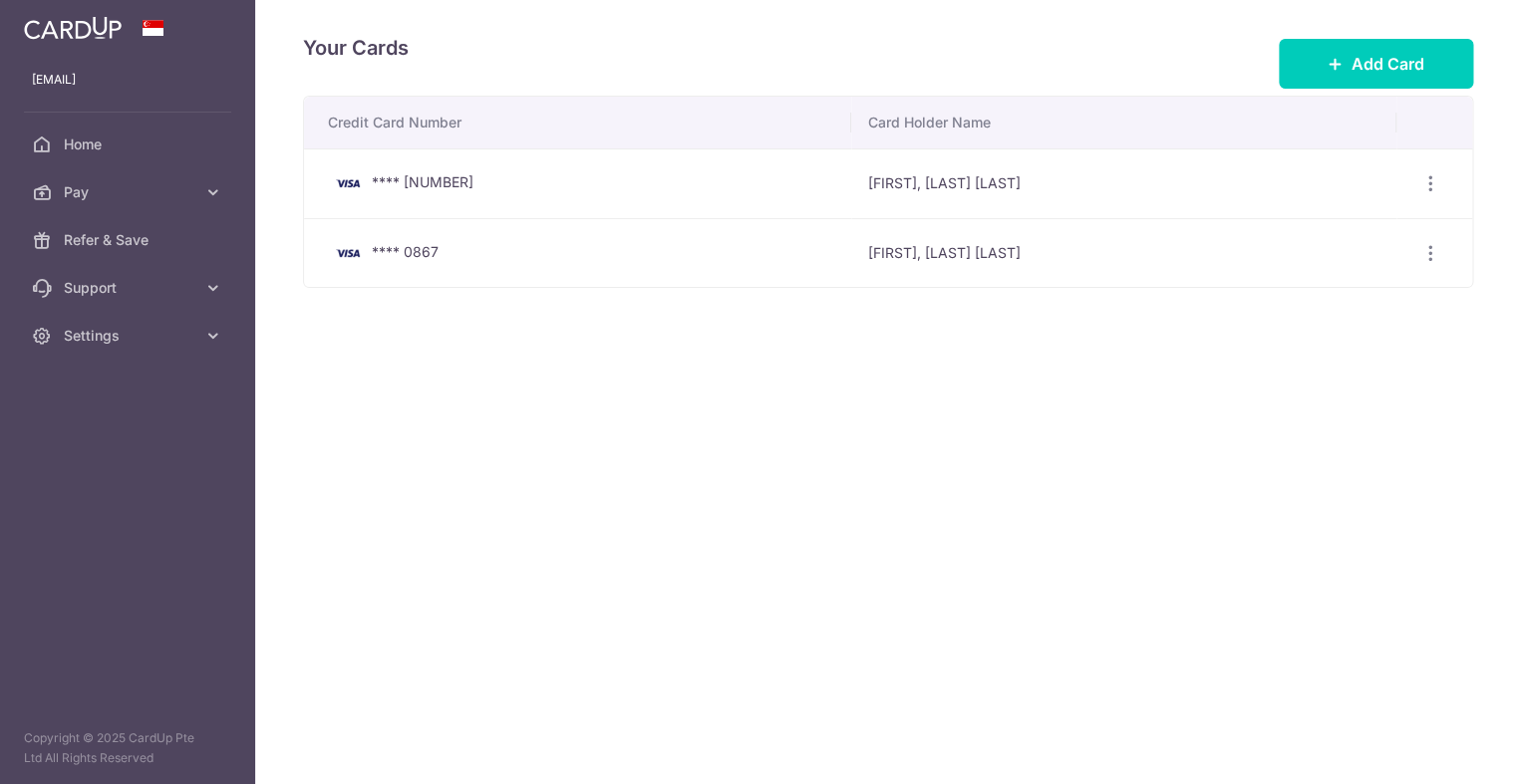 scroll, scrollTop: 0, scrollLeft: 0, axis: both 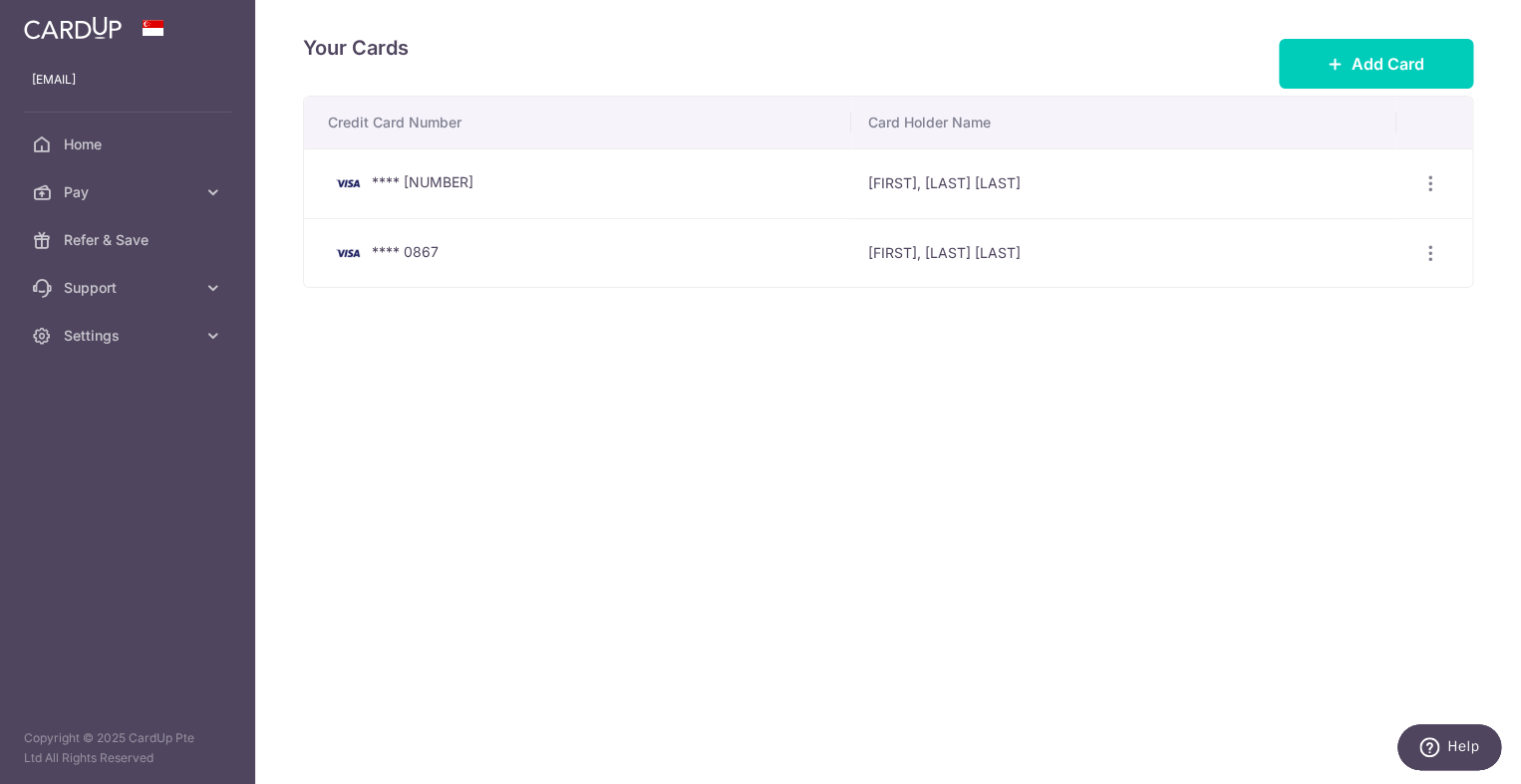 click on "Wei Kiat, Gary Yong" at bounding box center (1123, 183) 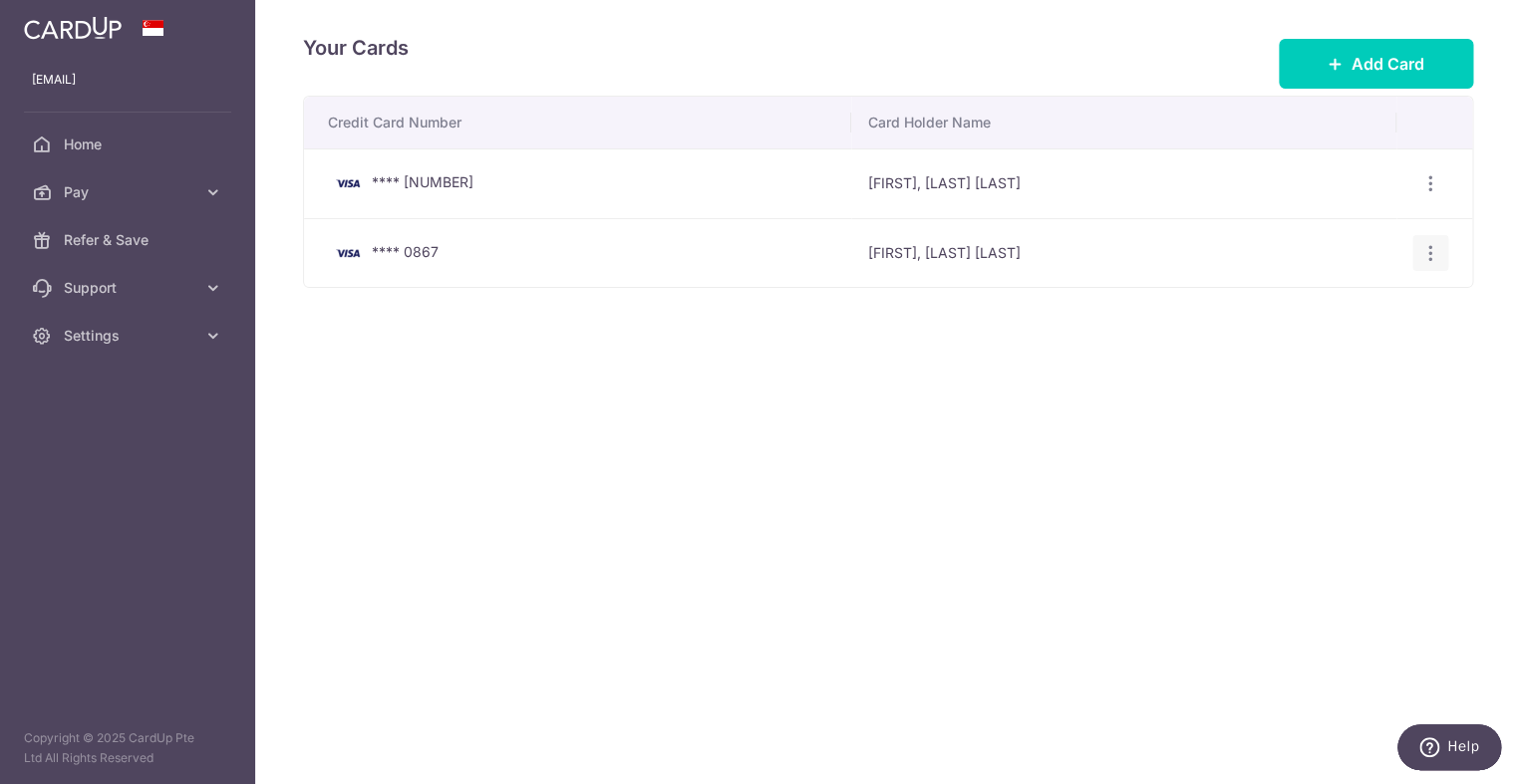 click at bounding box center (1430, 183) 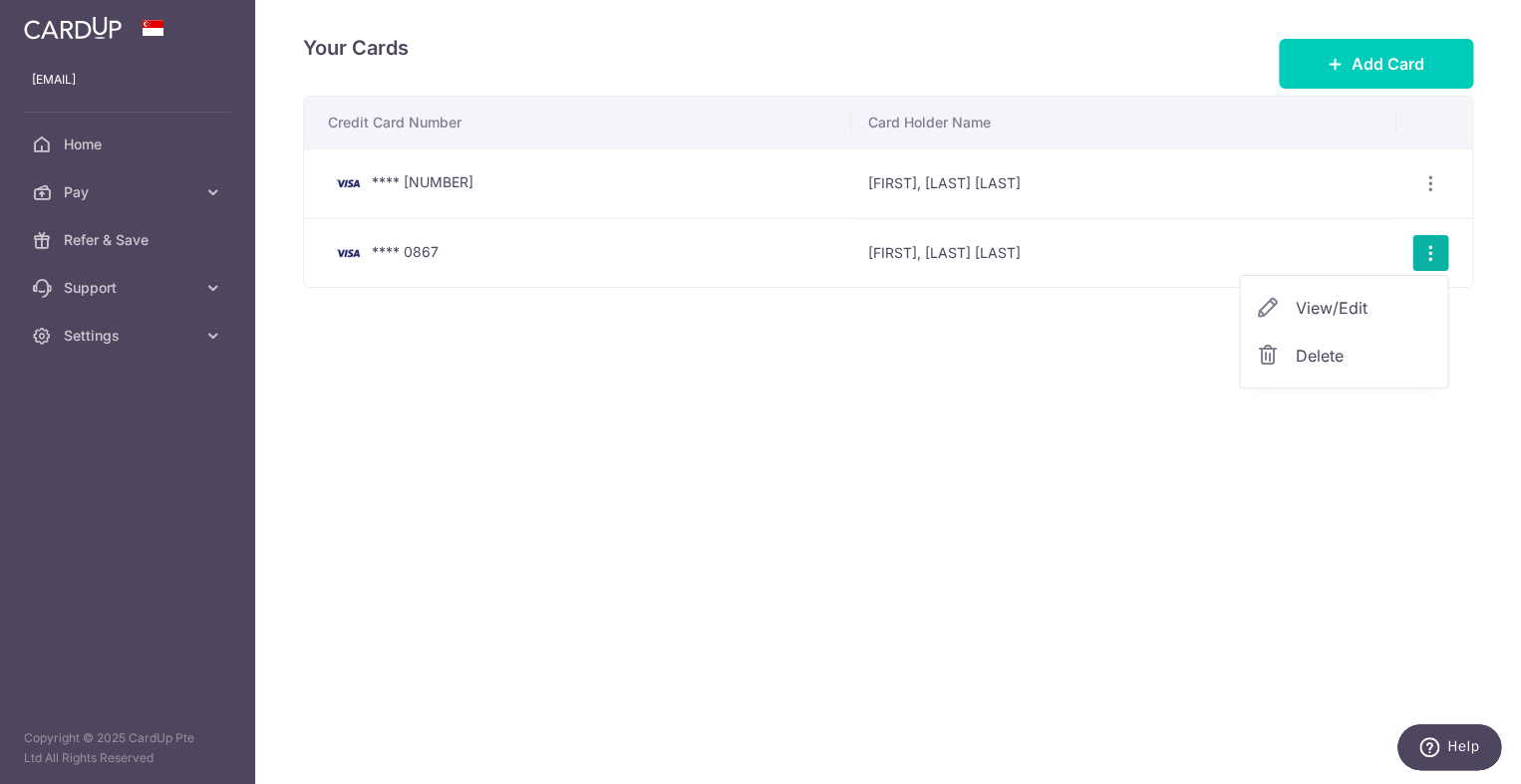 click on "View/Edit" at bounding box center (1364, 308) 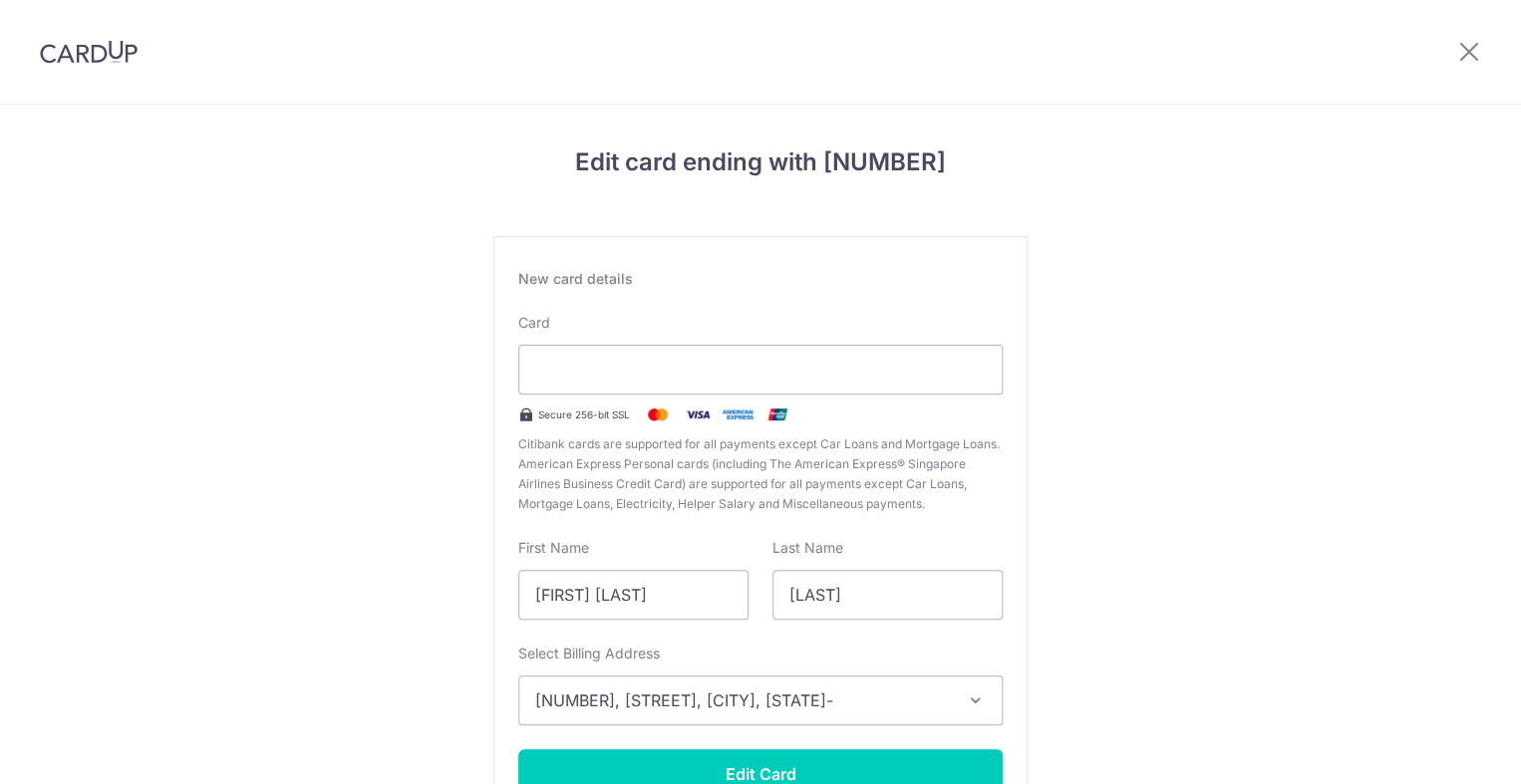 scroll, scrollTop: 0, scrollLeft: 0, axis: both 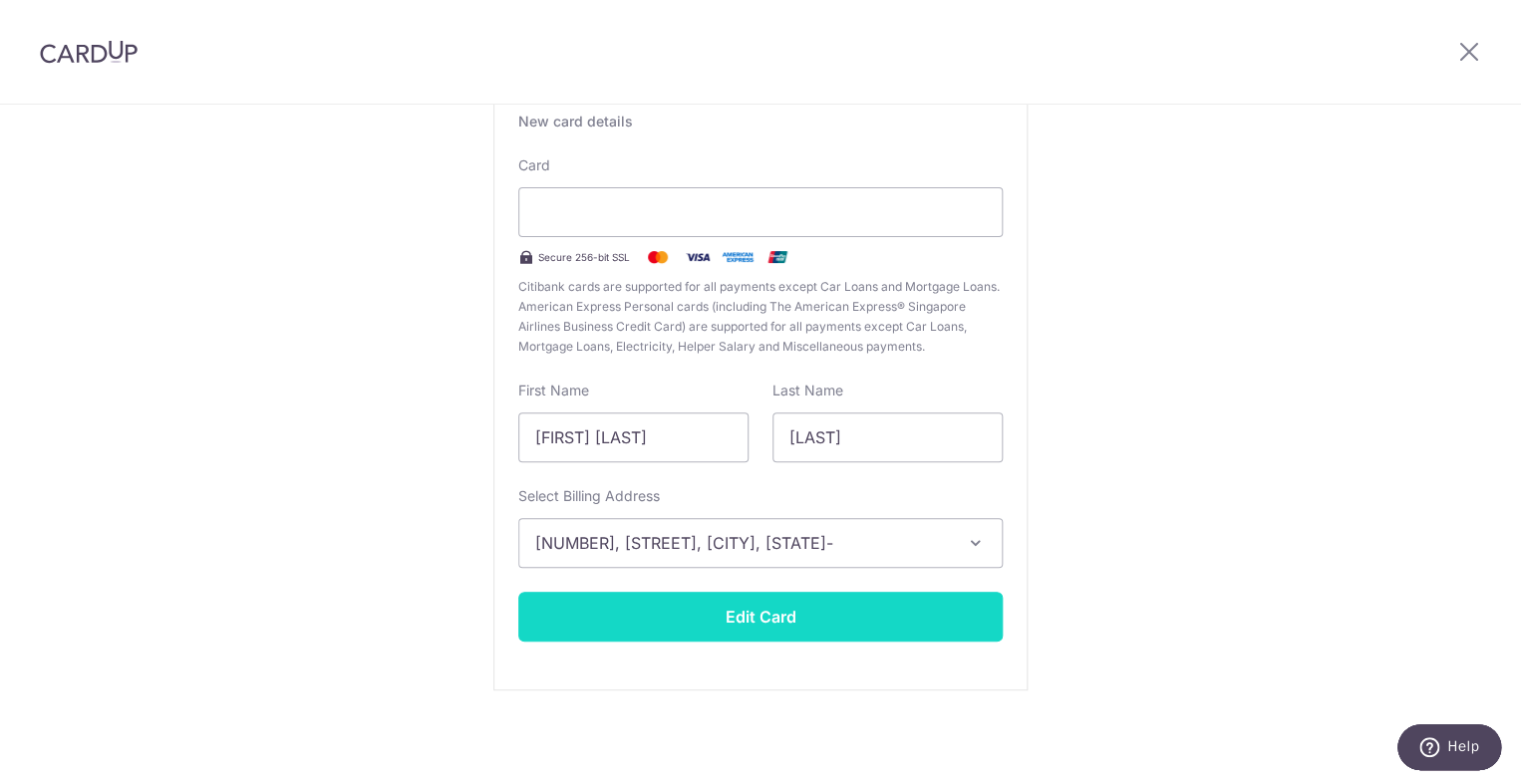 click on "Edit Card" at bounding box center [760, 617] 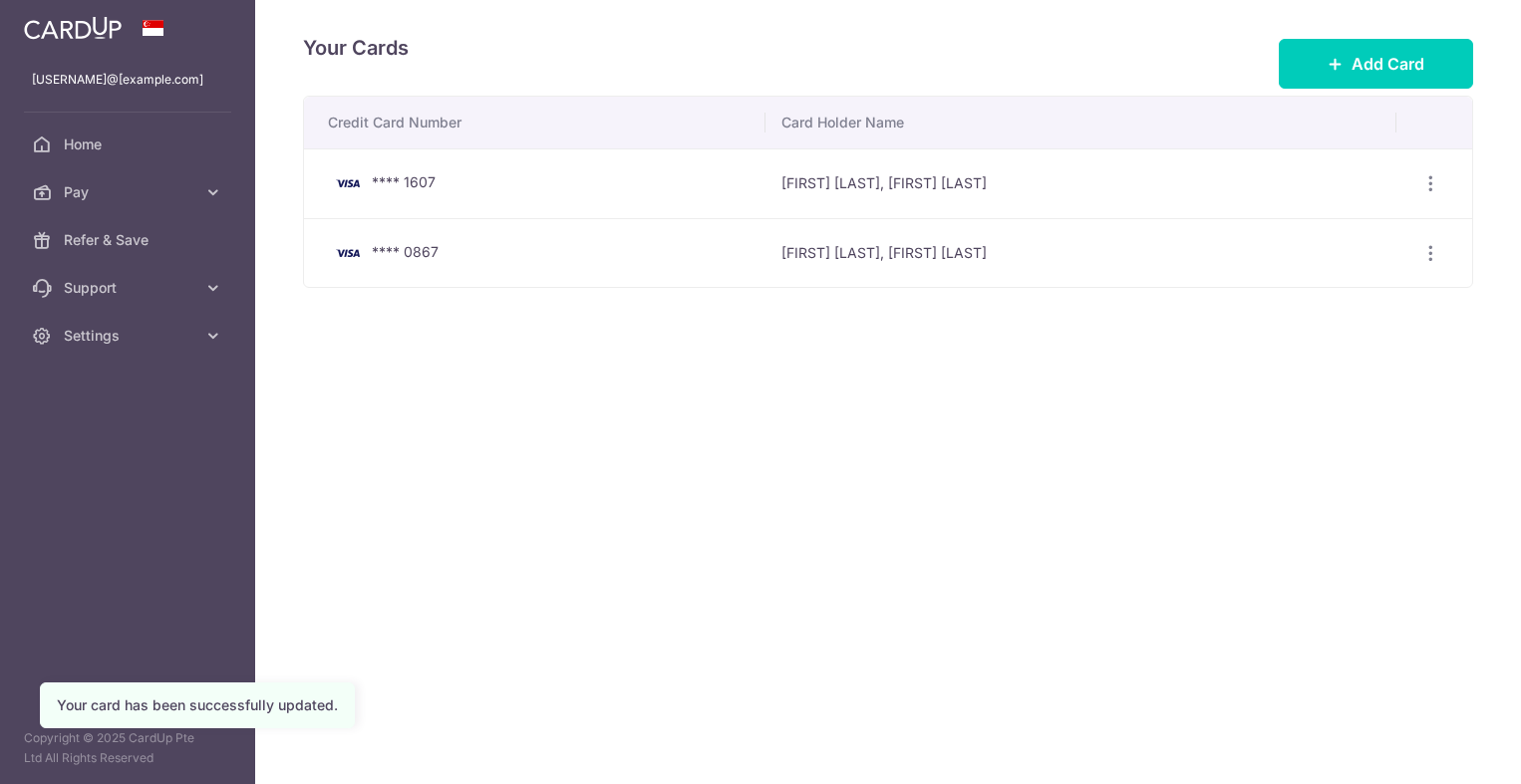 scroll, scrollTop: 0, scrollLeft: 0, axis: both 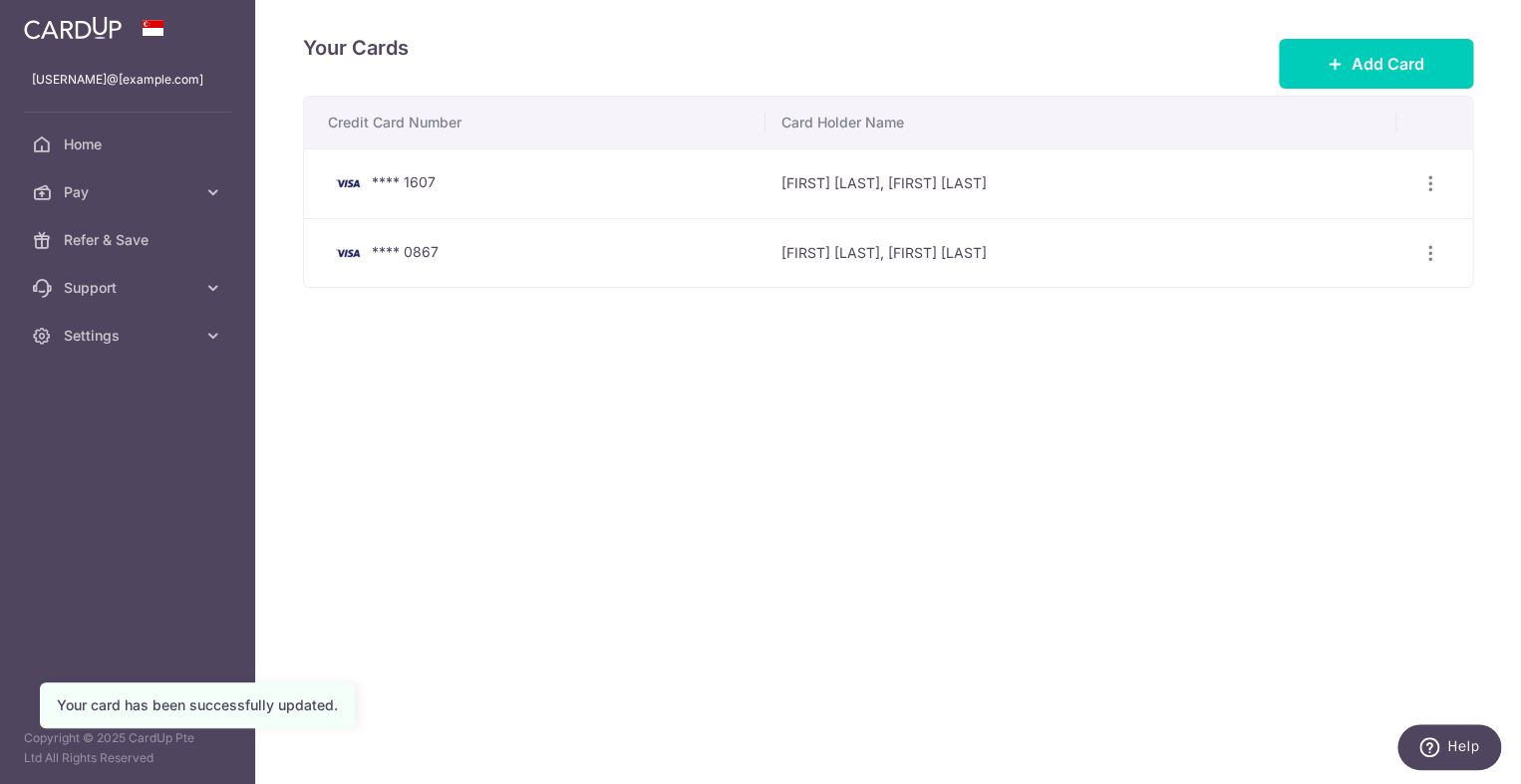 click on "Your Cards
Add Card
Credit Card Number
Card Holder Name
**** [CARD_NUMBER]
[FIRST] [LAST], [FIRST] [LAST]
View/Edit
Delete
**** [CARD_NUMBER]
[FIRST] [LAST], [FIRST] [LAST]" at bounding box center (888, 392) 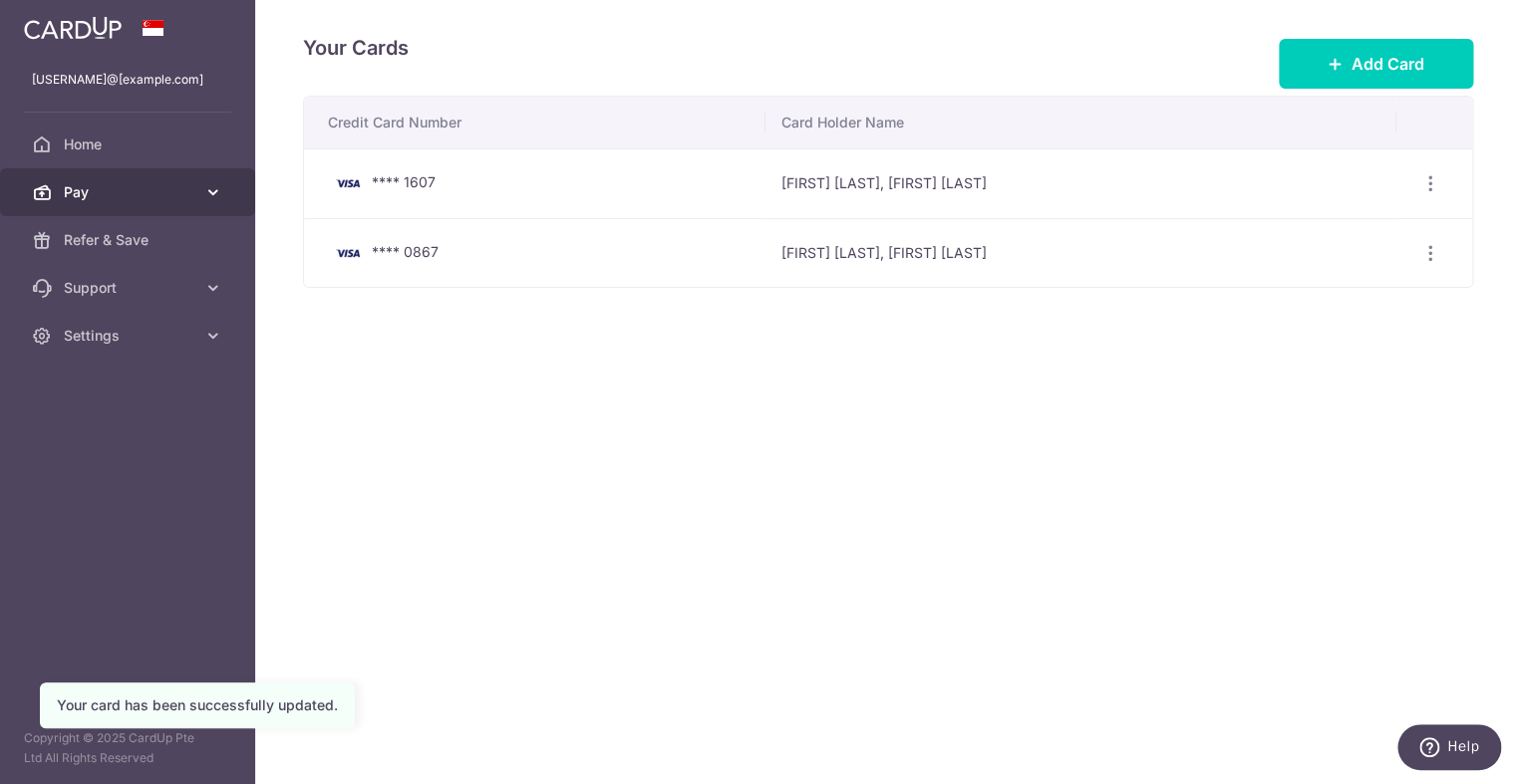 click on "Pay" at bounding box center (130, 192) 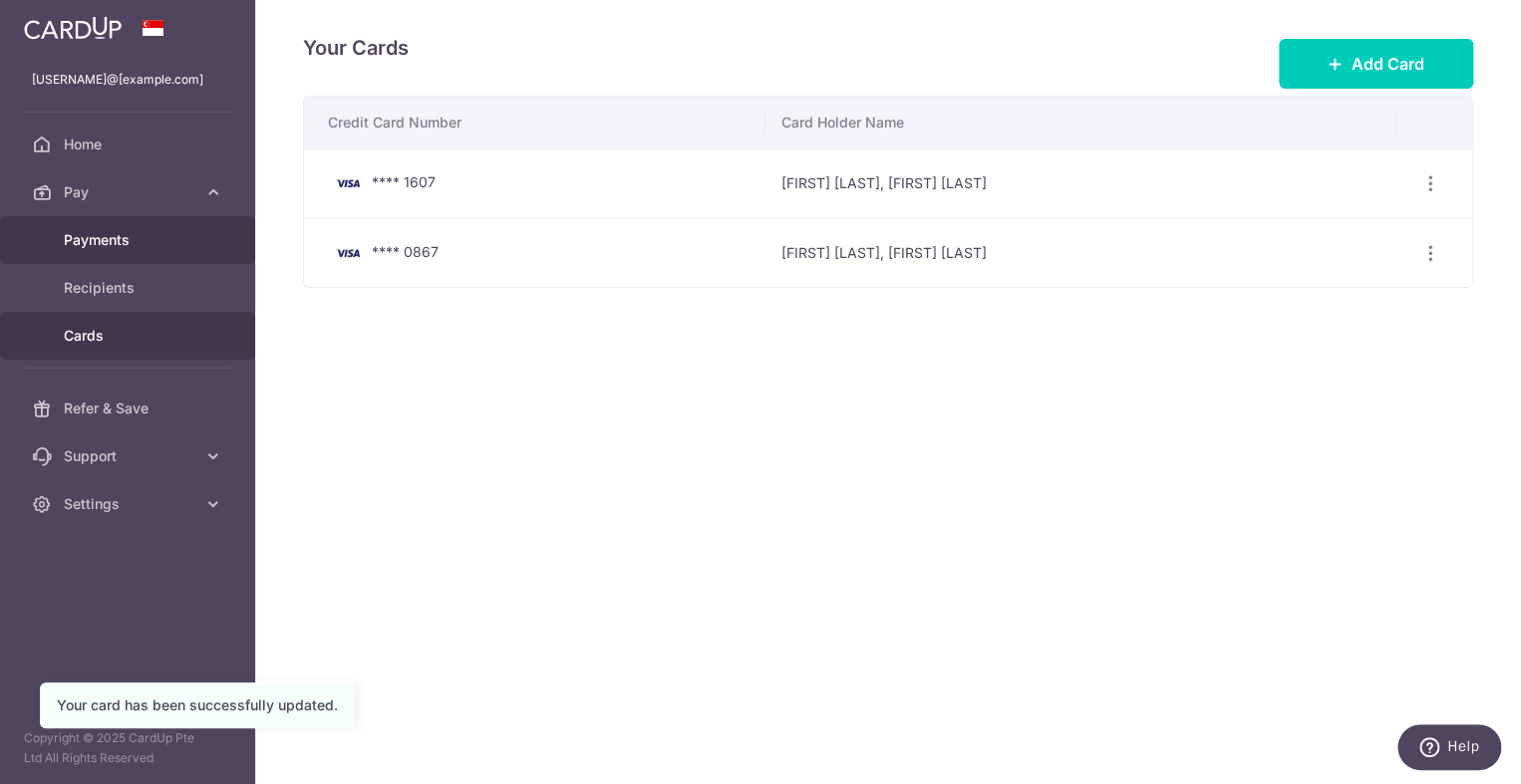 click on "Payments" at bounding box center [130, 240] 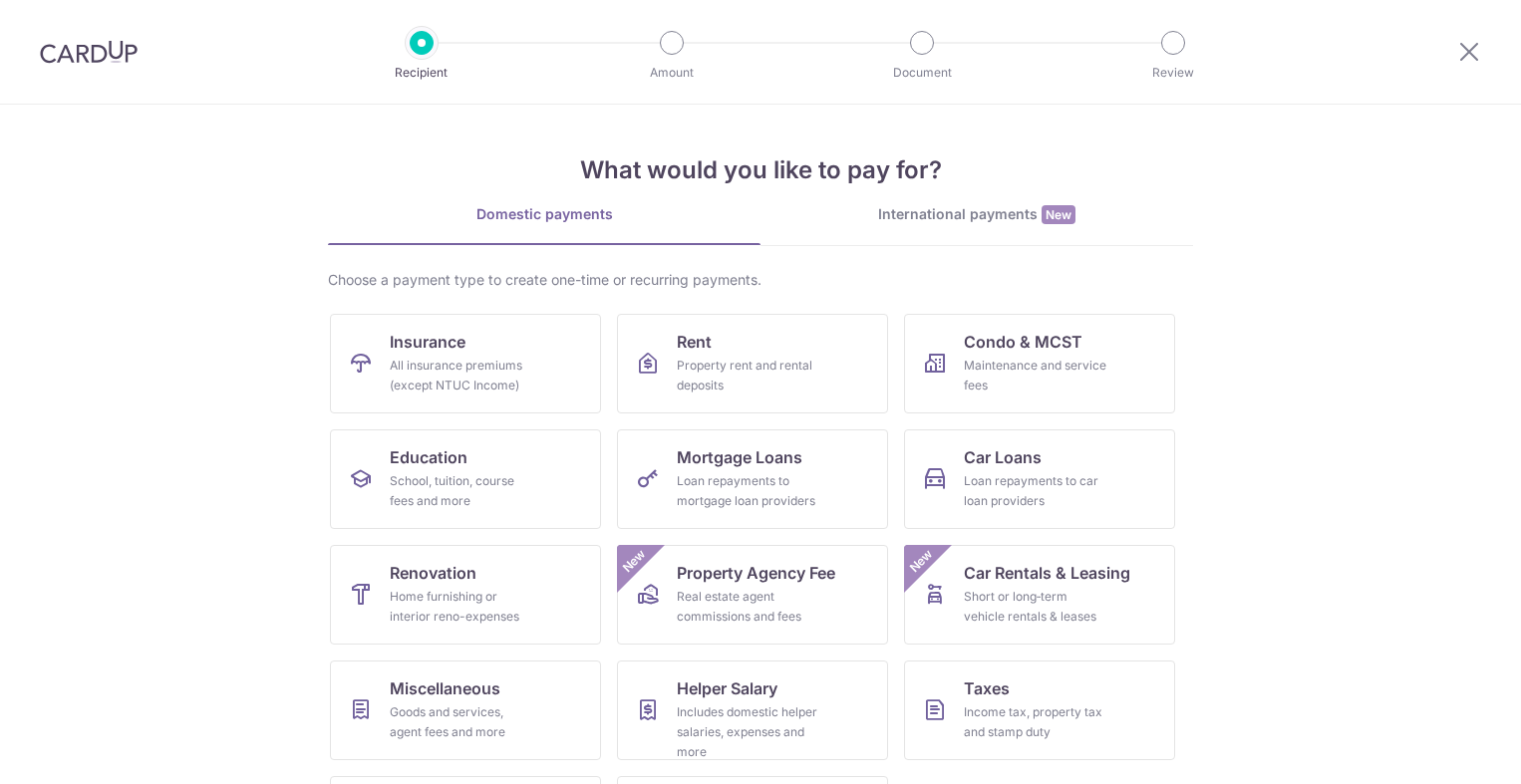 scroll, scrollTop: 0, scrollLeft: 0, axis: both 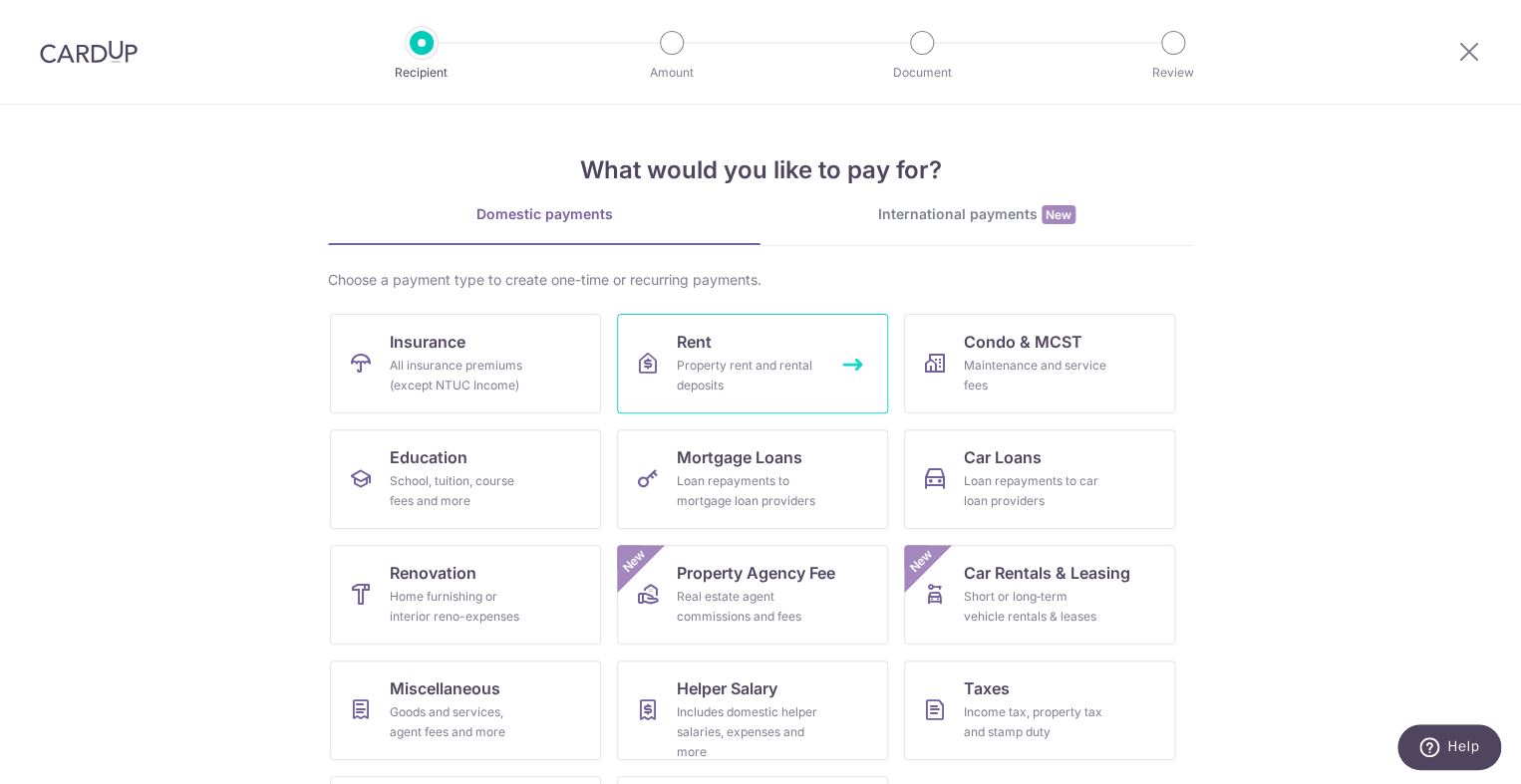 click on "Property rent and rental deposits" at bounding box center (749, 376) 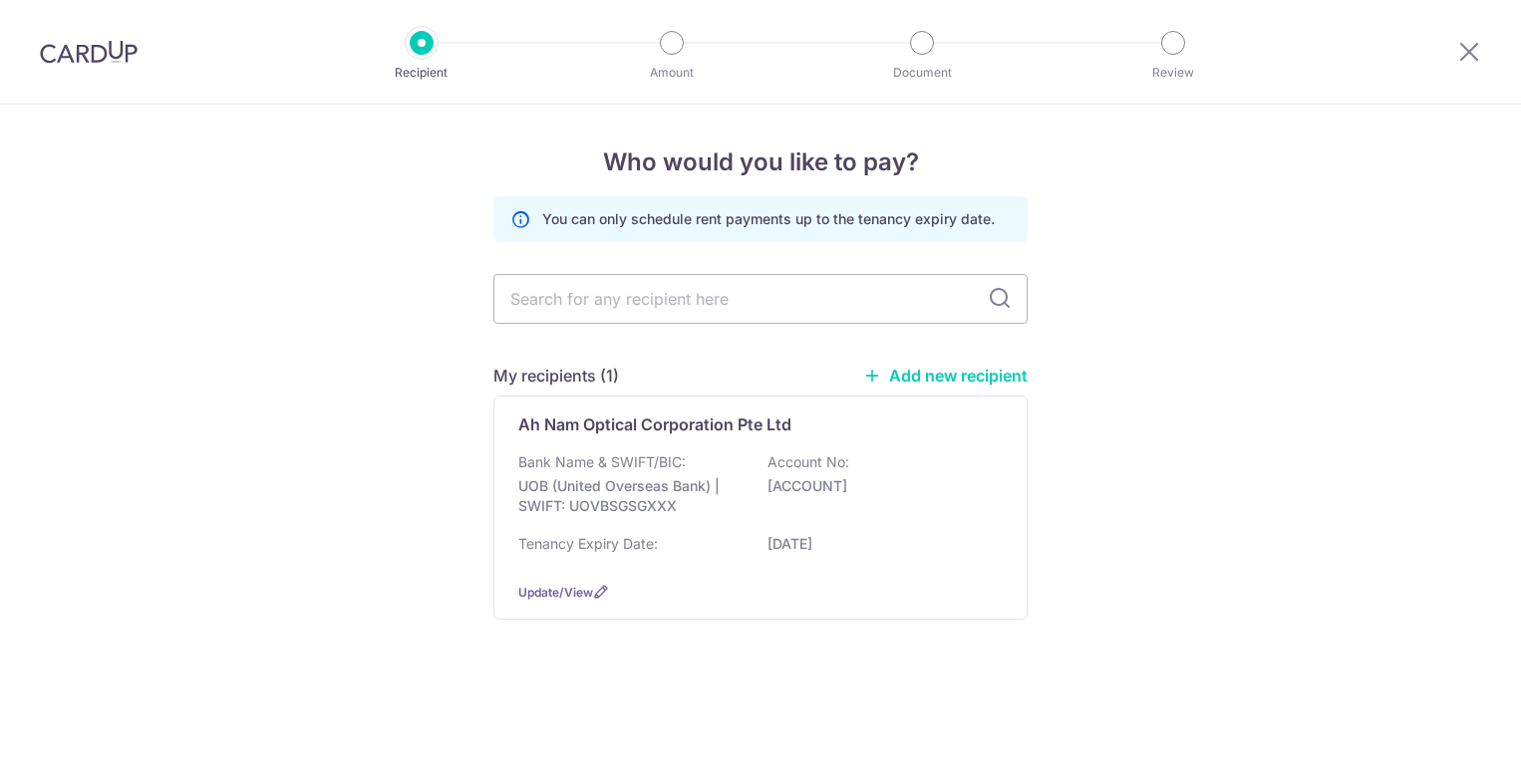 scroll, scrollTop: 0, scrollLeft: 0, axis: both 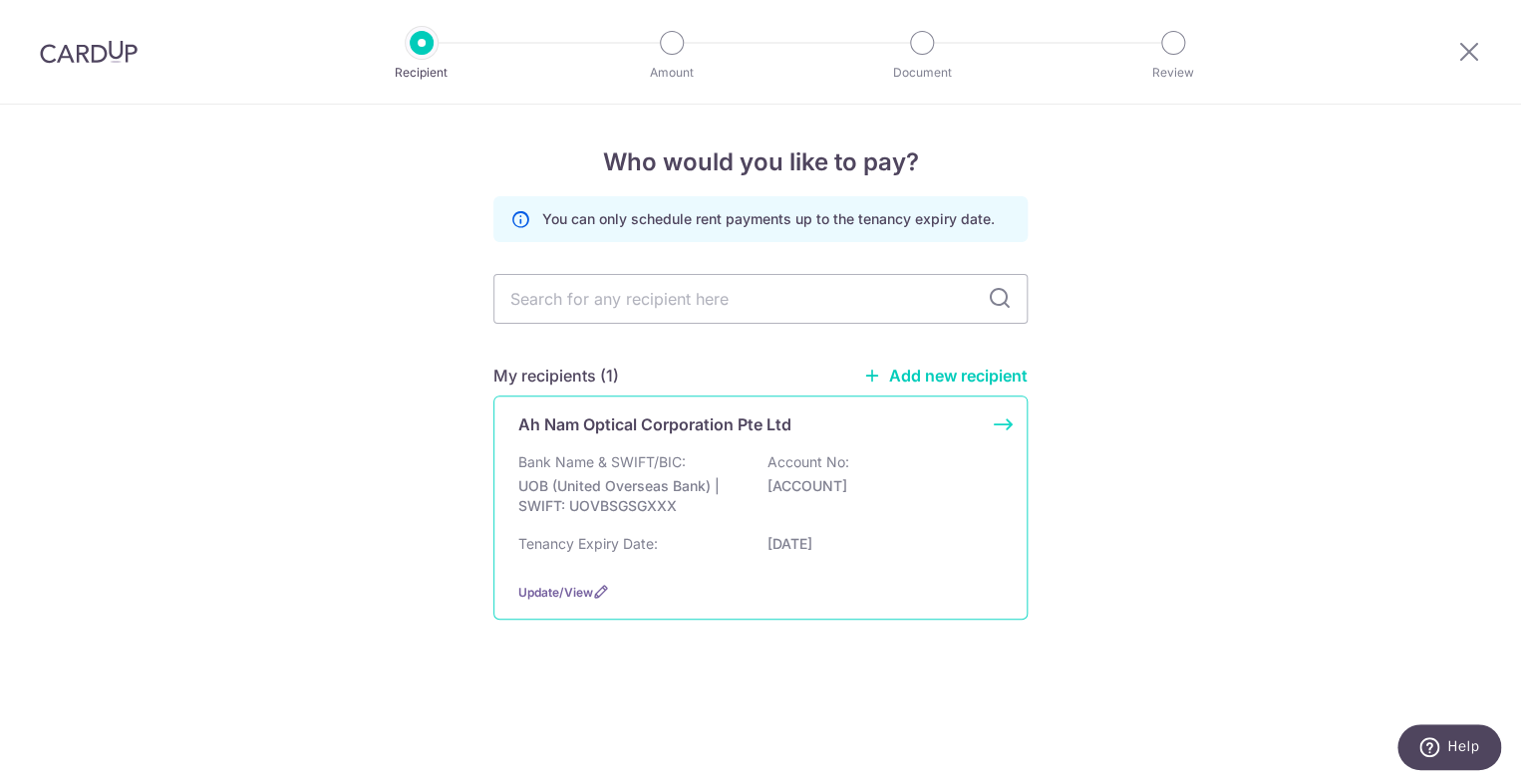 click on "Bank Name & SWIFT/BIC:
[BANK] | SWIFT: [SWIFT]
Account No:
[ACCOUNT]" at bounding box center [760, 489] 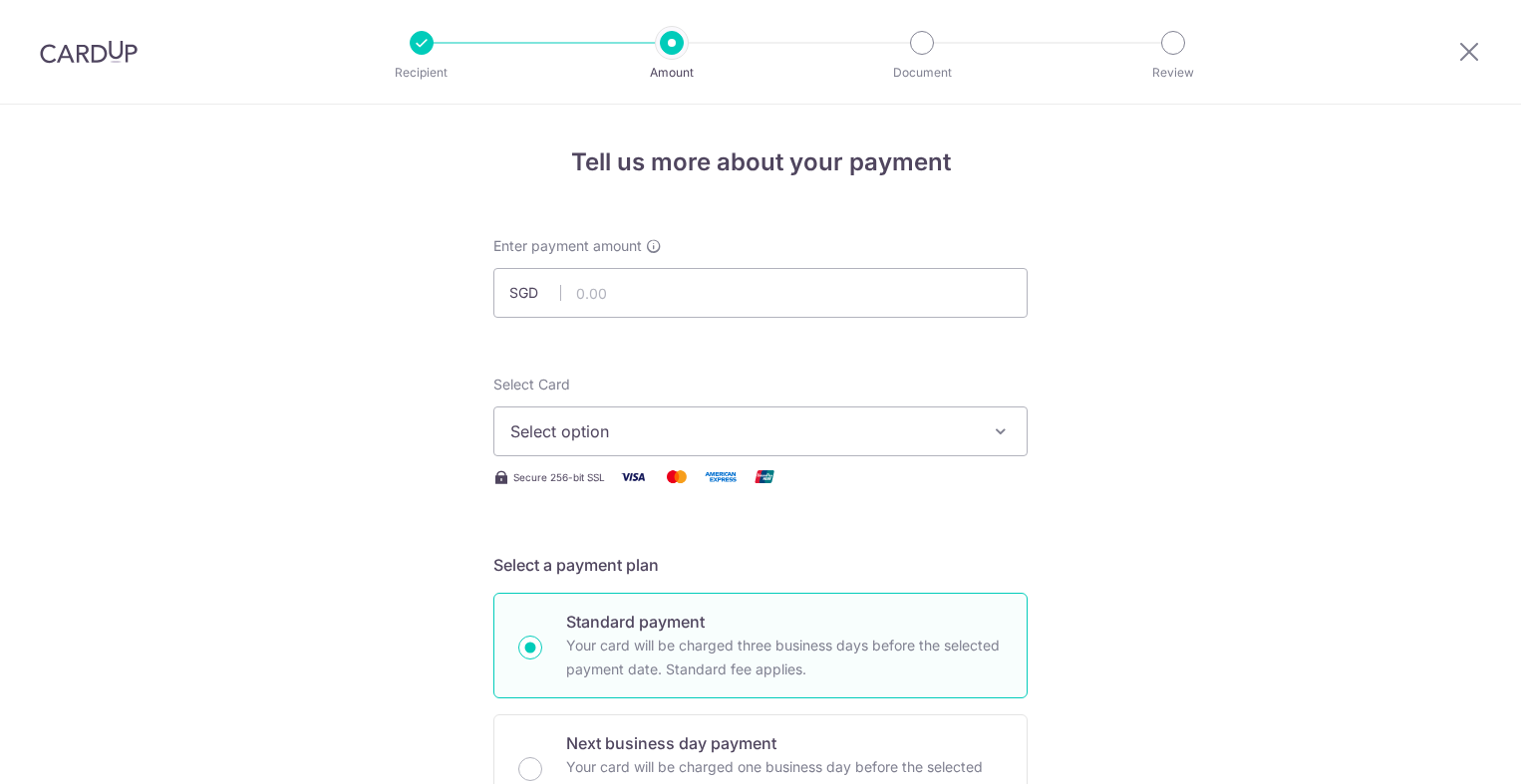 scroll, scrollTop: 0, scrollLeft: 0, axis: both 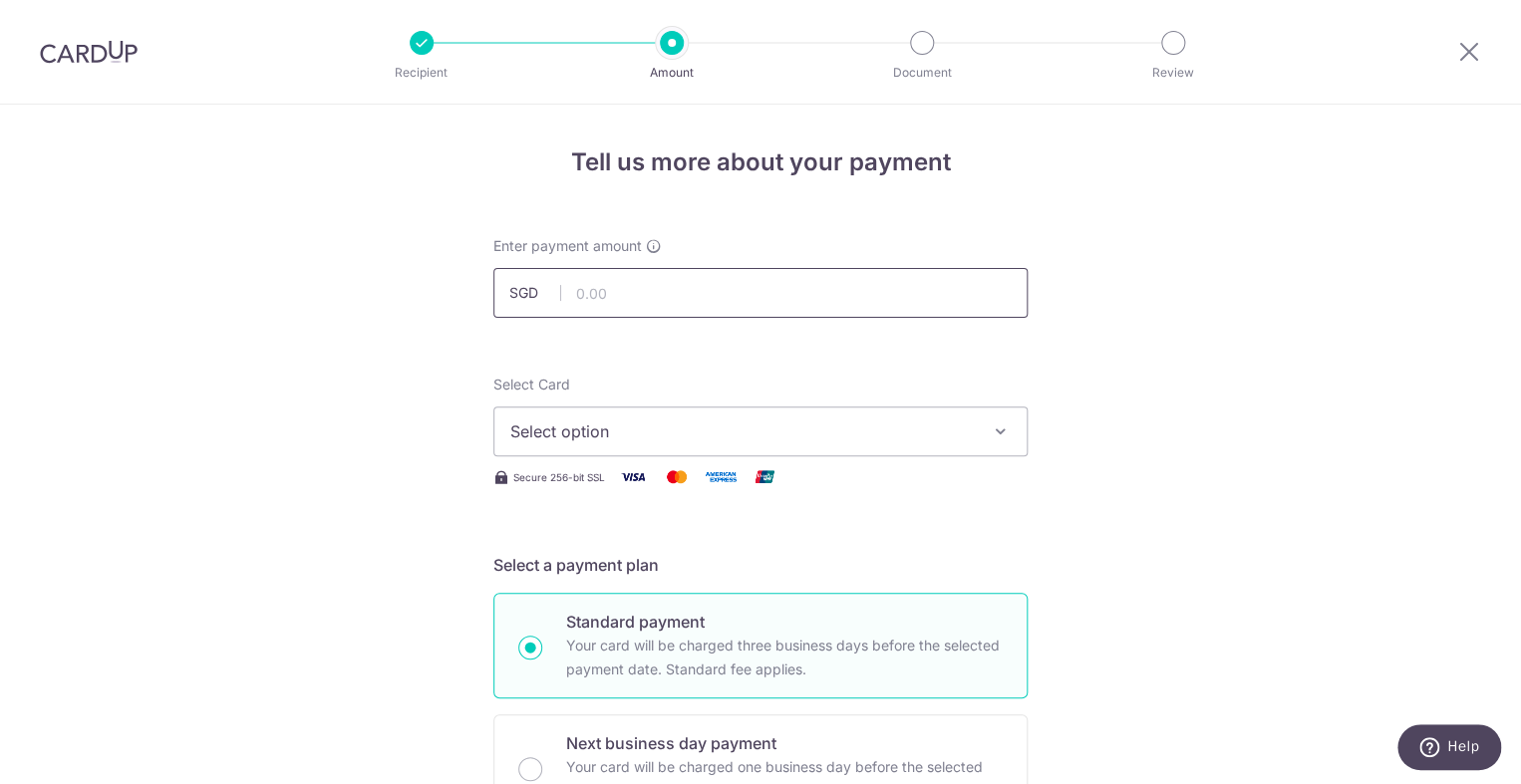 click at bounding box center (760, 293) 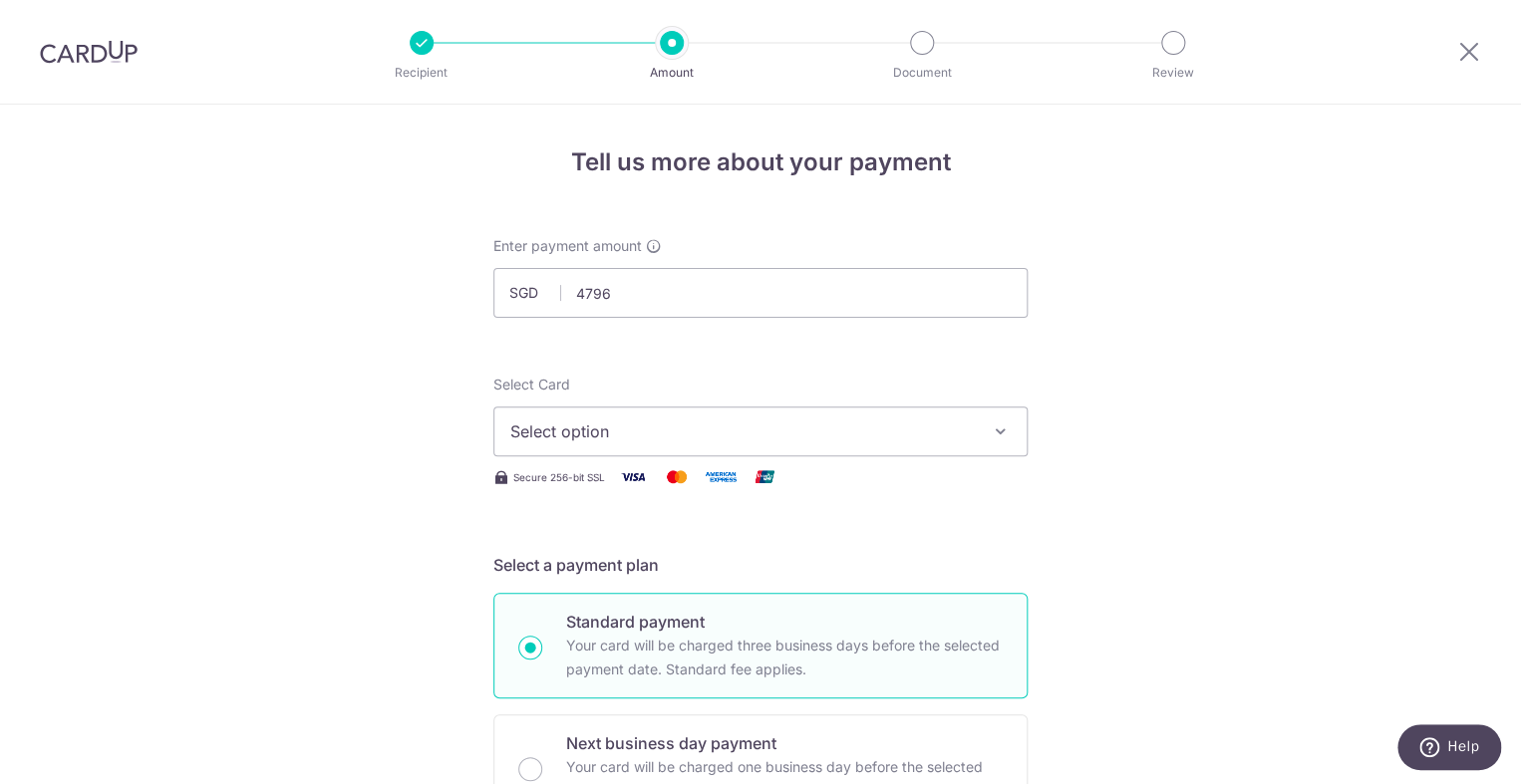 click on "Select Card
Select option
Add credit card
Your Cards
**** [CARD_LAST_FOUR]
**** [CARD_LAST_FOUR]" at bounding box center (760, 415) 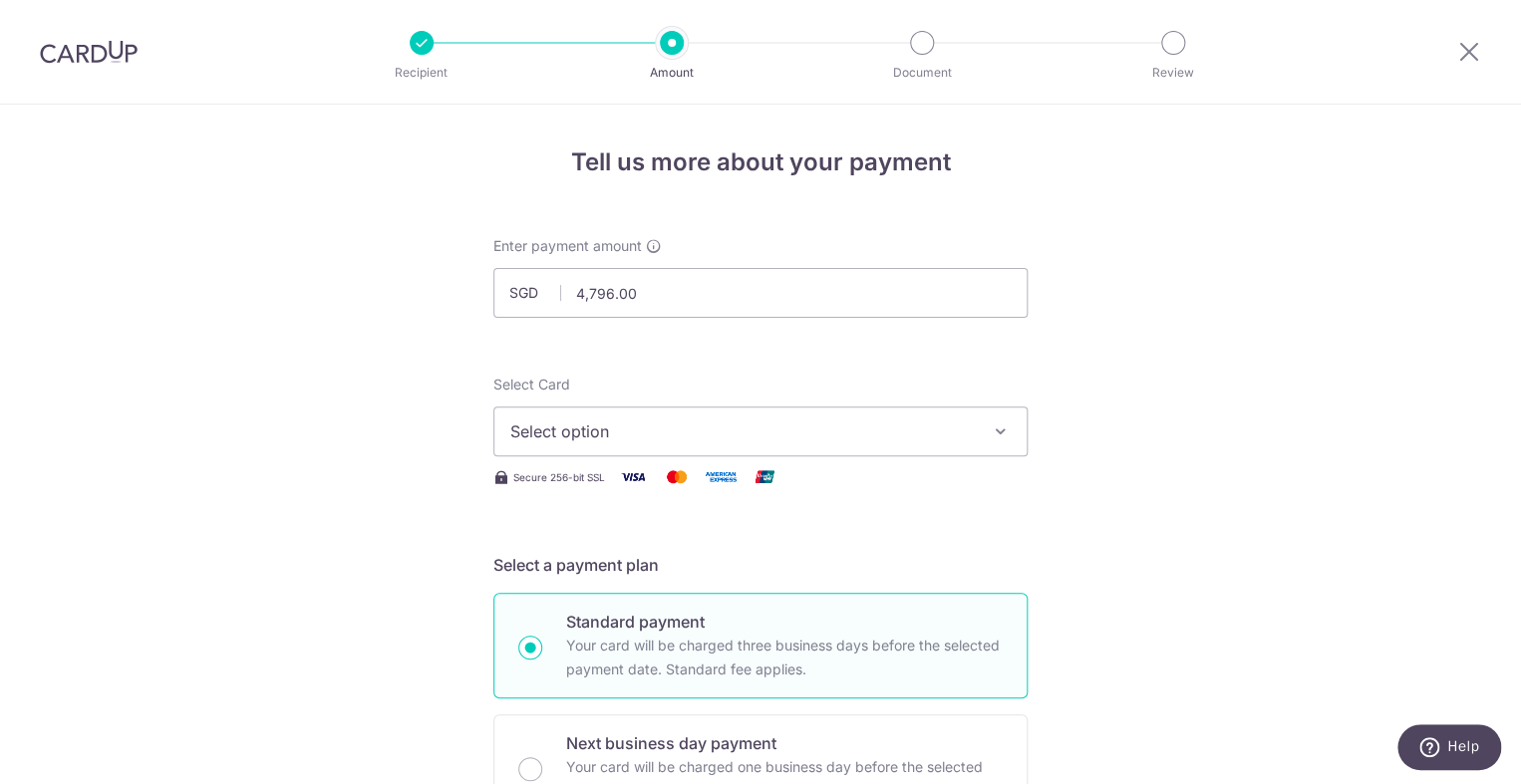 click on "Select option" at bounding box center [743, 431] 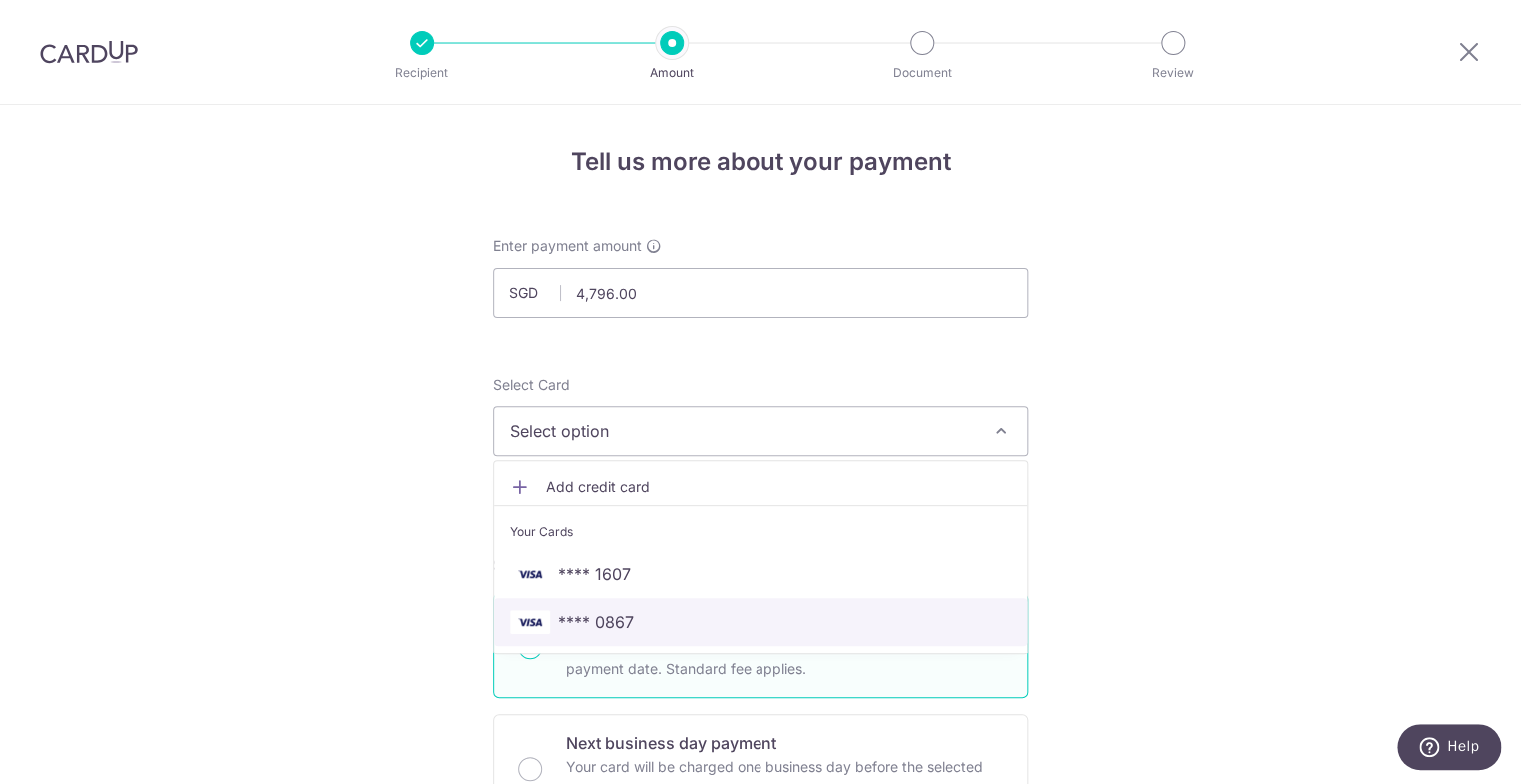 click on "**** 0867" at bounding box center [760, 622] 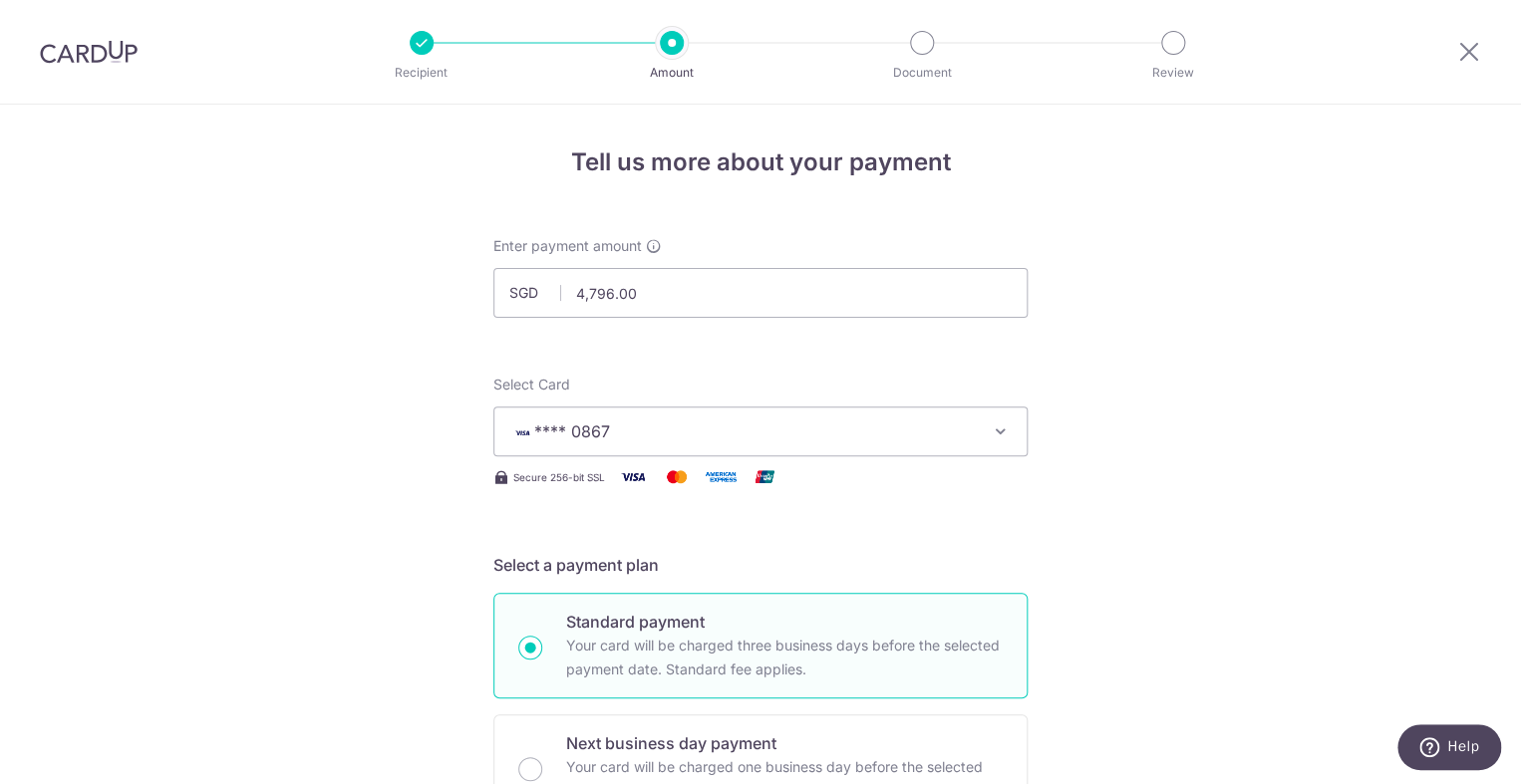 click on "Enter payment amount
SGD
4,796.00
4796.00
Select Card
**** 0867
Add credit card
Your Cards
**** 1607
**** 0867
Secure 256-bit SSL
Text
New card details
Card
Secure 256-bit SSL" at bounding box center [760, 1024] 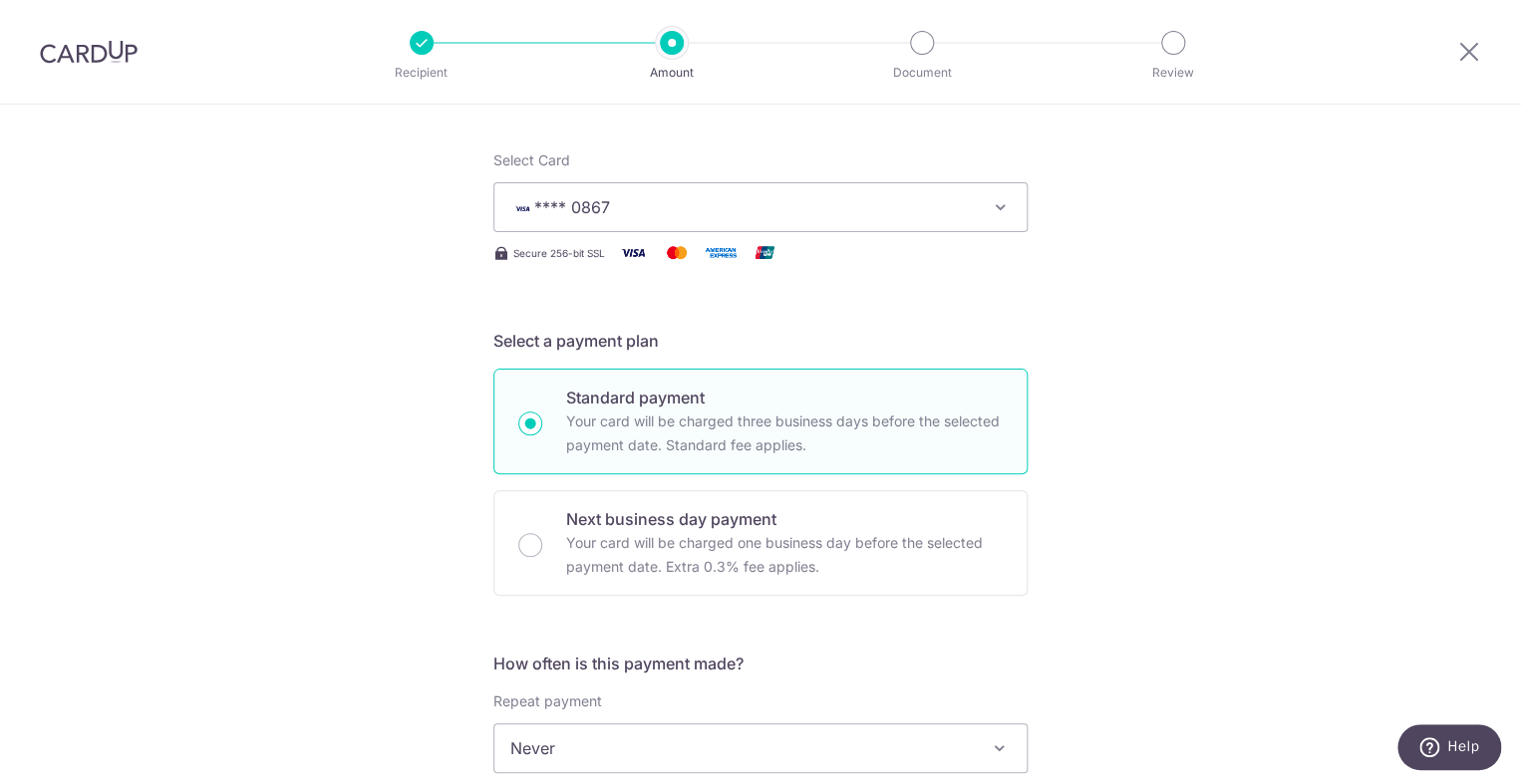 scroll, scrollTop: 246, scrollLeft: 0, axis: vertical 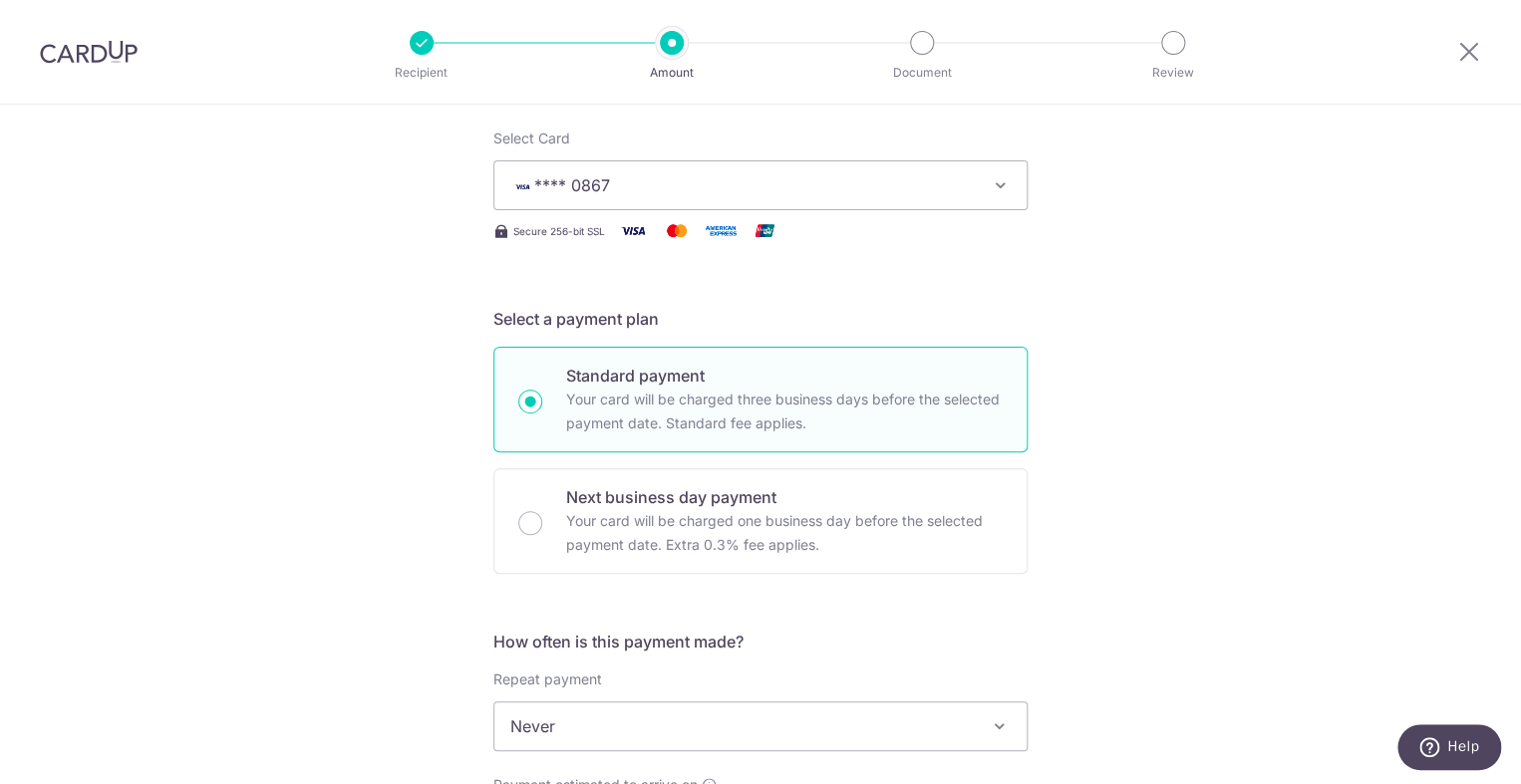click on "Your card will be charged one business day before the selected payment date. Extra 0.3% fee applies." at bounding box center (784, 533) 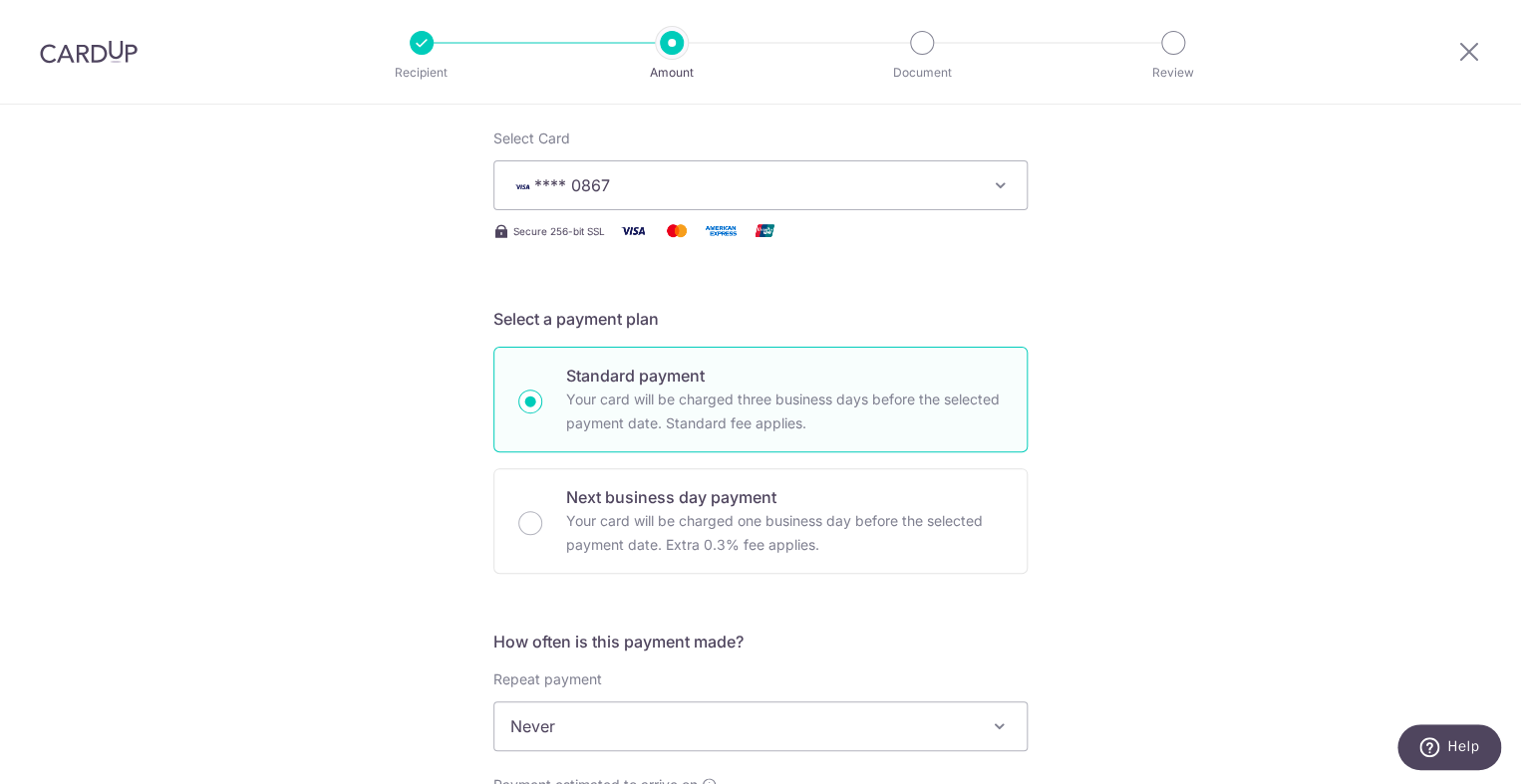 radio on "false" 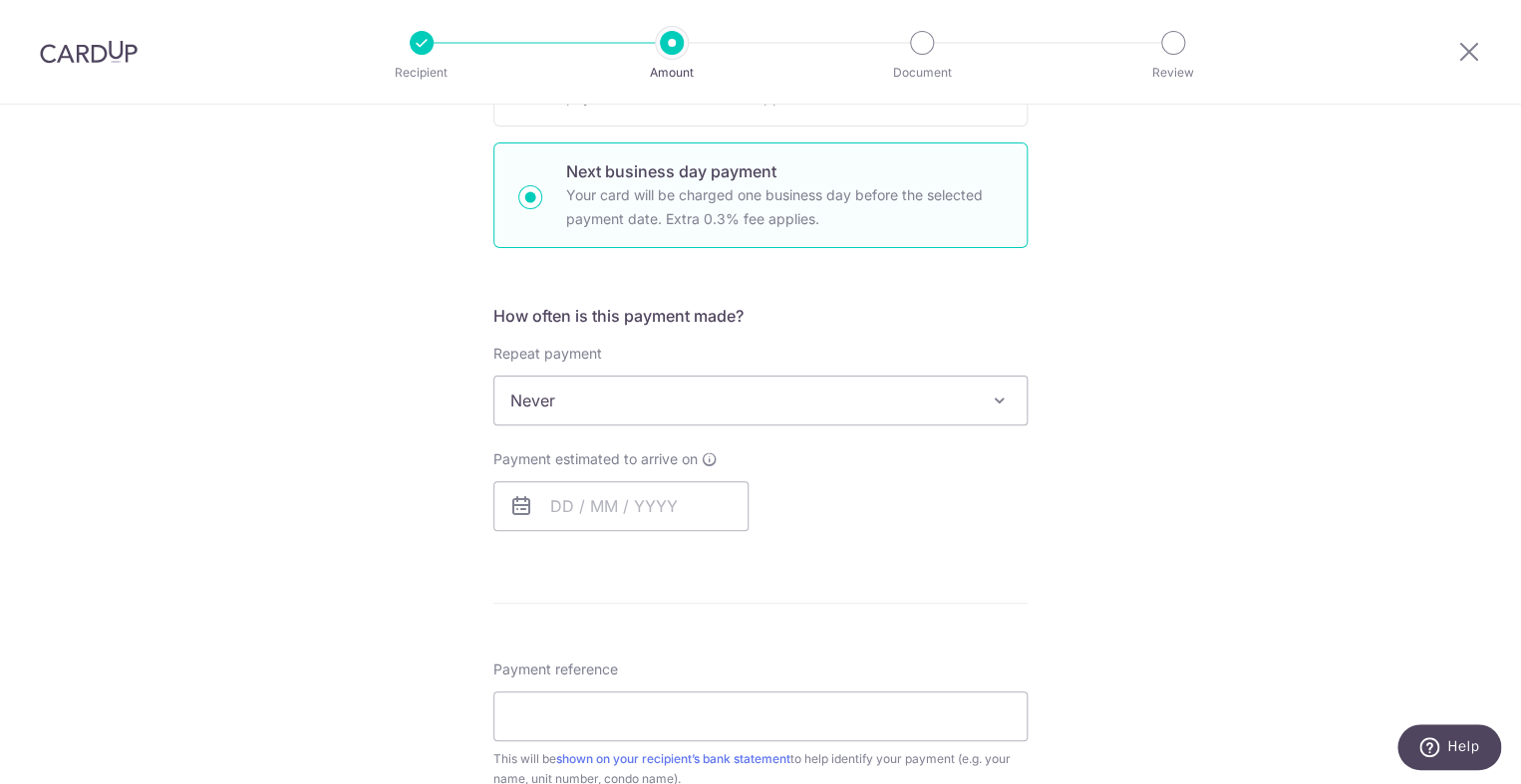 scroll, scrollTop: 594, scrollLeft: 0, axis: vertical 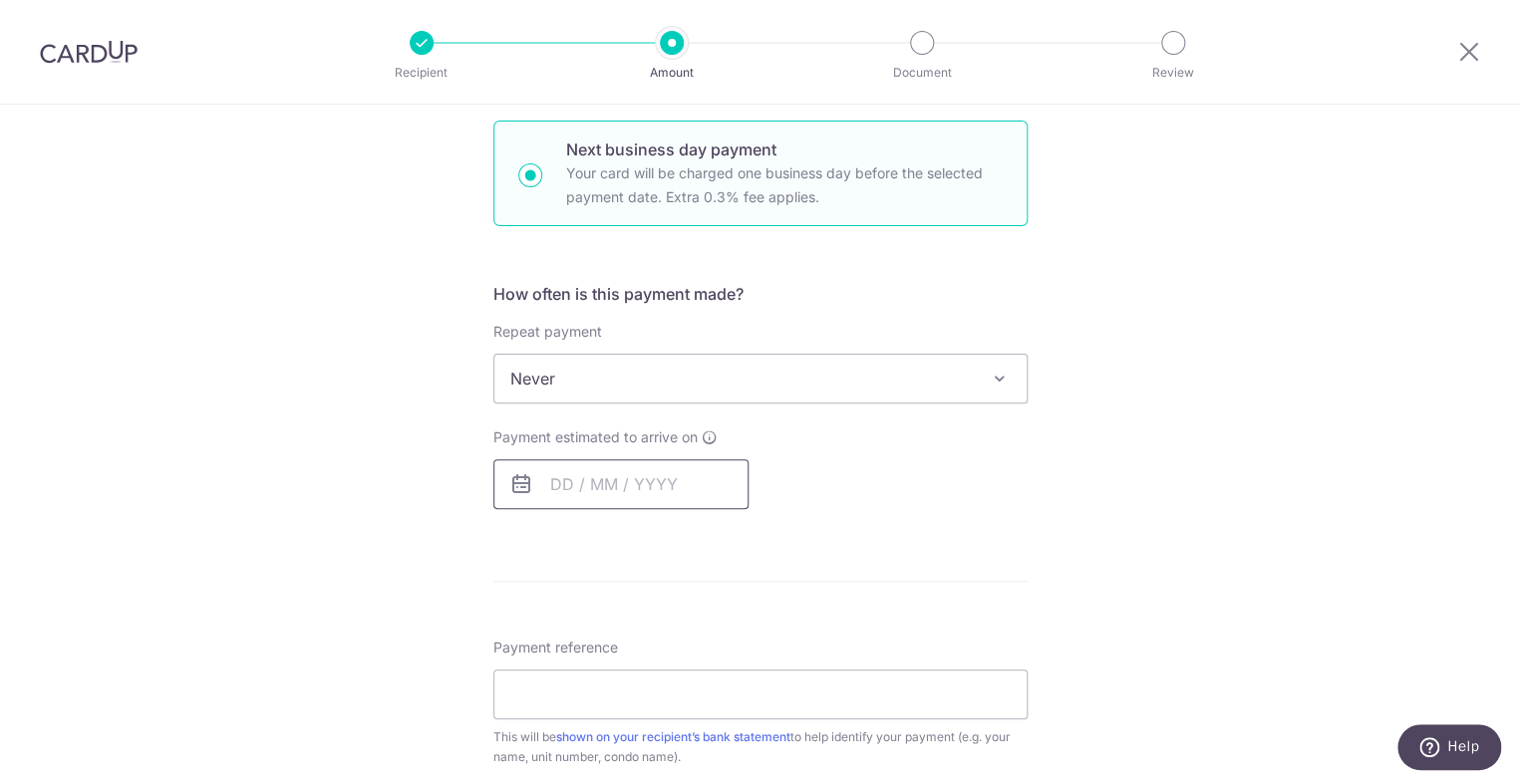 click at bounding box center [621, 484] 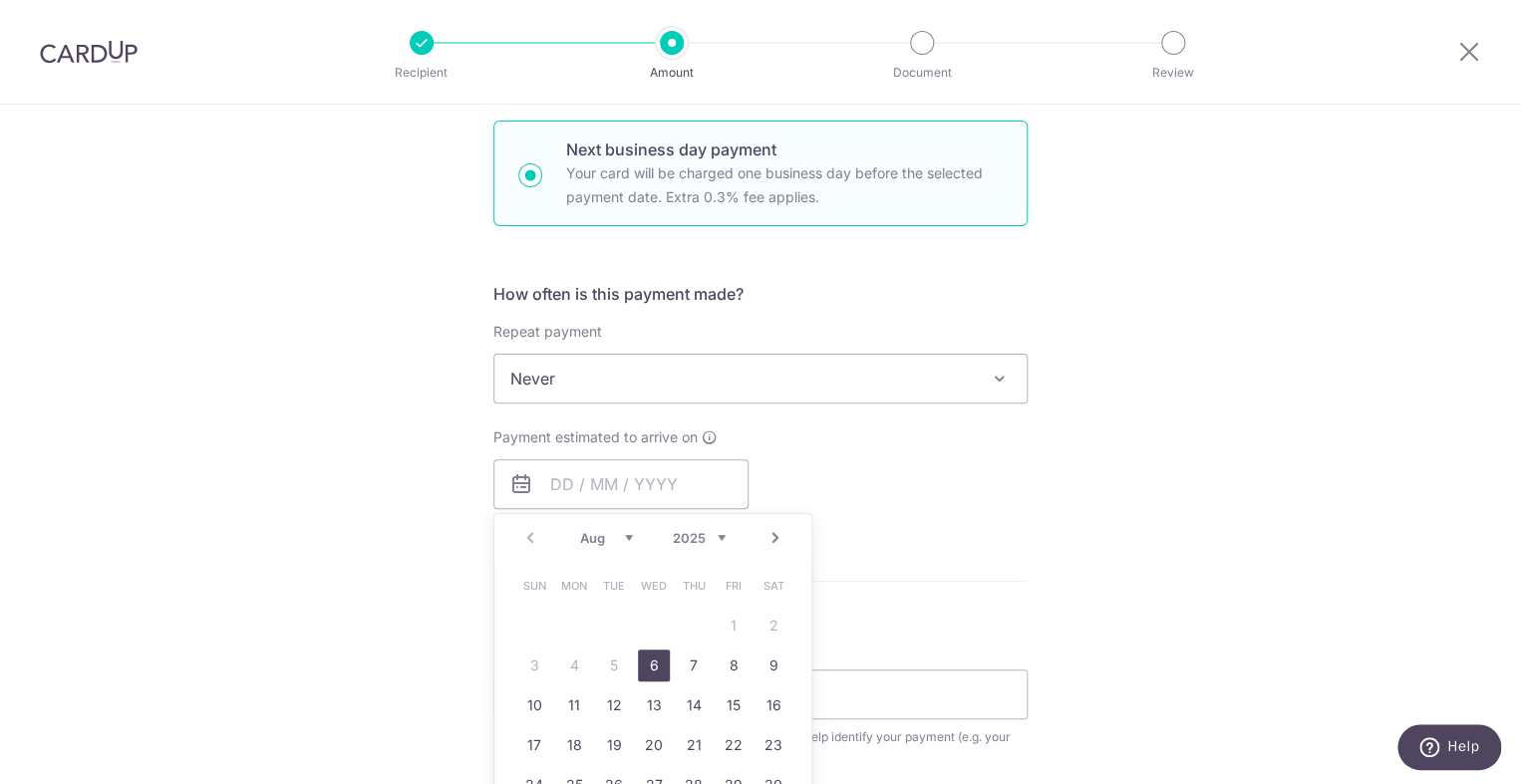 click on "6" at bounding box center (654, 665) 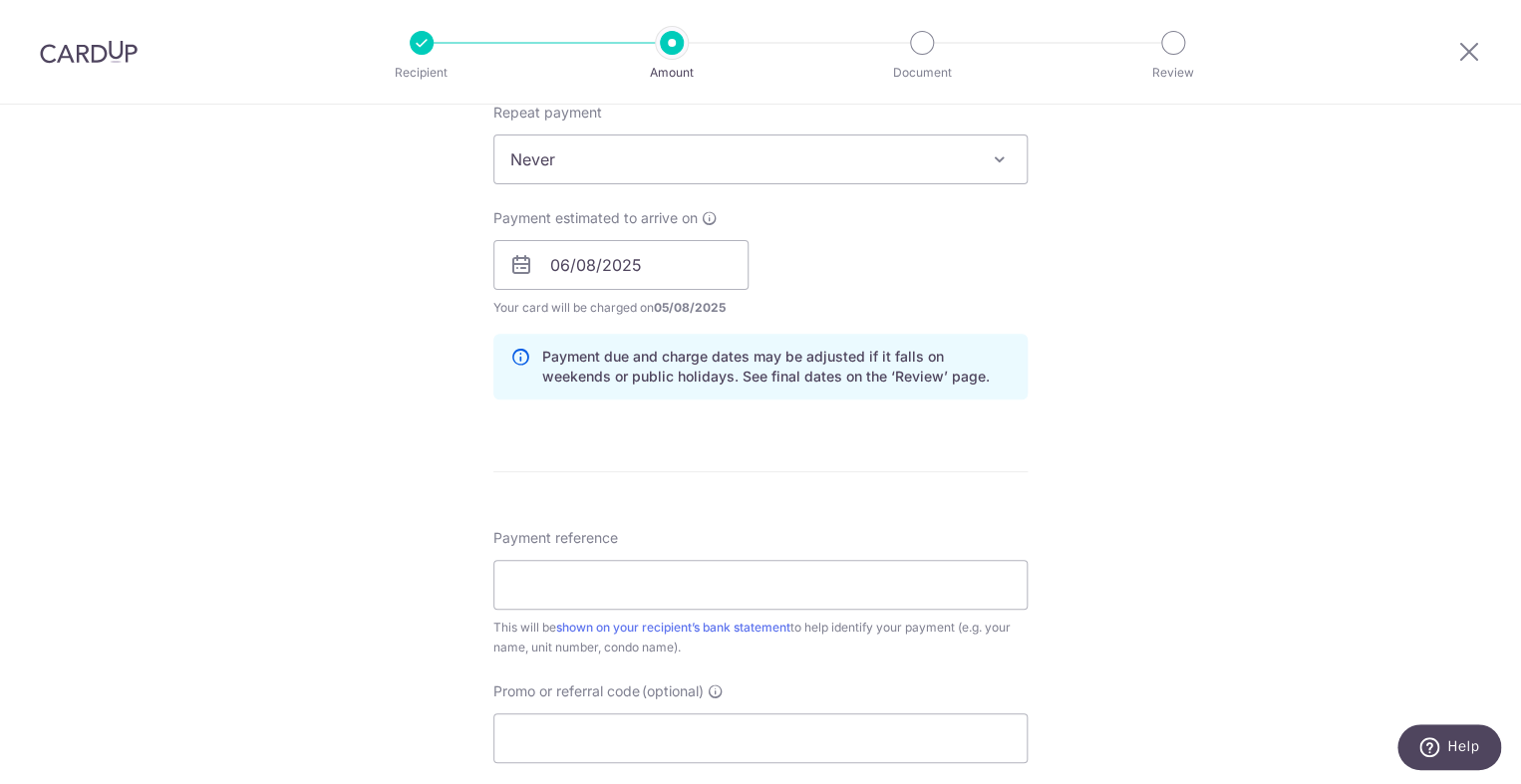 scroll, scrollTop: 847, scrollLeft: 0, axis: vertical 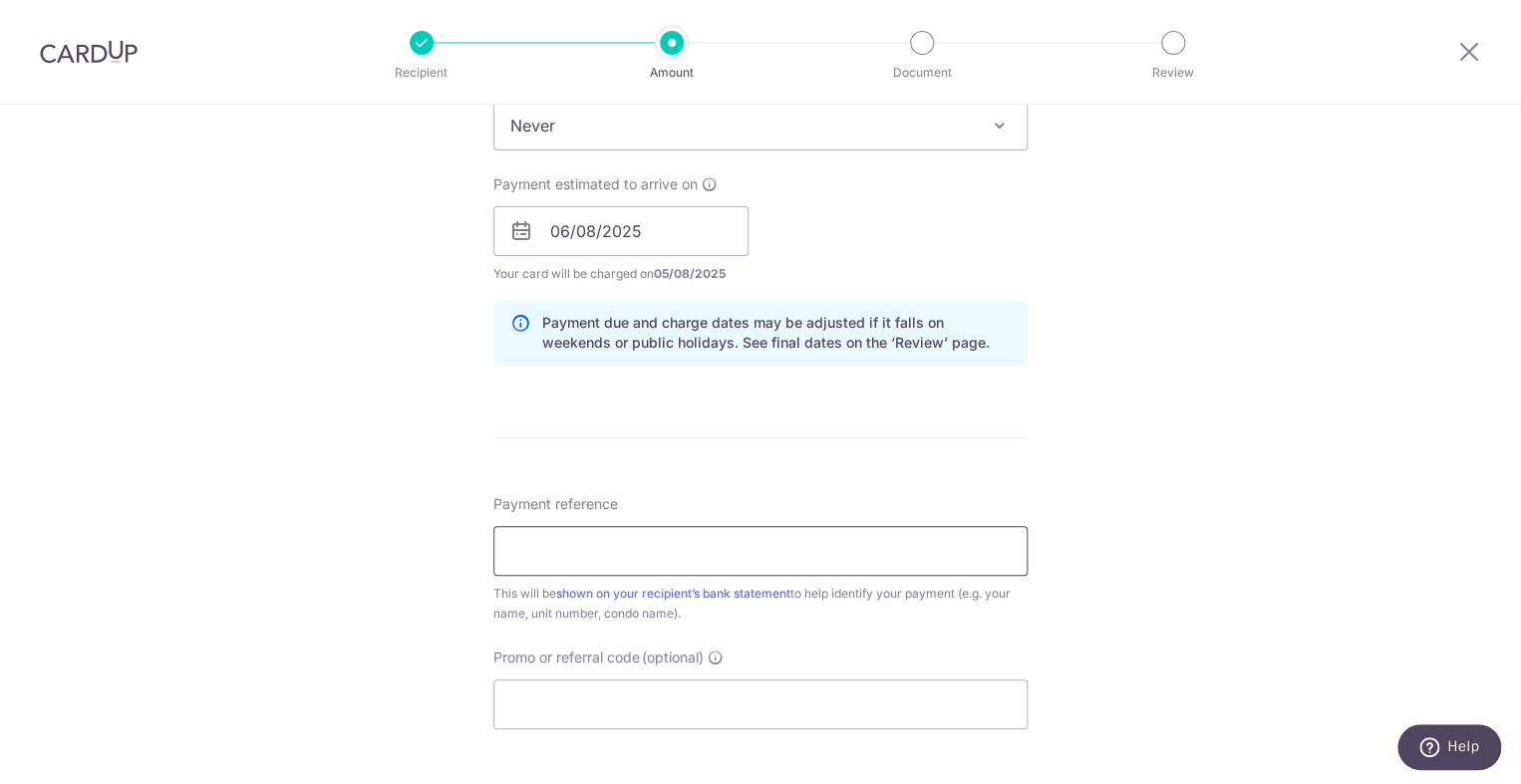 click on "Payment reference" at bounding box center [760, 551] 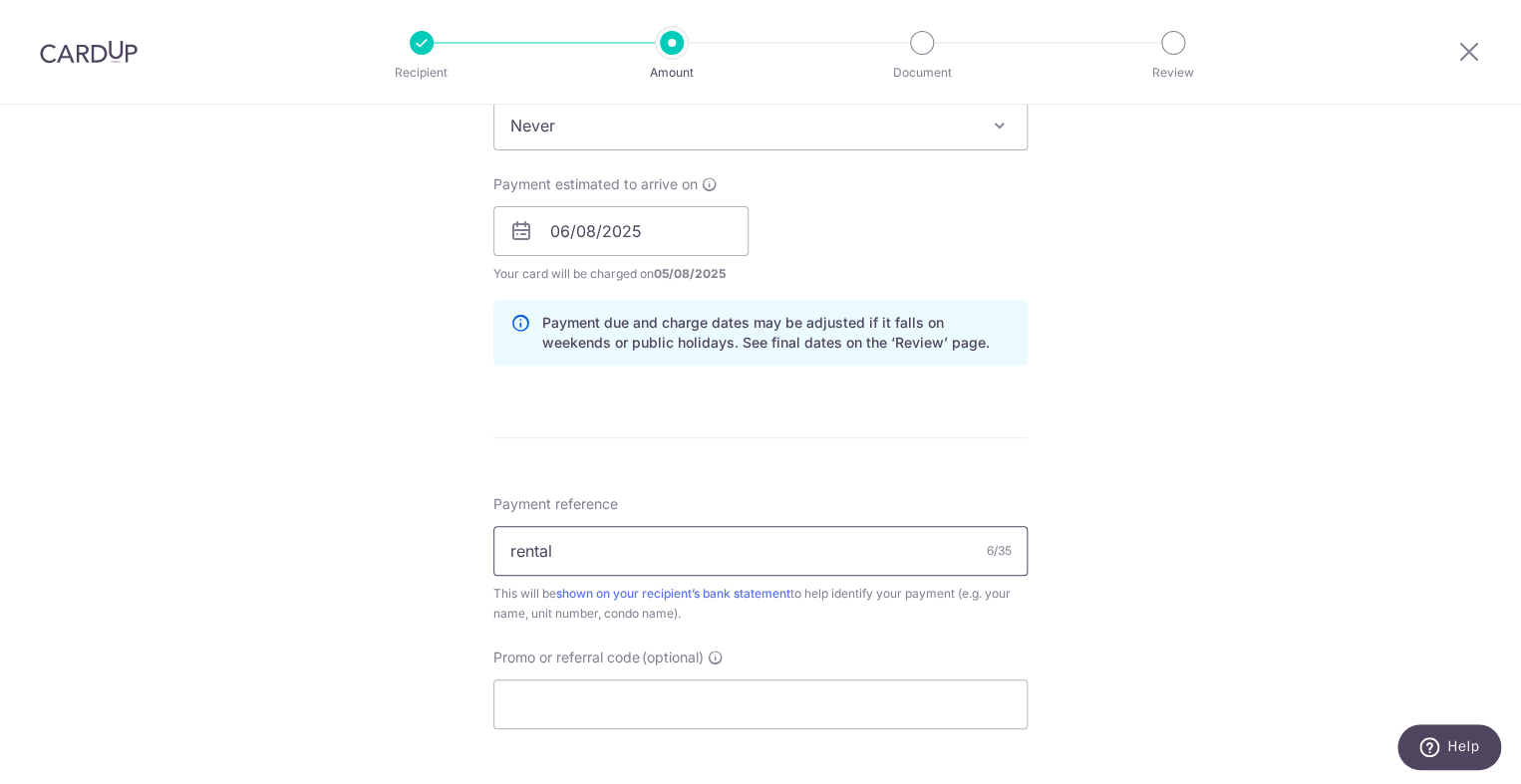 type on "rental" 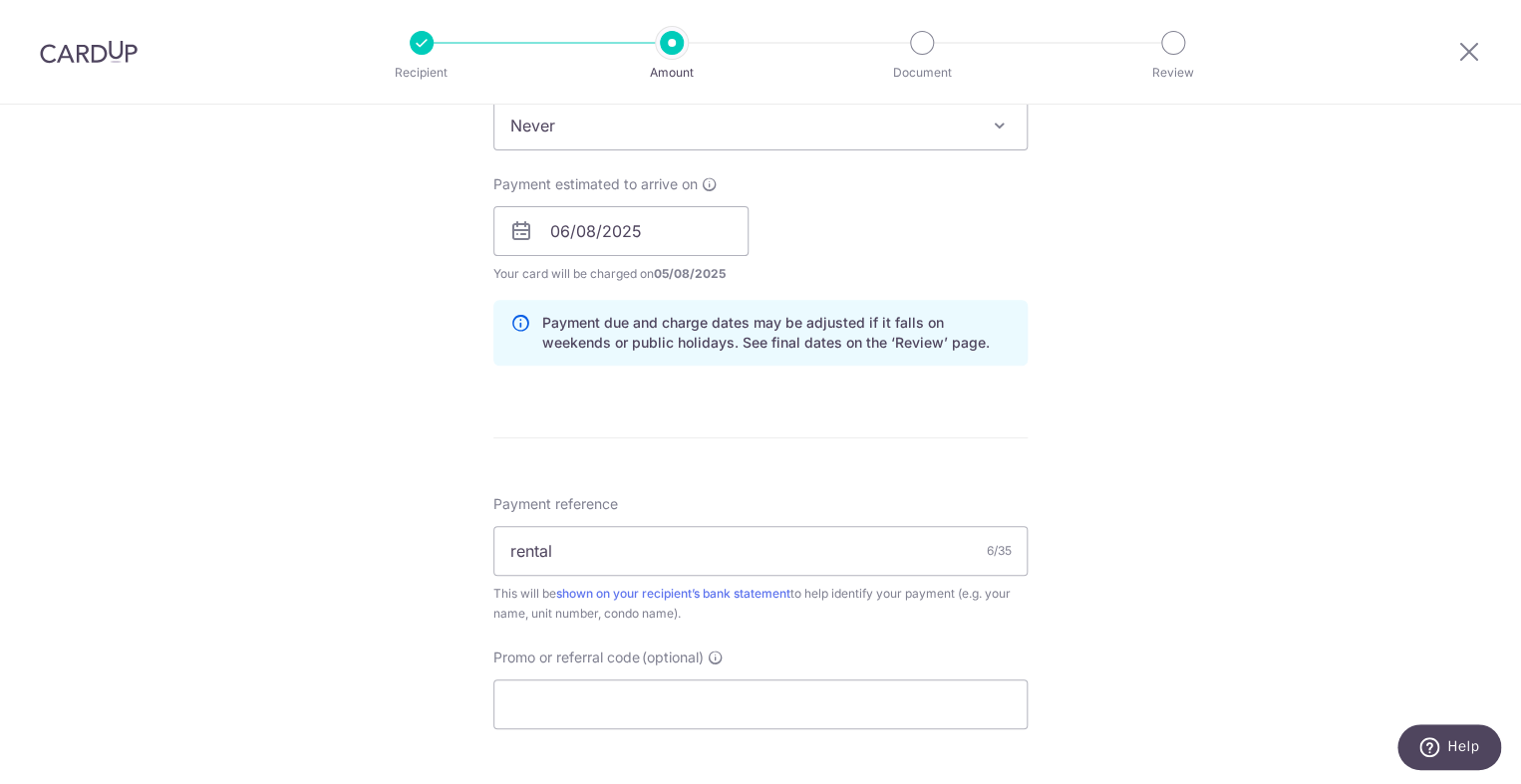 click on "Tell us more about your payment
Enter payment amount
SGD
4,796.00
4796.00
Select Card
**** 0867
Add credit card
Your Cards
**** 1607
**** 0867
Secure 256-bit SSL
Text
New card details
Card
Secure 256-bit SSL" at bounding box center (760, 248) 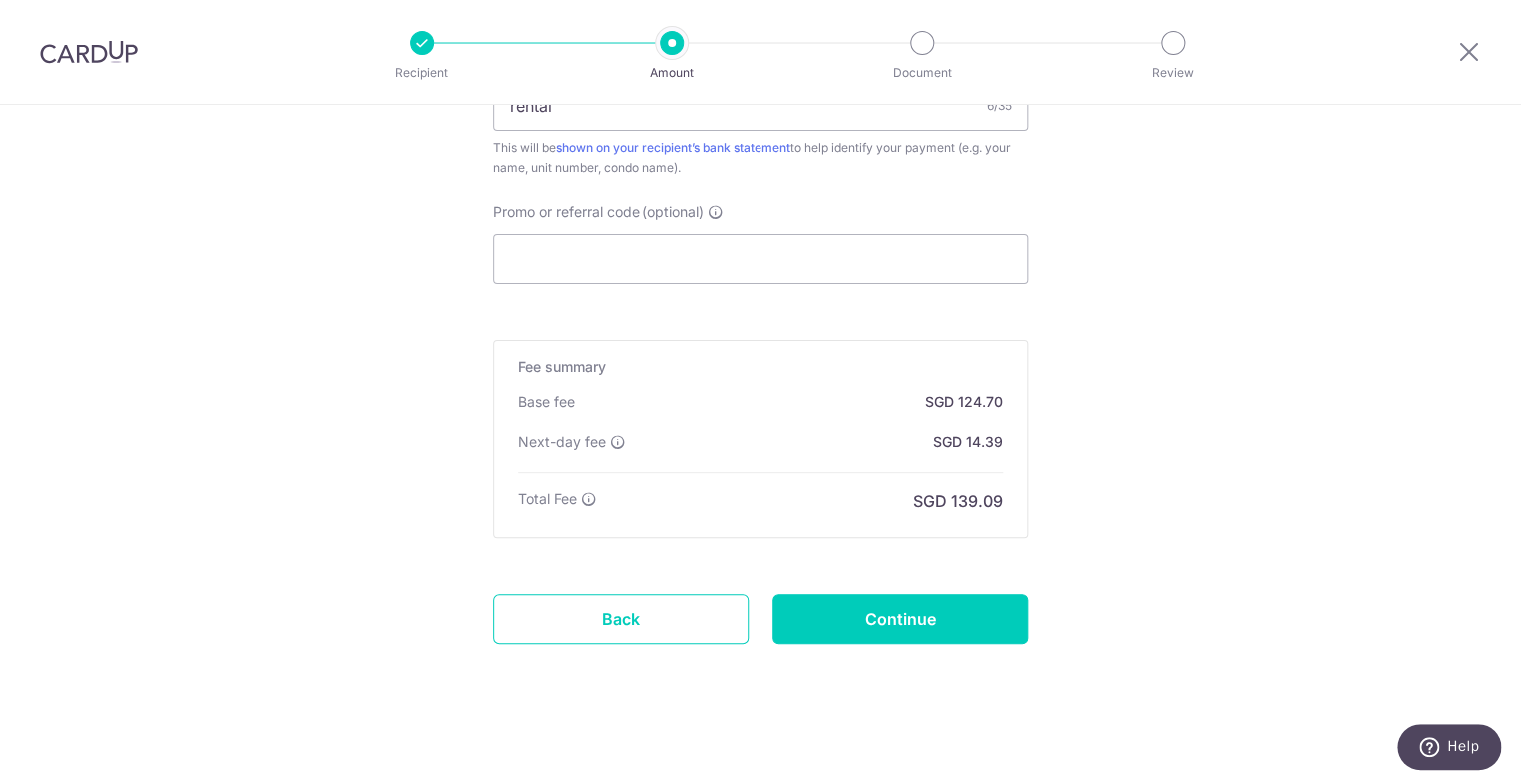scroll, scrollTop: 1301, scrollLeft: 0, axis: vertical 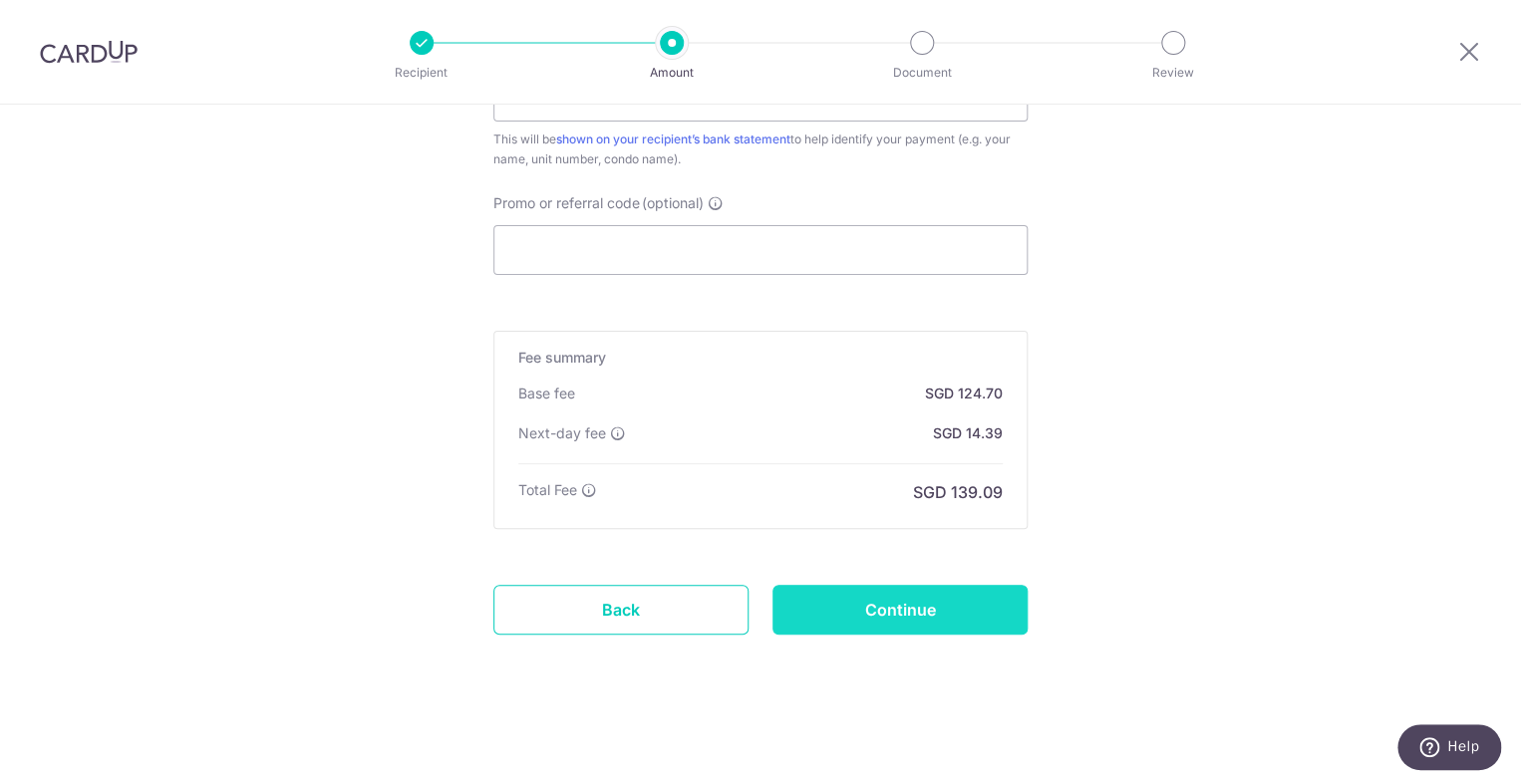 click on "Continue" at bounding box center [900, 610] 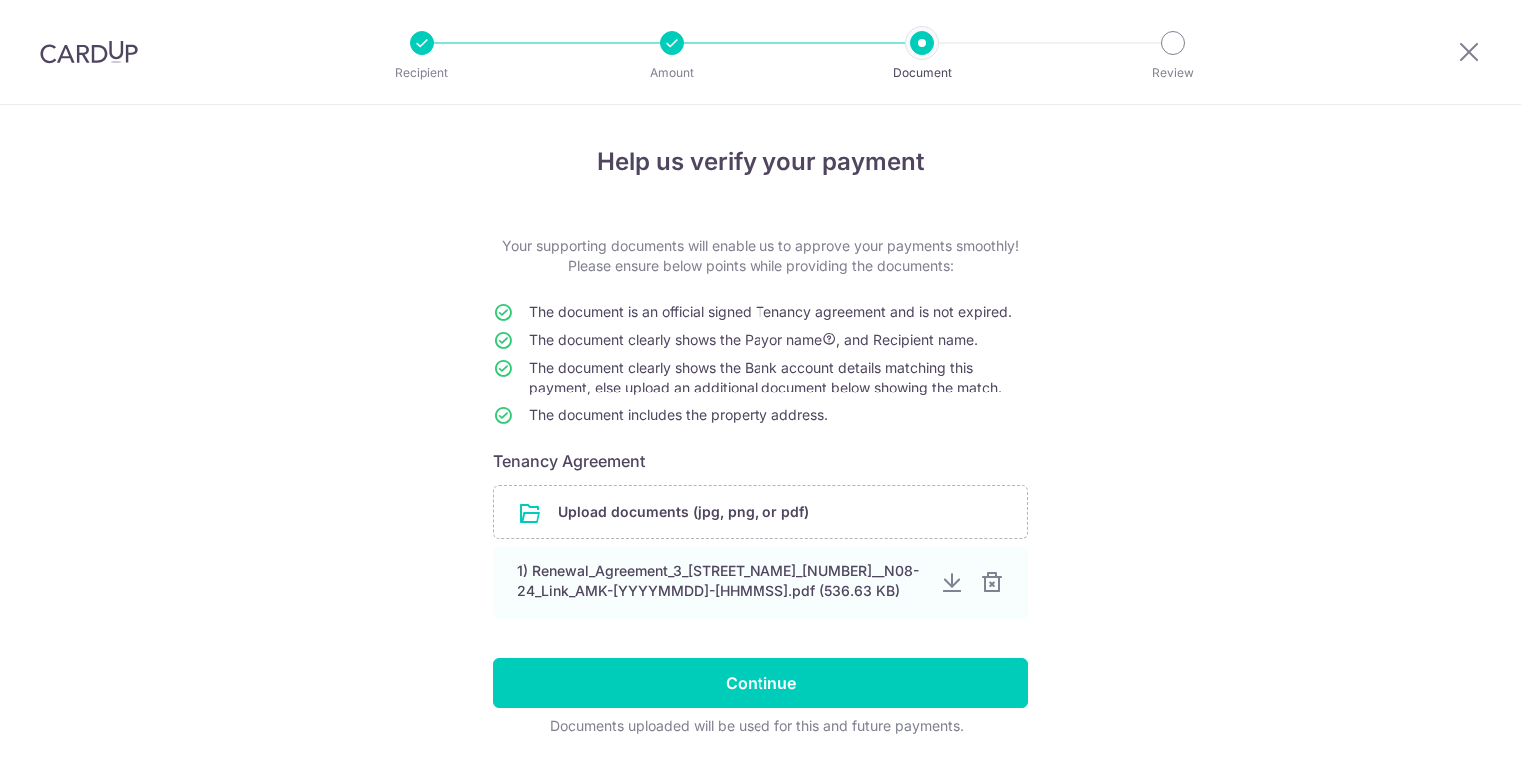 scroll, scrollTop: 0, scrollLeft: 0, axis: both 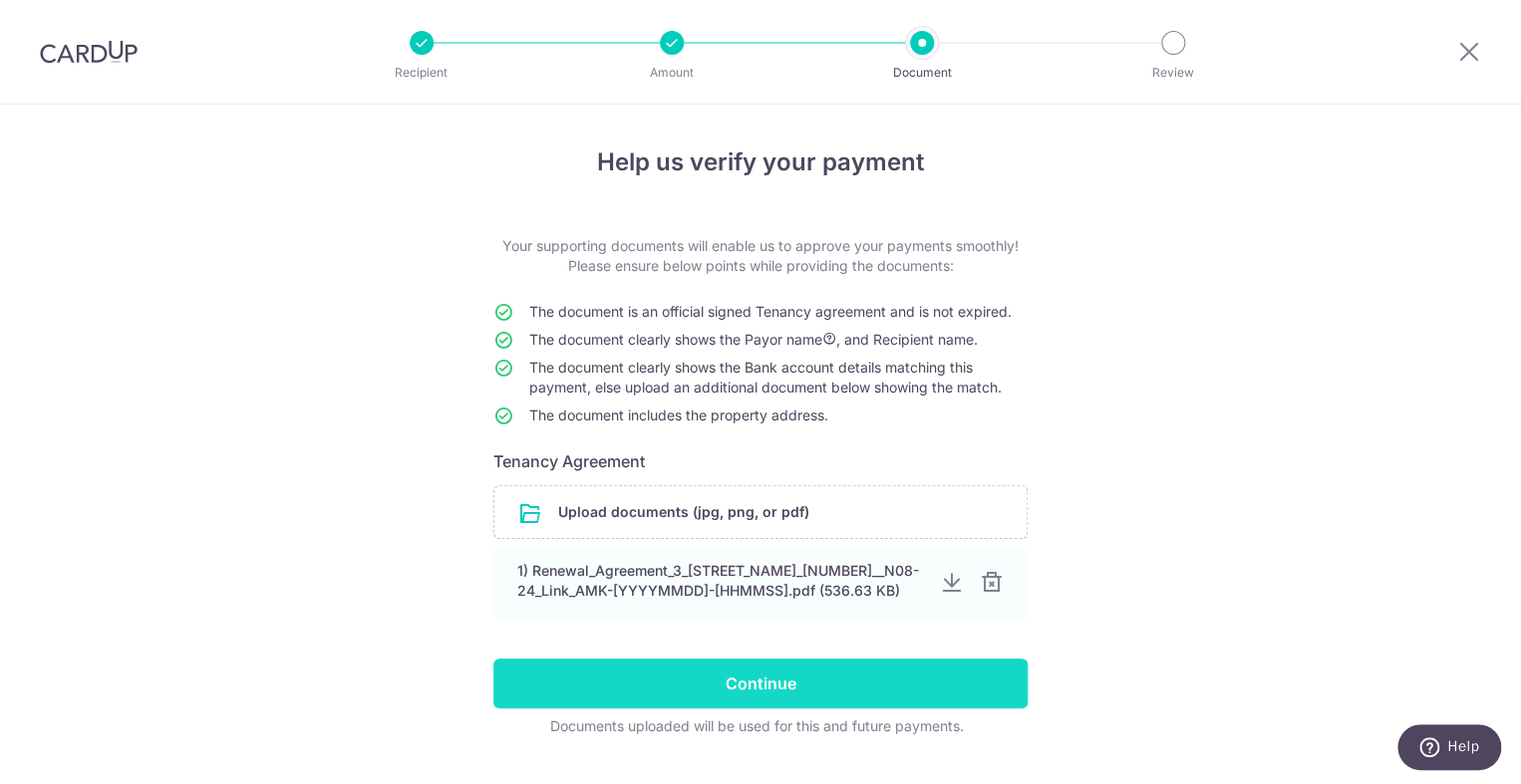 click on "Continue" at bounding box center (760, 683) 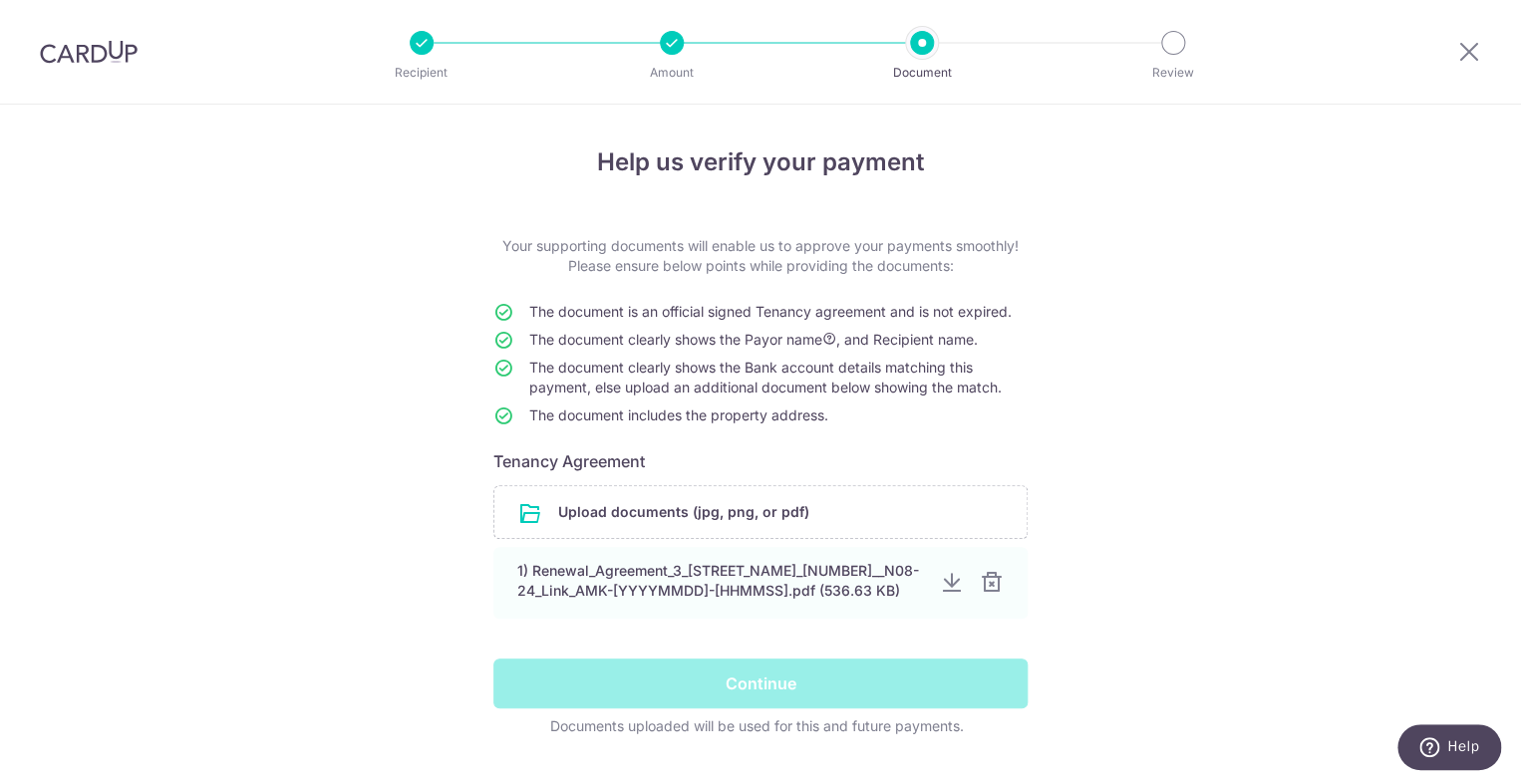 scroll, scrollTop: 66, scrollLeft: 0, axis: vertical 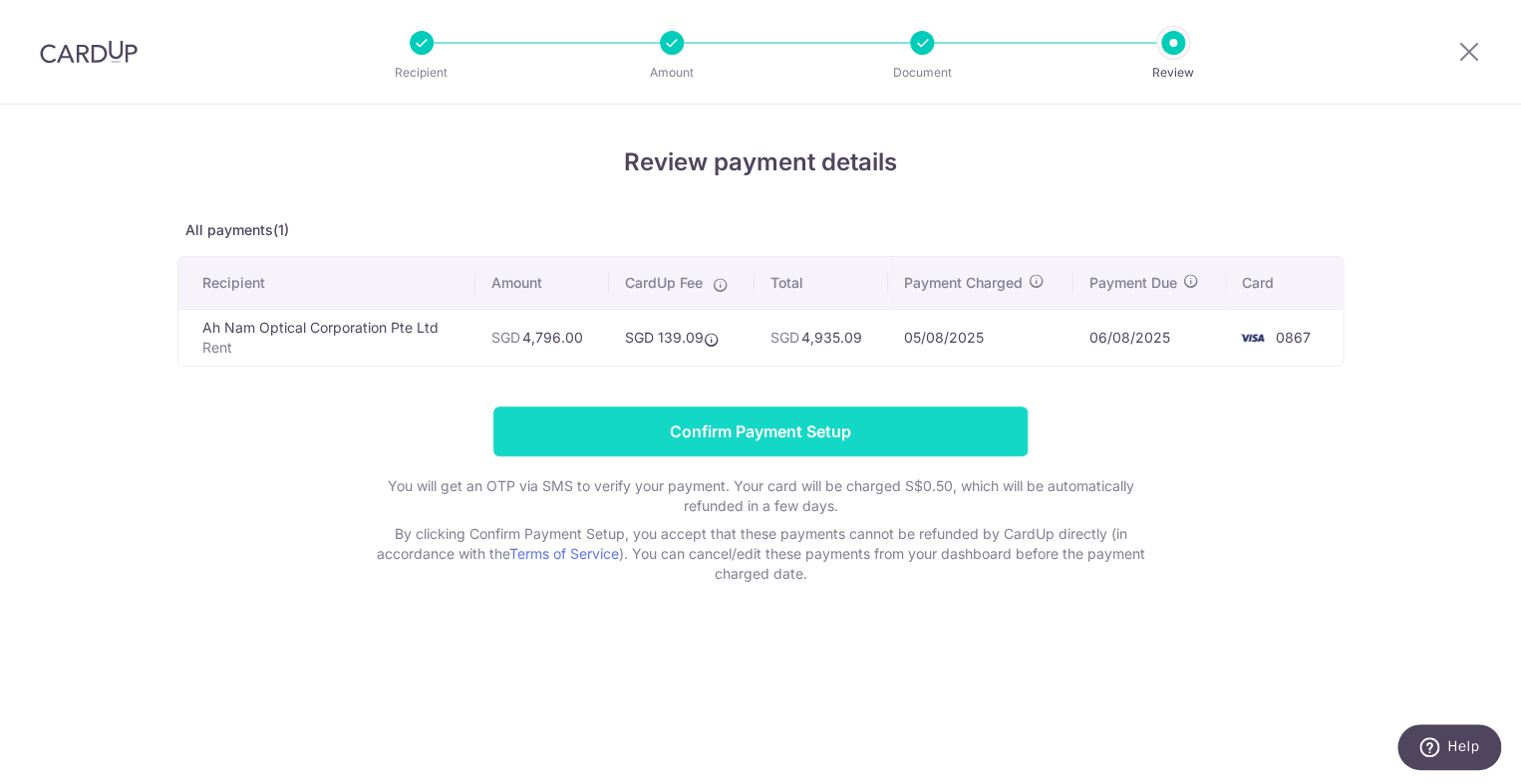 click on "Confirm Payment Setup" at bounding box center (760, 431) 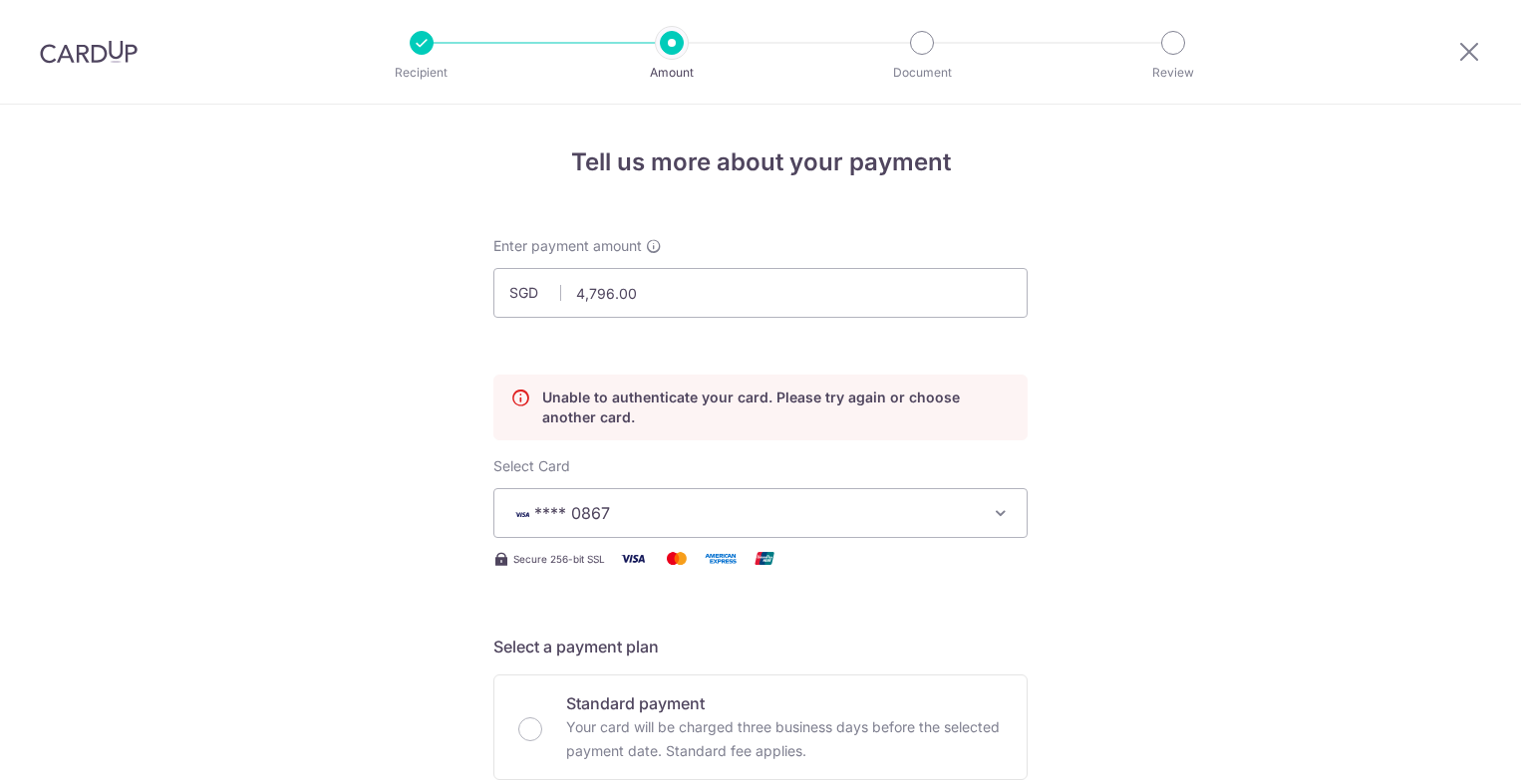 scroll, scrollTop: 0, scrollLeft: 0, axis: both 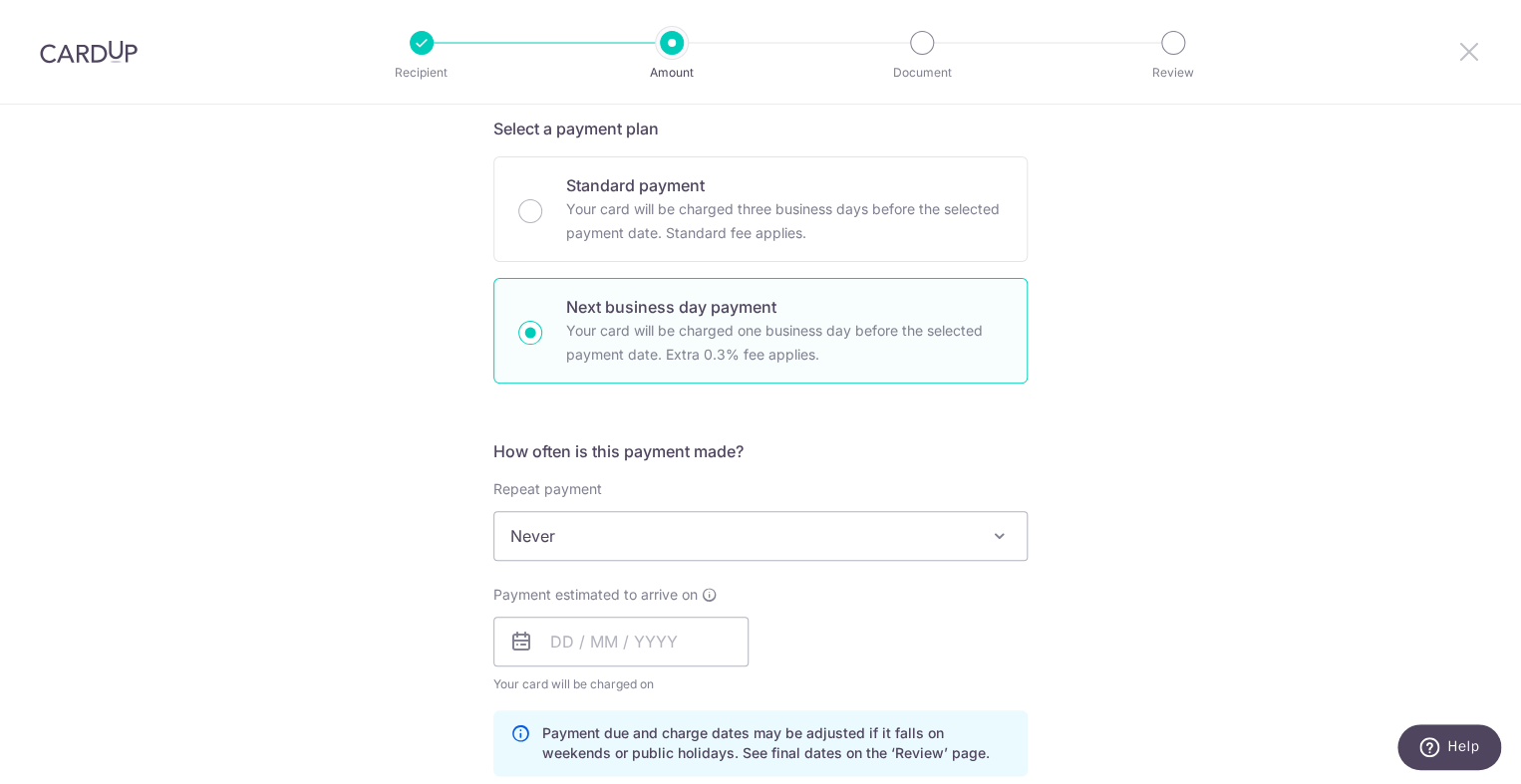 click at bounding box center (1469, 51) 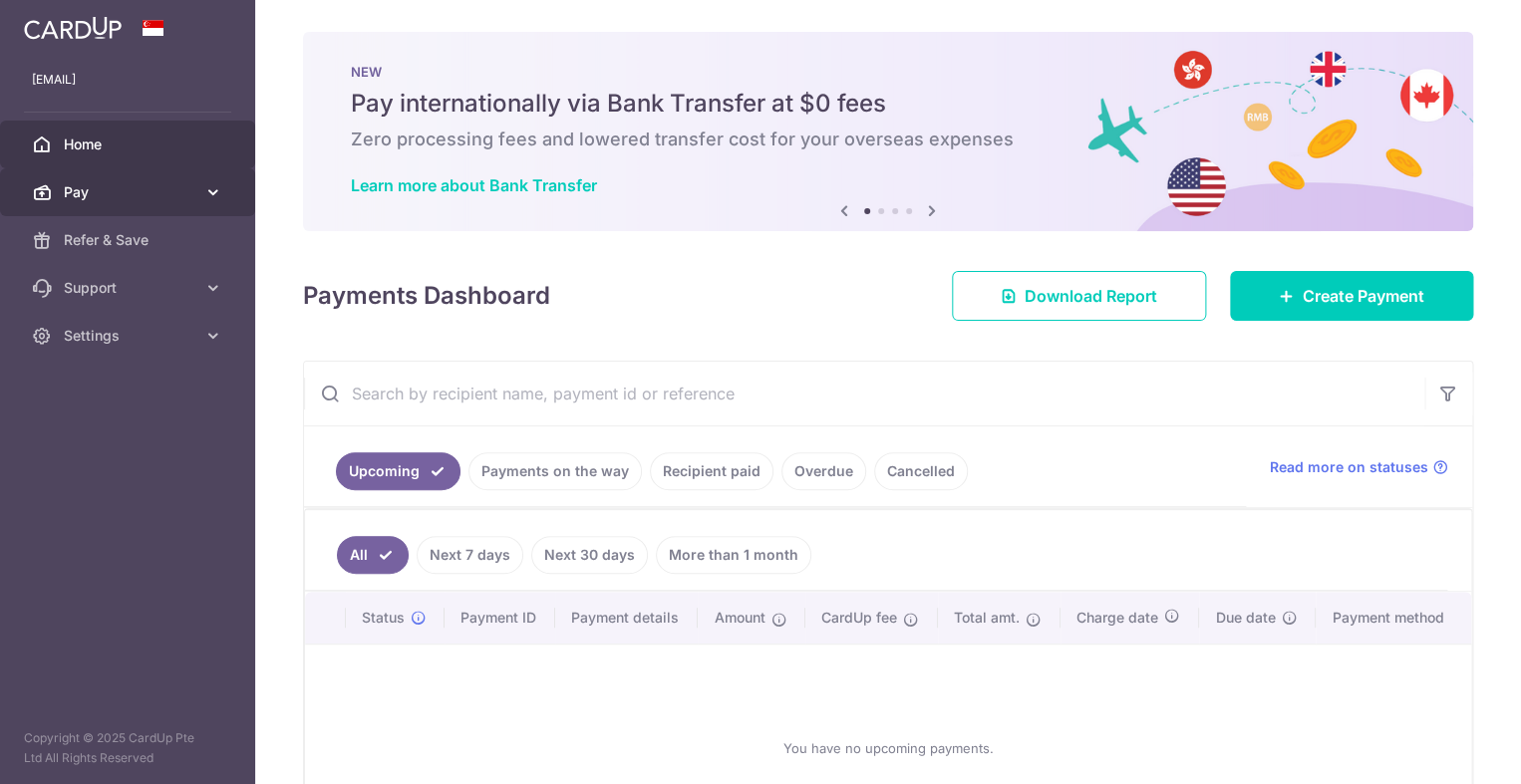 click on "Pay" at bounding box center [128, 192] 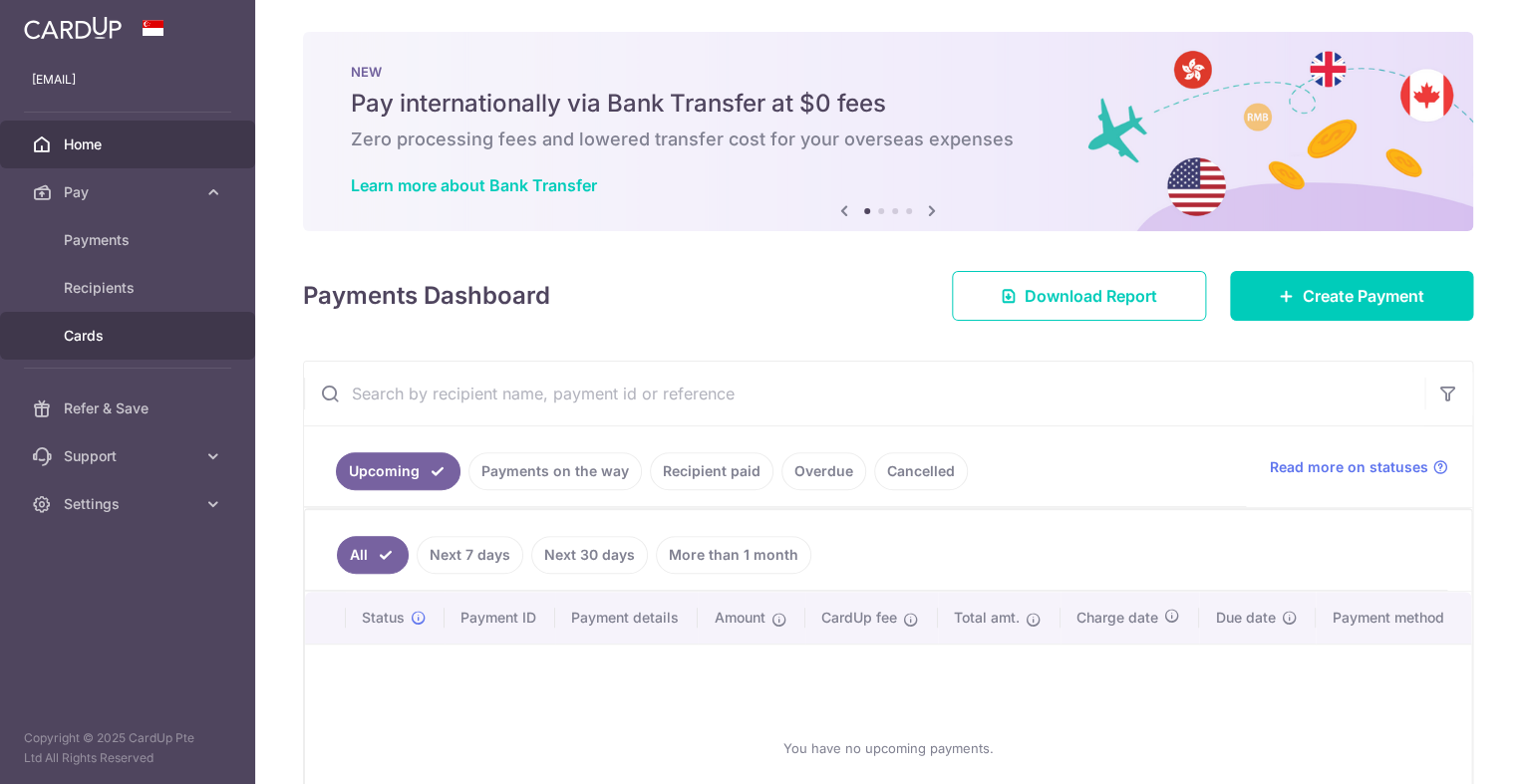 click on "Cards" at bounding box center (130, 336) 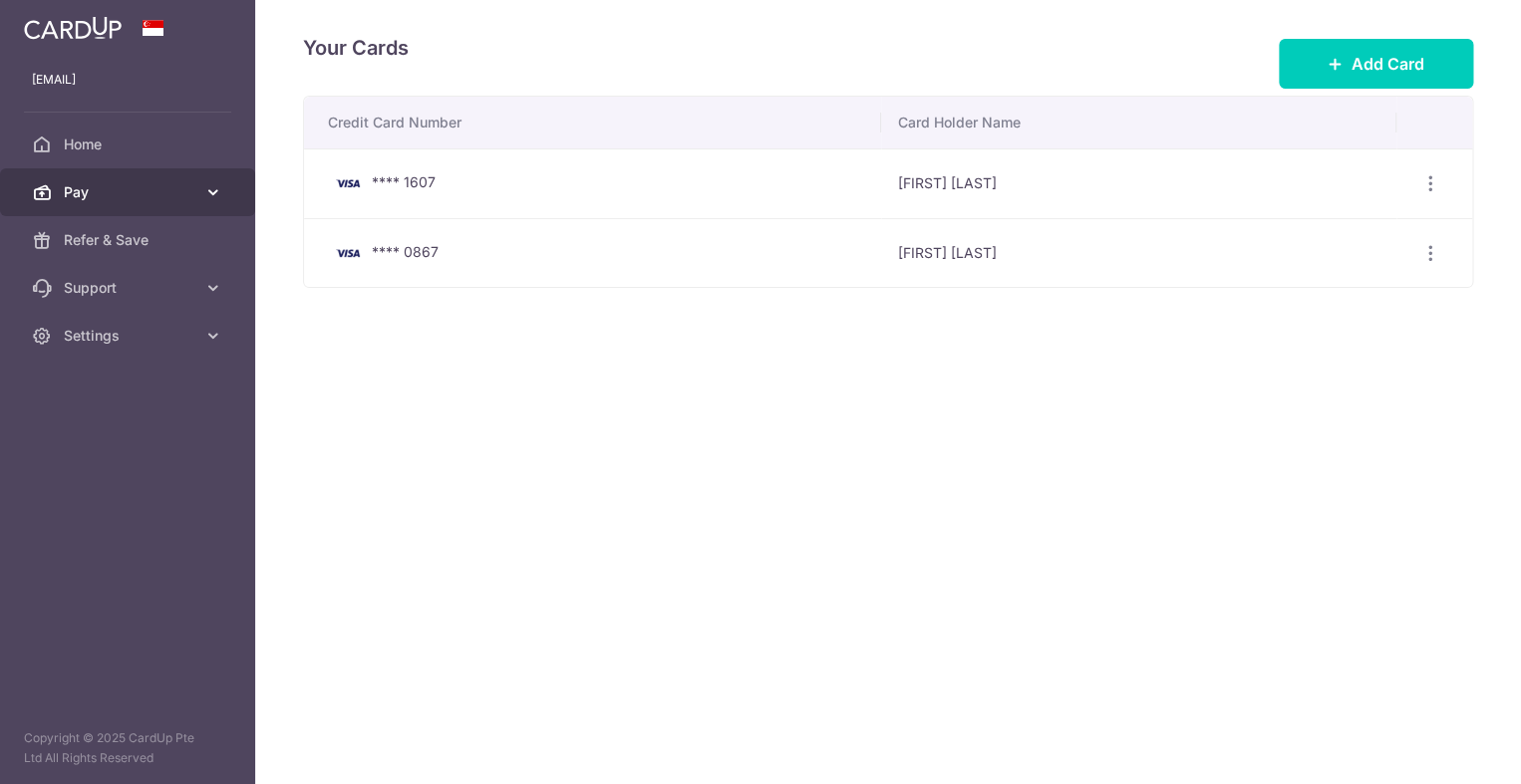 click at bounding box center (213, 192) 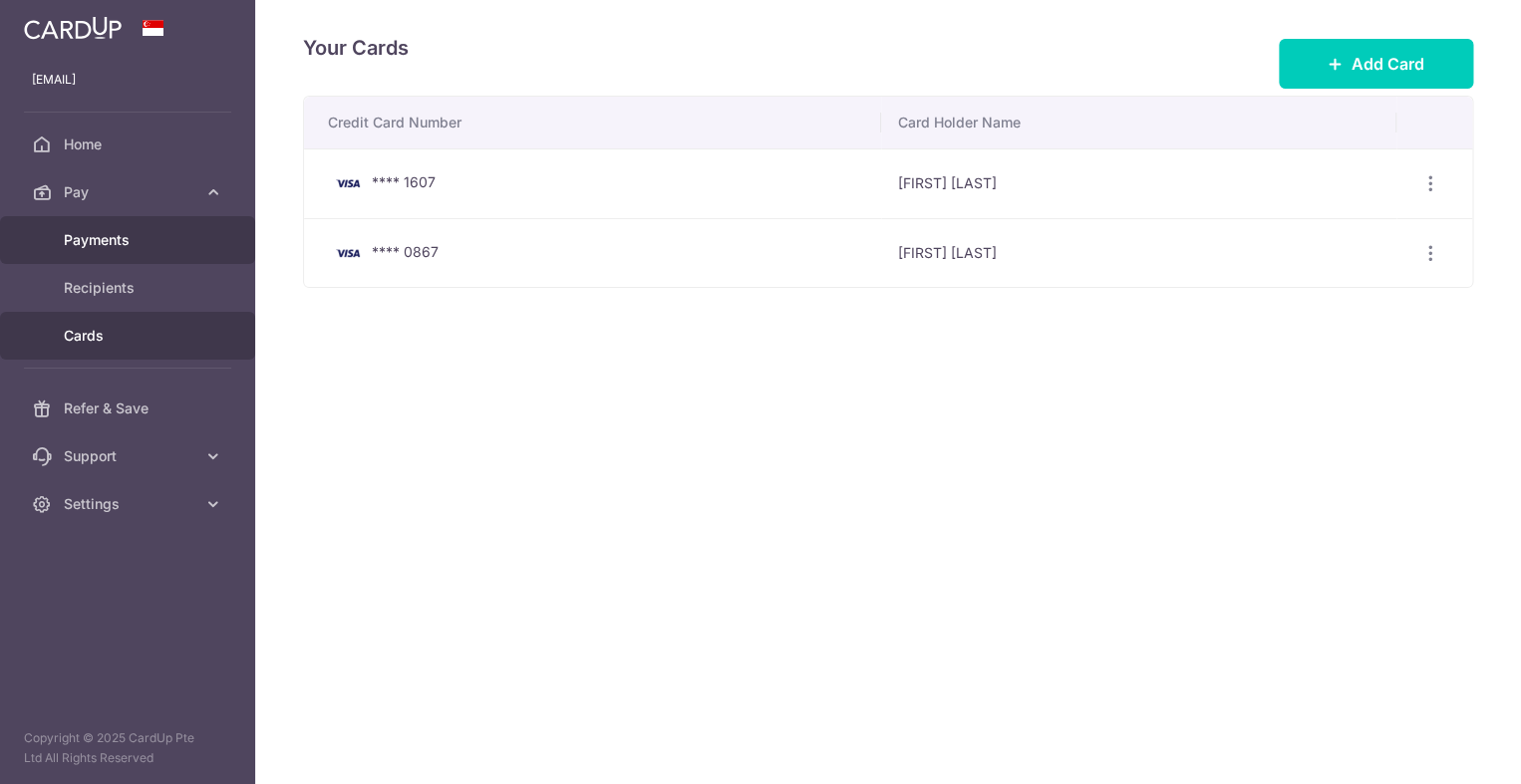 click on "Payments" at bounding box center (128, 240) 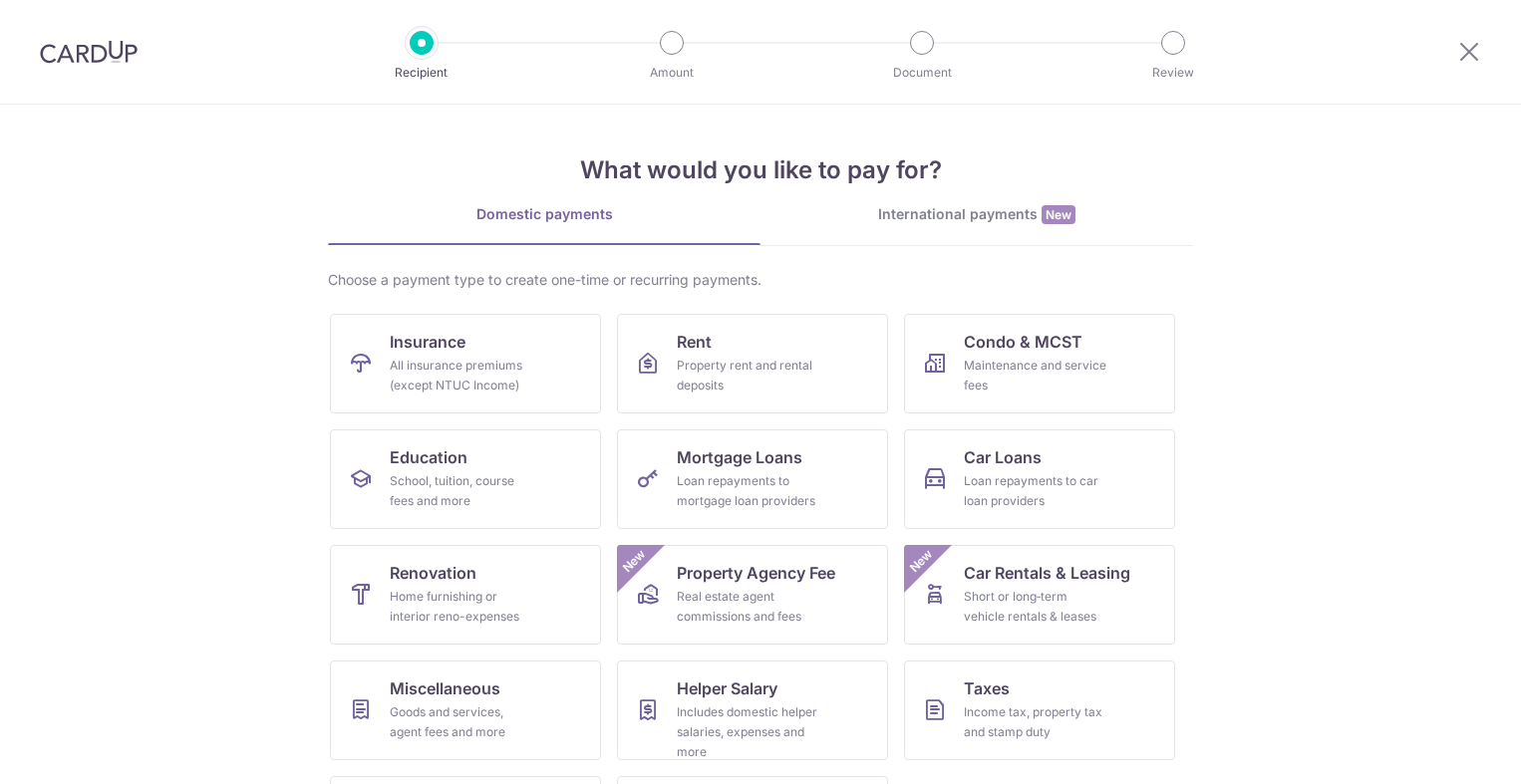 scroll, scrollTop: 0, scrollLeft: 0, axis: both 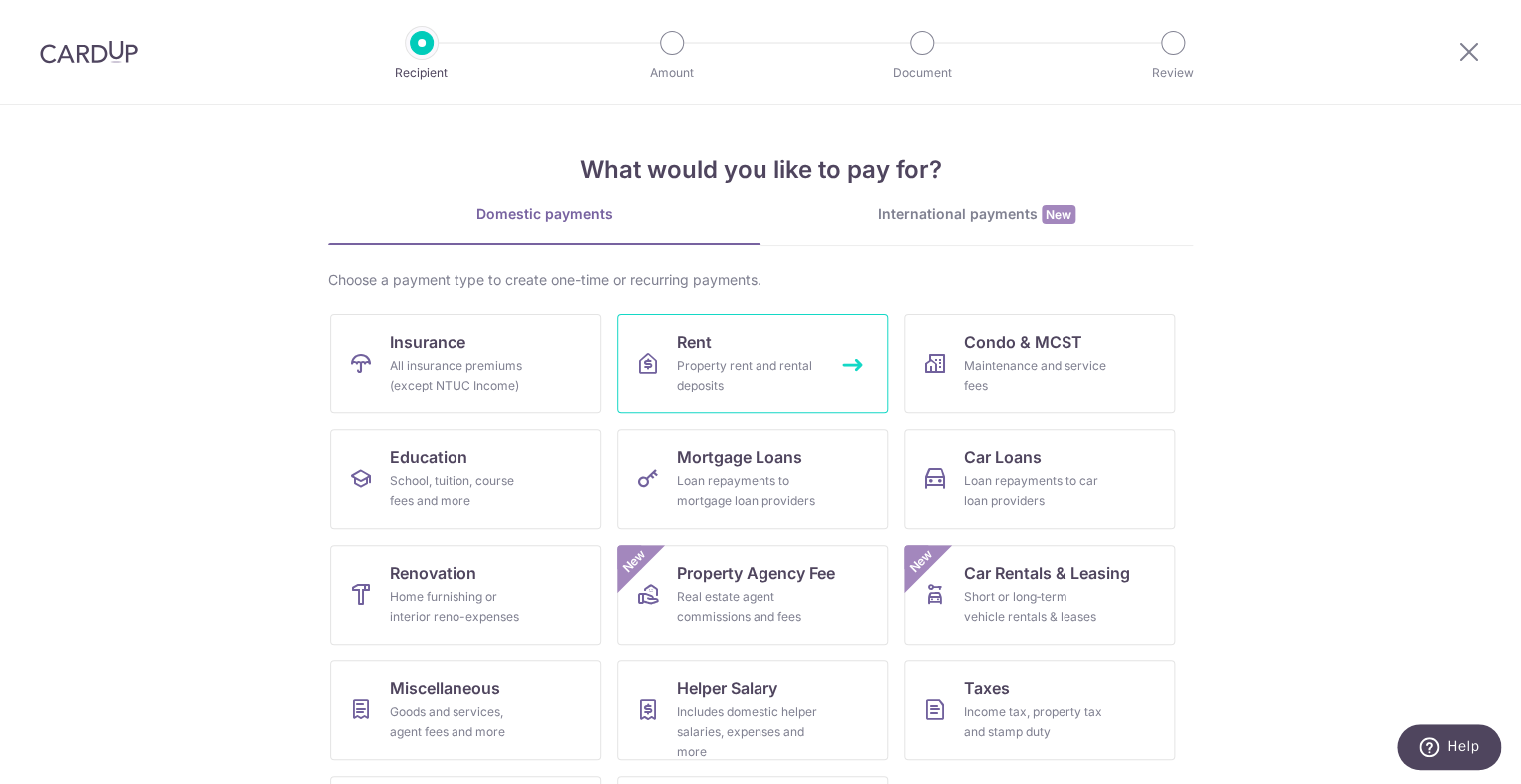 click on "Property rent and rental deposits" at bounding box center [749, 376] 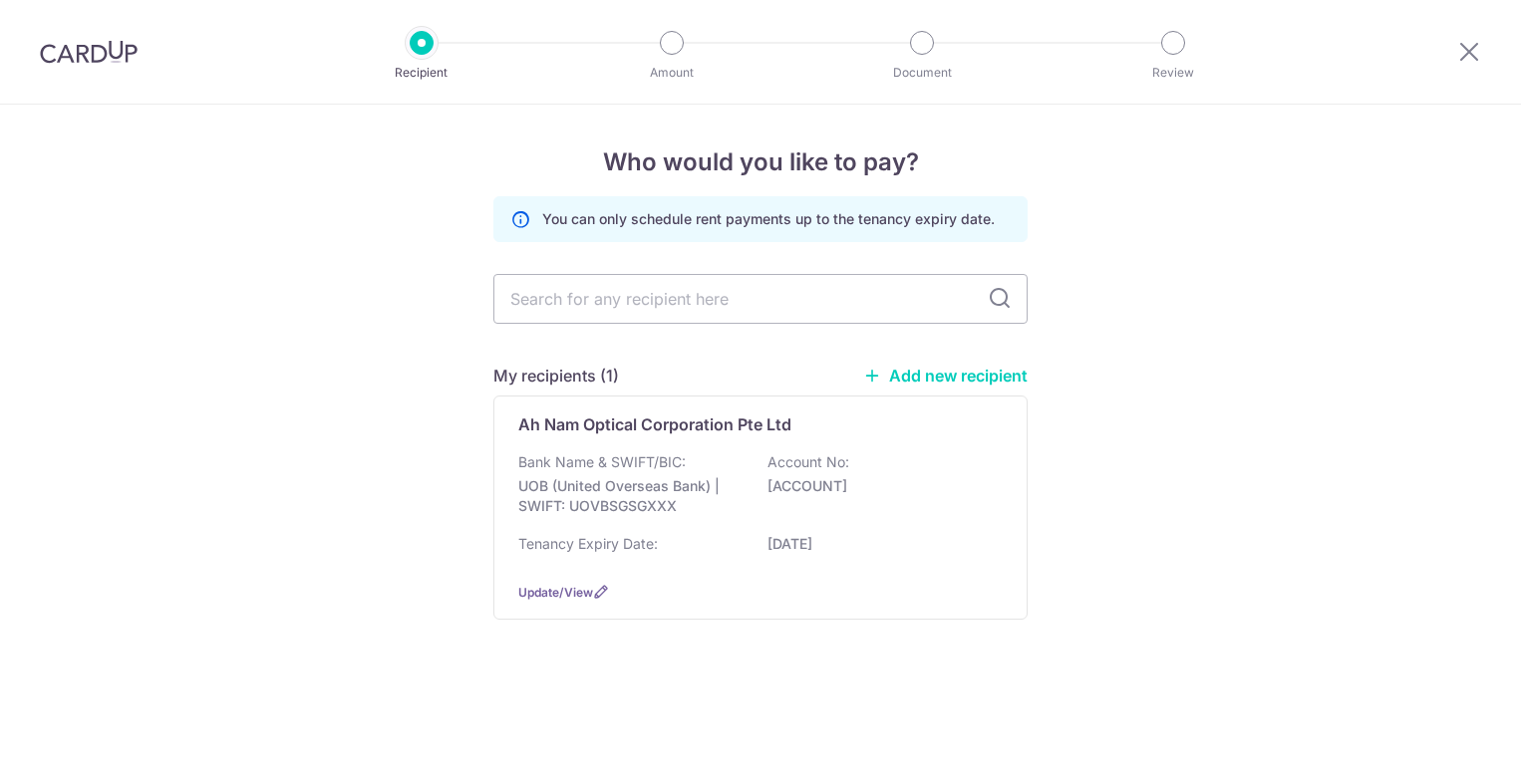 scroll, scrollTop: 0, scrollLeft: 0, axis: both 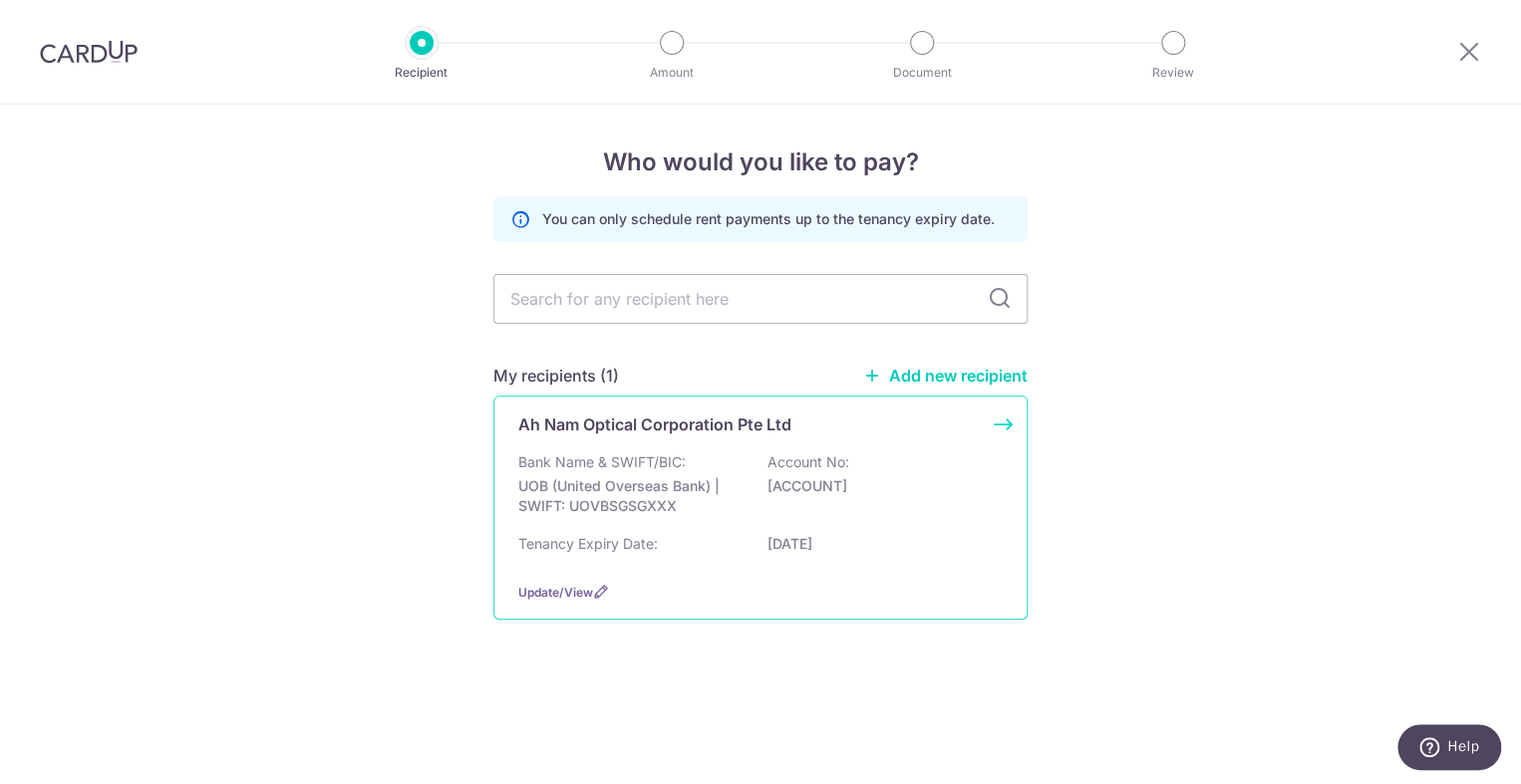 click on "Ah Nam Optical Corporation Pte Ltd
Bank Name & SWIFT/BIC:
UOB (United Overseas Bank) | SWIFT: UOVBSGSGXXX
Account No:
4023124305
Tenancy Expiry Date:
21/02/2027
Update/View" at bounding box center [760, 507] 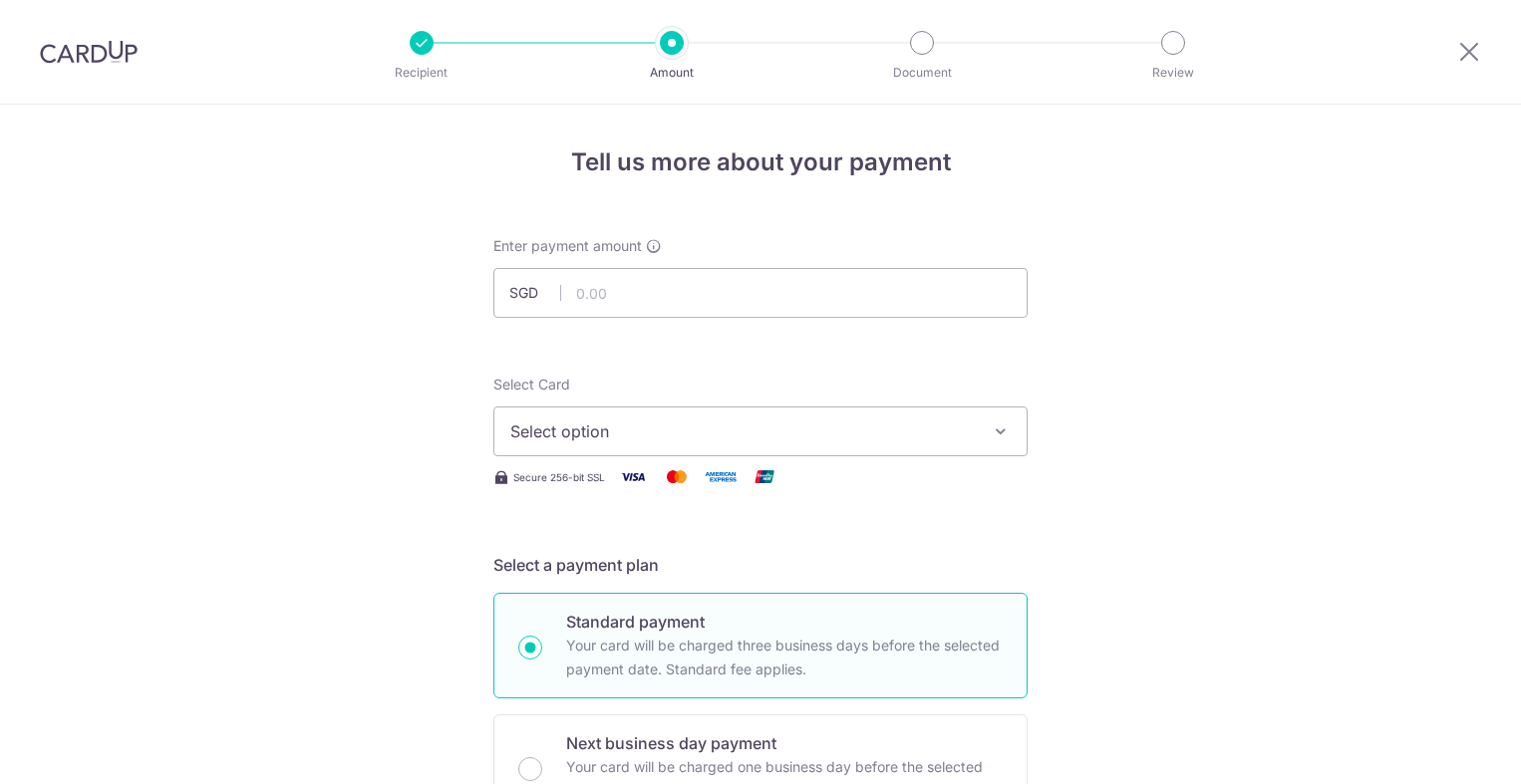 scroll, scrollTop: 0, scrollLeft: 0, axis: both 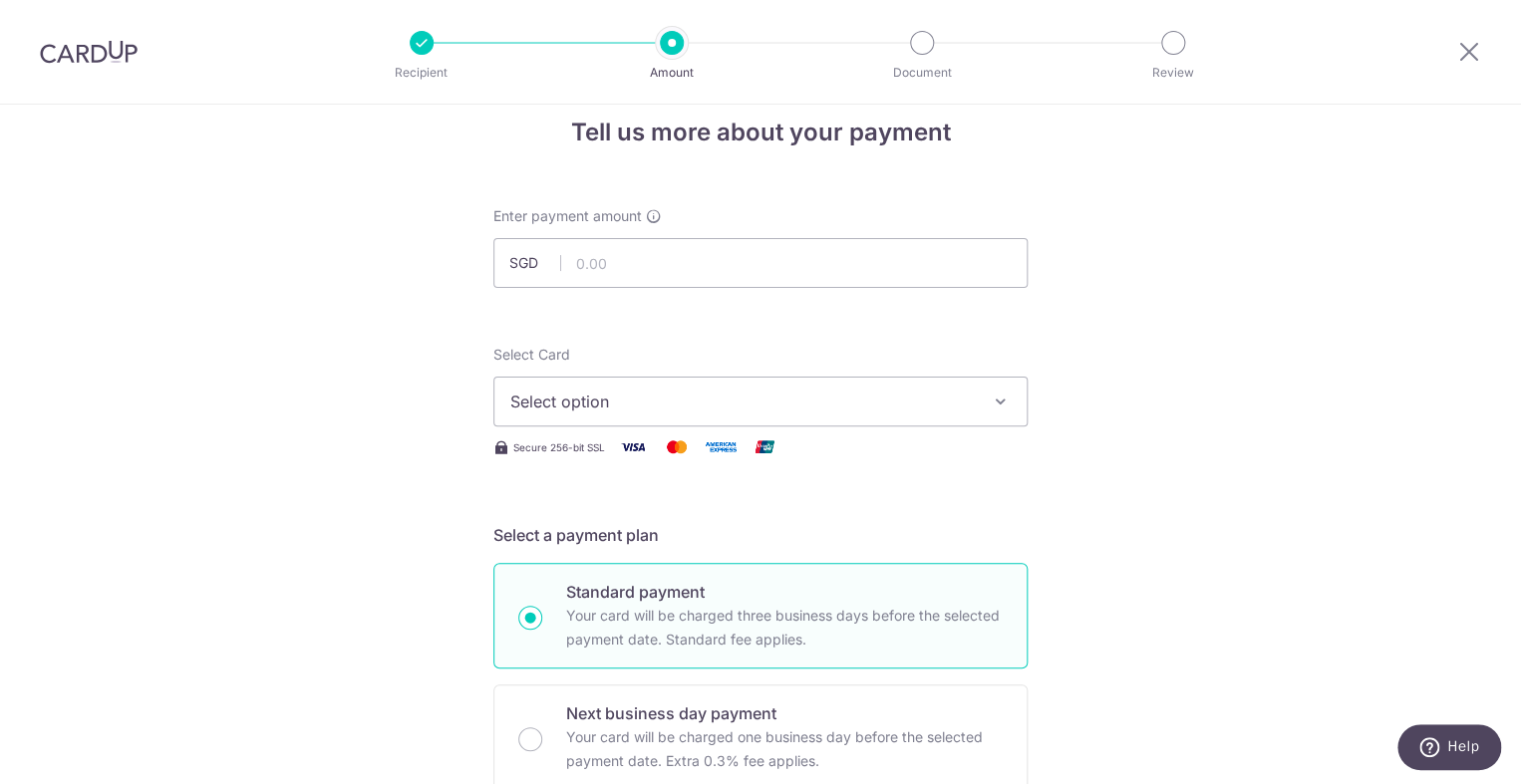 click at bounding box center (633, 446) 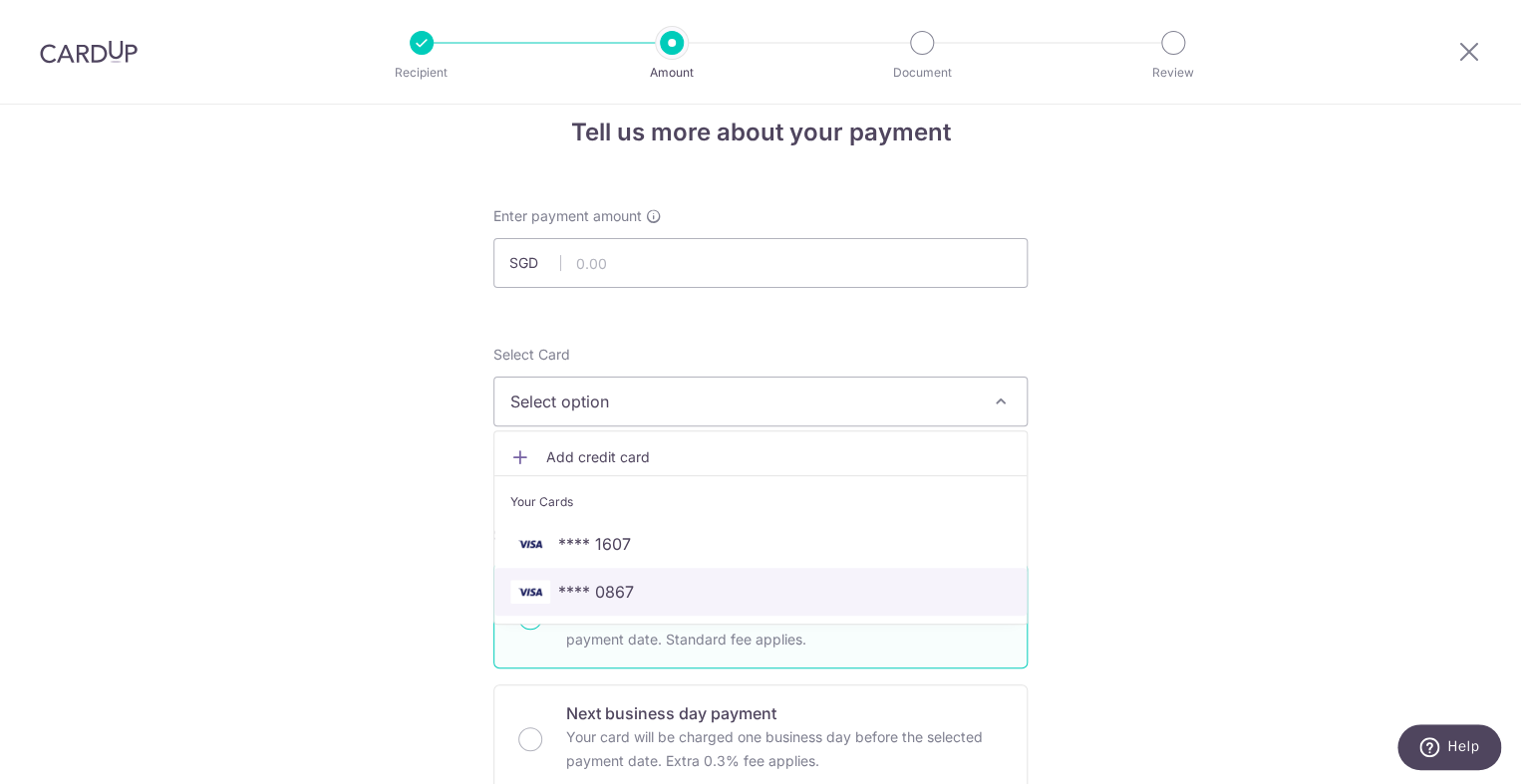 click on "**** 0867" at bounding box center [760, 592] 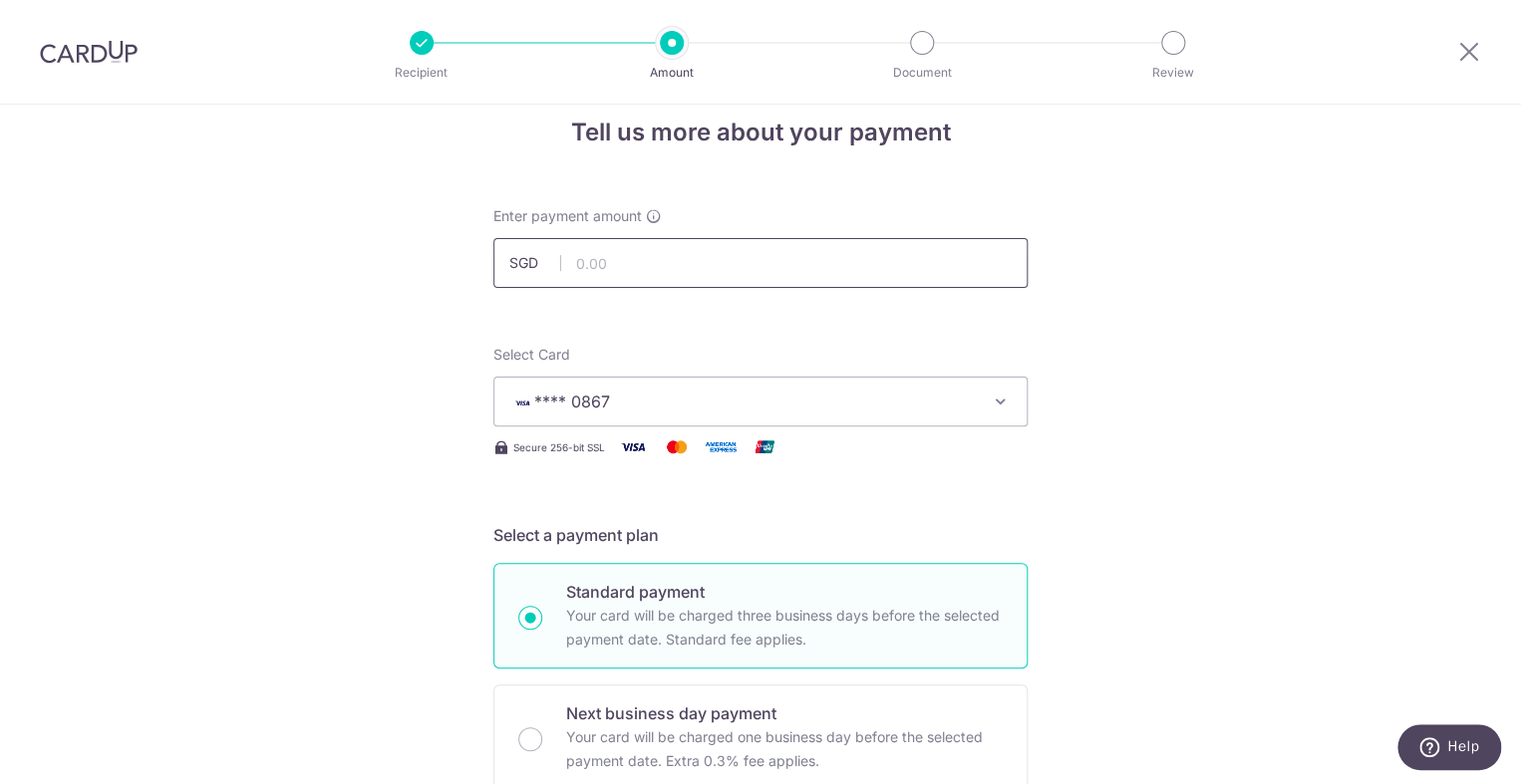 click at bounding box center [760, 263] 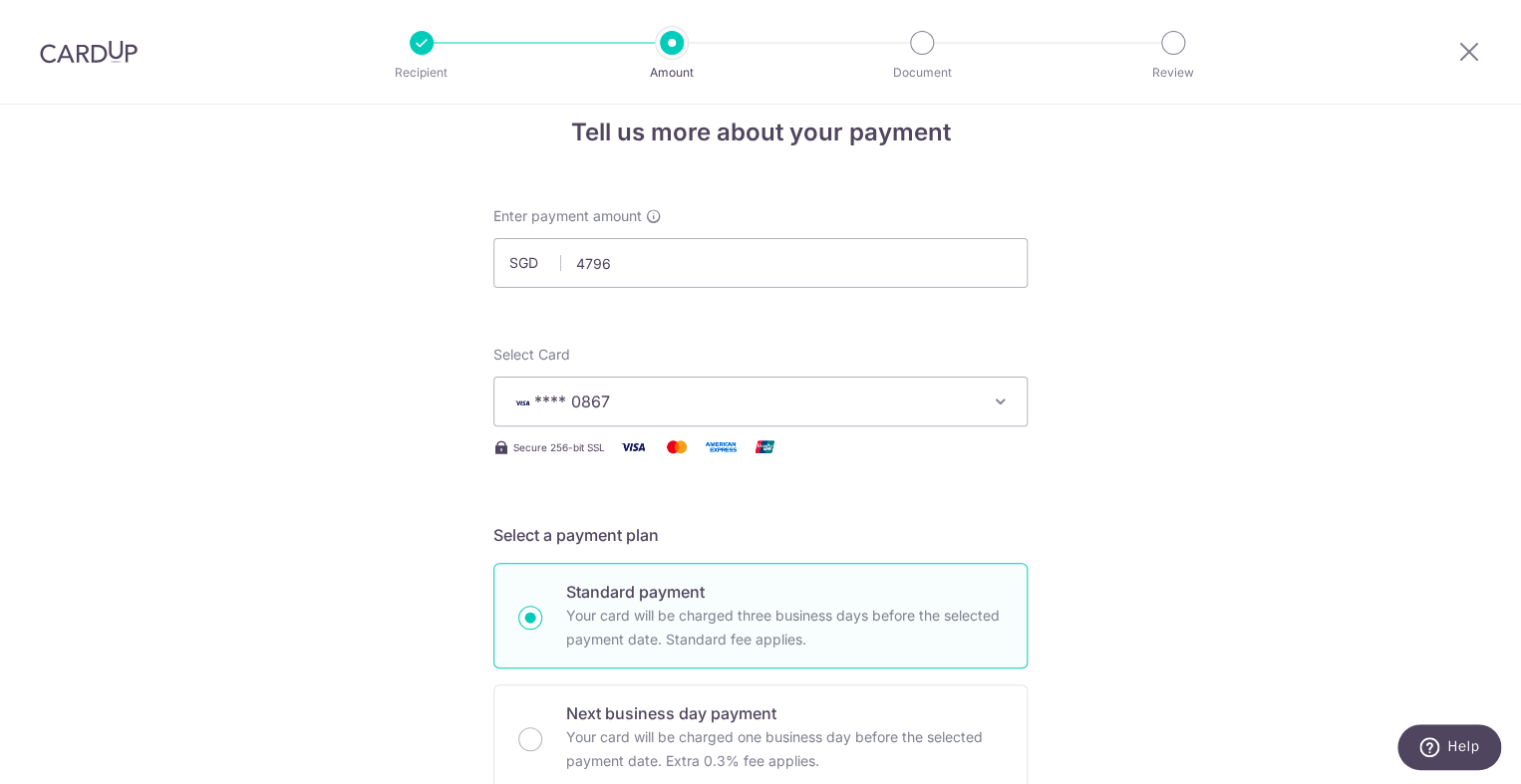 click on "Enter payment amount
SGD
4796
Select Card
**** 0867
Add credit card
Your Cards
**** 1607
**** 0867
Secure 256-bit SSL
Text
New card details
Card
Secure 256-bit SSL" at bounding box center (760, 994) 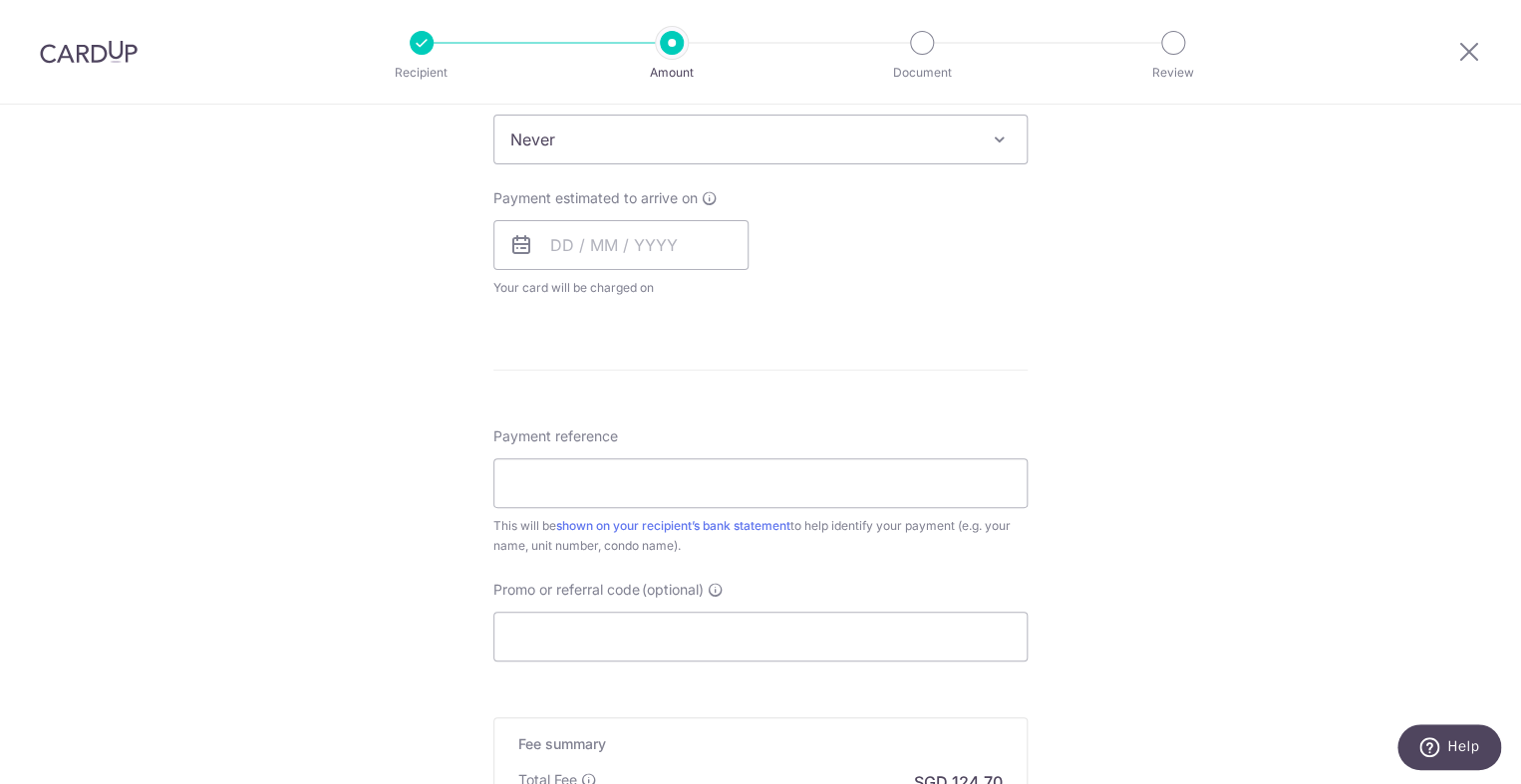 scroll, scrollTop: 862, scrollLeft: 0, axis: vertical 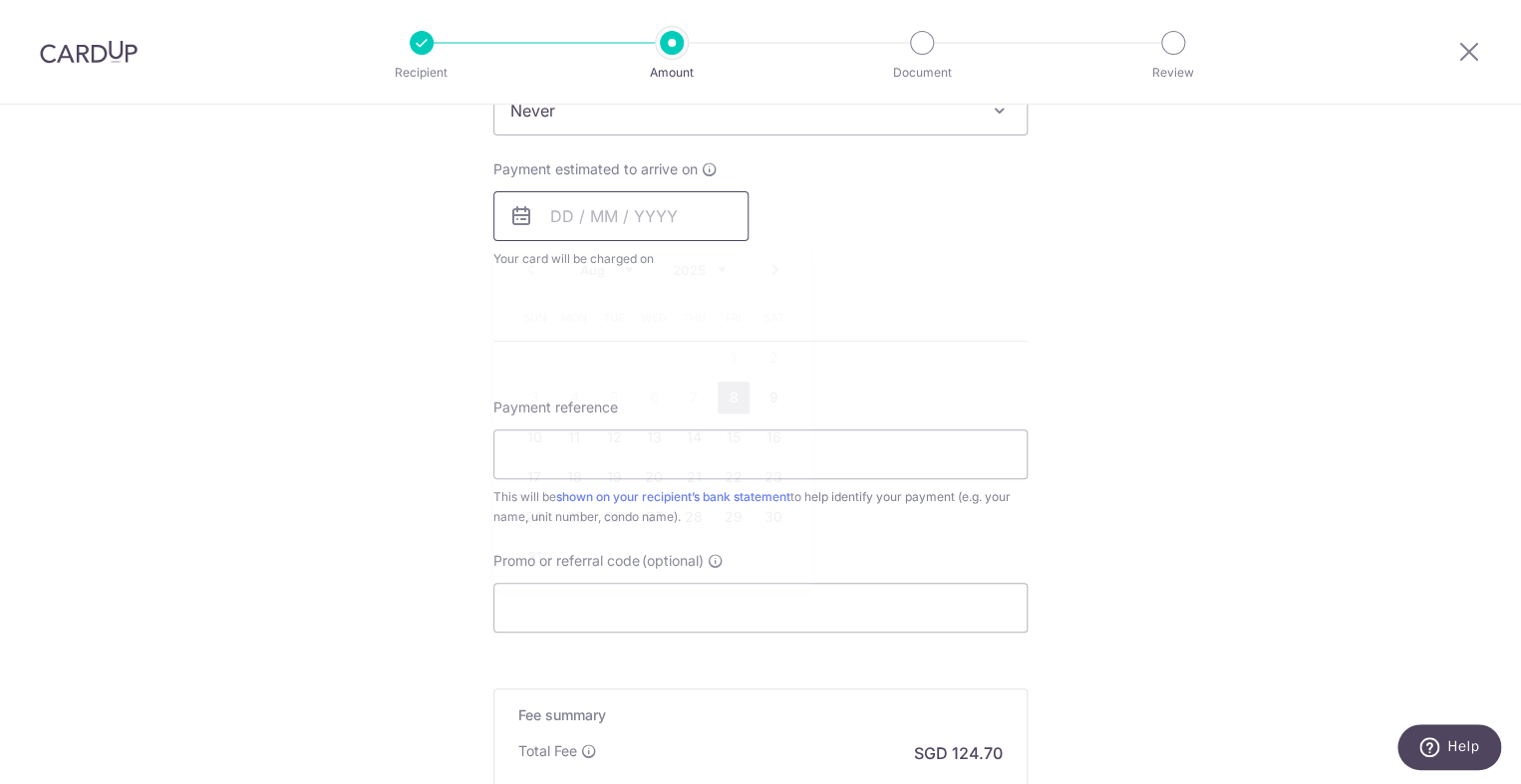 click at bounding box center [621, 216] 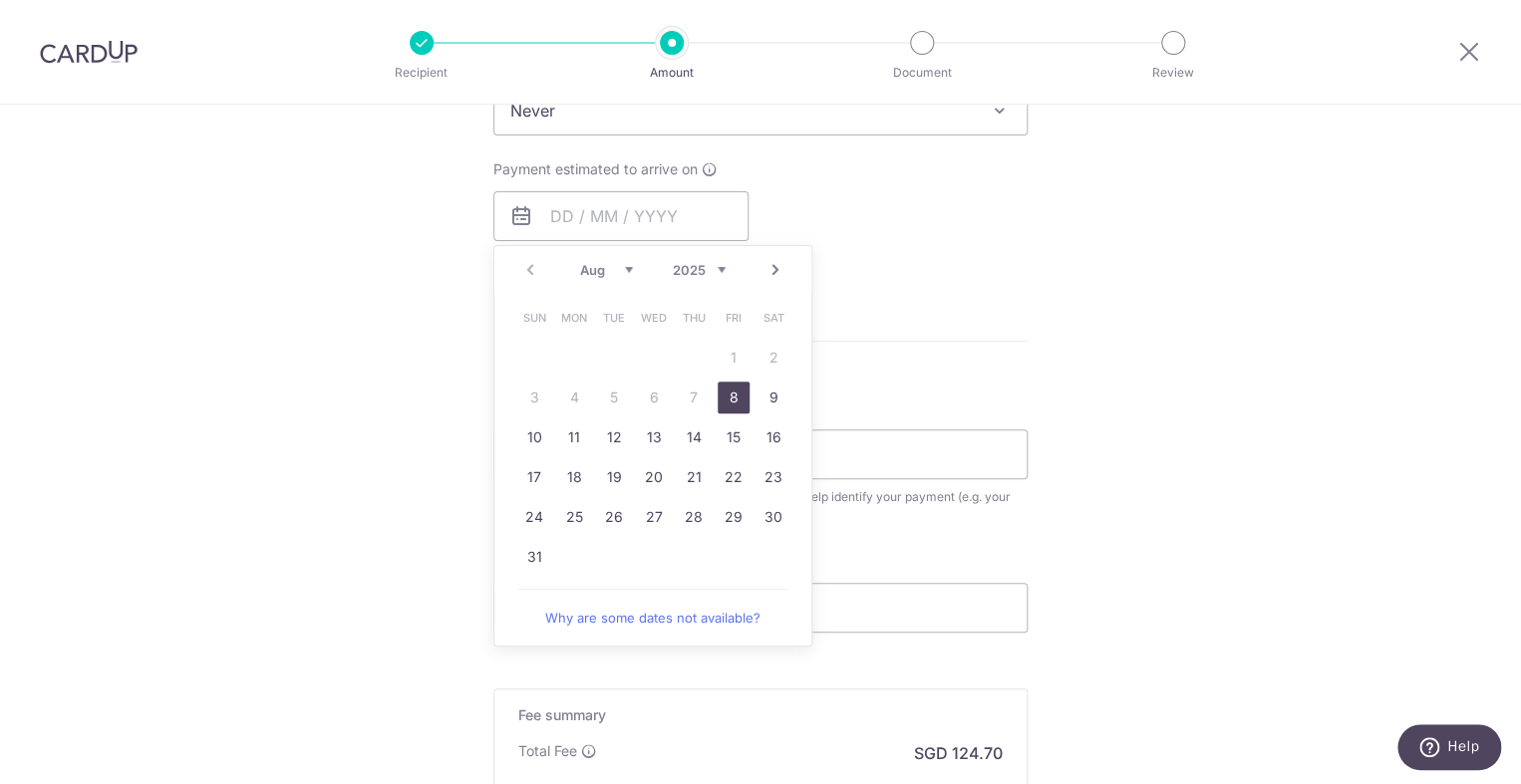 click on "Enter payment amount
SGD
4,796.00
4796.00
Select Card
**** 0867
Add credit card
Your Cards
**** 1607
**** 0867
Secure 256-bit SSL
Text
New card details
Card
Secure 256-bit SSL" at bounding box center (760, 162) 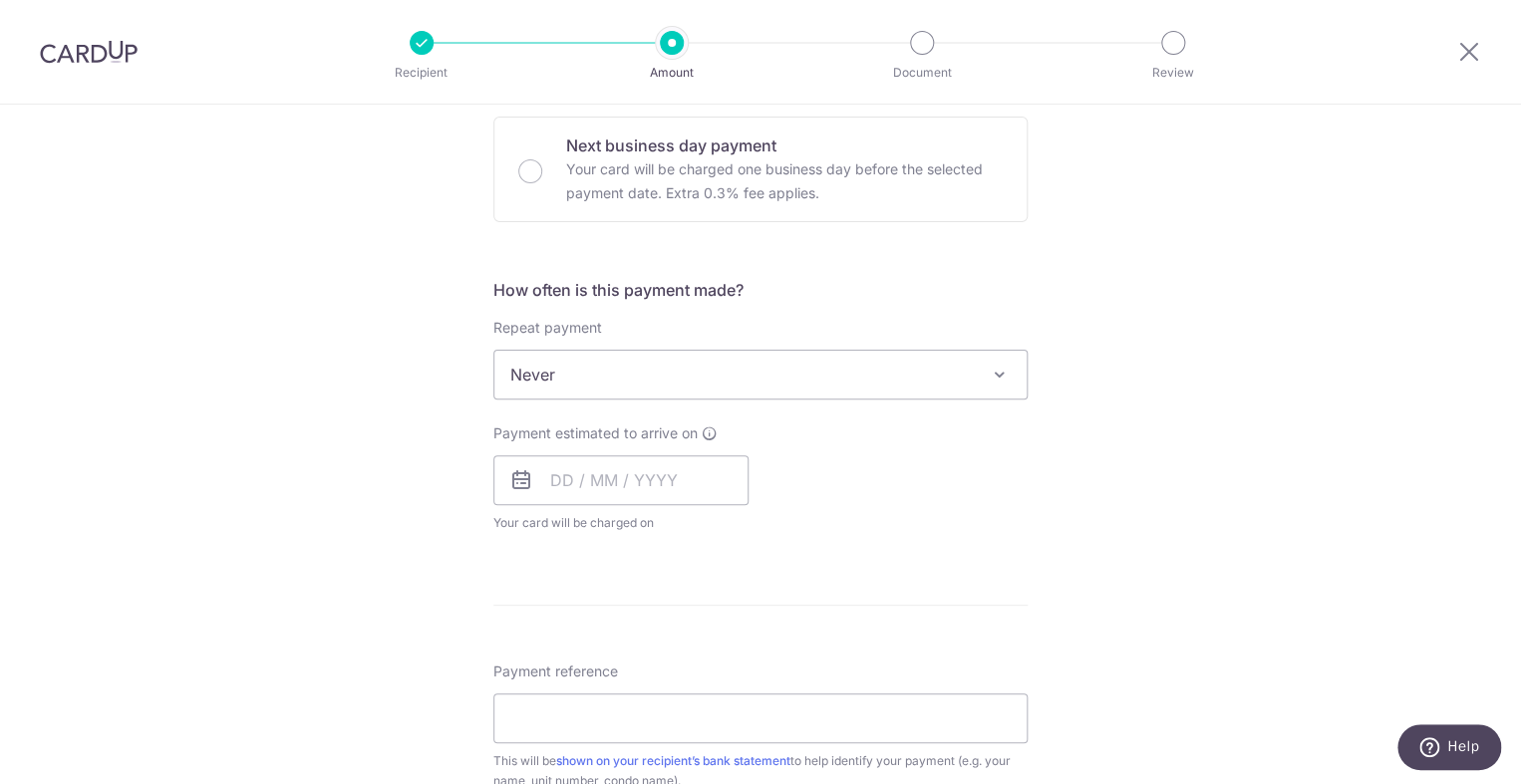 scroll, scrollTop: 596, scrollLeft: 0, axis: vertical 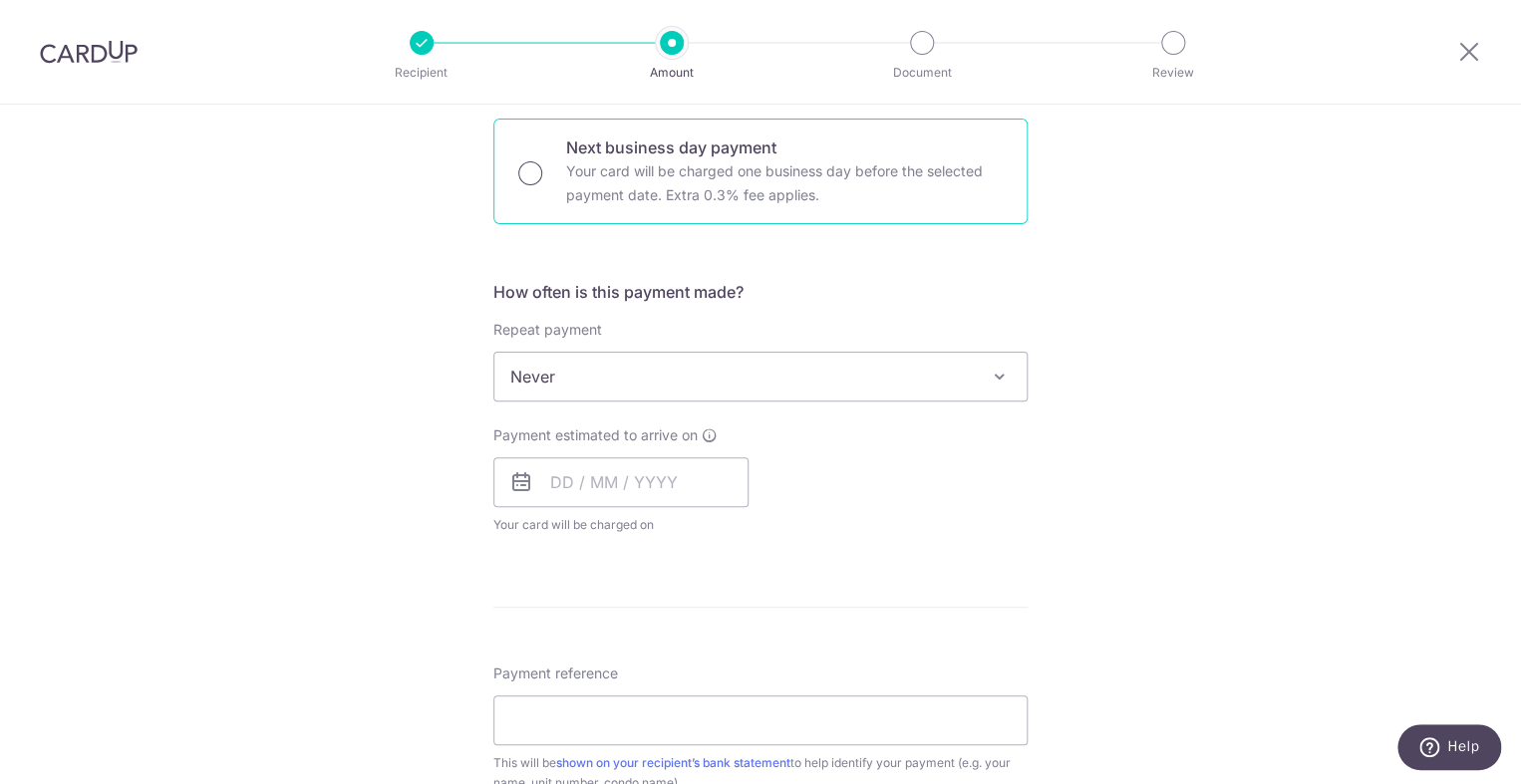 click on "Next business day payment
Your card will be charged one business day before the selected payment date. Extra 0.3% fee applies." at bounding box center (530, 173) 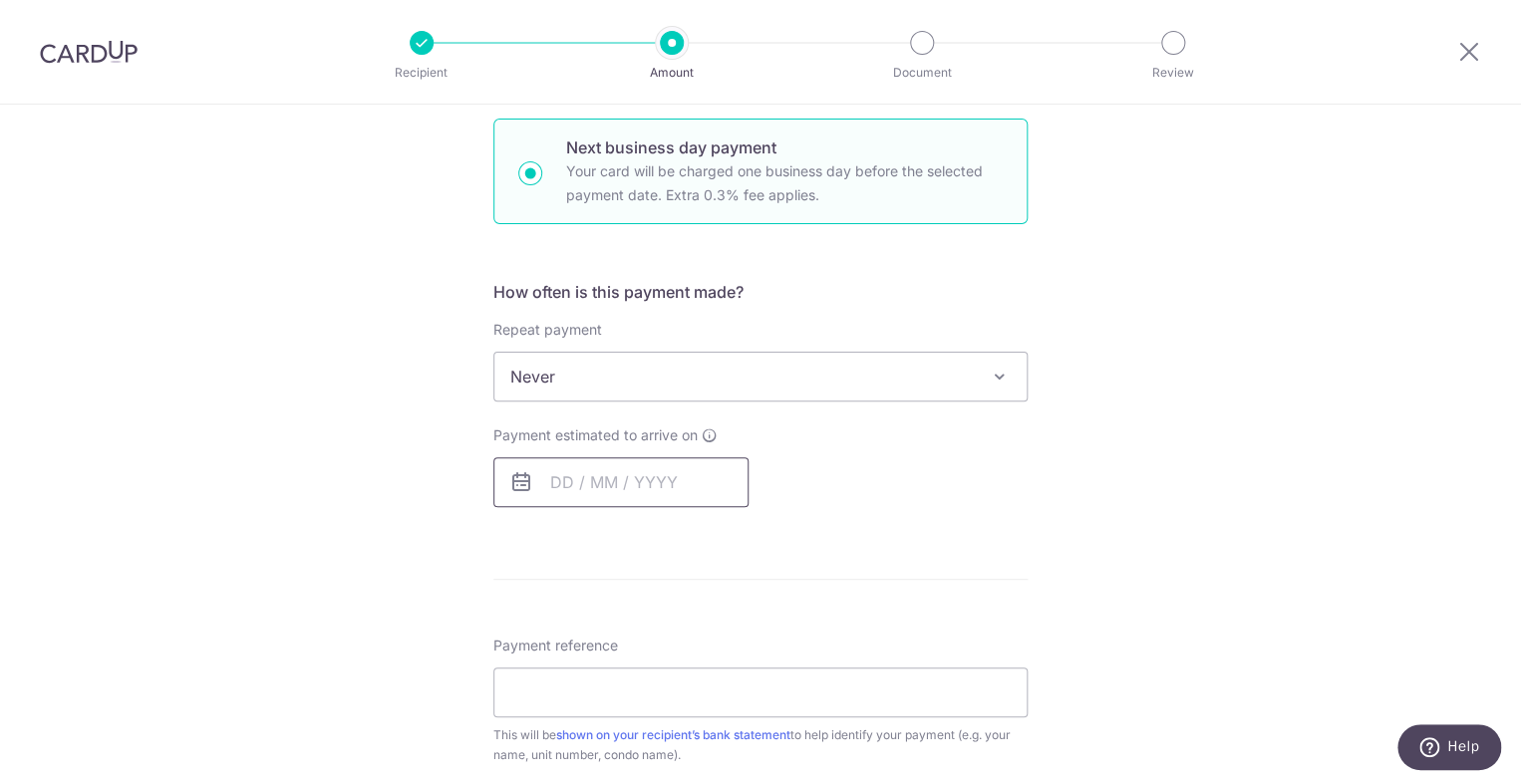 click at bounding box center [621, 482] 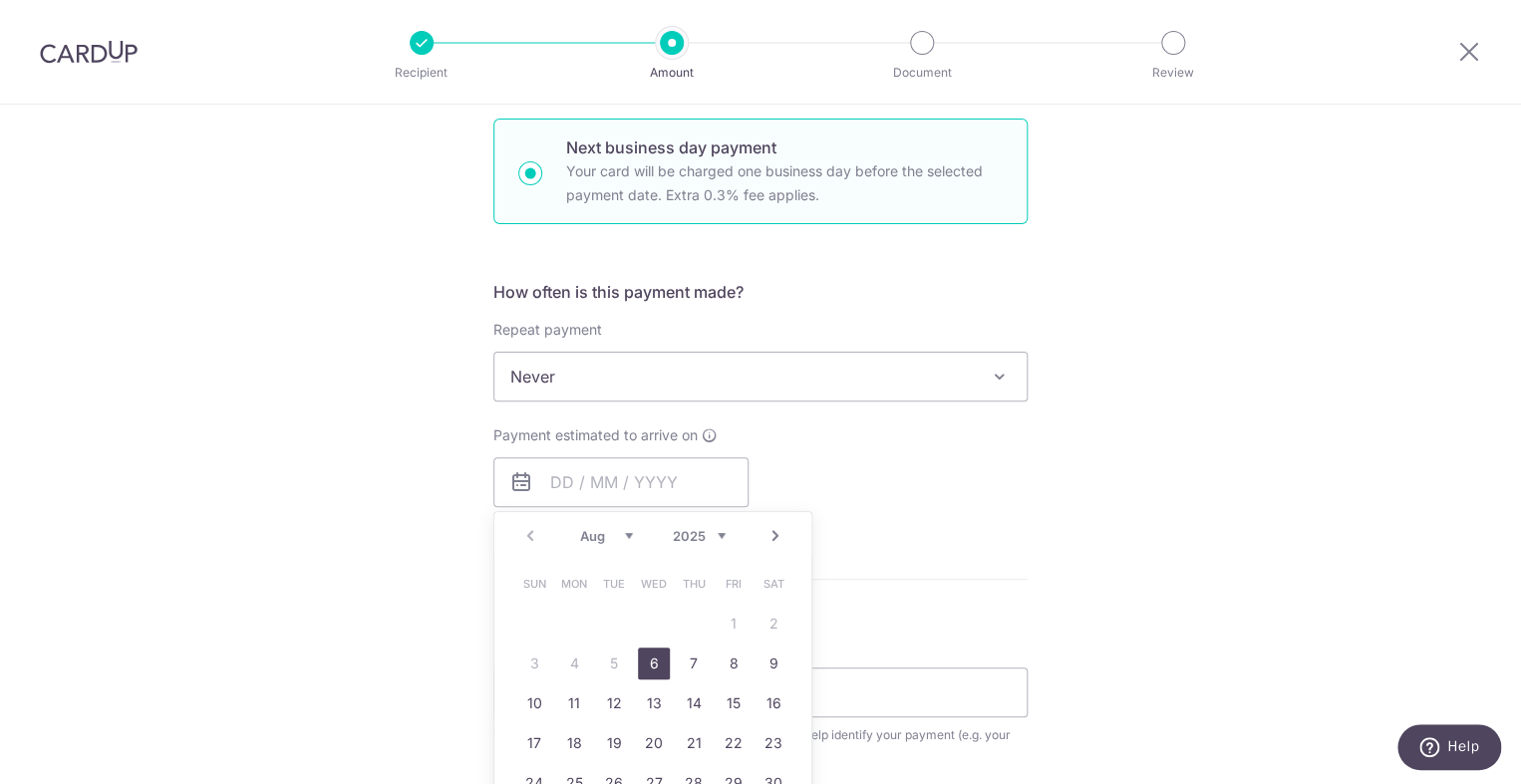 click on "6" at bounding box center [654, 663] 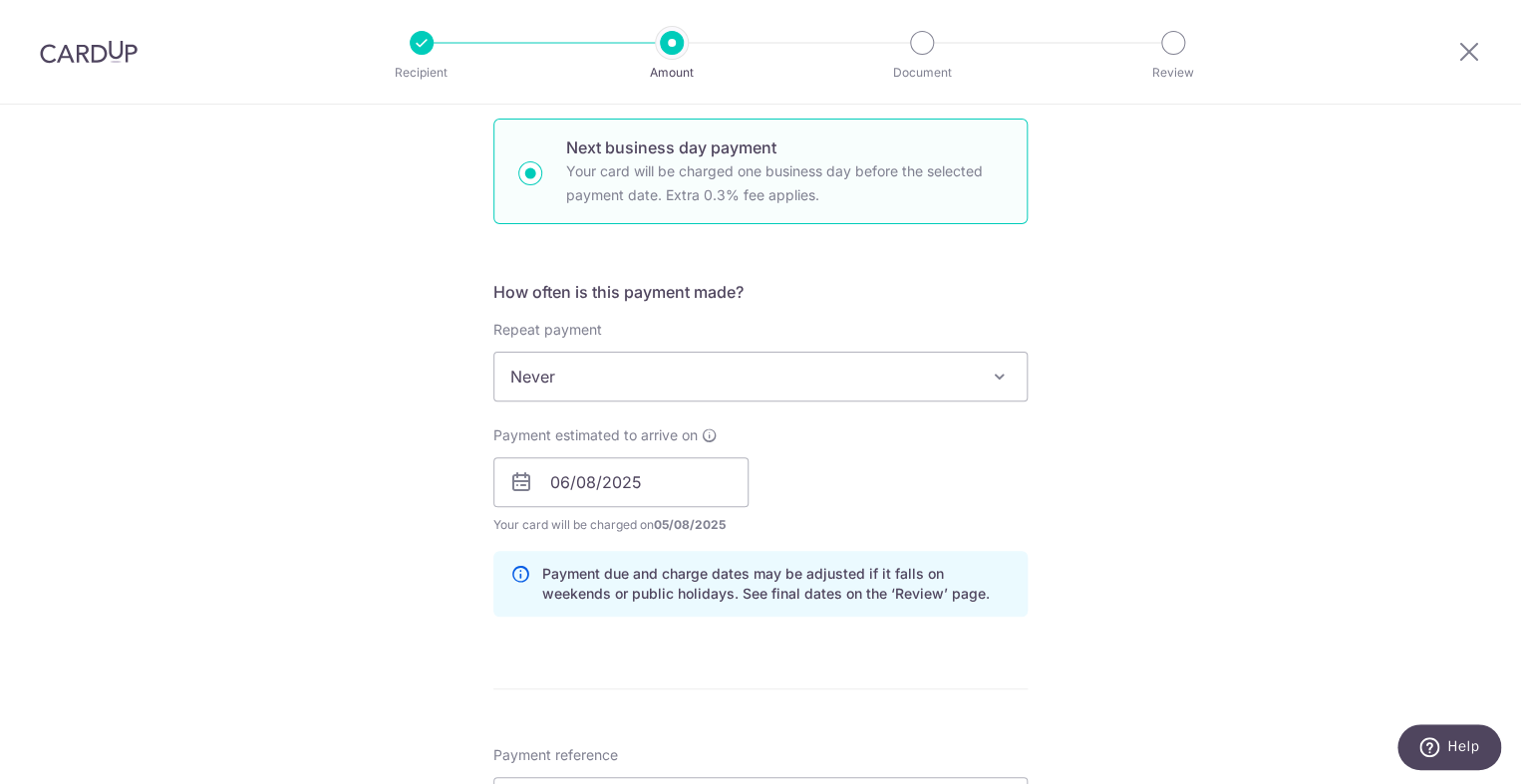 click on "Payment estimated to arrive on
06/08/2025
Prev Next Jan Feb Mar Apr May Jun Jul Aug Sep Oct Nov Dec 2025 2026 2027 2028 2029 2030 2031 2032 2033 2034 2035 Sun Mon Tue Wed Thu Fri Sat   1 2 3 4 5 6 7 8 9 10 11 12 13 14 15 16 17 18 19 20 21 22 23 24 25 26 27 28
Your card will be charged on  05/08/2025  for the first payment
* If your payment is funded by  9:00am SGT on Tuesday 05/08/2025
06/08/2025
No. of Payments
21/02/2027" at bounding box center [760, 480] 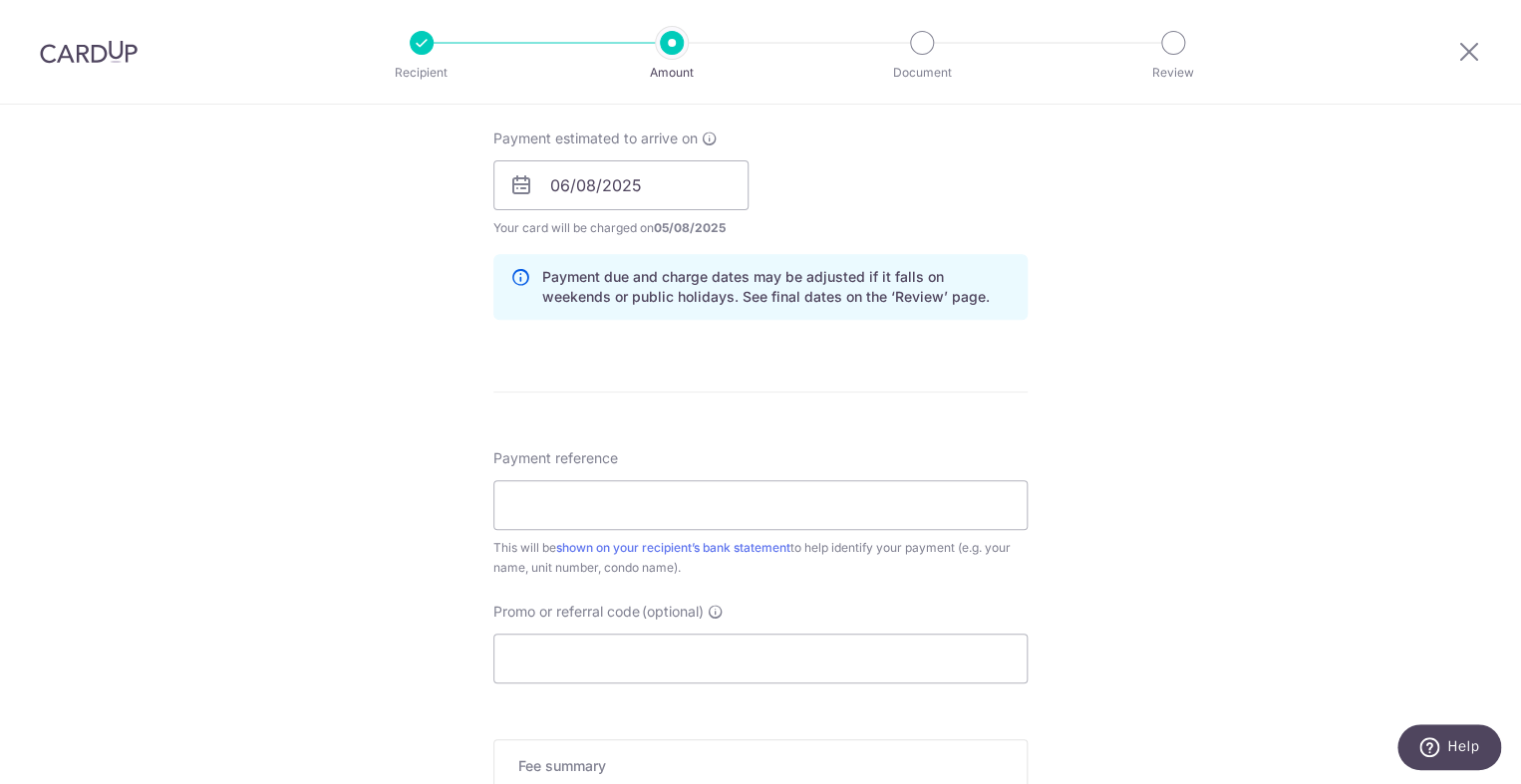 scroll, scrollTop: 897, scrollLeft: 0, axis: vertical 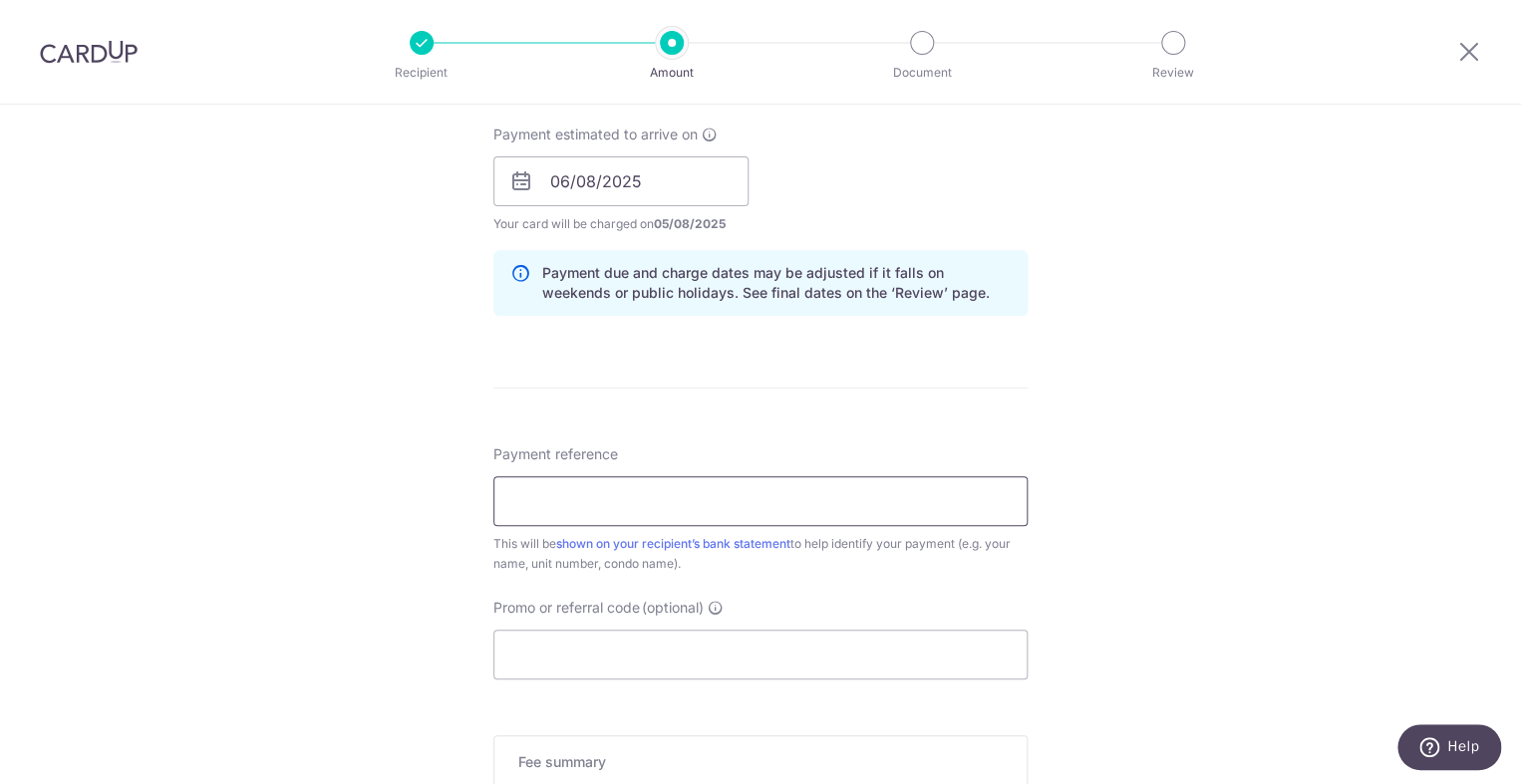 click on "Payment reference" at bounding box center [760, 501] 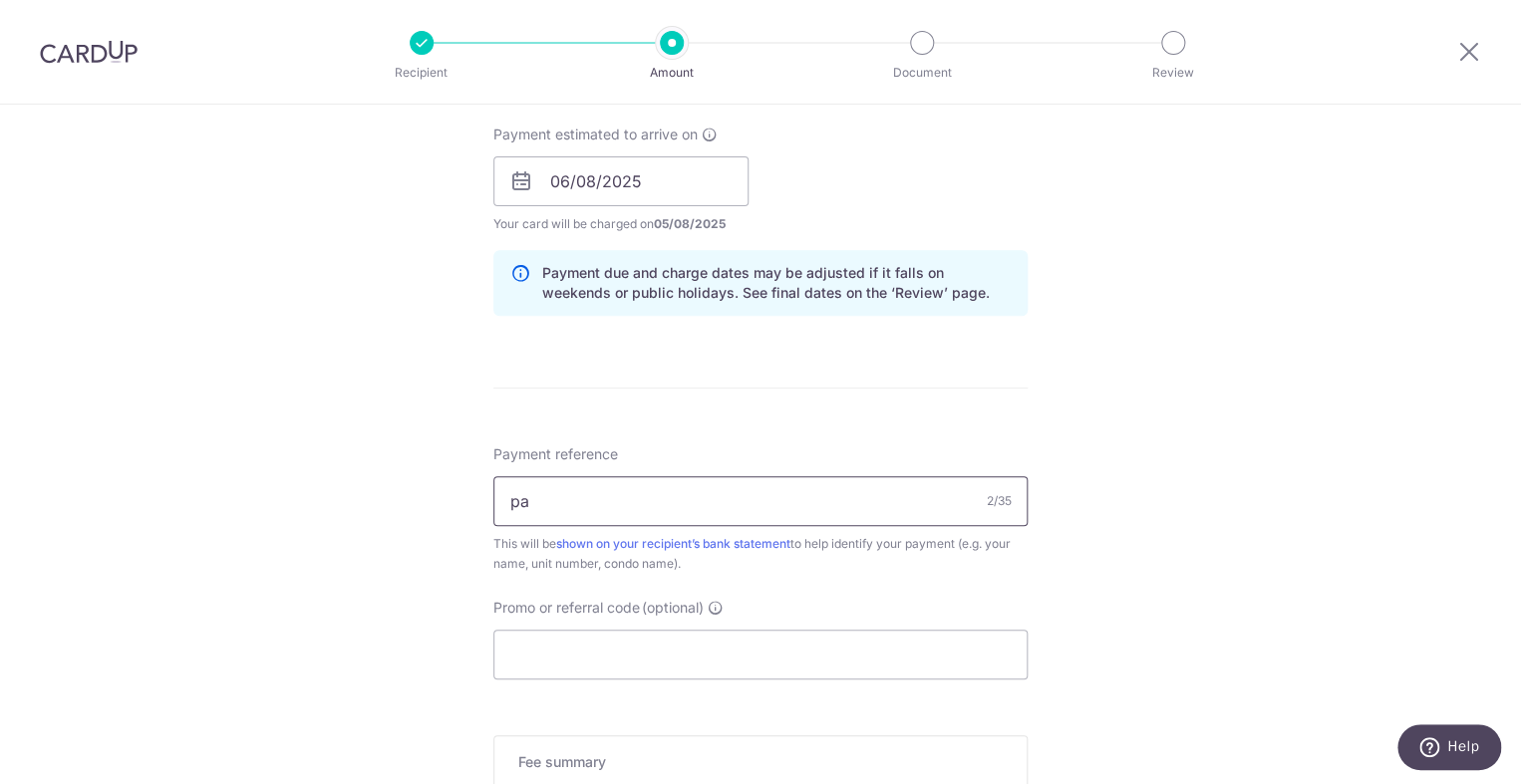 type on "p" 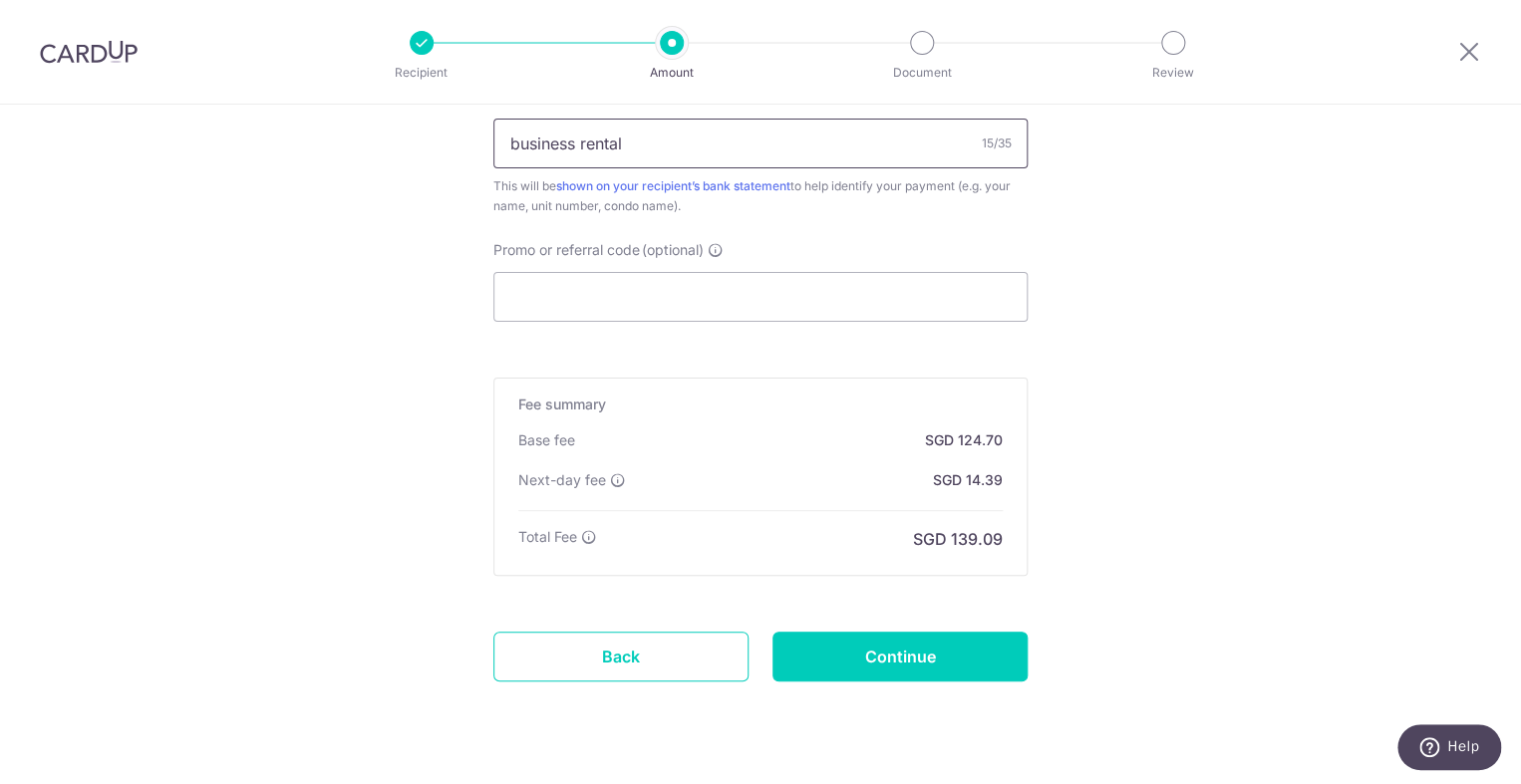 scroll, scrollTop: 1301, scrollLeft: 0, axis: vertical 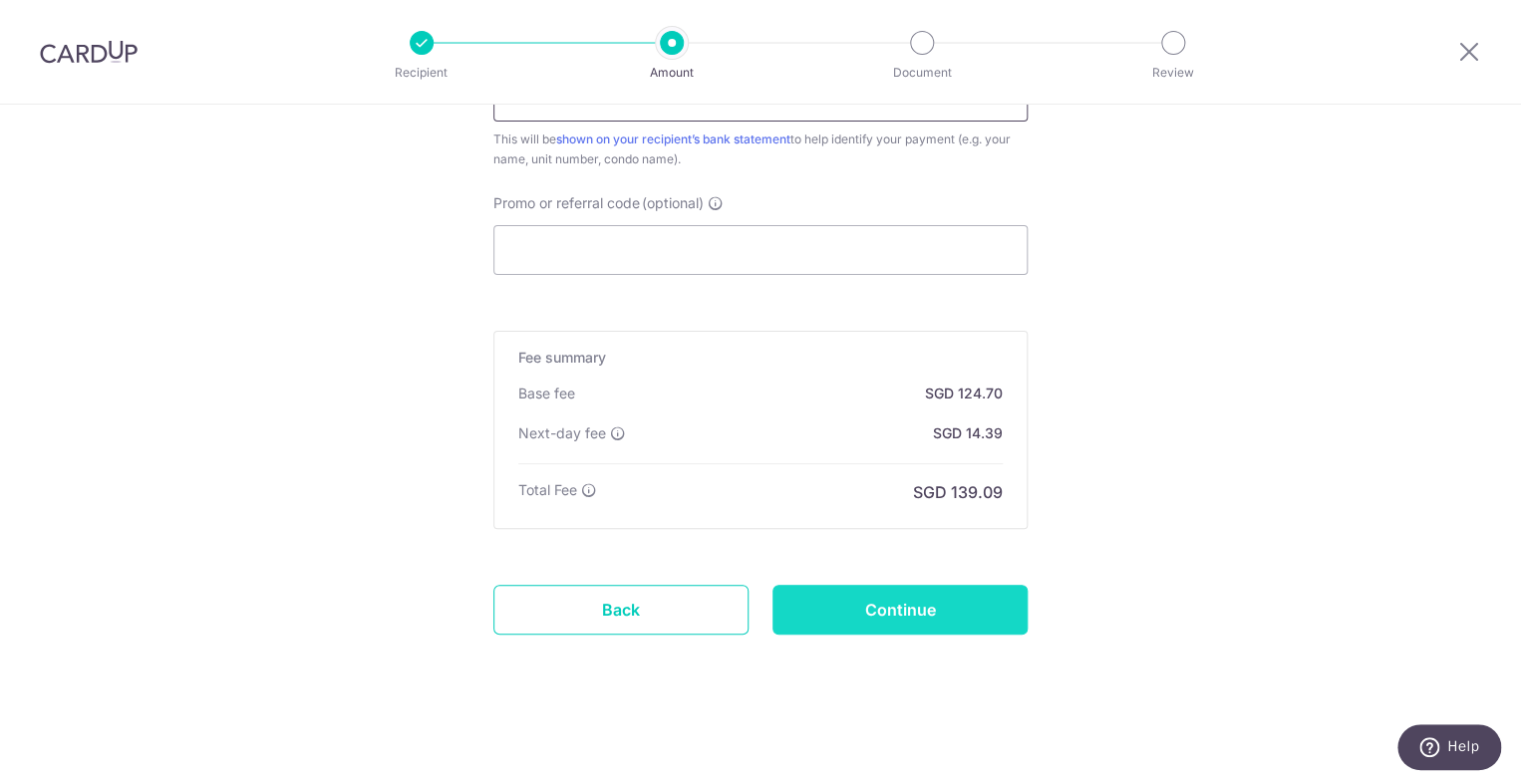type on "business rental" 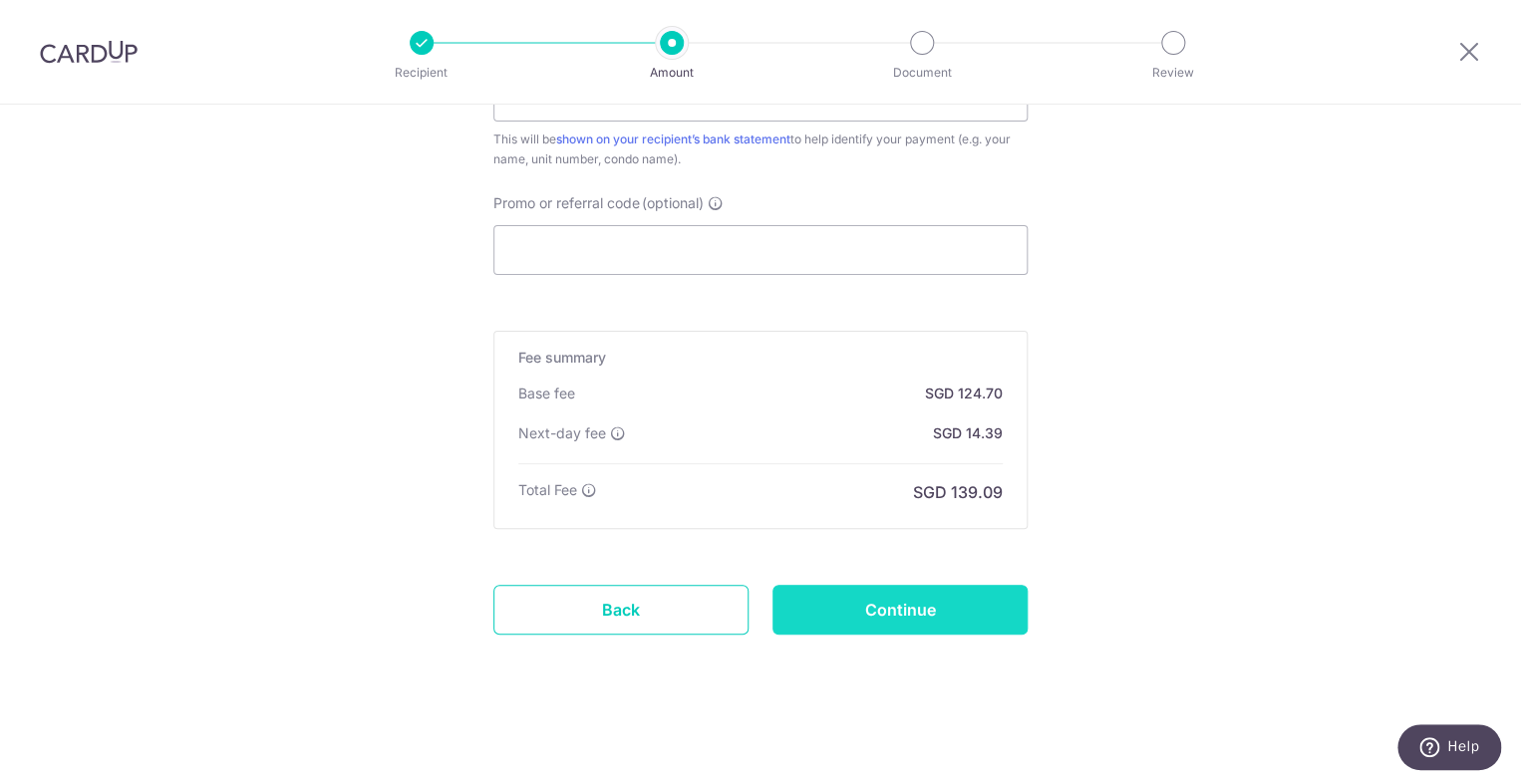 click on "Continue" at bounding box center [900, 610] 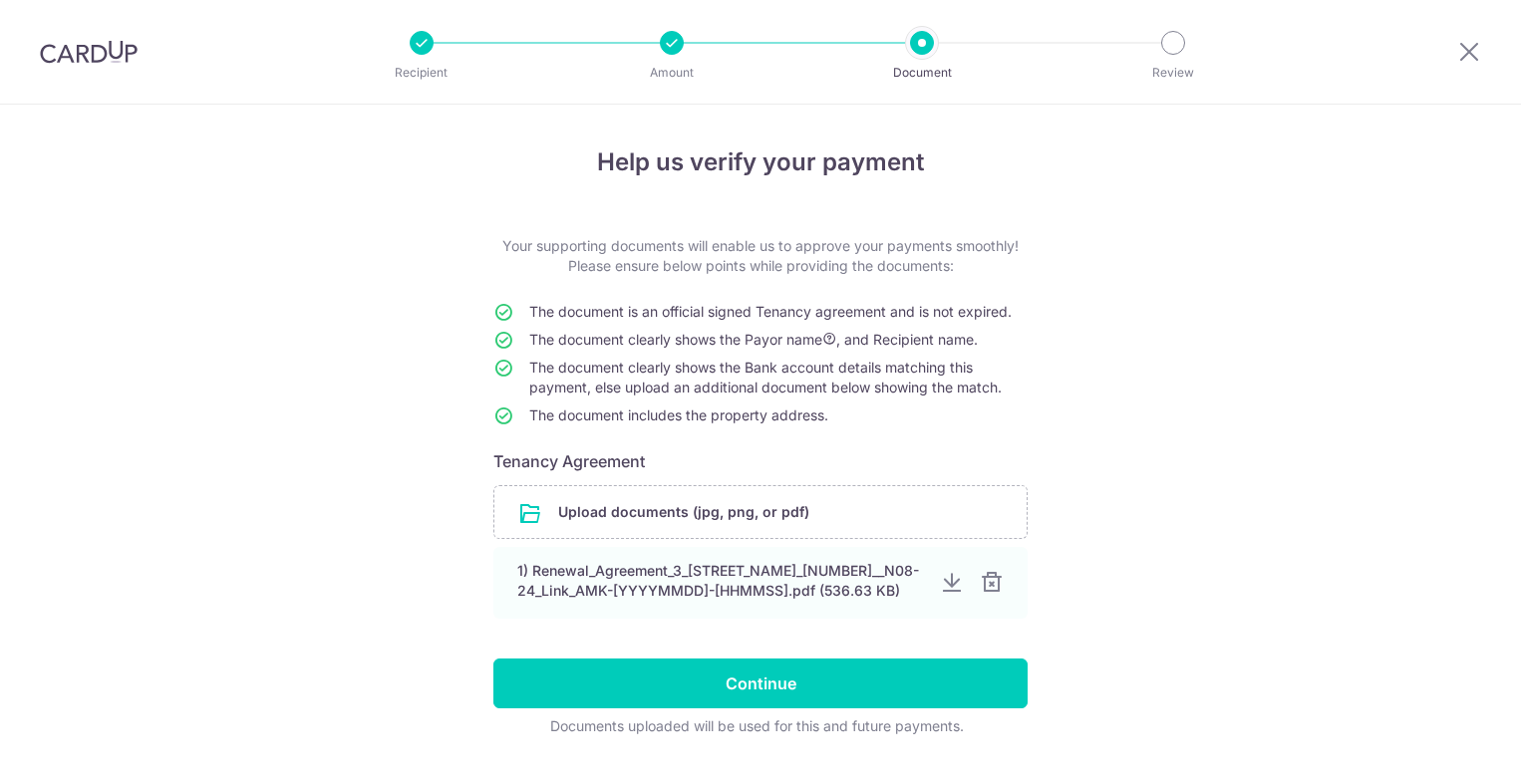 scroll, scrollTop: 0, scrollLeft: 0, axis: both 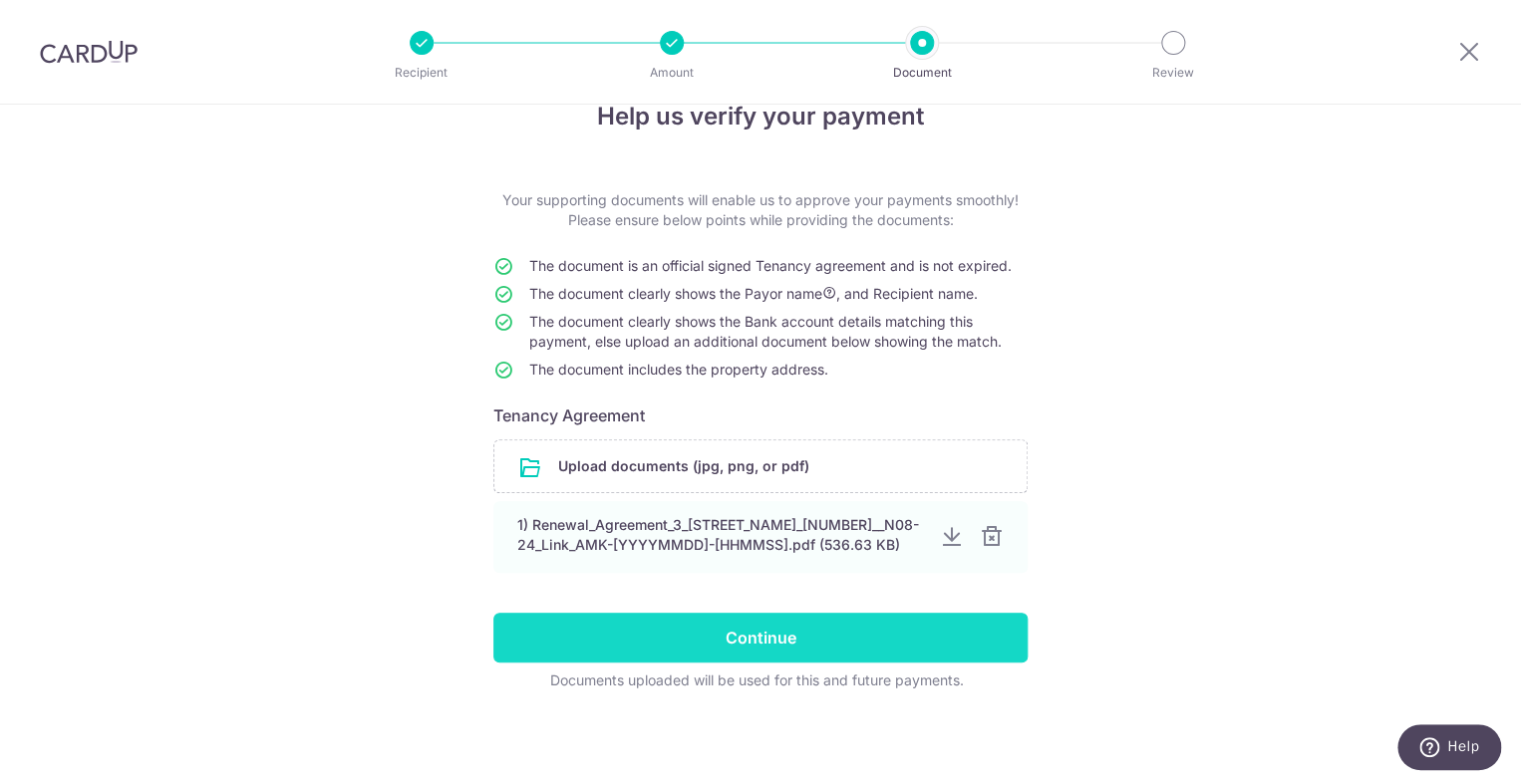 click on "Continue" at bounding box center [760, 638] 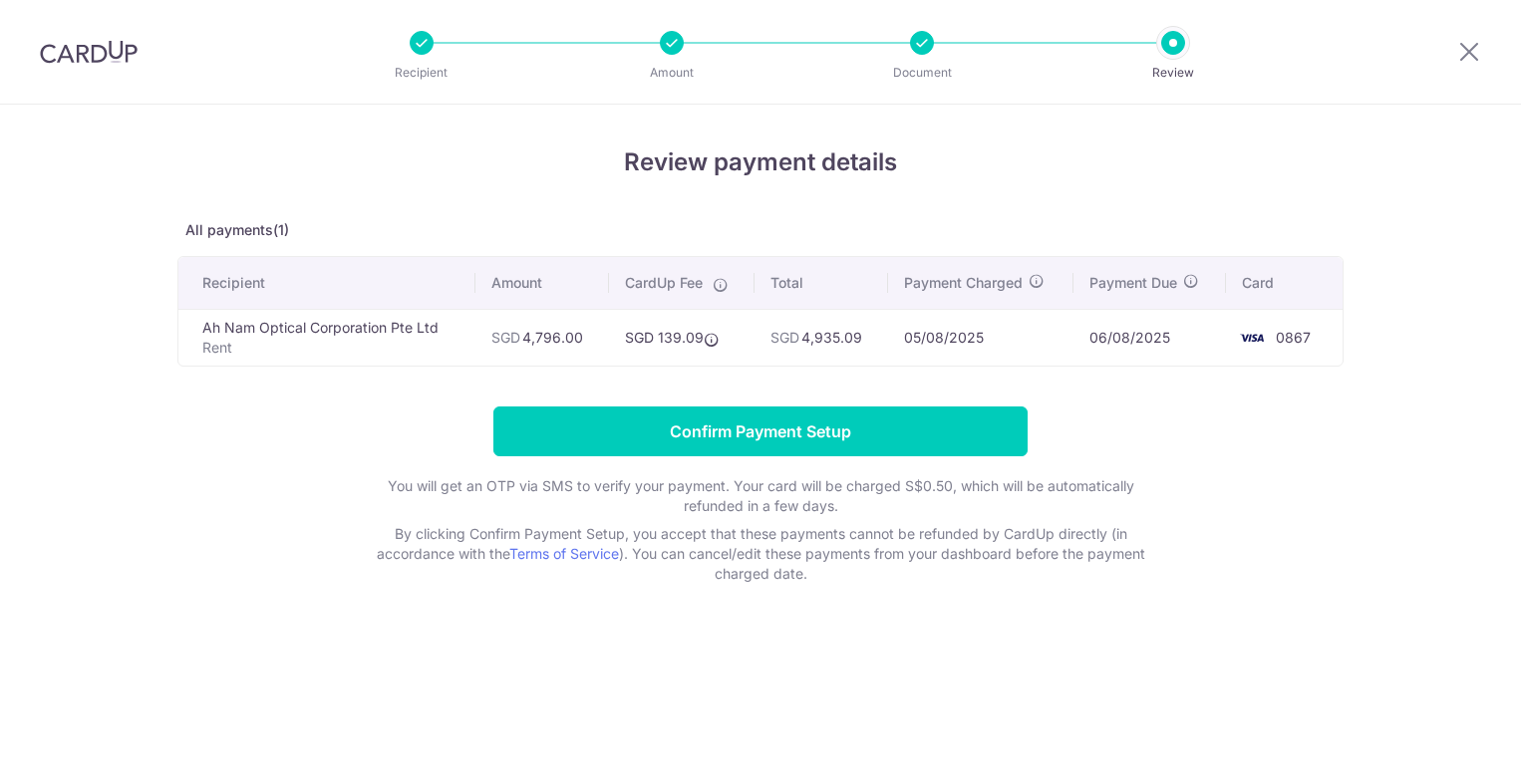 scroll, scrollTop: 0, scrollLeft: 0, axis: both 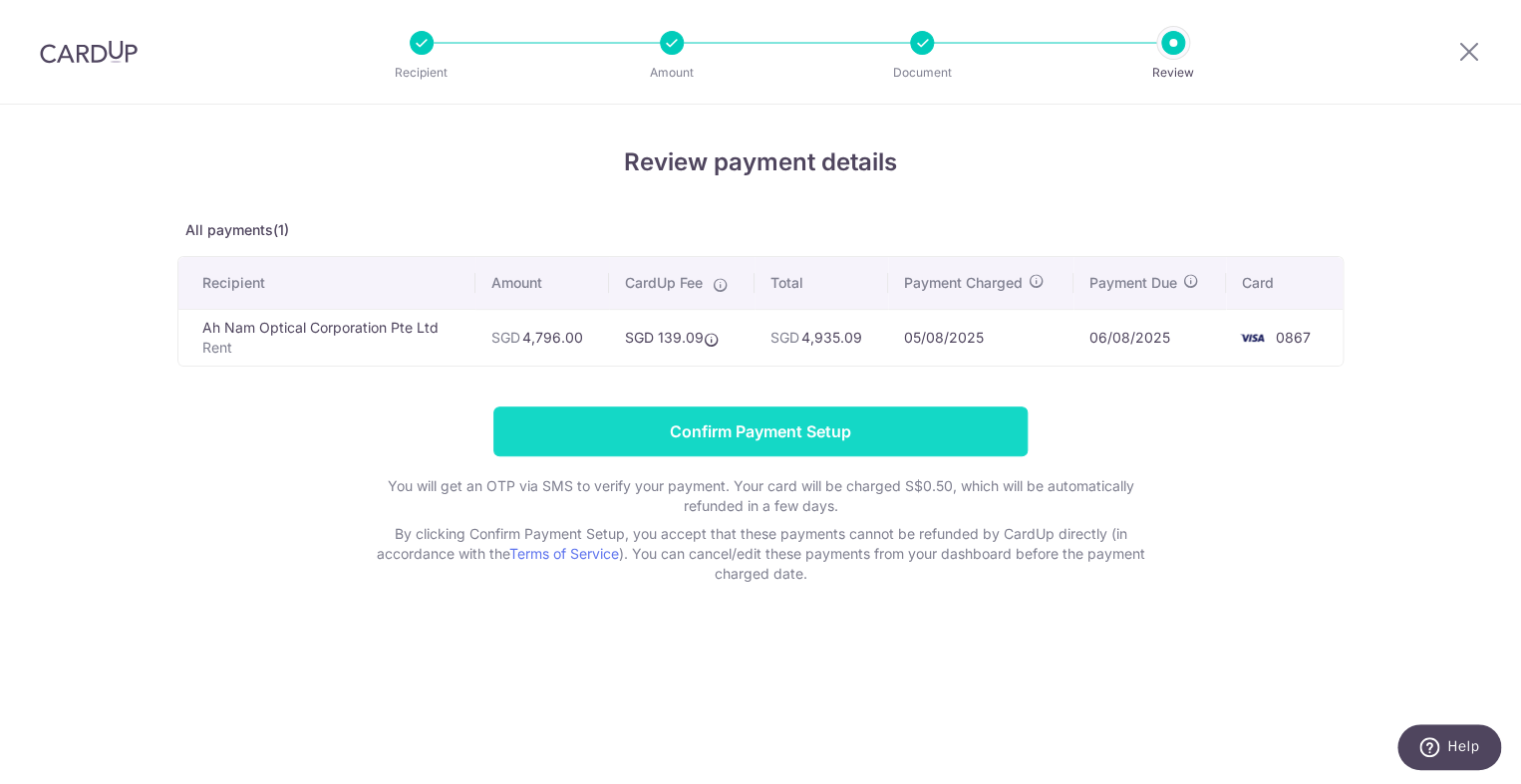 click on "Confirm Payment Setup" at bounding box center [760, 431] 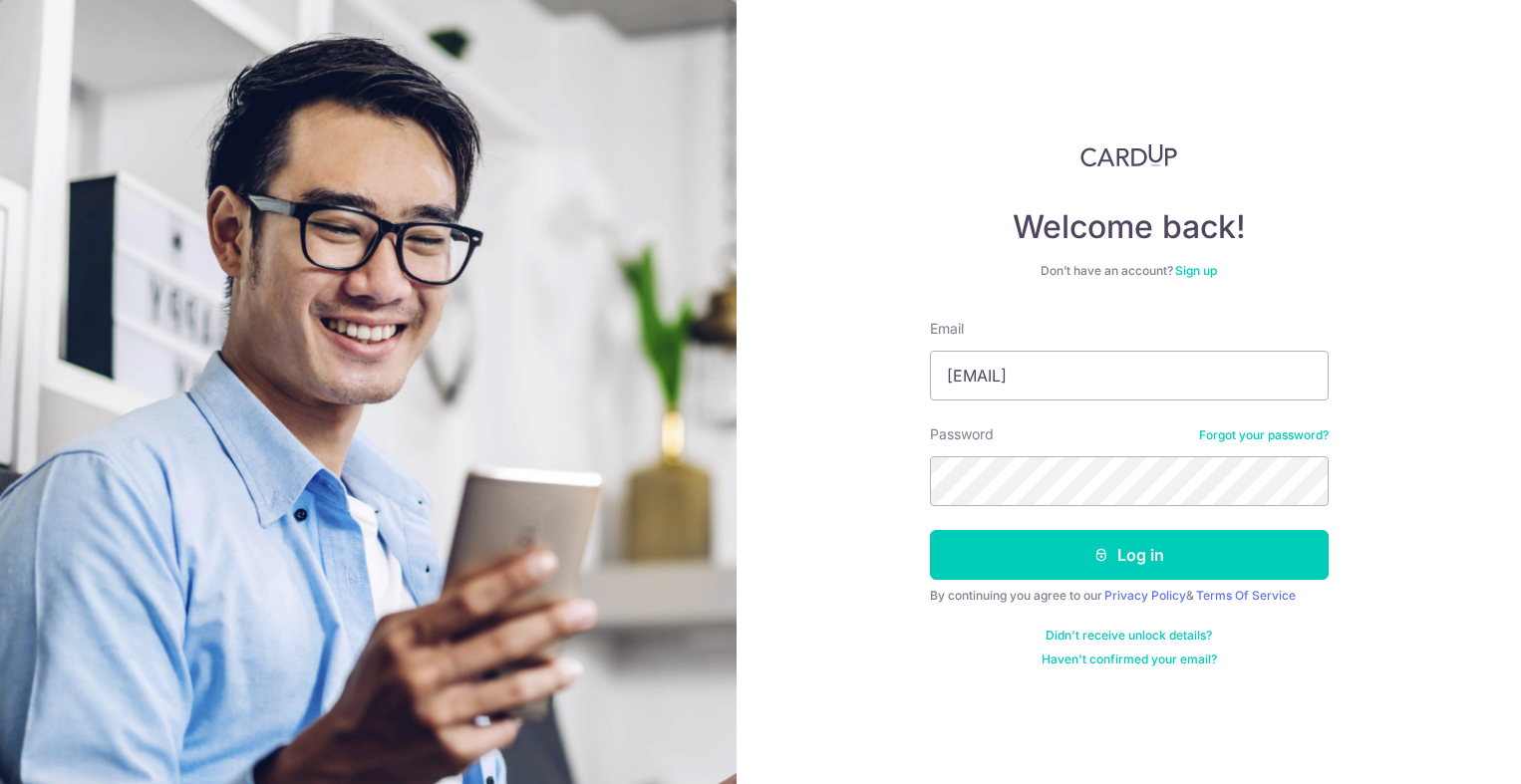 scroll, scrollTop: 0, scrollLeft: 0, axis: both 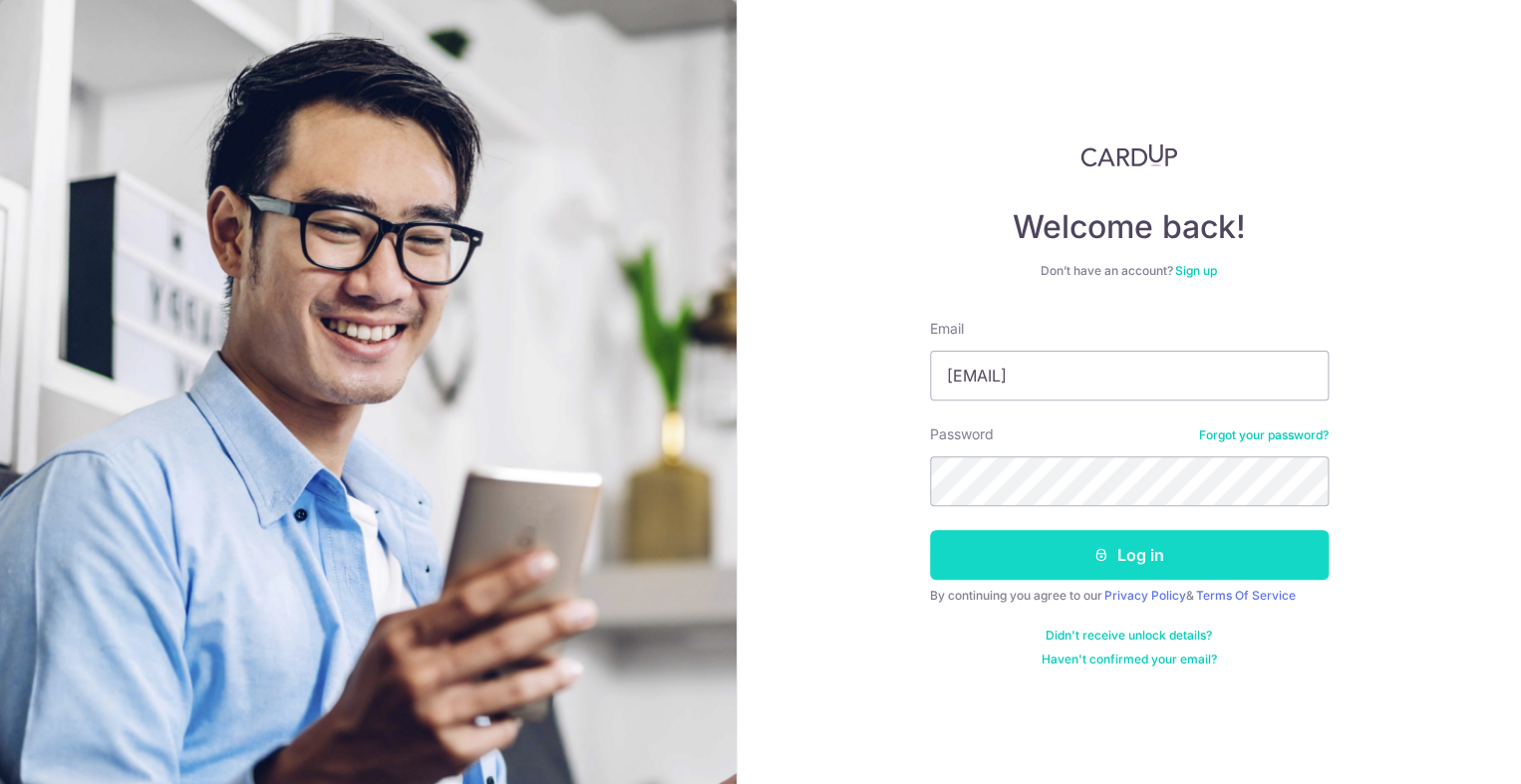 click on "Log in" at bounding box center (1129, 555) 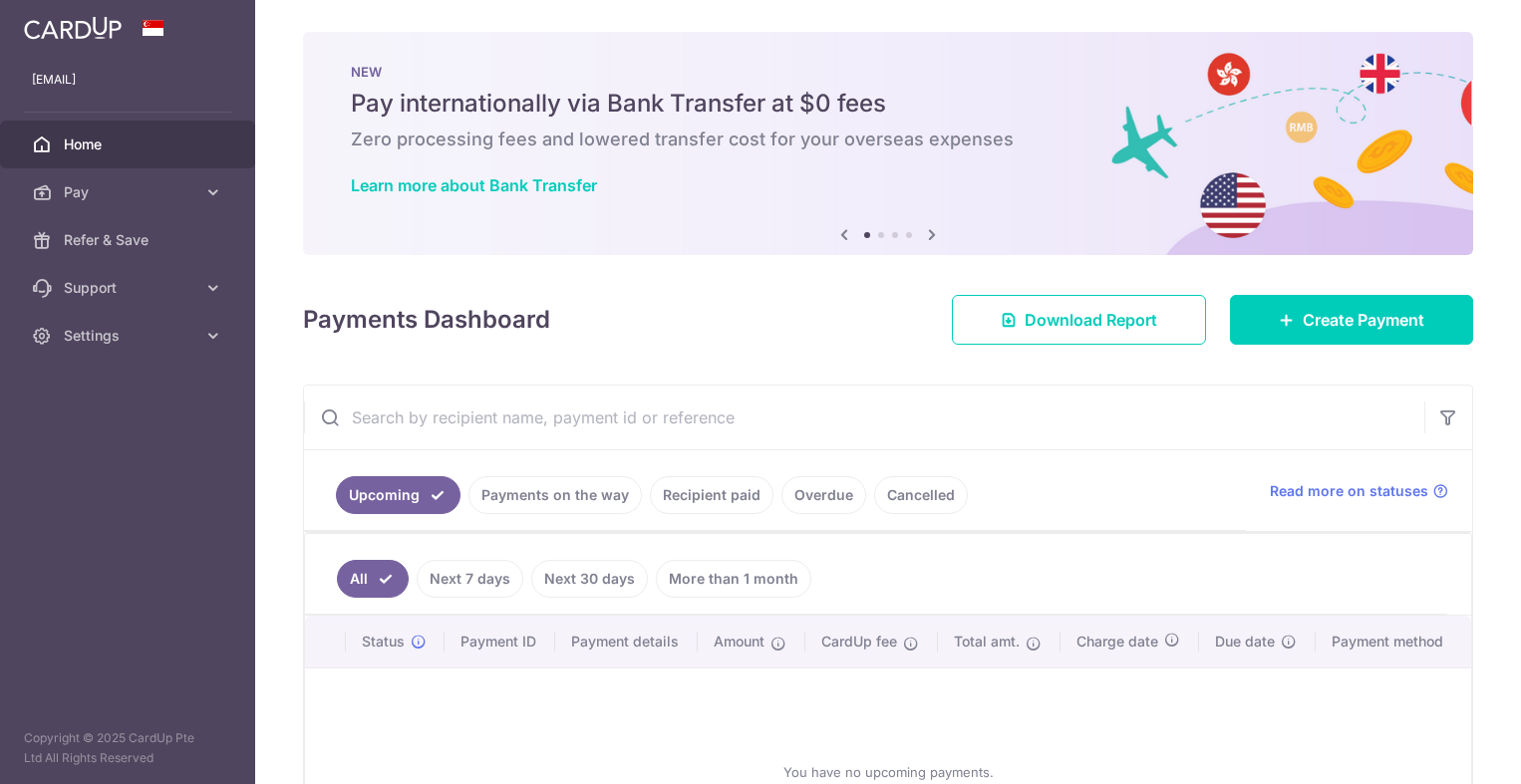 scroll, scrollTop: 0, scrollLeft: 0, axis: both 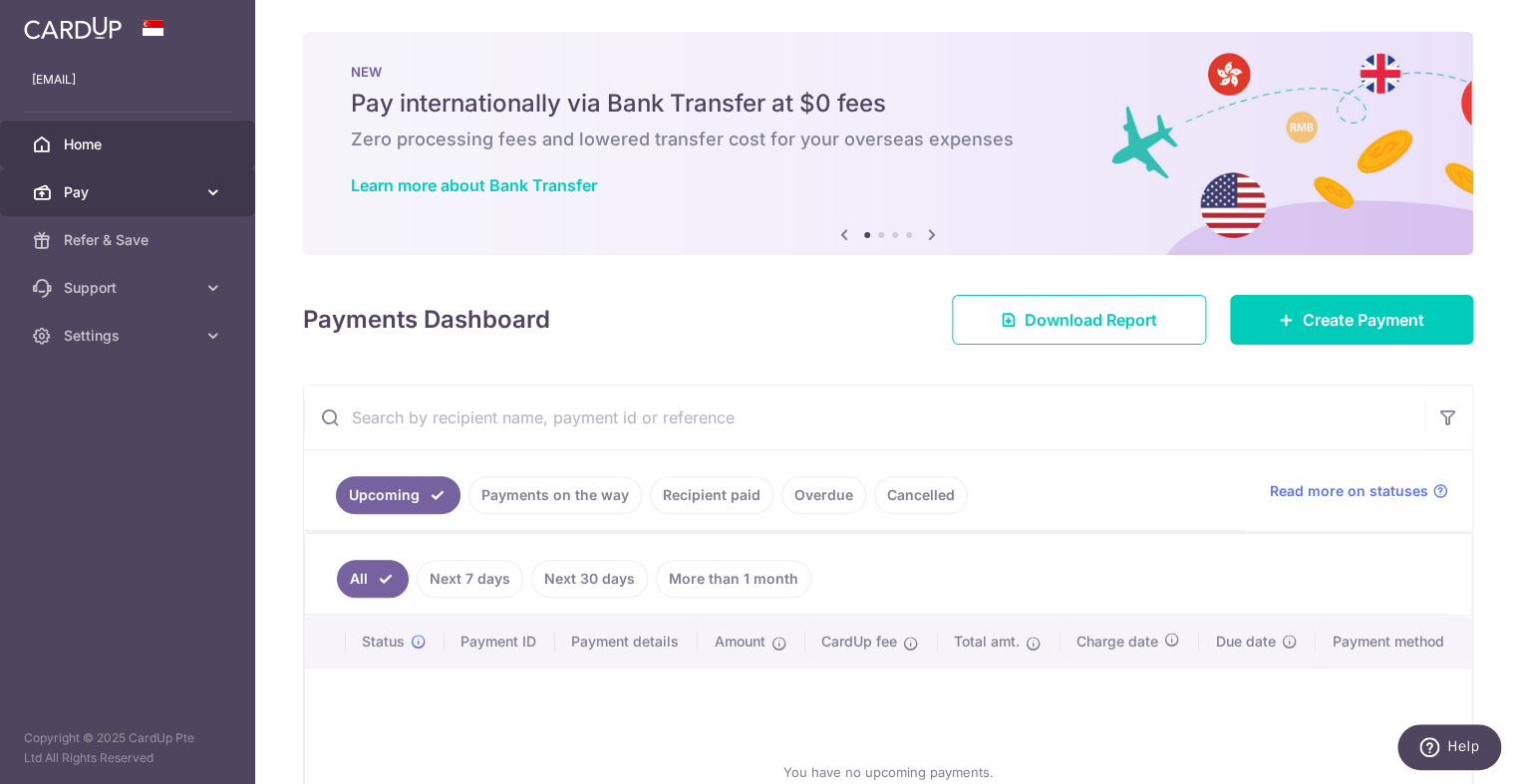 click on "Pay" at bounding box center (130, 192) 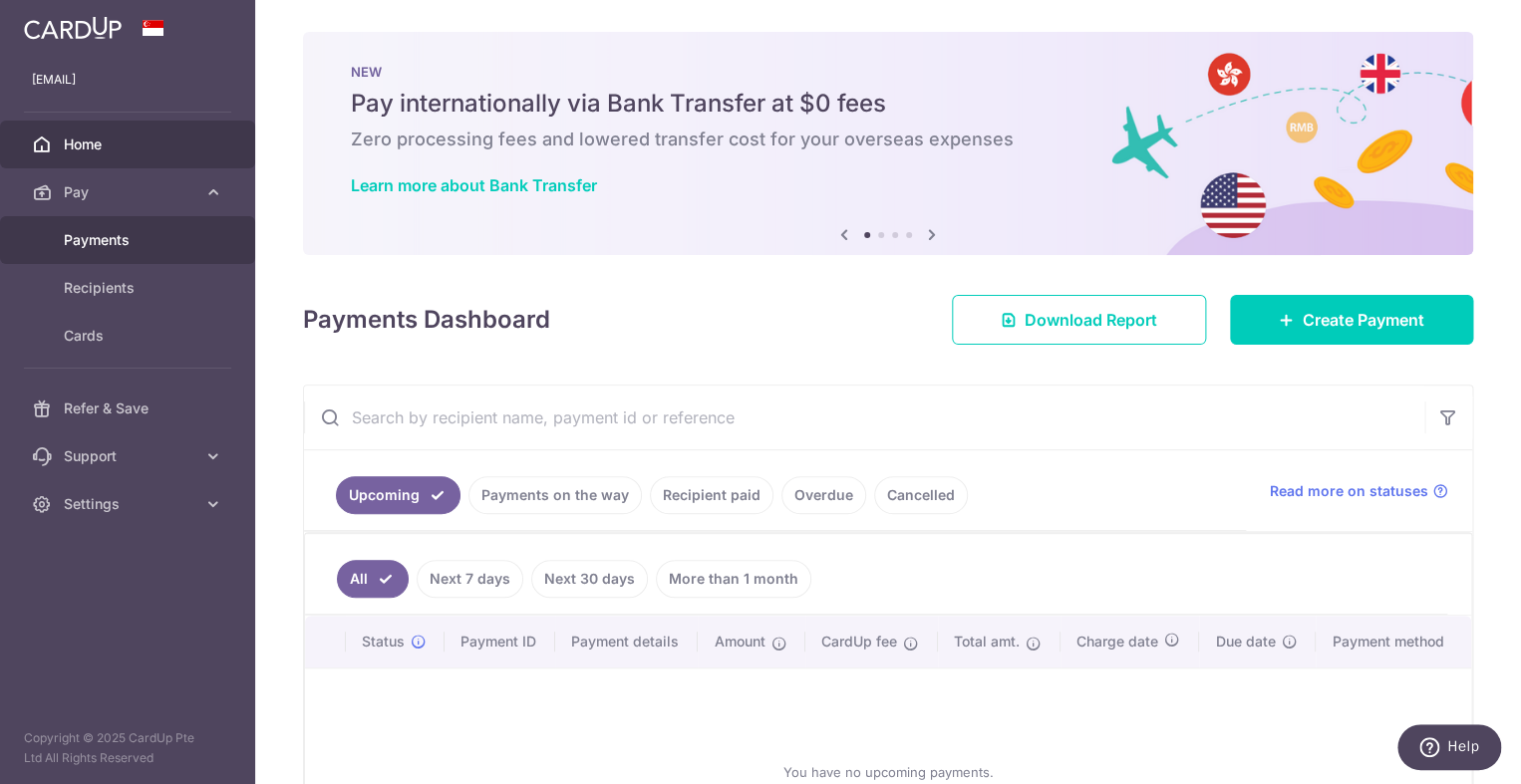 click on "Payments" at bounding box center [130, 240] 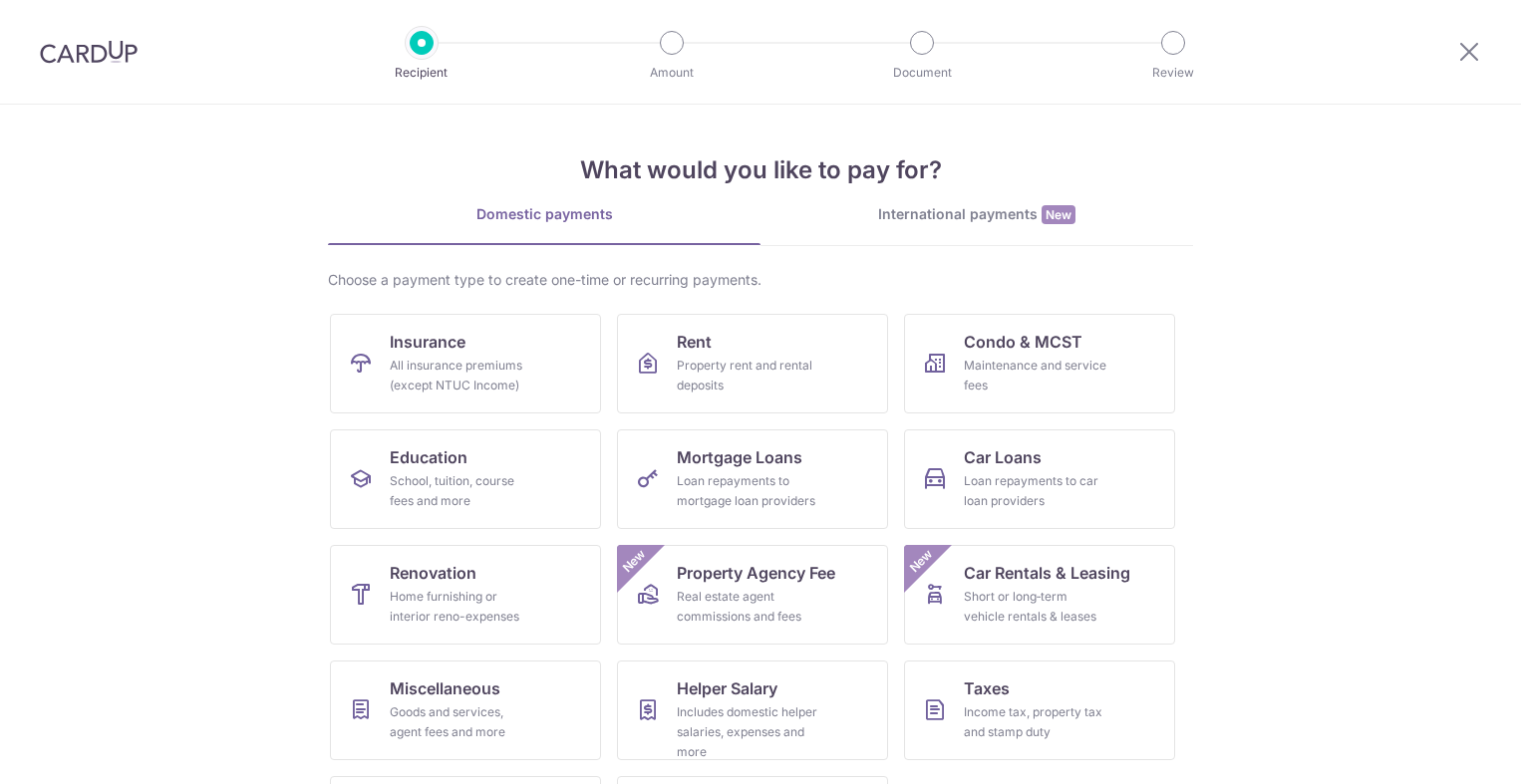 scroll, scrollTop: 0, scrollLeft: 0, axis: both 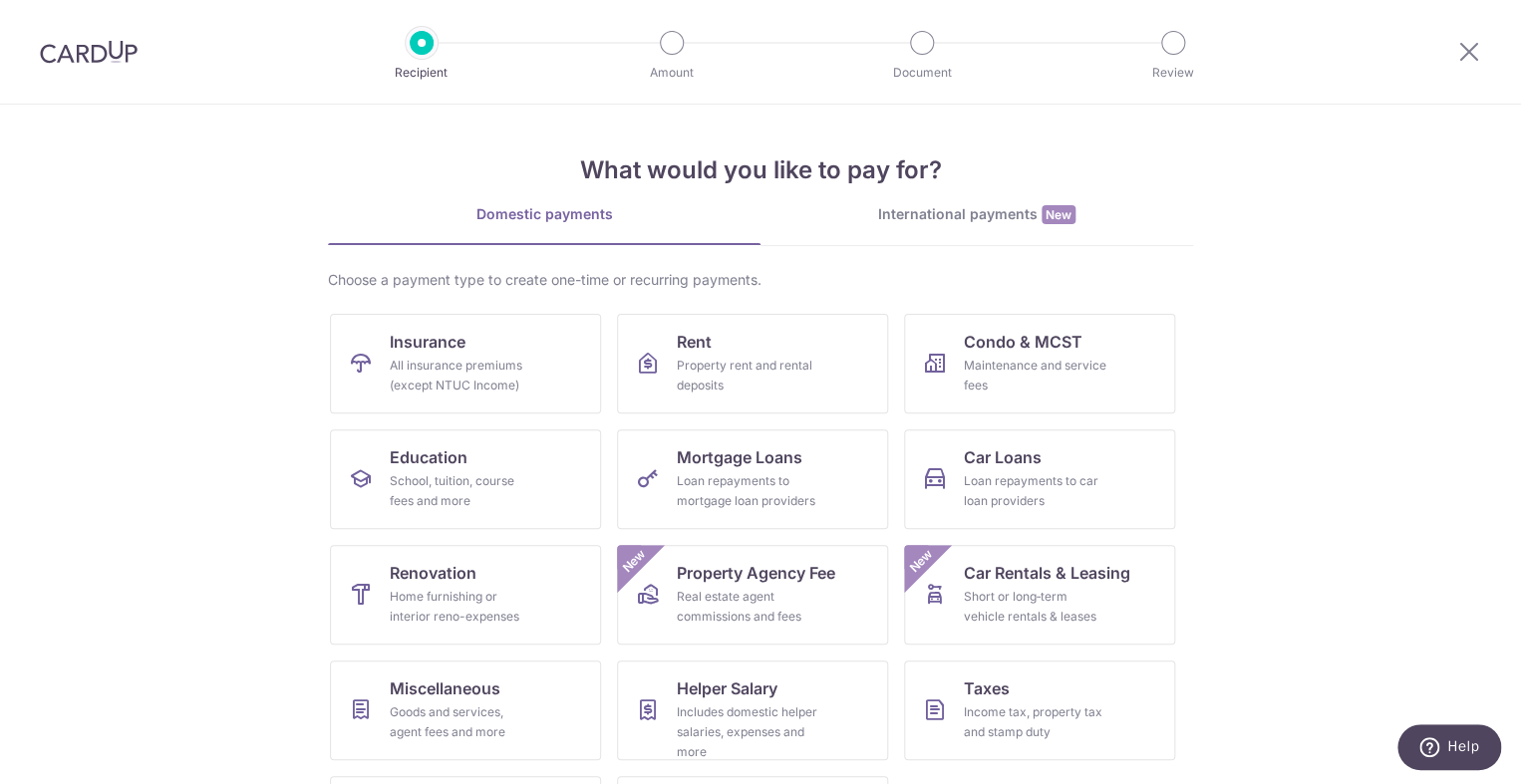 click on "Choose a payment type to create one-time or recurring payments.
Insurance All insurance premiums (except NTUC Income)
Rent Property rent and rental deposits
Condo & MCST Maintenance and service fees
Education School, tuition, course fees and more
Mortgage Loans Loan repayments to mortgage loan providers
Car Loans Loan repayments to car loan providers
Renovation Home furnishing or interior reno-expenses
Property Agency Fee Real estate agent commissions and fees New
Car Rentals & Leasing Short or long‑term vehicle rentals & leases New
Miscellaneous Goods and services, agent fees and more
Helper Salary Includes domestic helper salaries, expenses and more
Taxes Income tax, property tax and stamp duty
Season Parking All home and workplace parking (except for HDB)
Electricity Bills from all providers (except for SP group)" at bounding box center (760, 581) 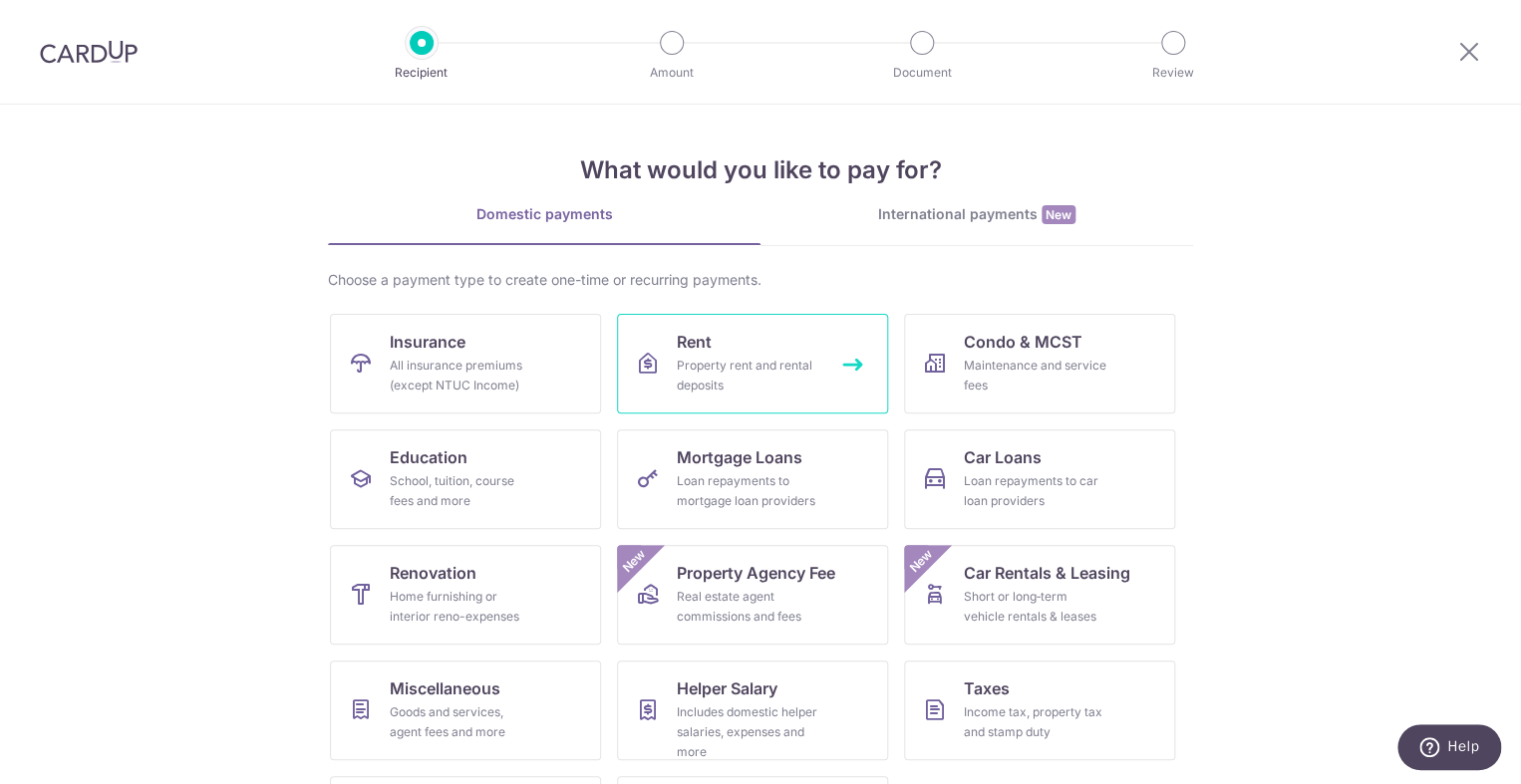 click on "Rent Property rent and rental deposits" at bounding box center (753, 364) 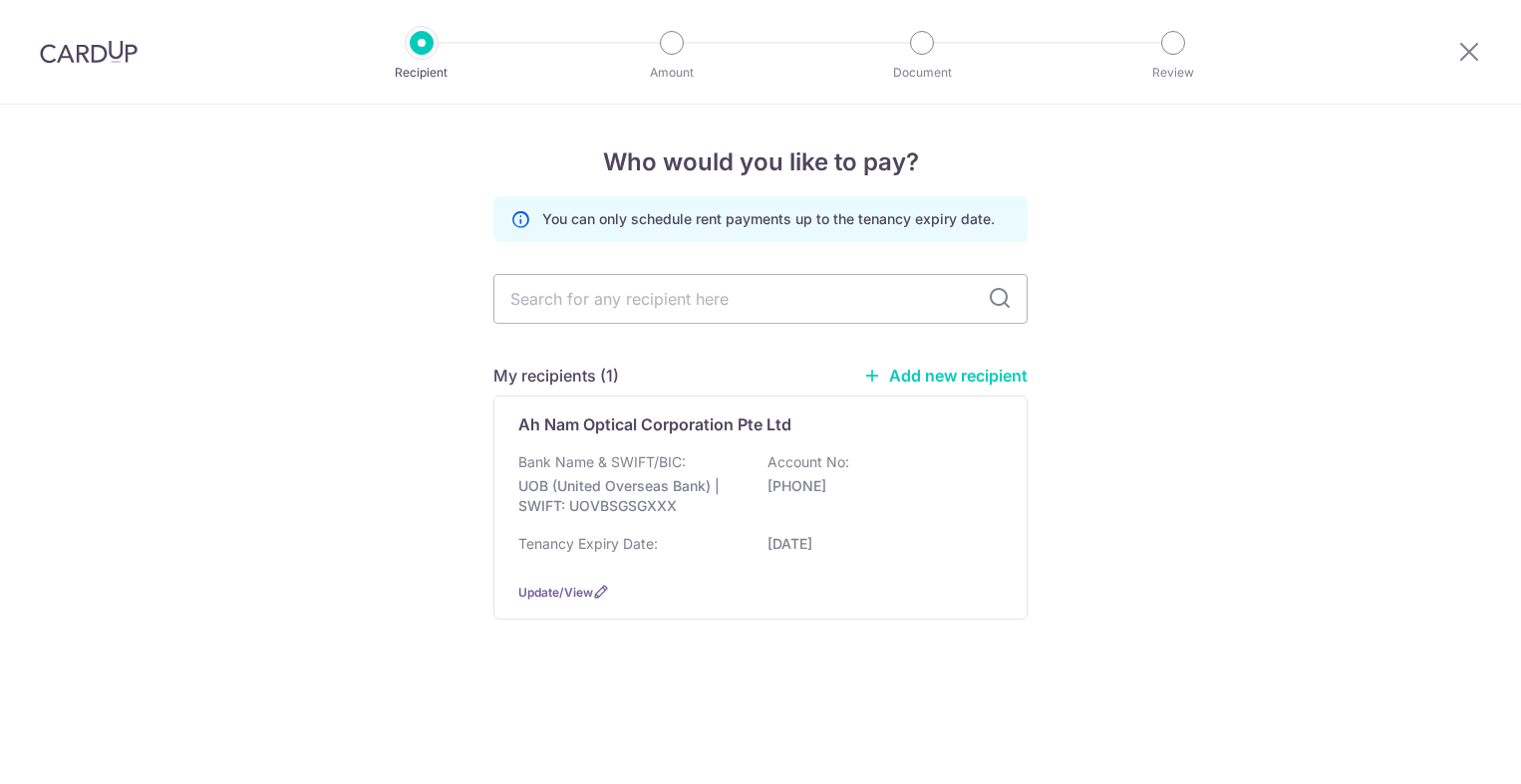 scroll, scrollTop: 0, scrollLeft: 0, axis: both 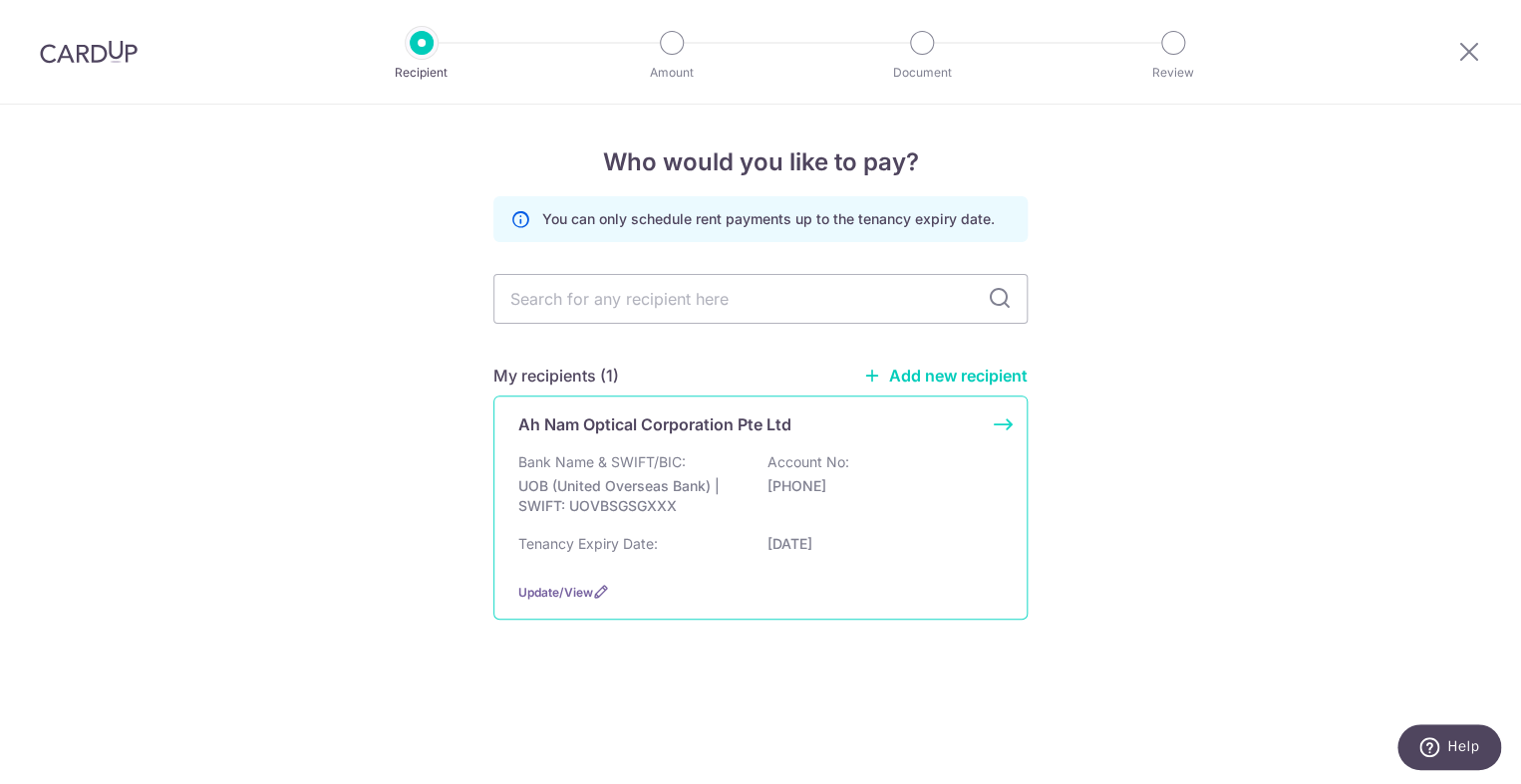 click on "[PHONE]" at bounding box center [879, 486] 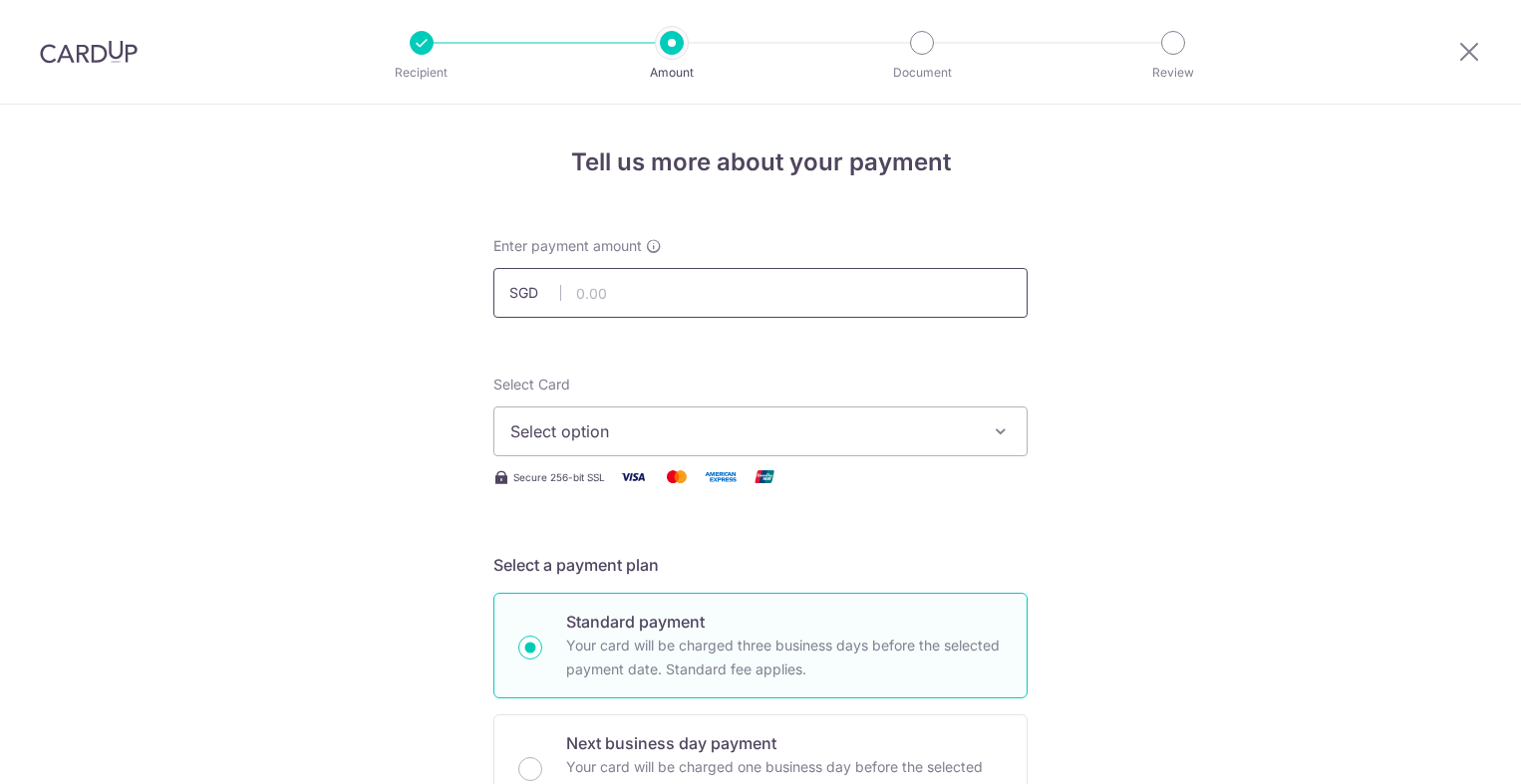 scroll, scrollTop: 0, scrollLeft: 0, axis: both 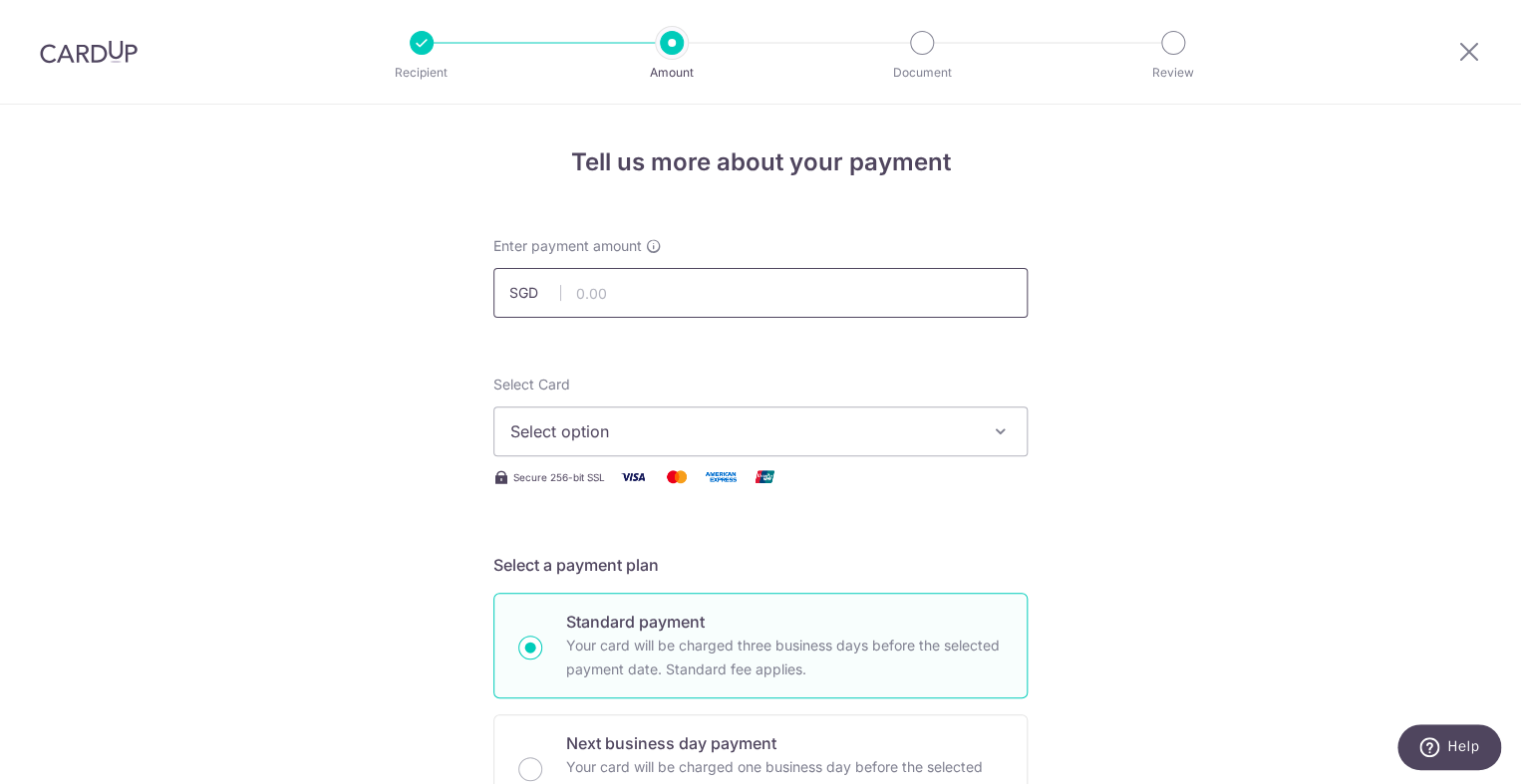 click at bounding box center (760, 293) 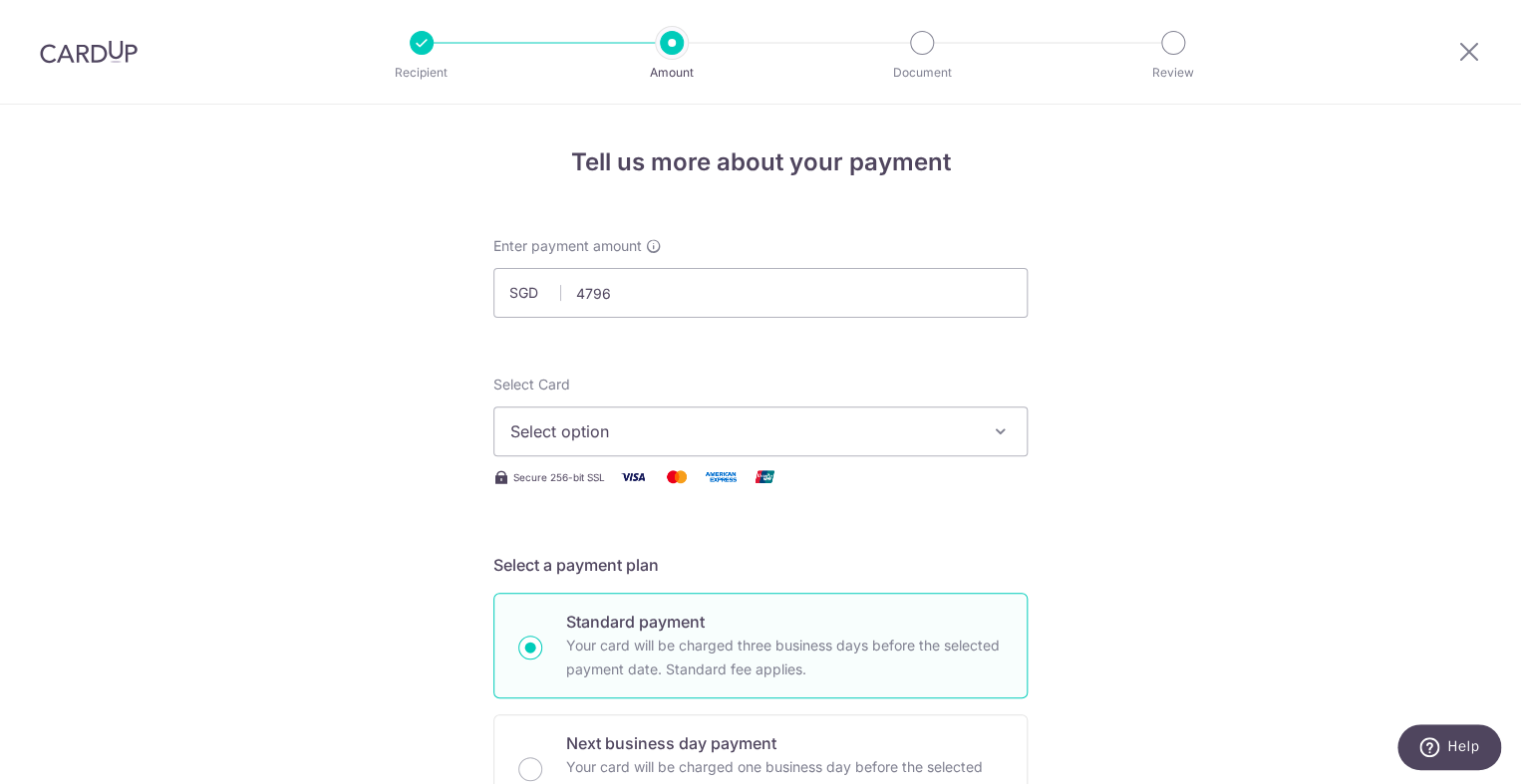 type on "4,796.00" 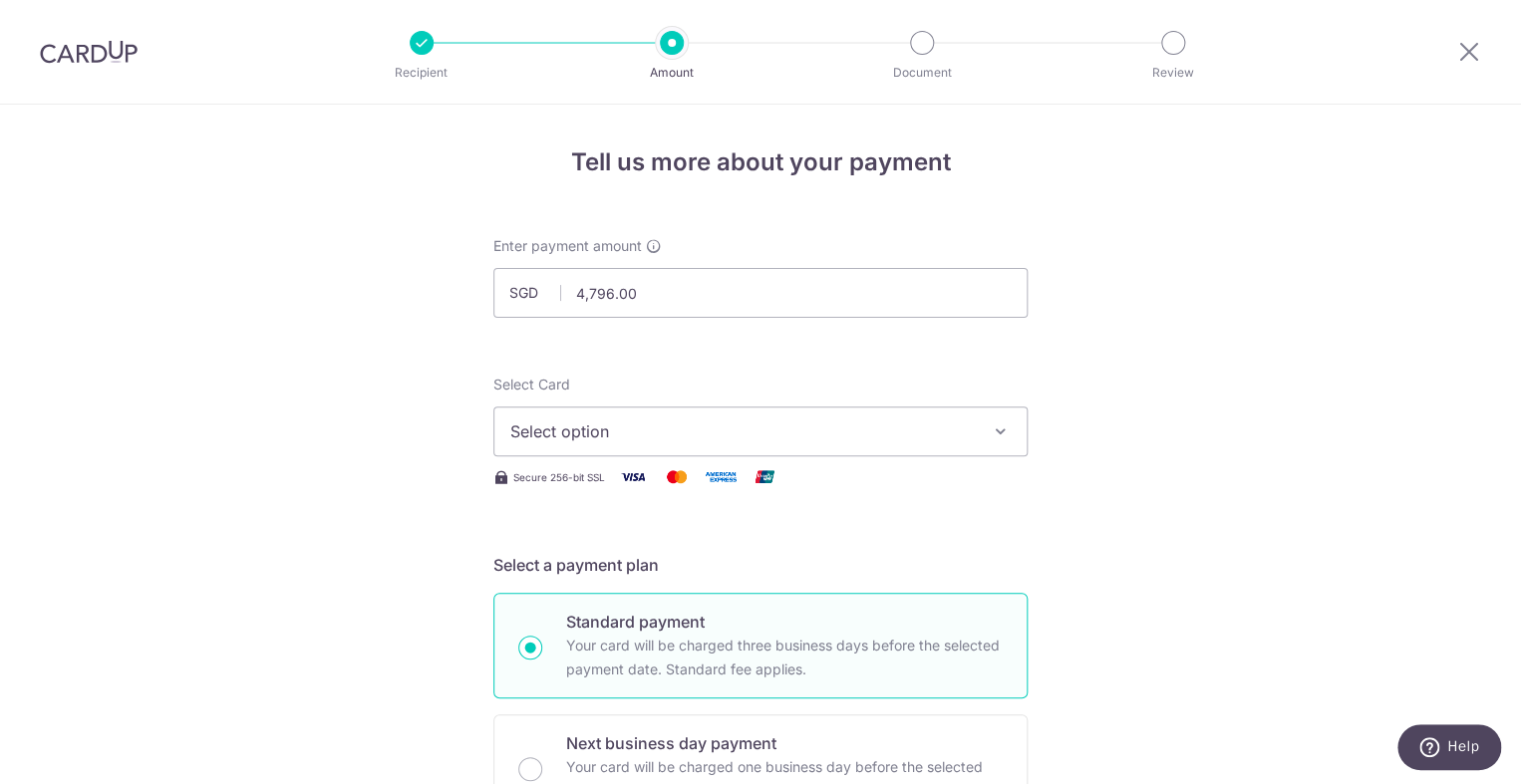 click on "Enter payment amount
SGD
4,796.00
4796.00
Select Card
Select option
Add credit card
Your Cards
**** 1607
**** 0867
Secure 256-bit SSL
Text
New card details
Card
Secure 256-bit SSL" at bounding box center (760, 1024) 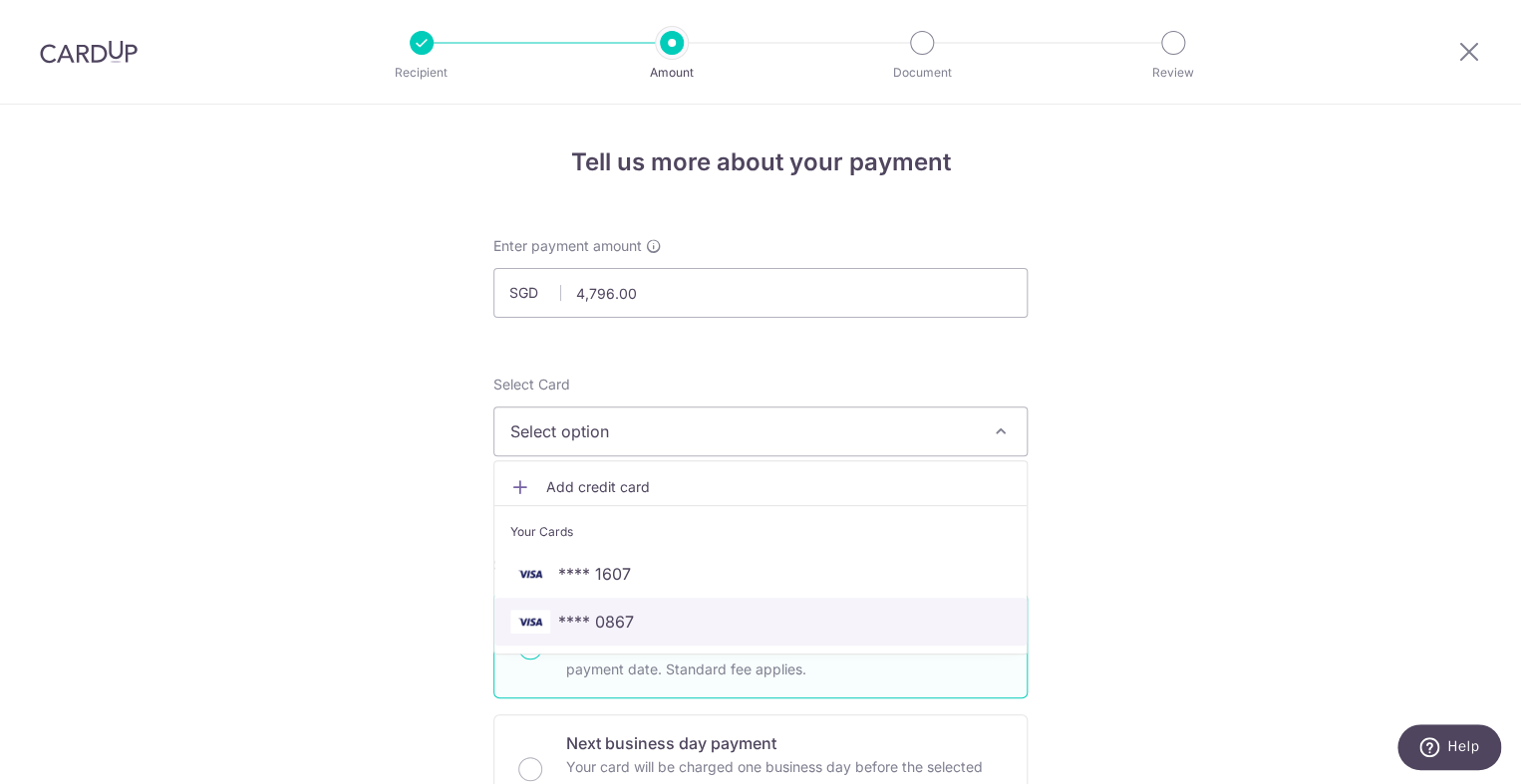 click on "**** 0867" at bounding box center [760, 622] 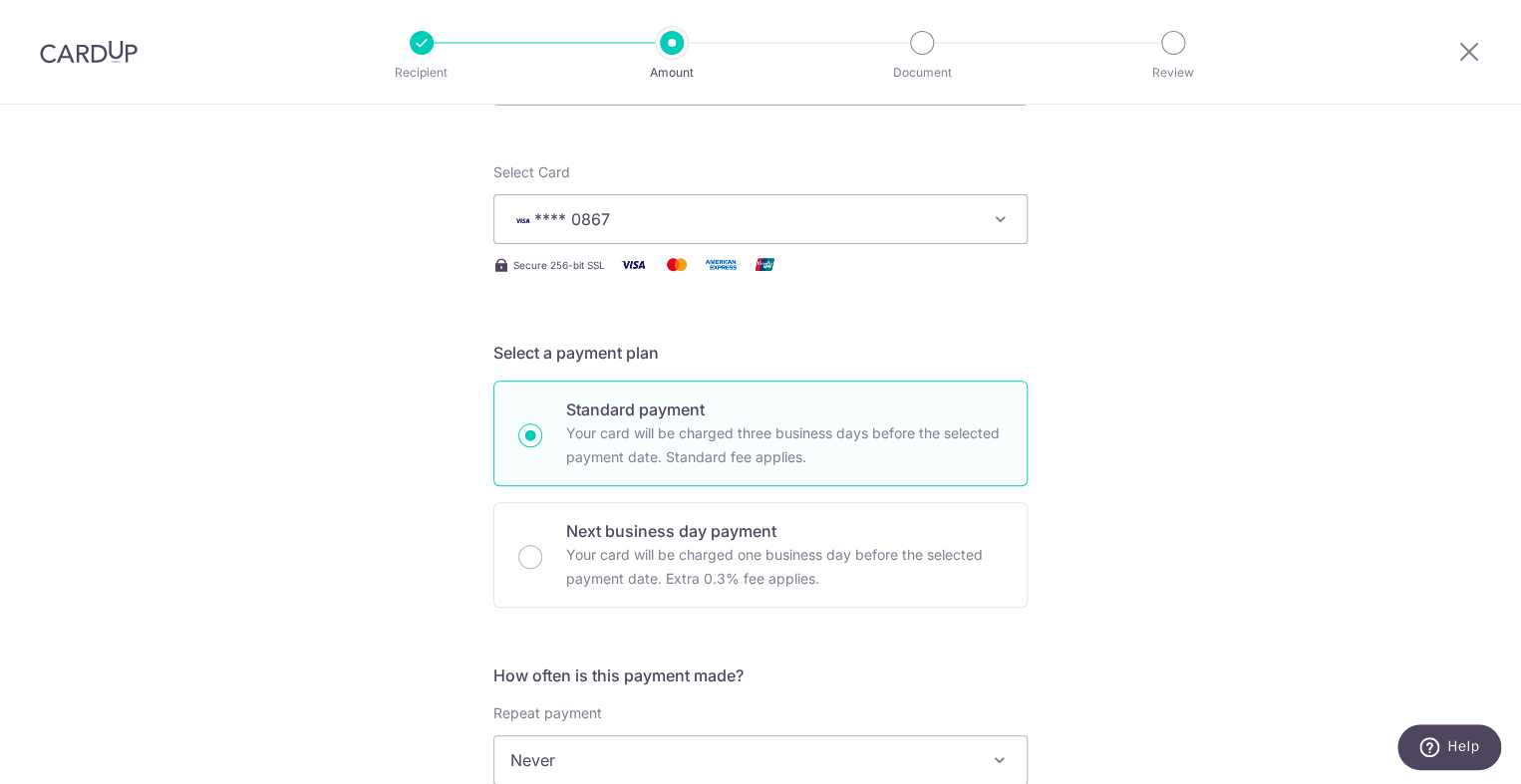 scroll, scrollTop: 229, scrollLeft: 0, axis: vertical 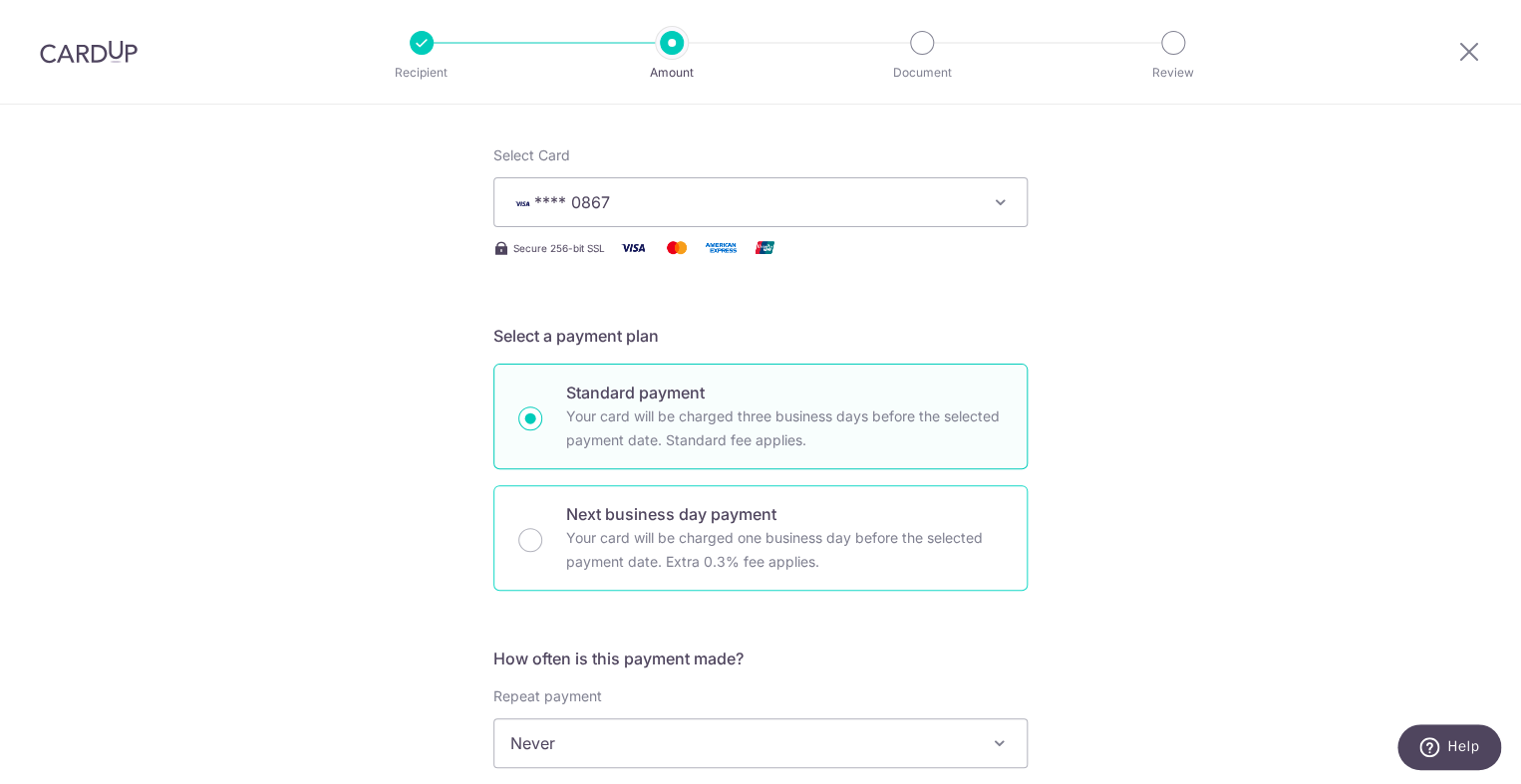 click on "Next business day payment" at bounding box center (784, 514) 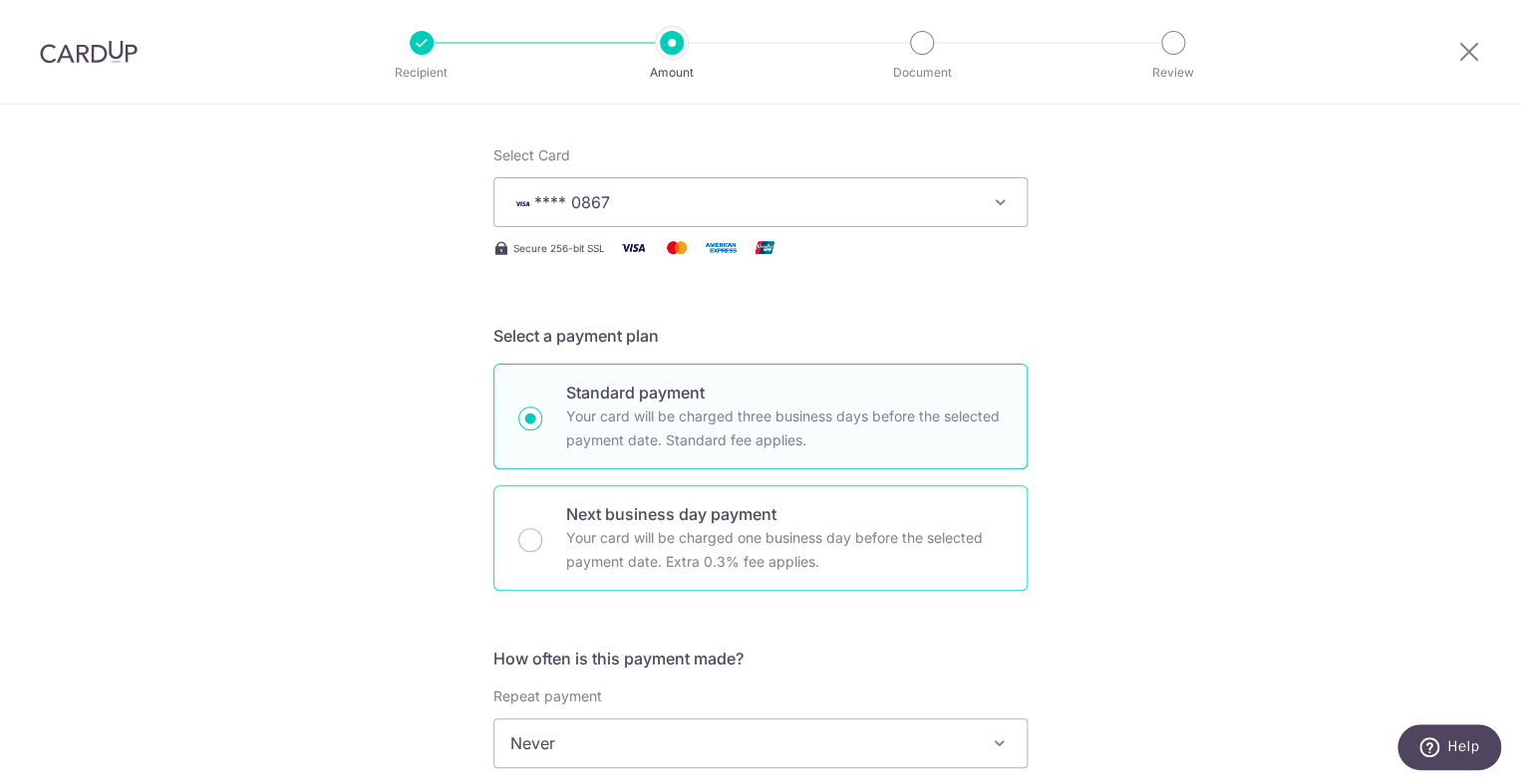 radio on "false" 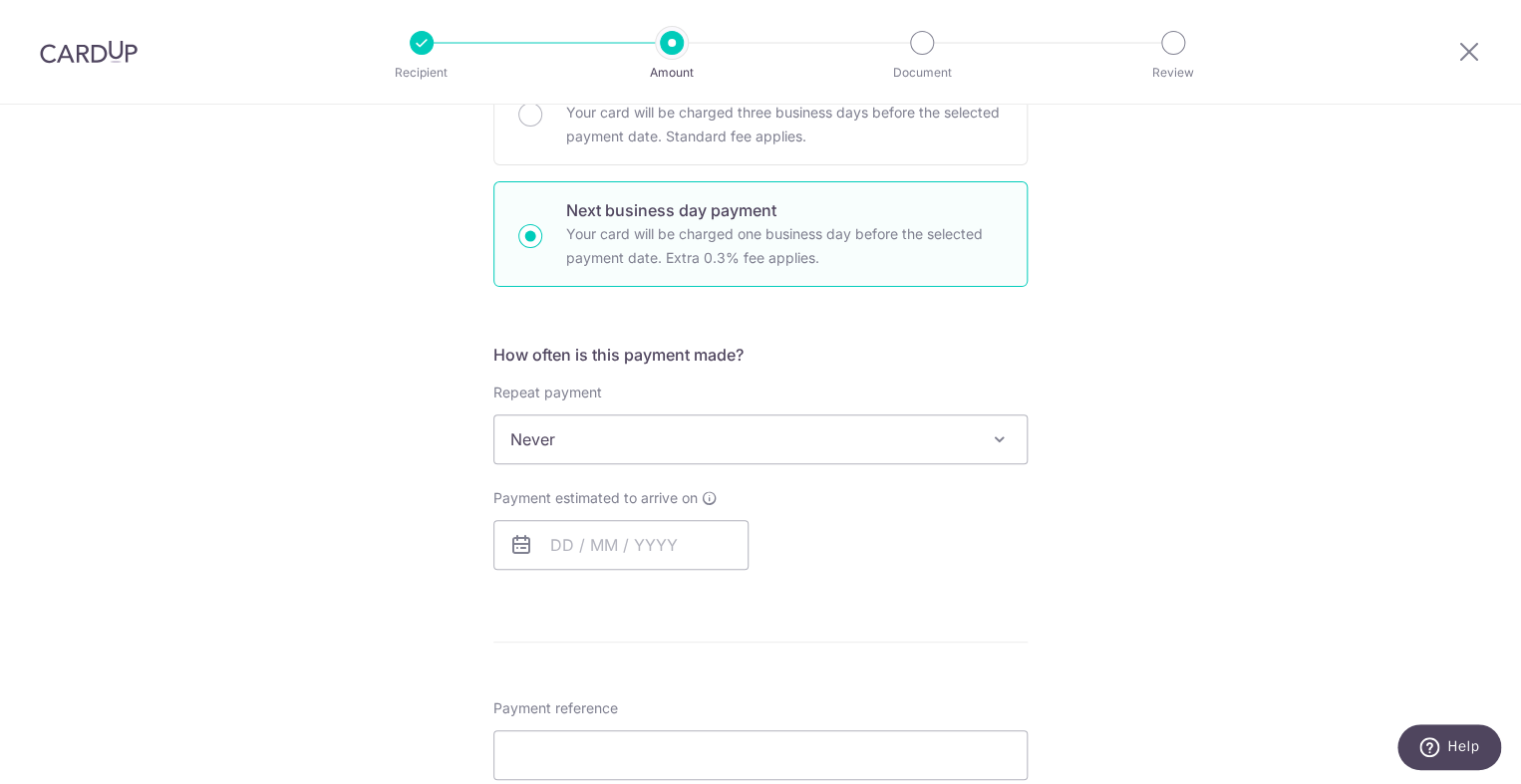 scroll, scrollTop: 535, scrollLeft: 0, axis: vertical 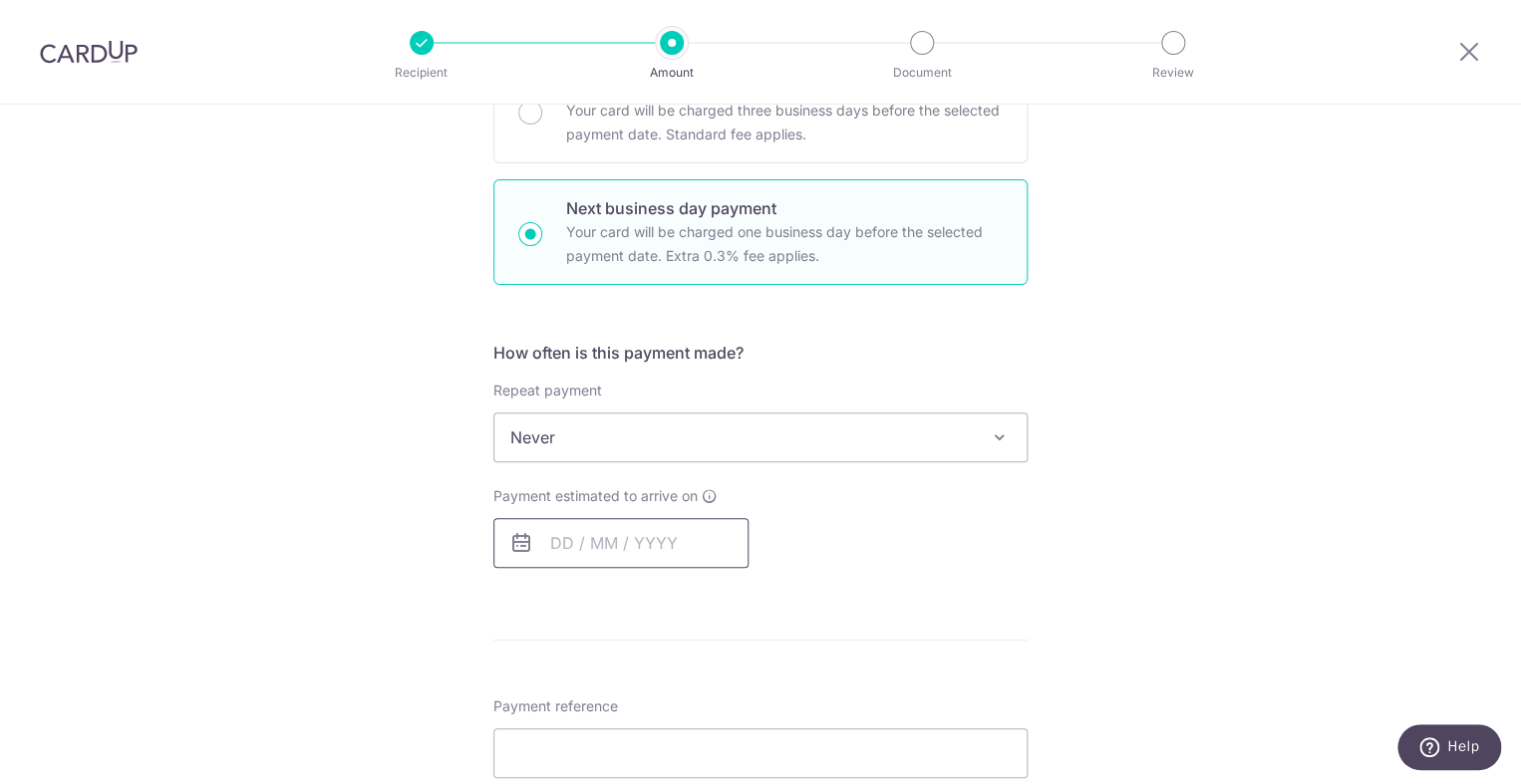 click at bounding box center [621, 543] 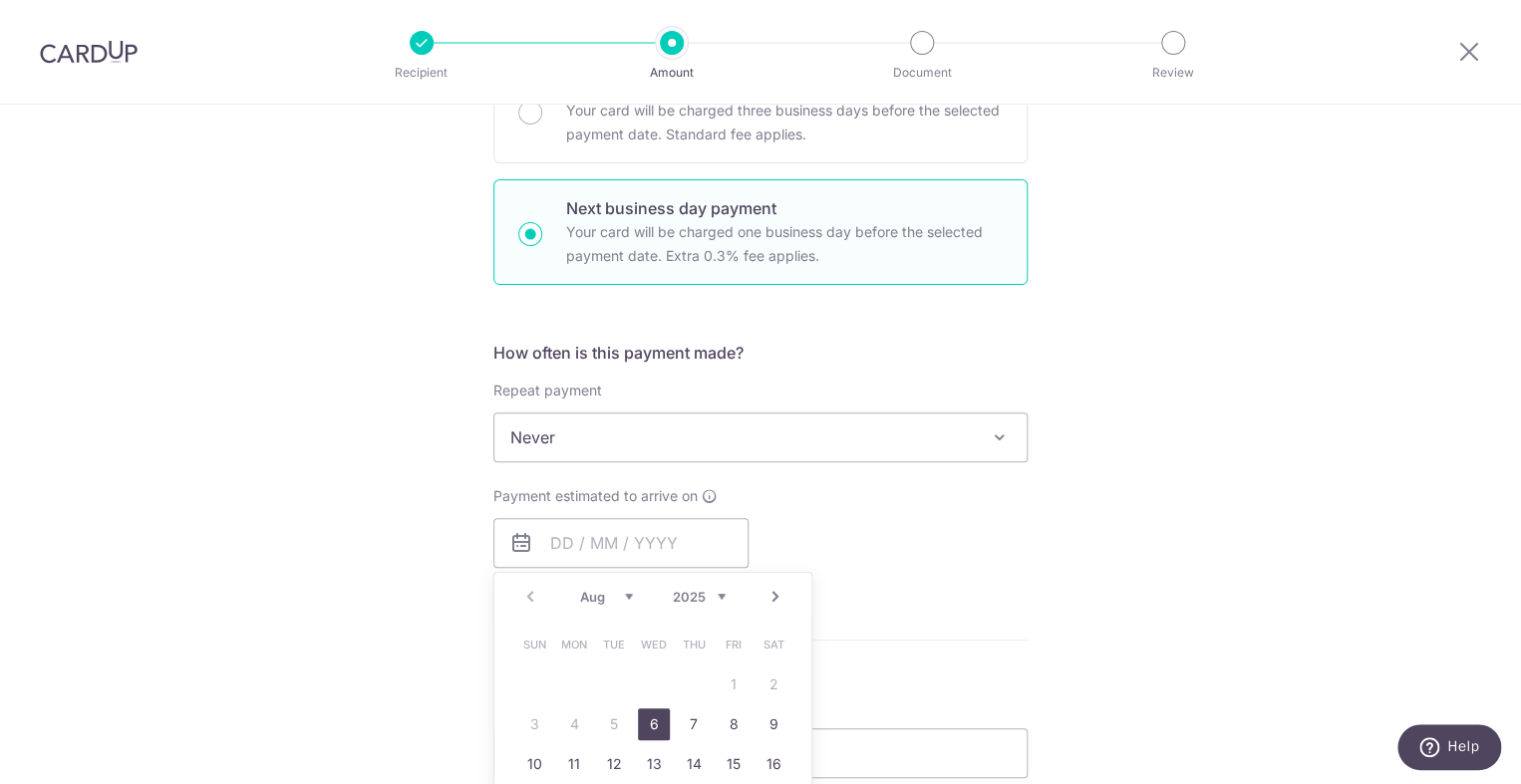 click on "6" at bounding box center [654, 724] 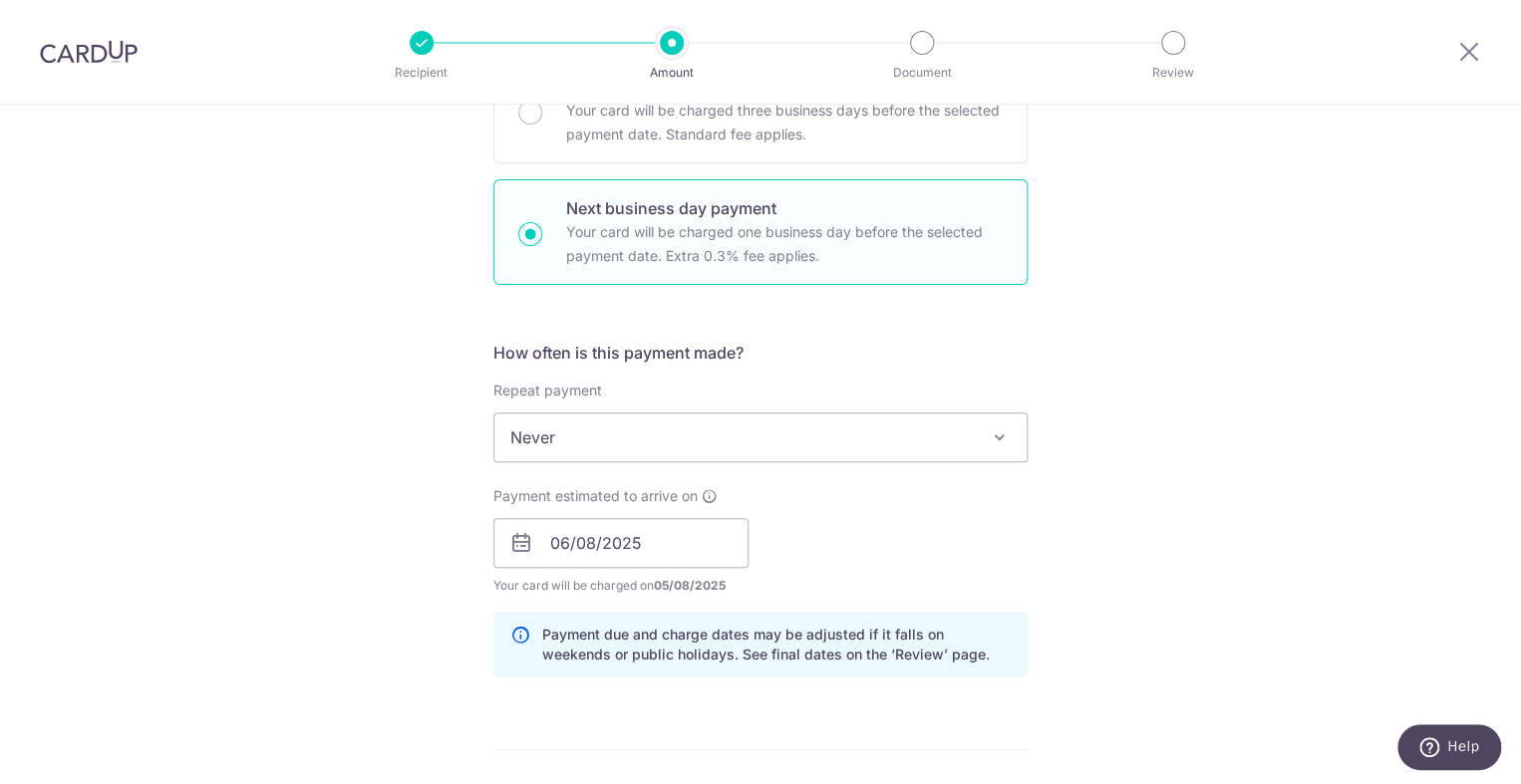 click on "Payment estimated to arrive on
06/08/2025
Prev Next Jan Feb Mar Apr May Jun Jul Aug Sep Oct Nov Dec 2025 2026 2027 2028 2029 2030 2031 2032 2033 2034 2035 Sun Mon Tue Wed Thu Fri Sat   1 2 3 4 5 6 7 8 9 10 11 12 13 14 15 16 17 18 19 20 21 22 23 24 25 26 27 28
Your card will be charged on  05/08/2025  for the first payment
* If your payment is funded by  9:00am SGT on Tuesday 05/08/2025
06/08/2025
No. of Payments
21/02/2027" at bounding box center [760, 541] 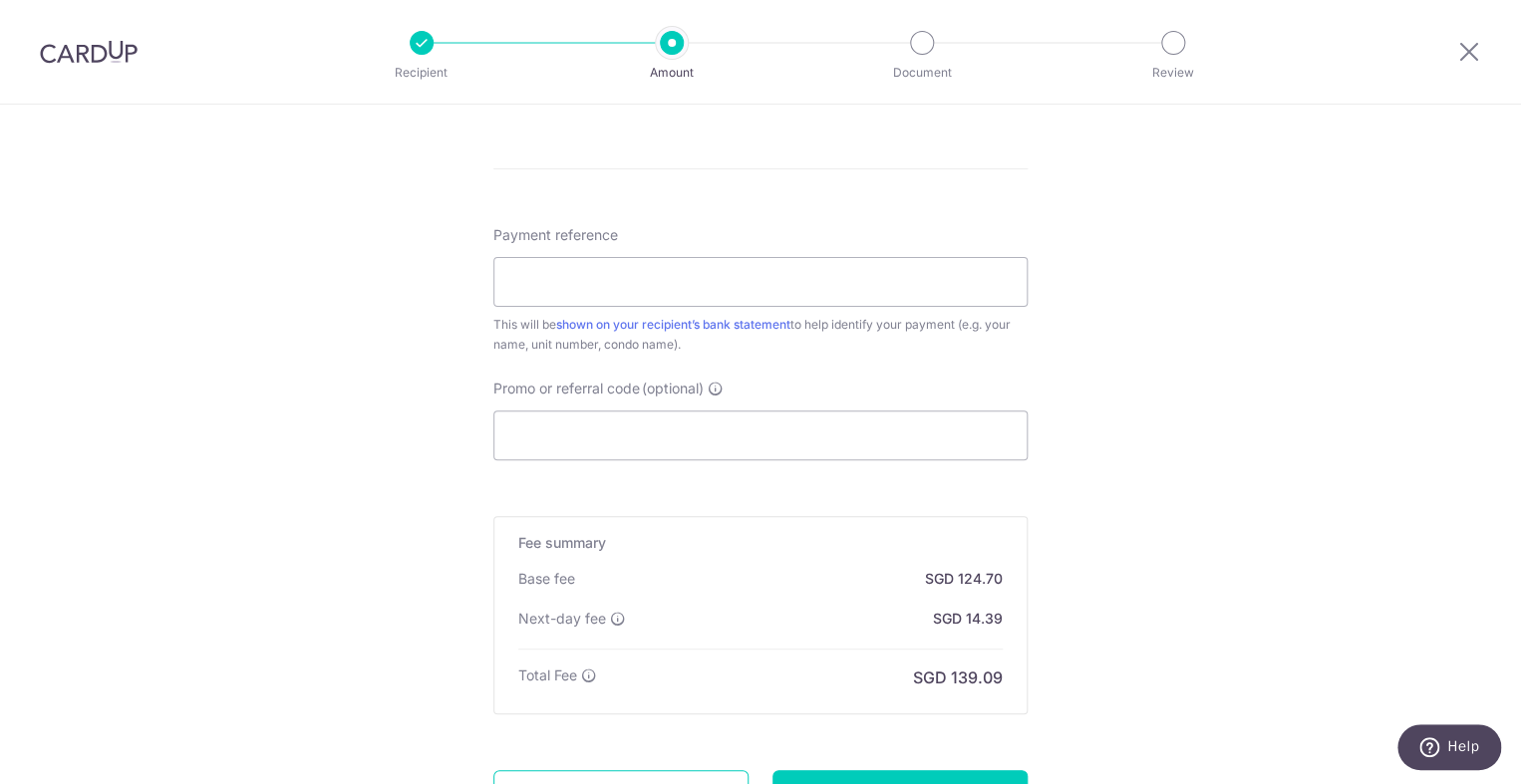 scroll, scrollTop: 1146, scrollLeft: 0, axis: vertical 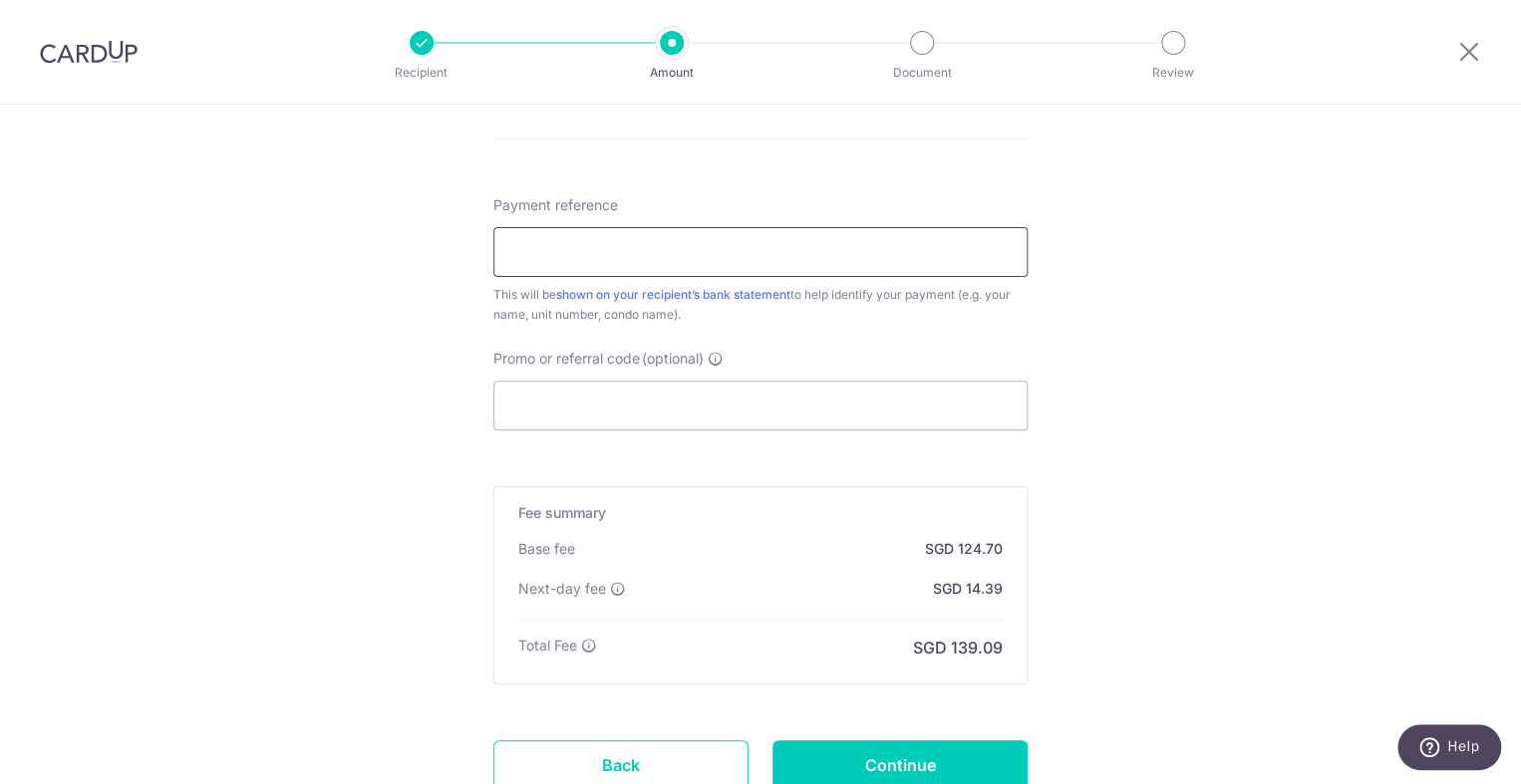 click on "Payment reference" at bounding box center [760, 252] 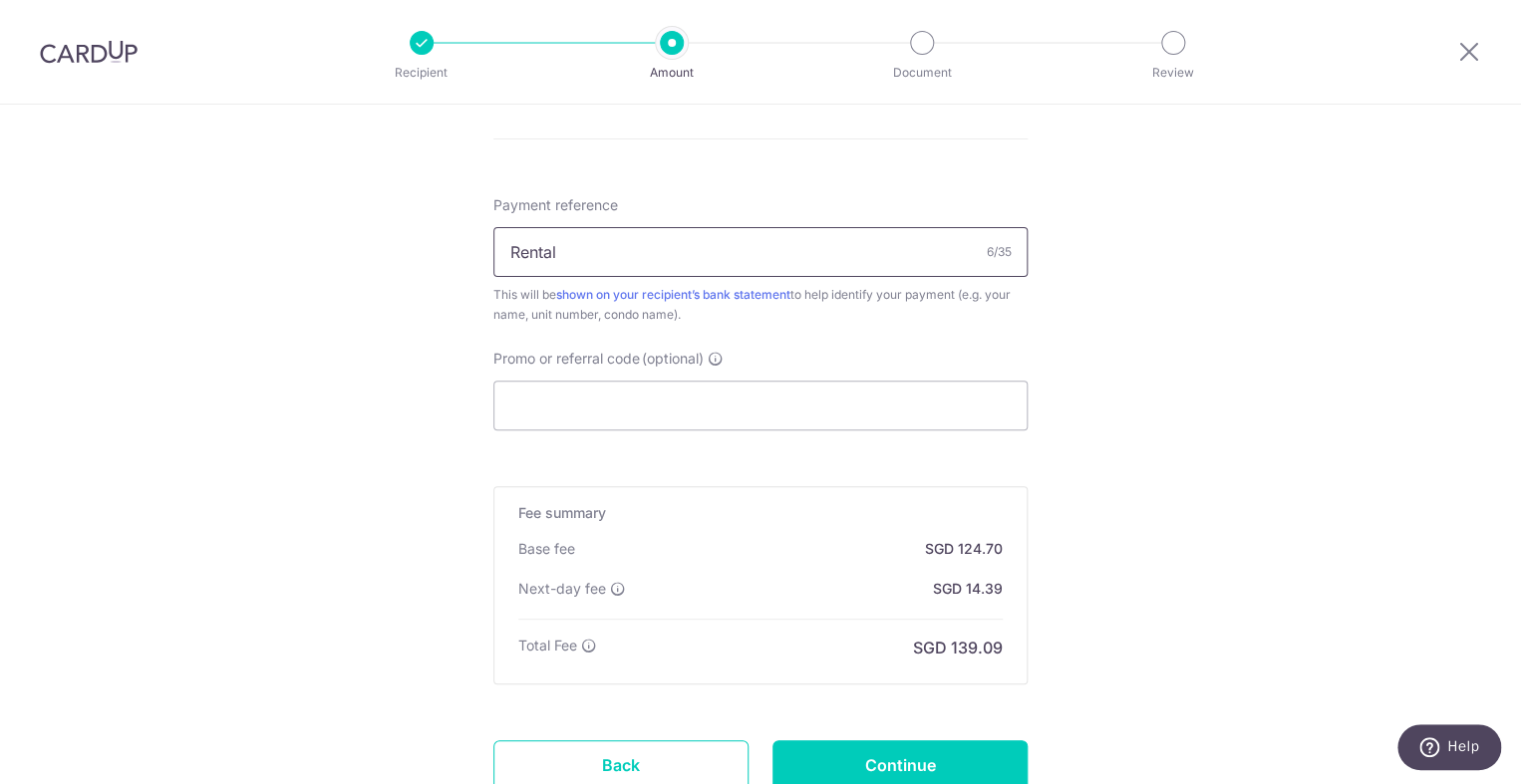 type on "Rental" 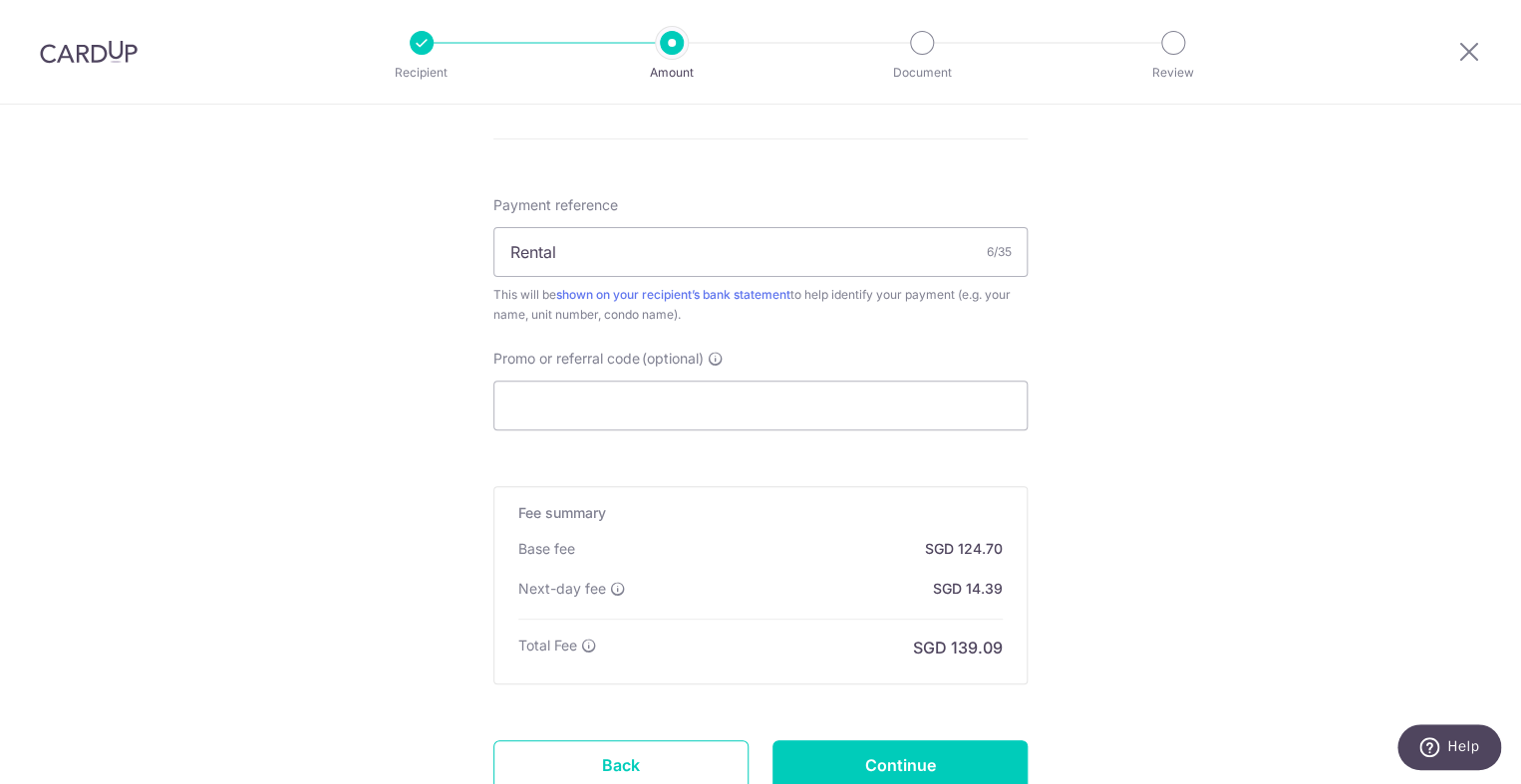 click on "Tell us more about your payment
Enter payment amount
SGD
4,796.00
4796.00
Select Card
**** 0867
Add credit card
Your Cards
**** 1607
**** 0867
Secure 256-bit SSL
Text
New card details
Card
Secure 256-bit SSL" at bounding box center (760, -51) 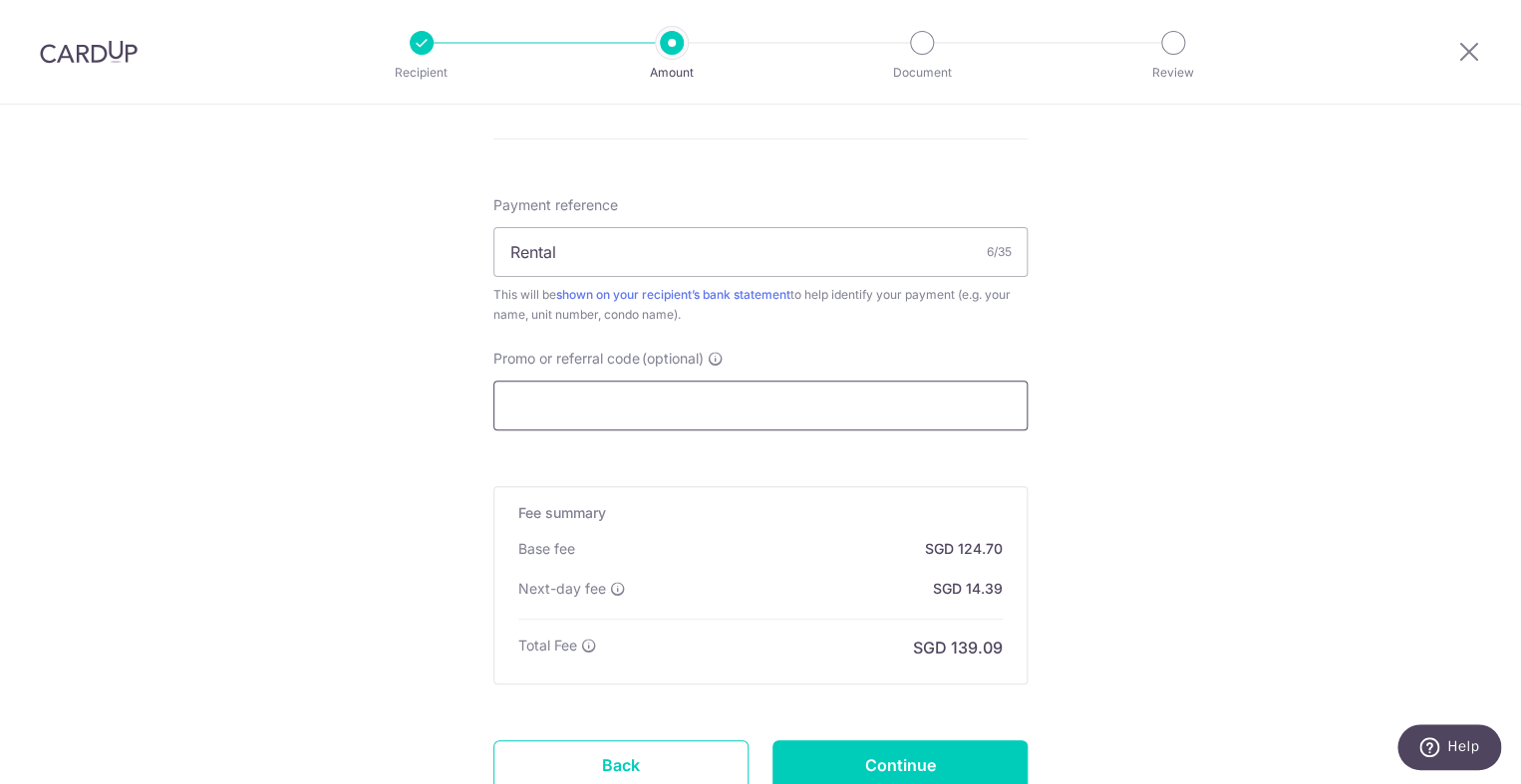 click on "Promo or referral code
(optional)" at bounding box center (760, 405) 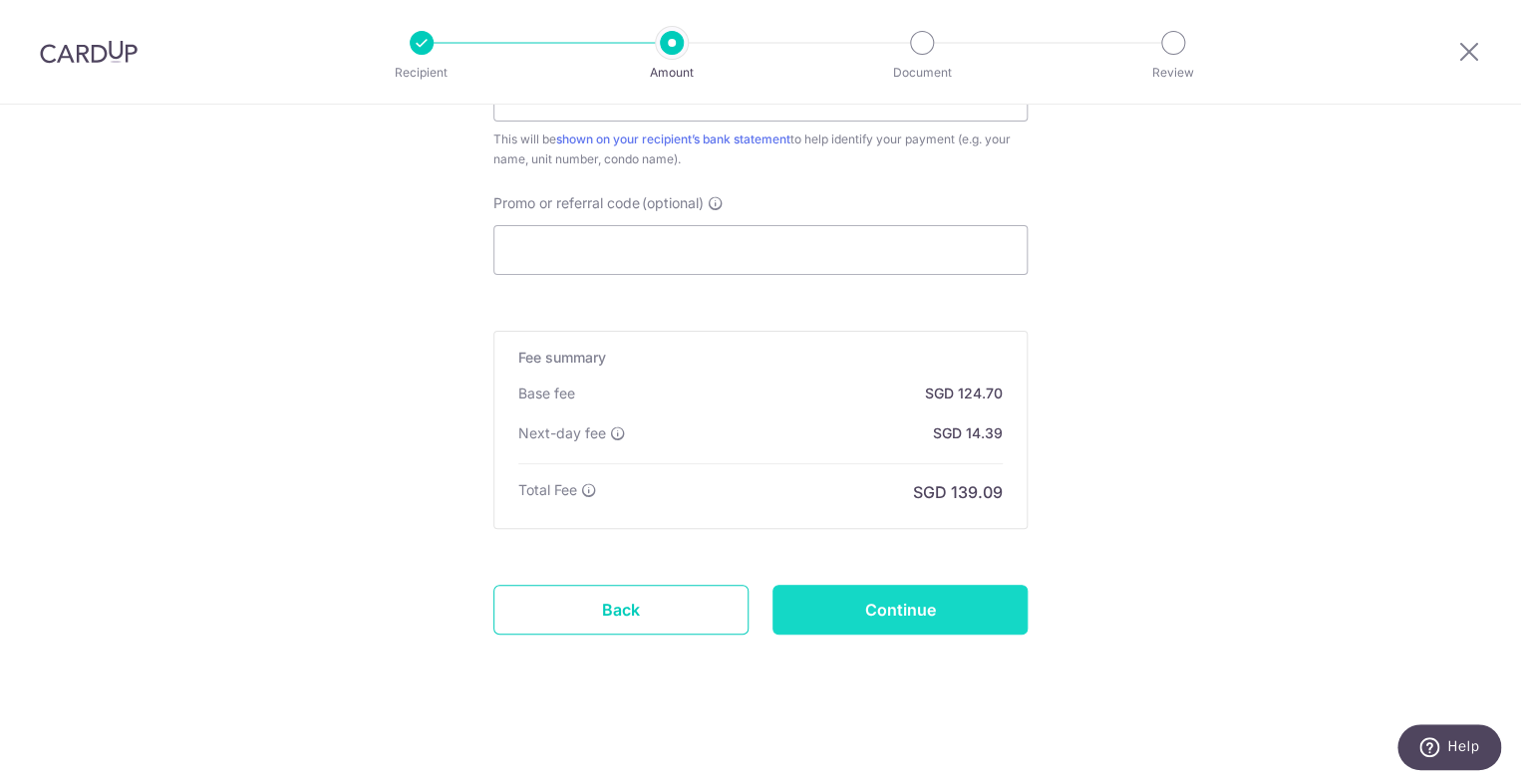 click on "Continue" at bounding box center (900, 610) 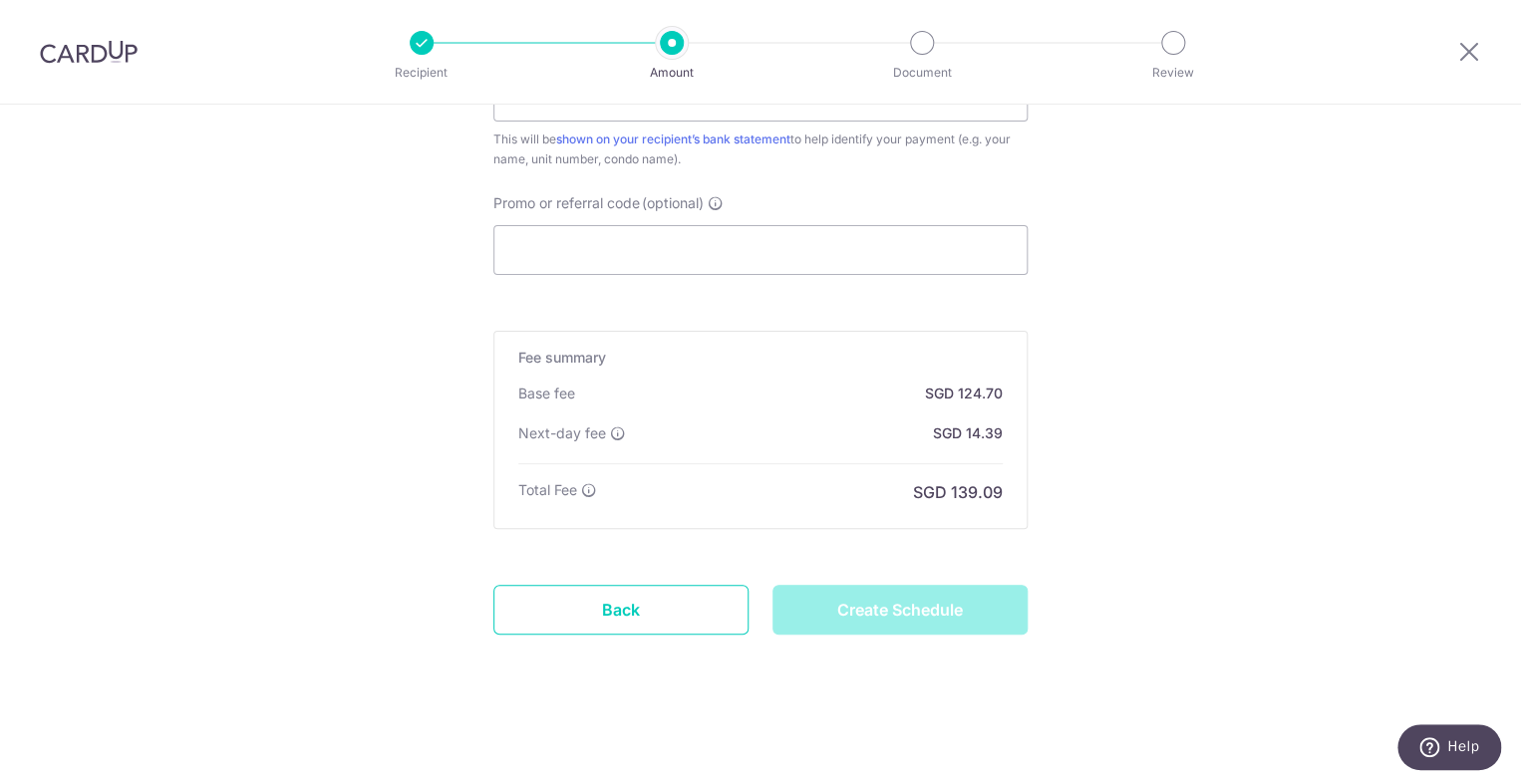 type on "Create Schedule" 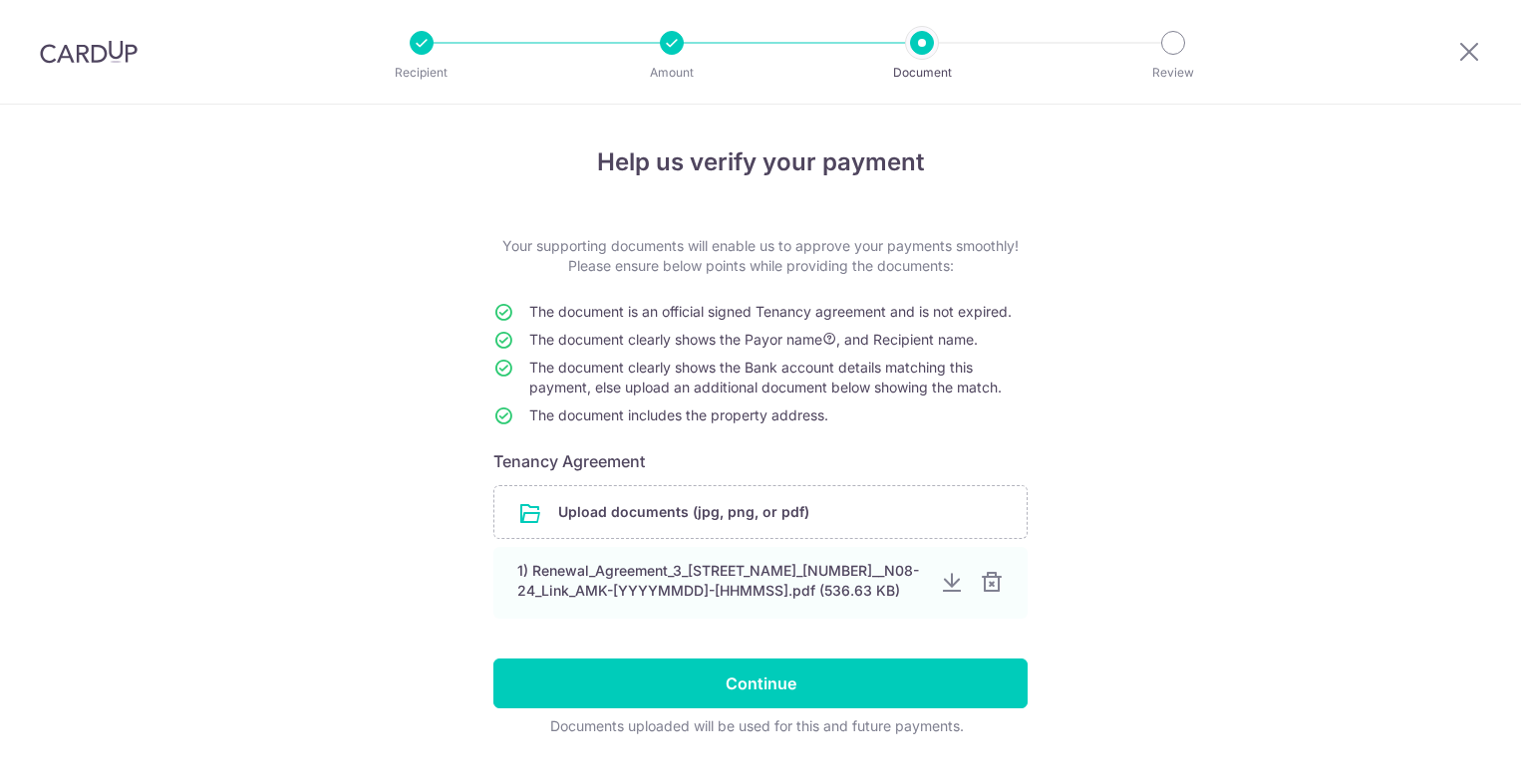 scroll, scrollTop: 0, scrollLeft: 0, axis: both 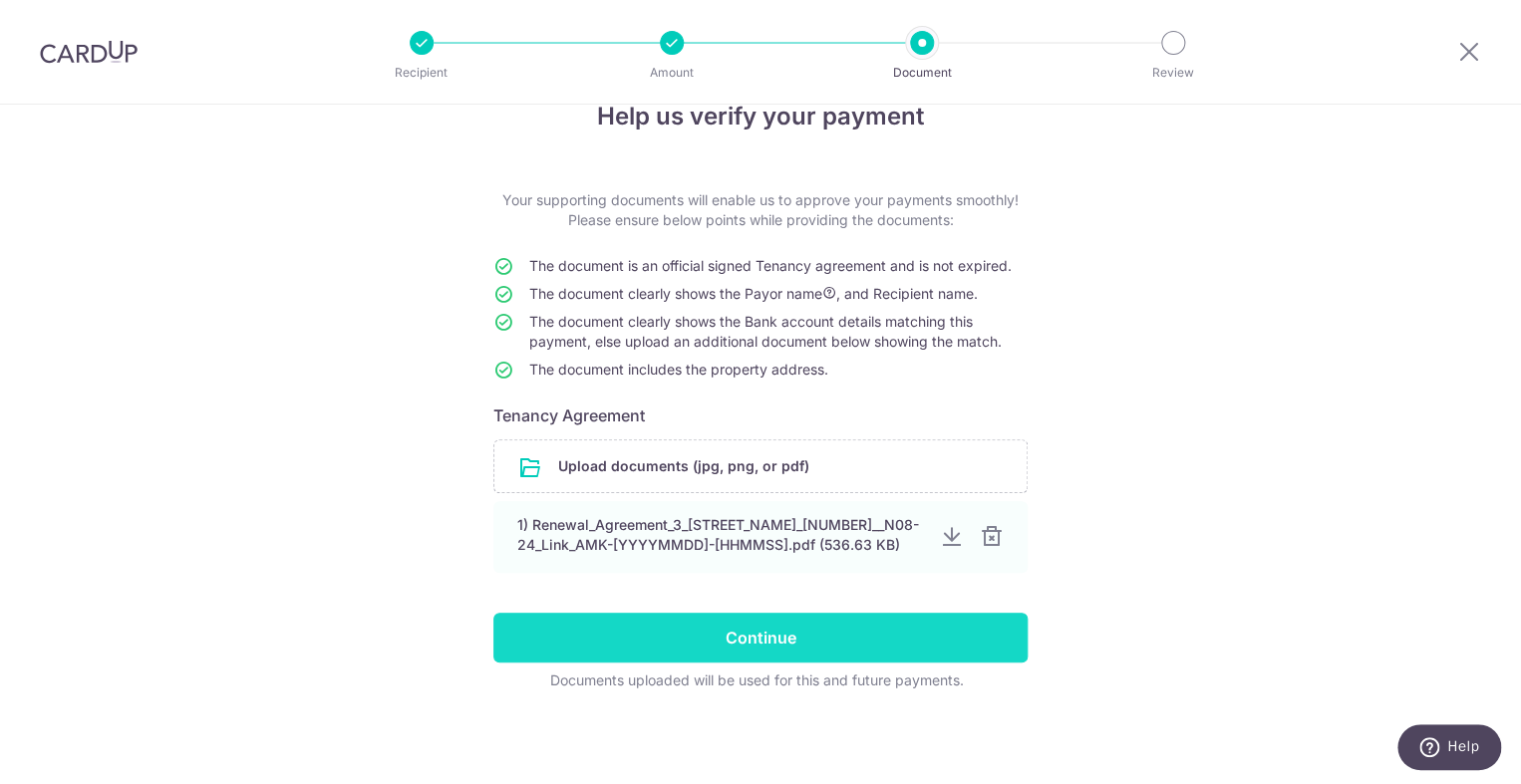 click on "Continue" at bounding box center (760, 638) 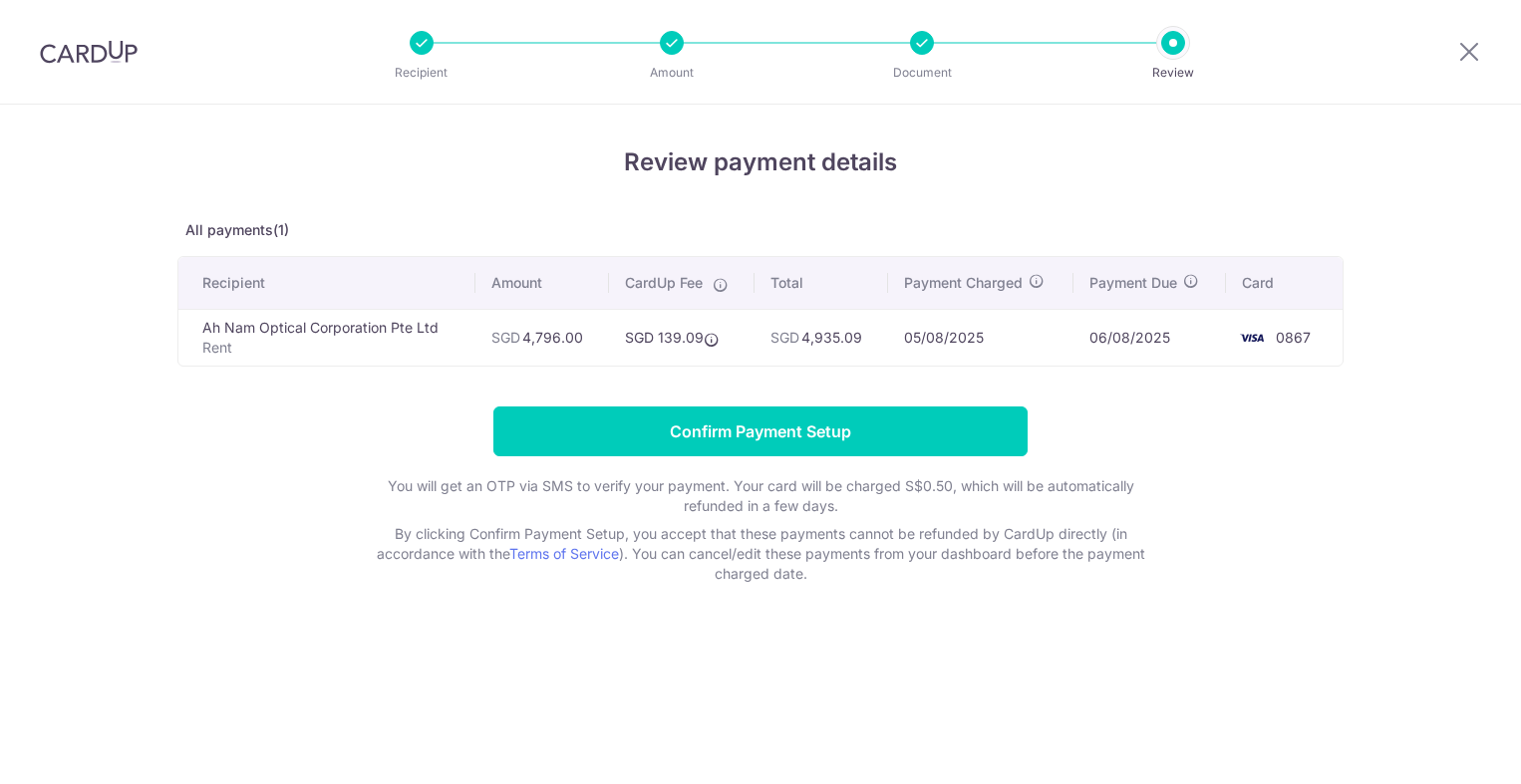 scroll, scrollTop: 0, scrollLeft: 0, axis: both 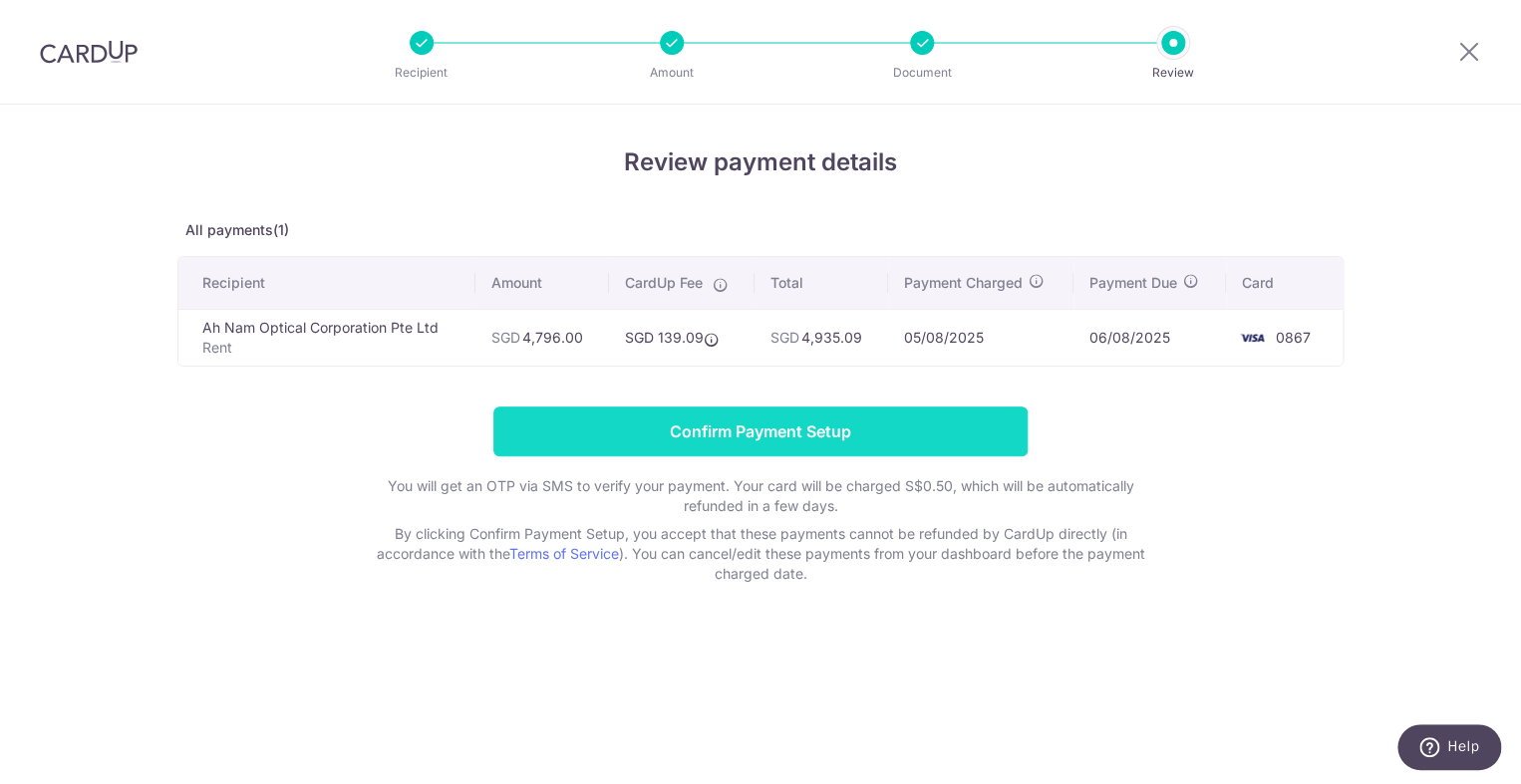 click on "Confirm Payment Setup" at bounding box center [760, 431] 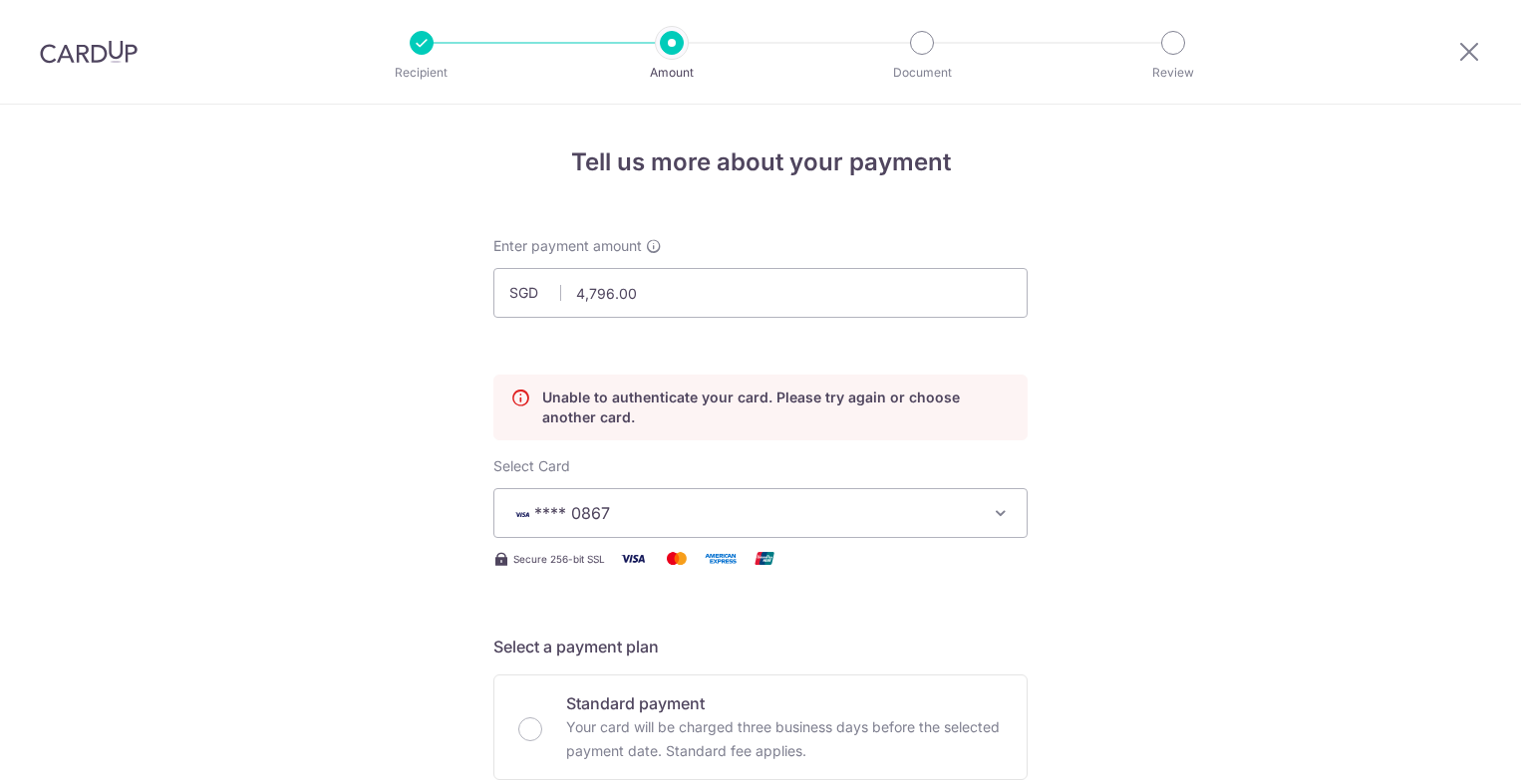 scroll, scrollTop: 0, scrollLeft: 0, axis: both 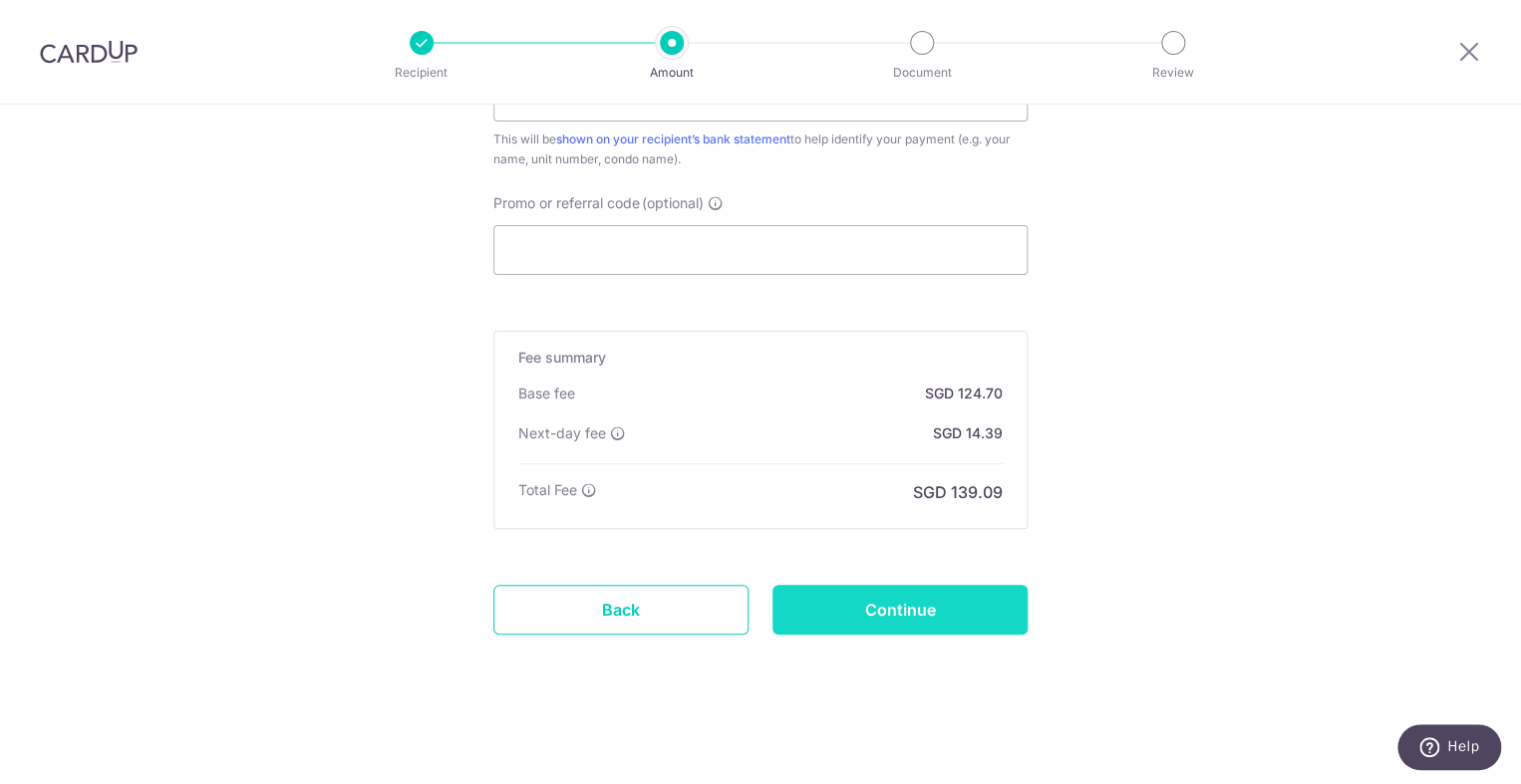 click on "Continue" at bounding box center (900, 610) 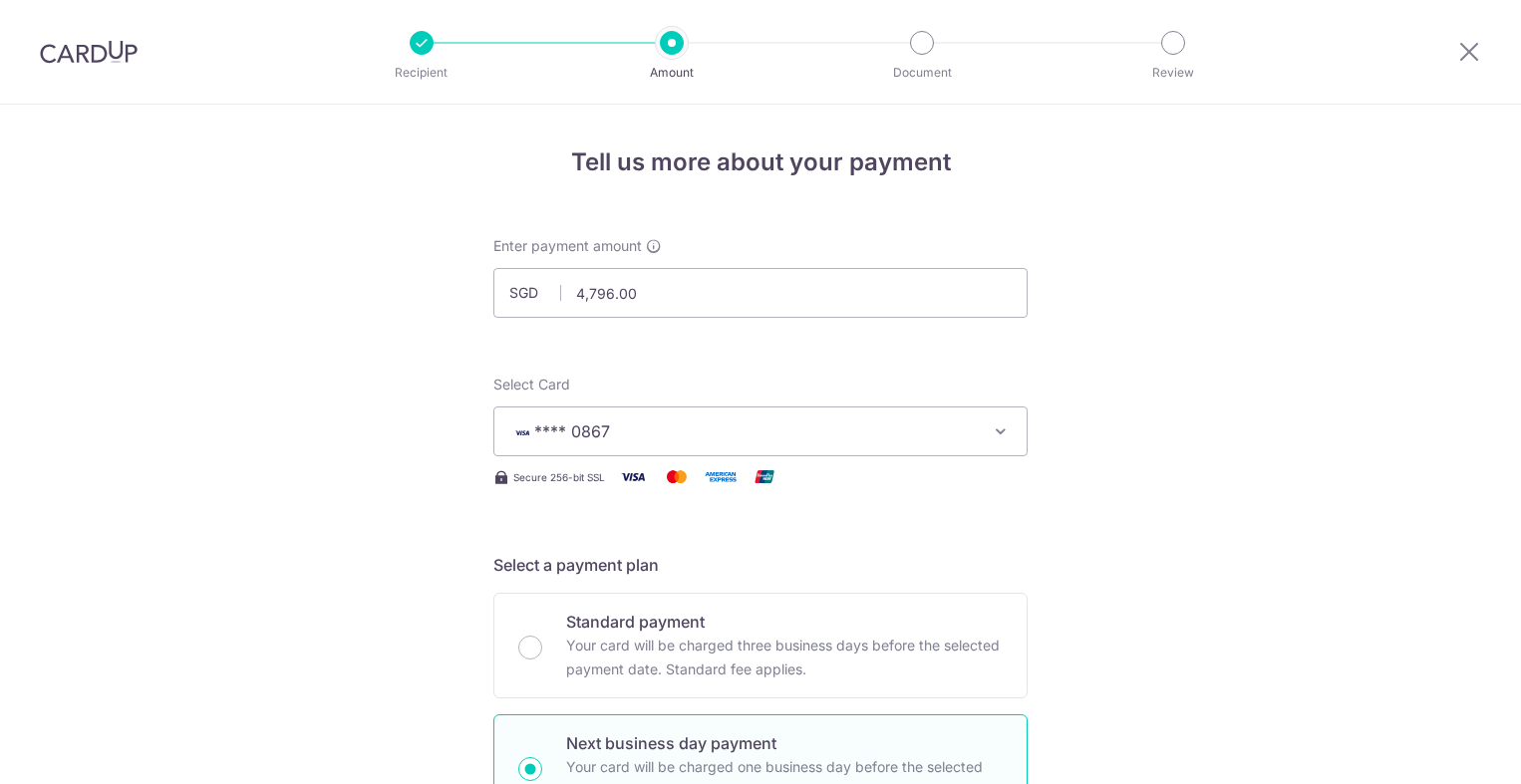 scroll, scrollTop: 0, scrollLeft: 0, axis: both 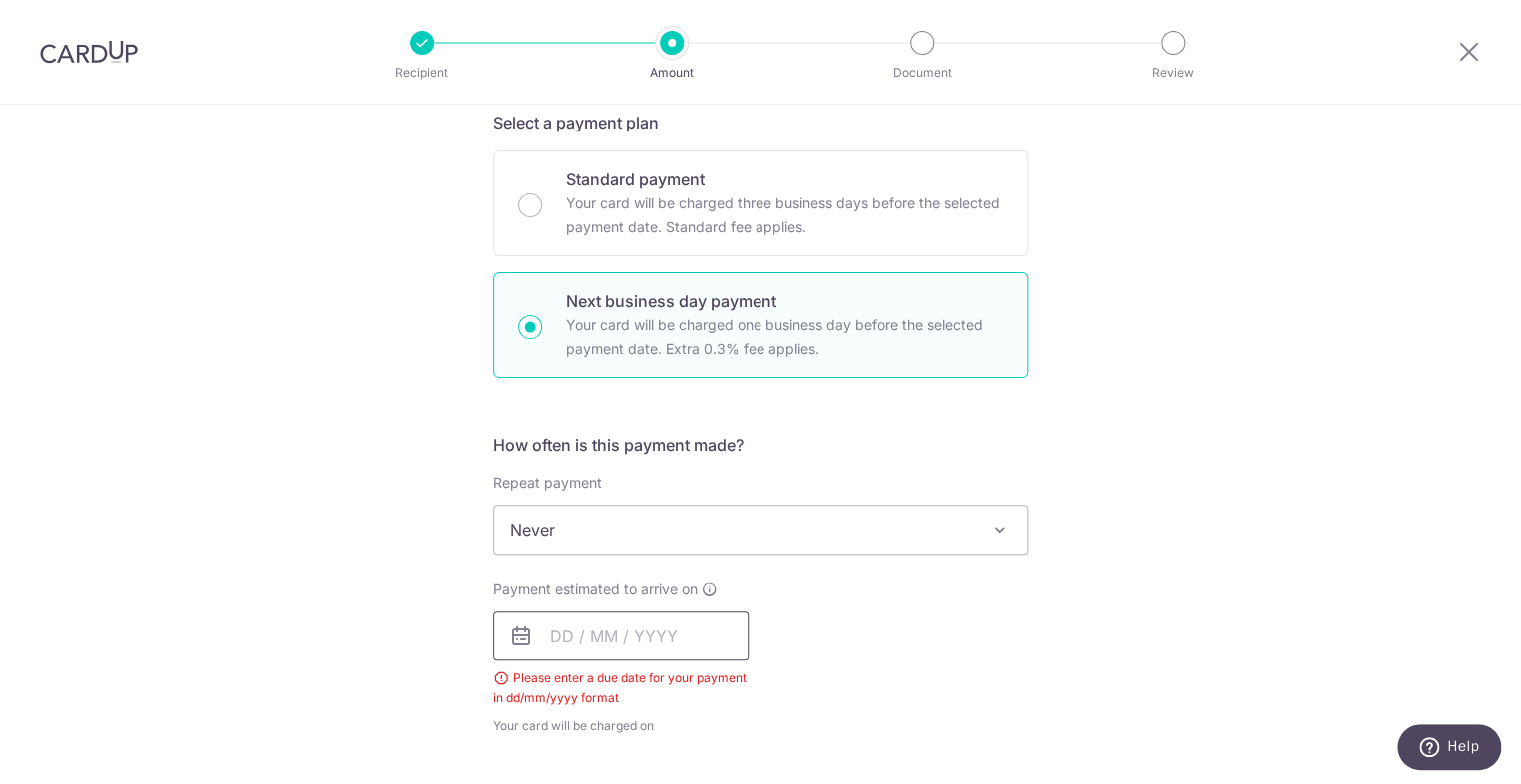click at bounding box center [621, 636] 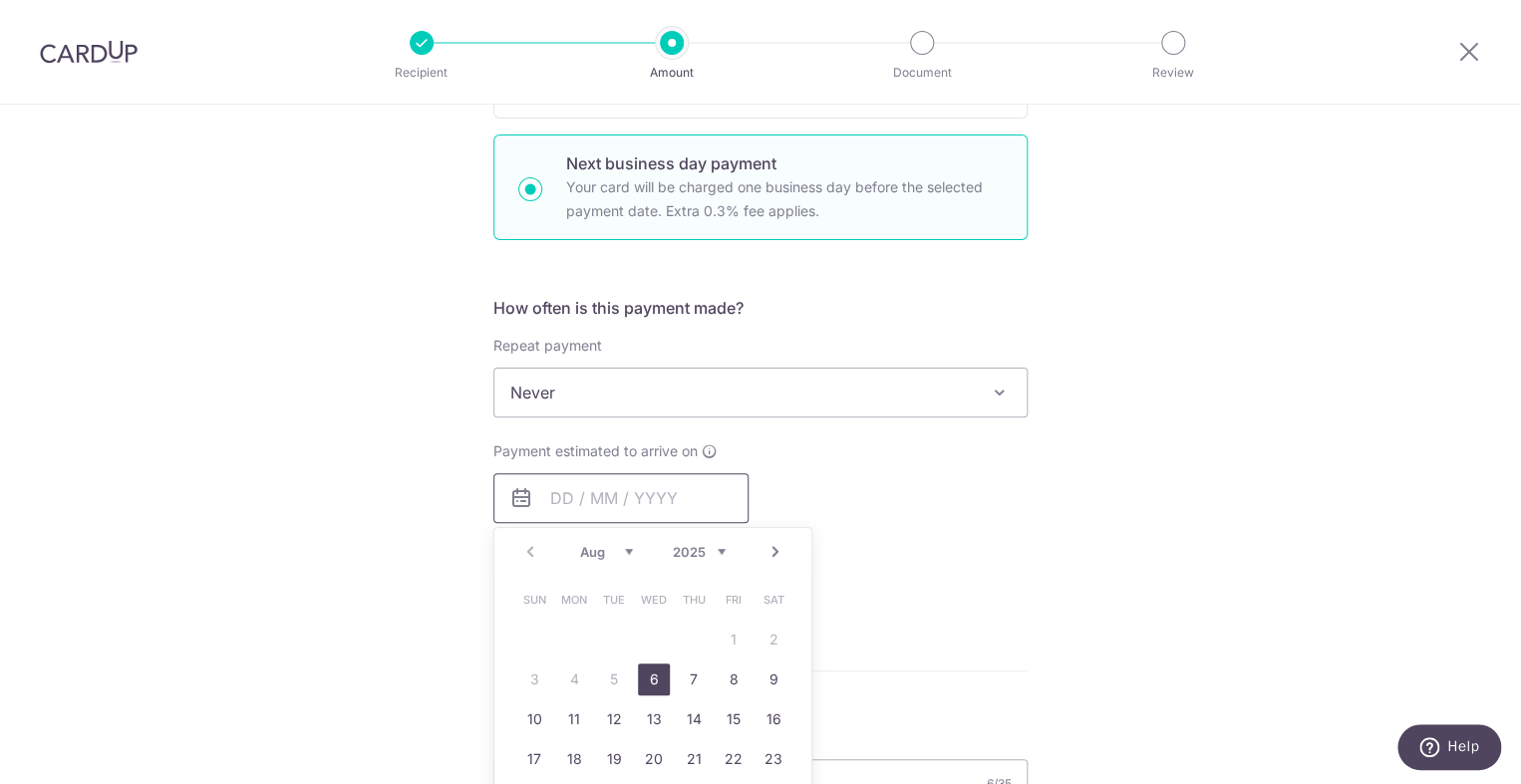 scroll, scrollTop: 591, scrollLeft: 0, axis: vertical 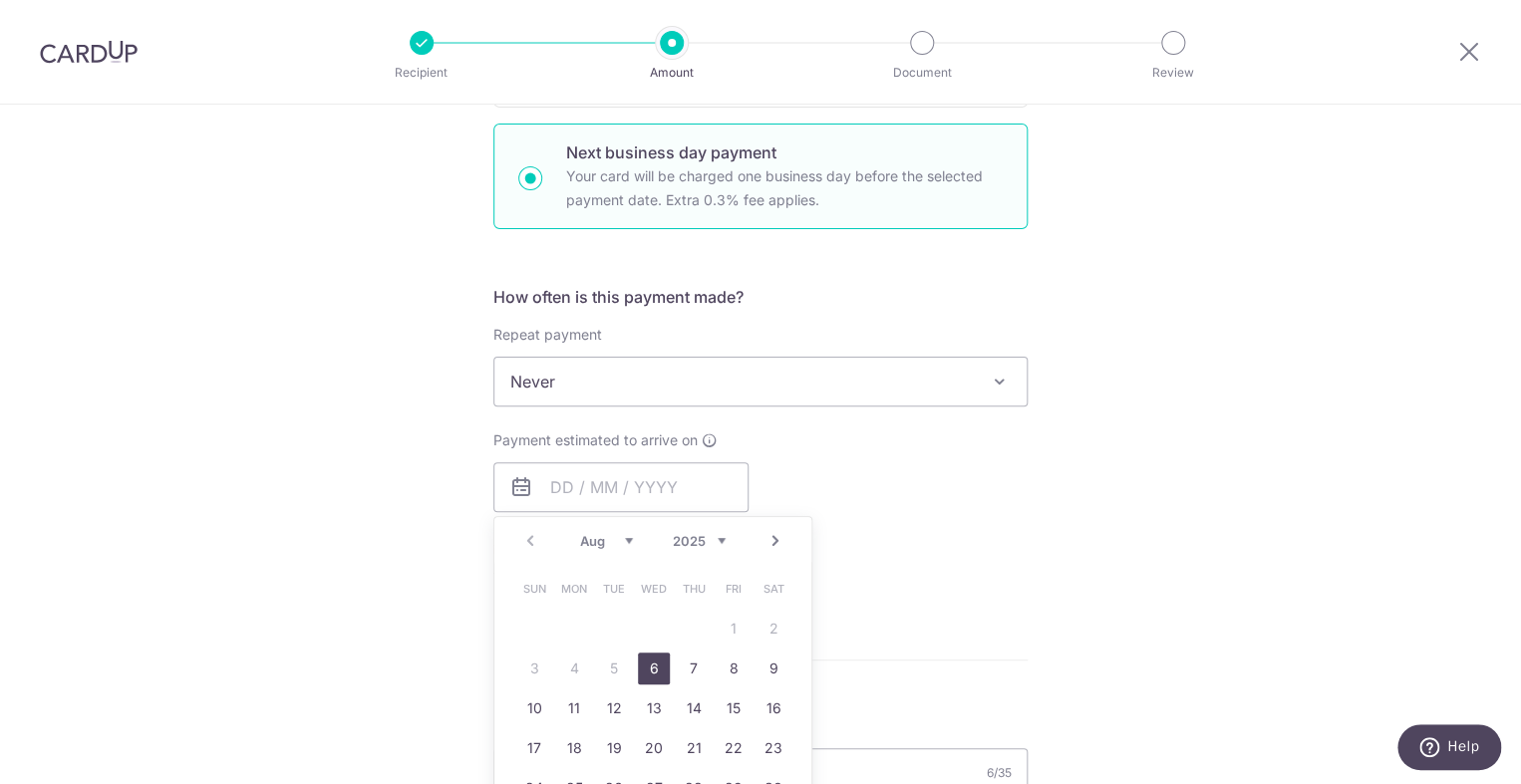 click on "6" at bounding box center [654, 668] 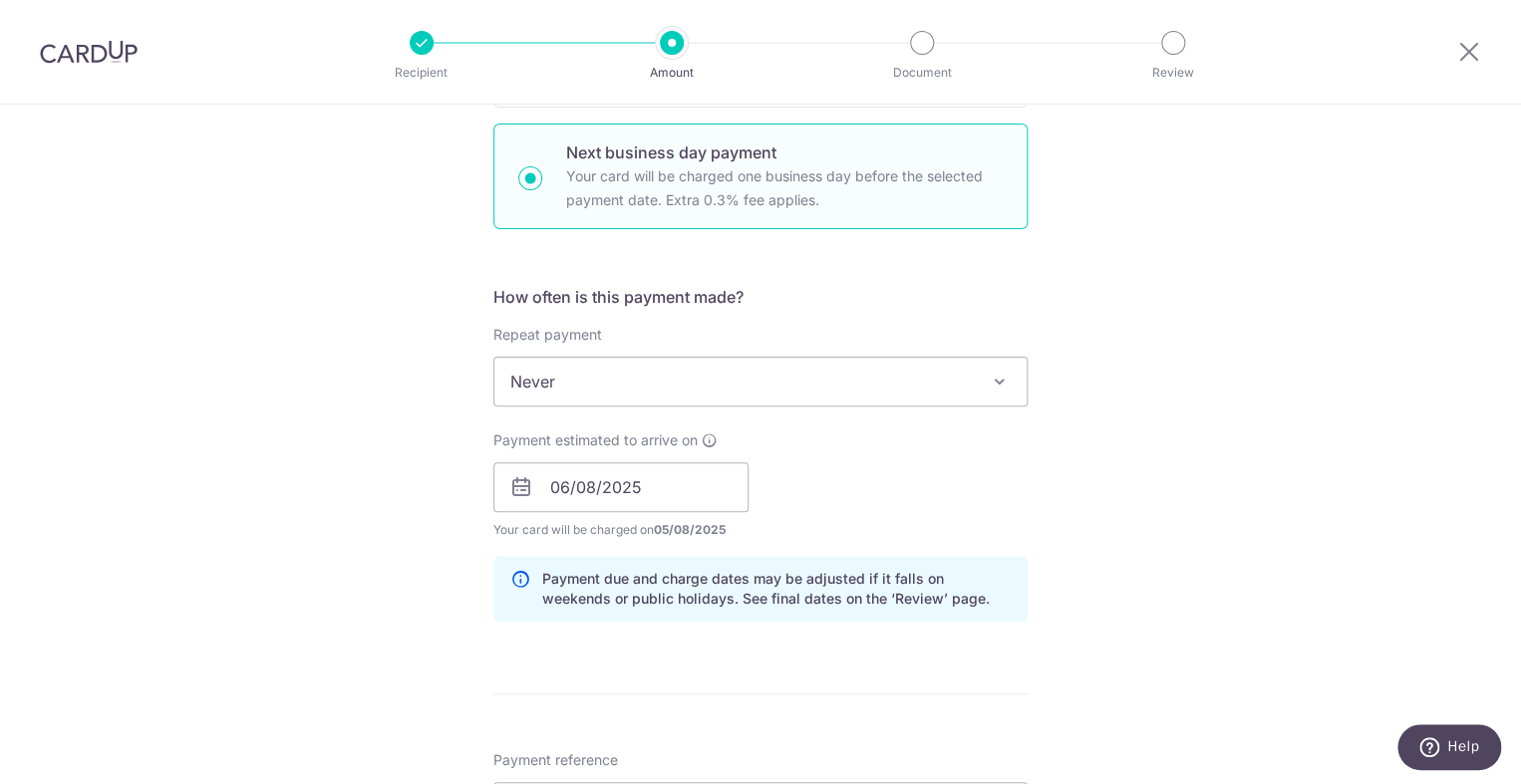 scroll, scrollTop: 1301, scrollLeft: 0, axis: vertical 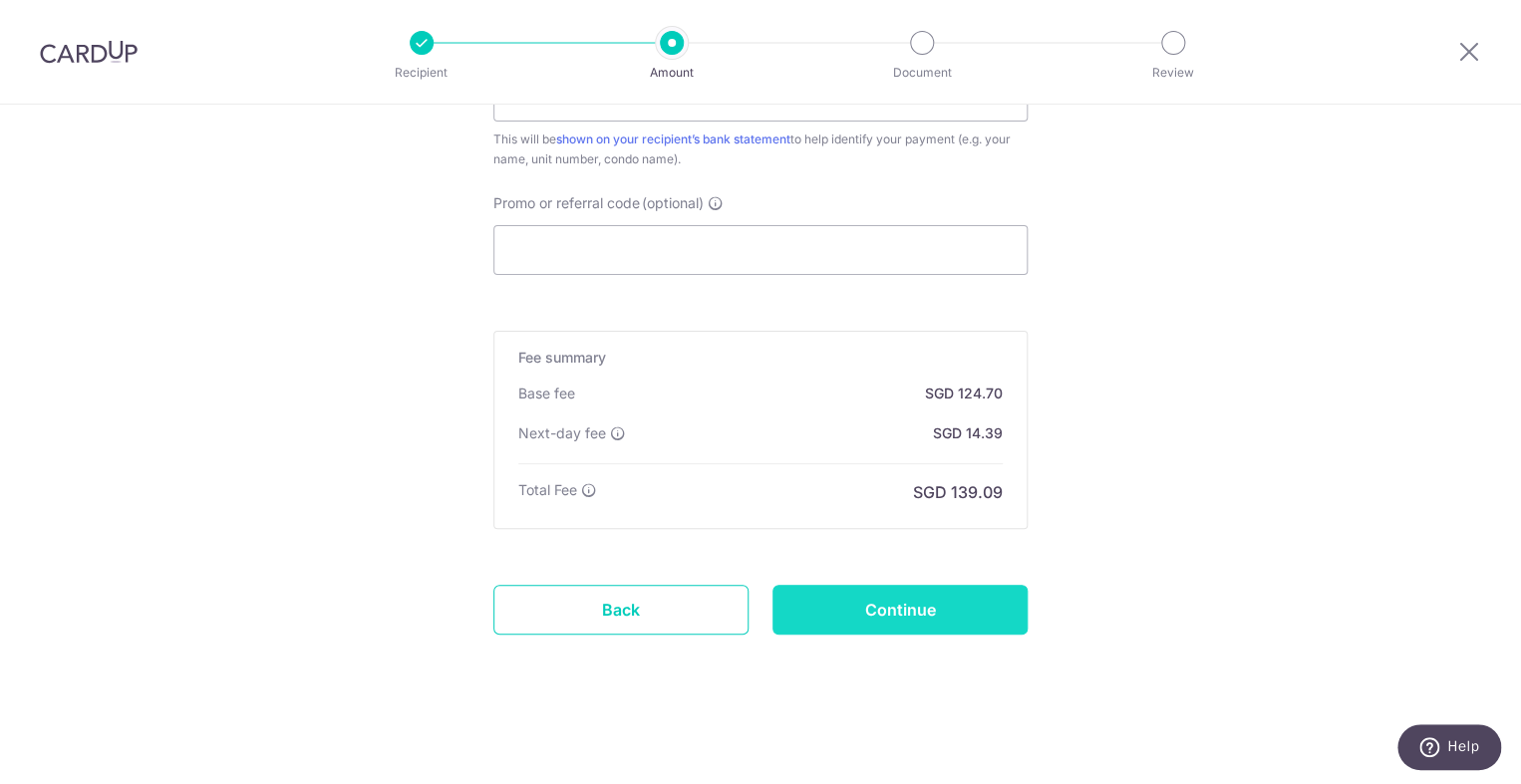 click on "Continue" at bounding box center [900, 610] 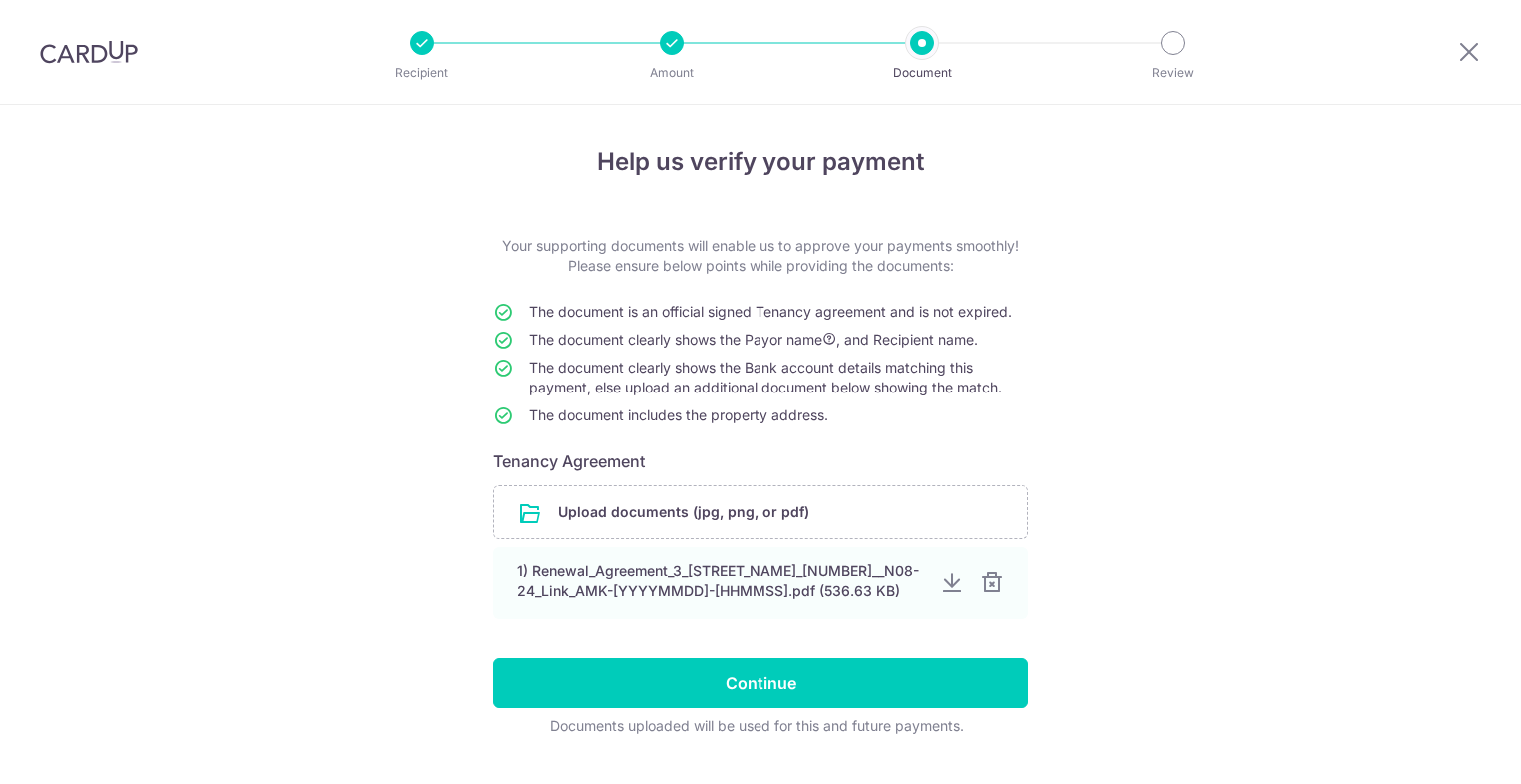 scroll, scrollTop: 0, scrollLeft: 0, axis: both 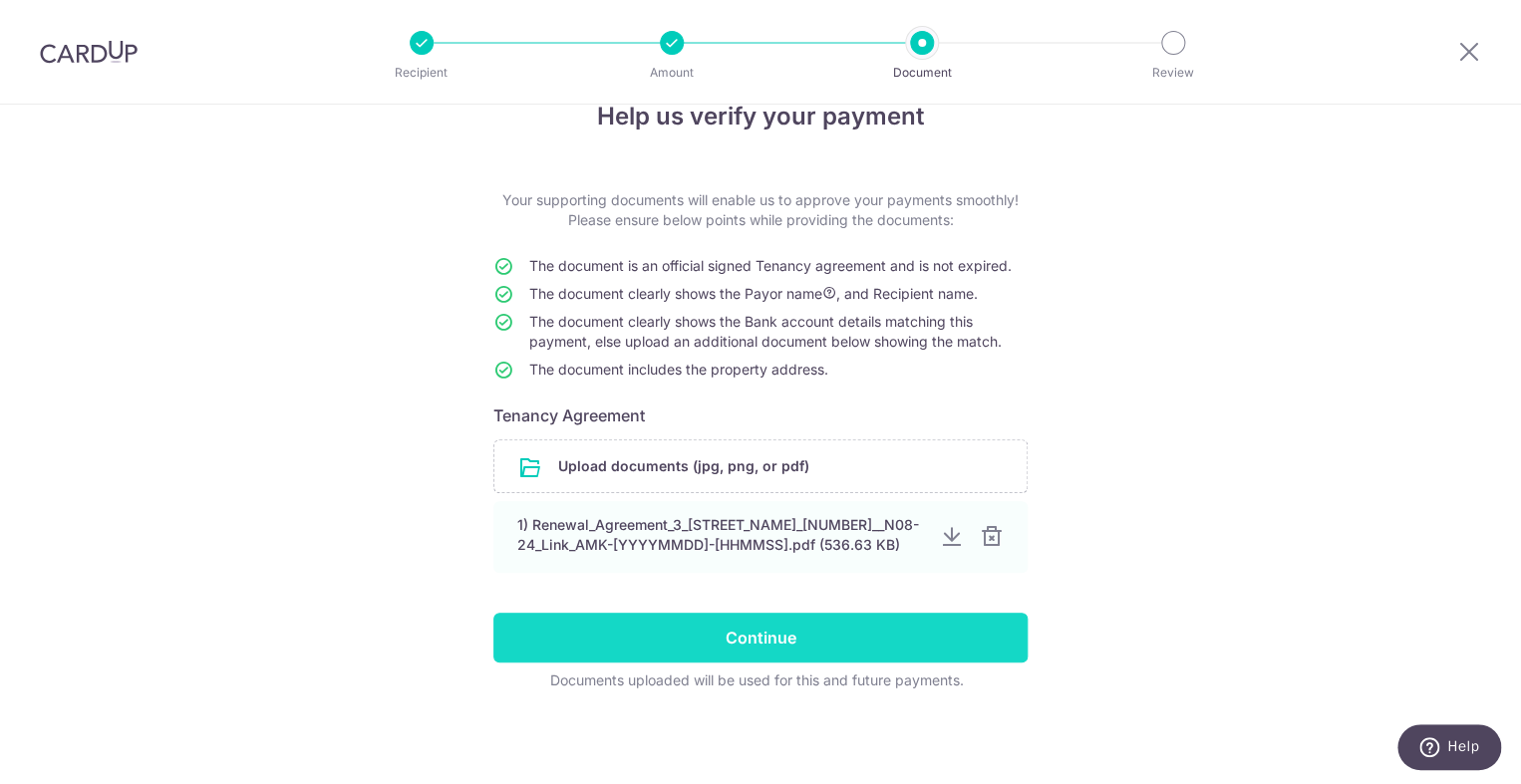 click on "Continue" at bounding box center [760, 638] 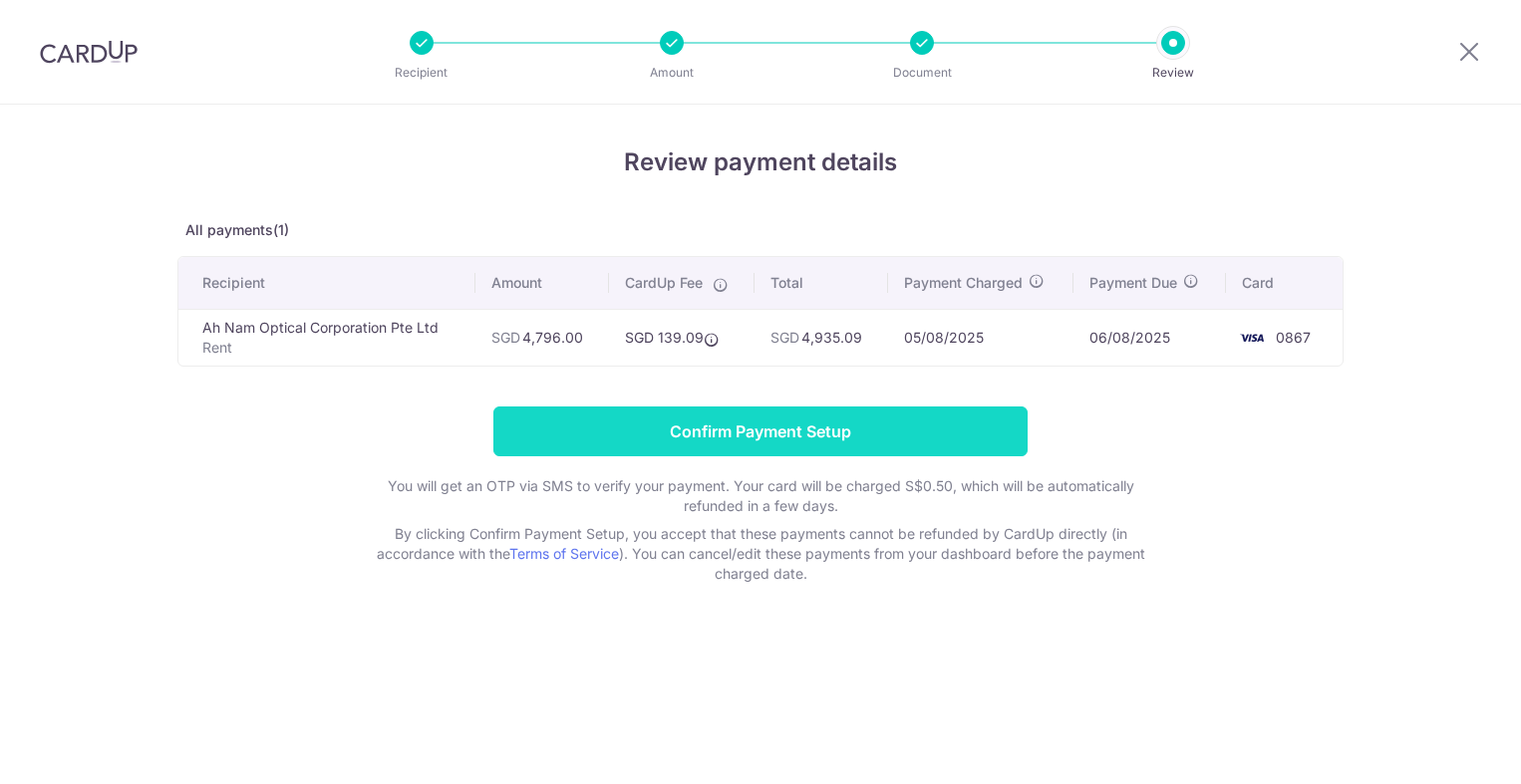 scroll, scrollTop: 0, scrollLeft: 0, axis: both 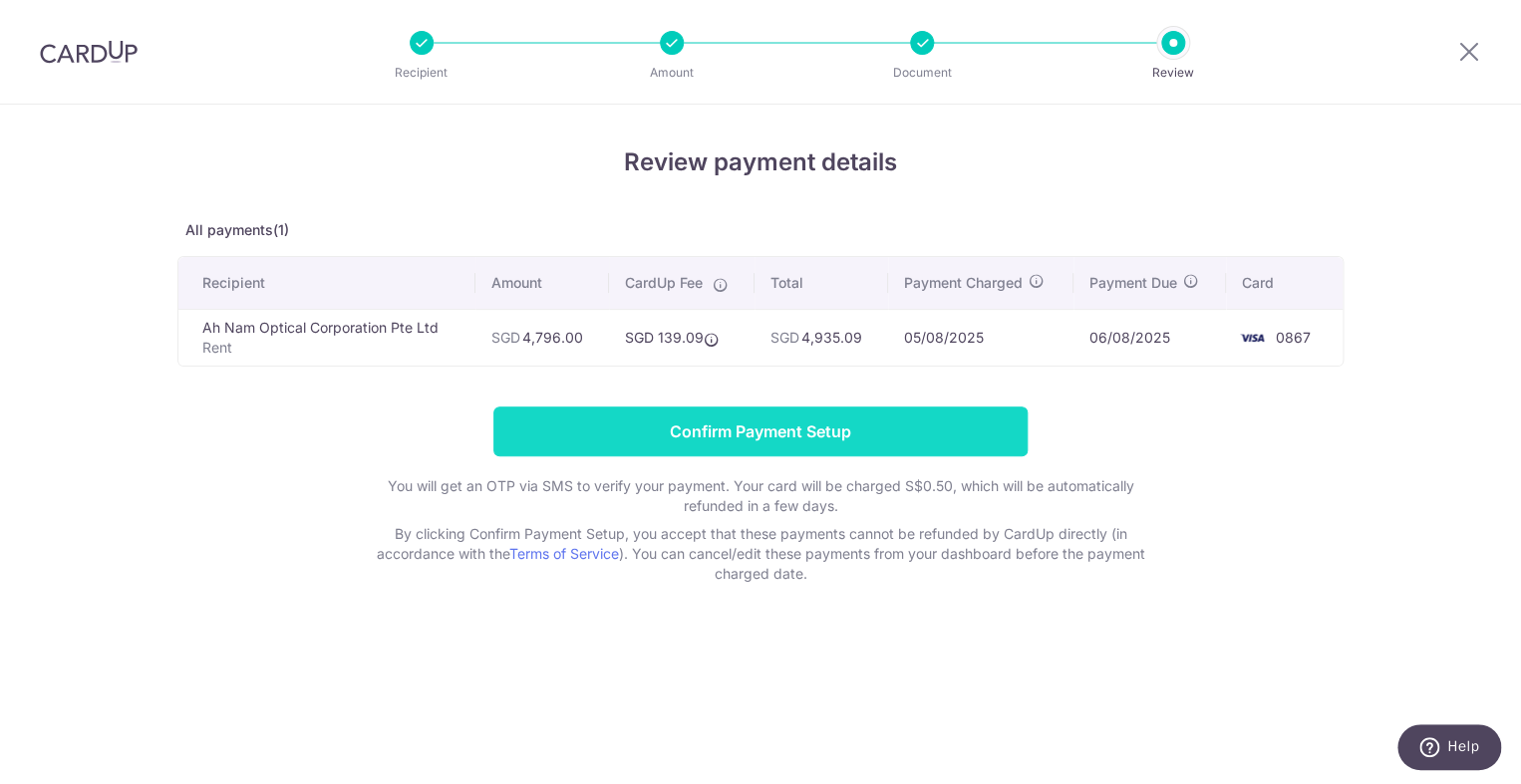 click on "Confirm Payment Setup" at bounding box center [760, 431] 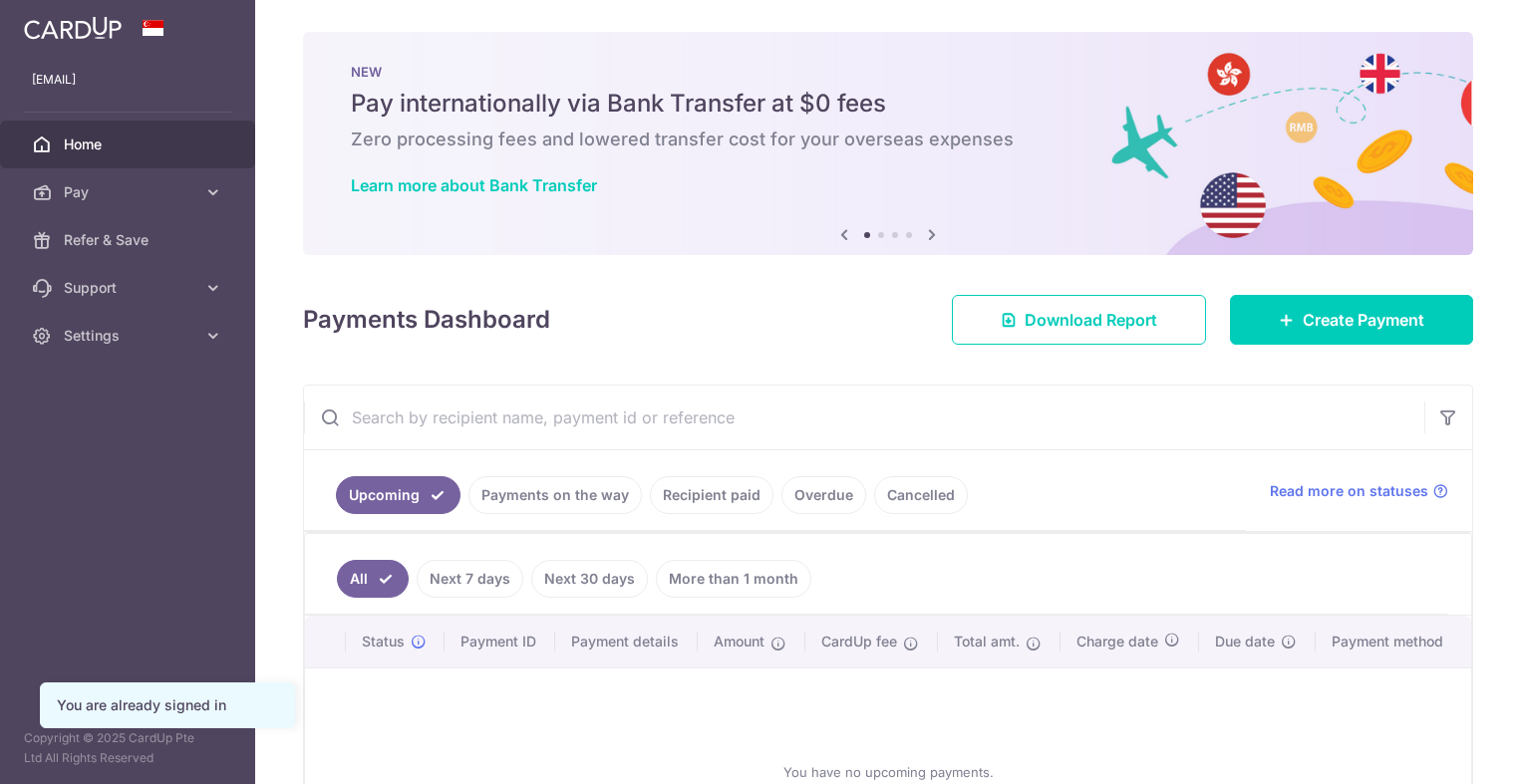 scroll, scrollTop: 0, scrollLeft: 0, axis: both 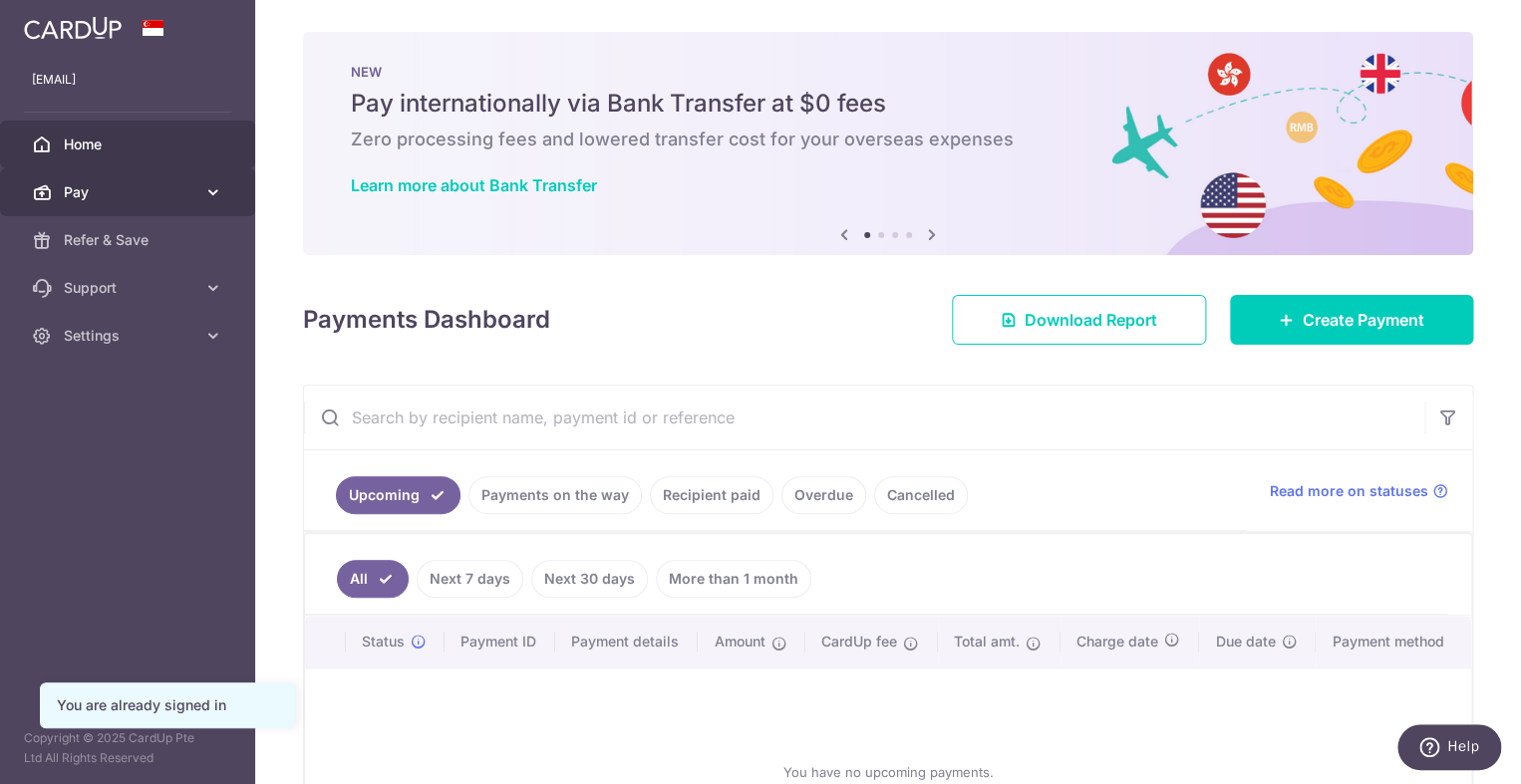 click on "Pay" at bounding box center (130, 192) 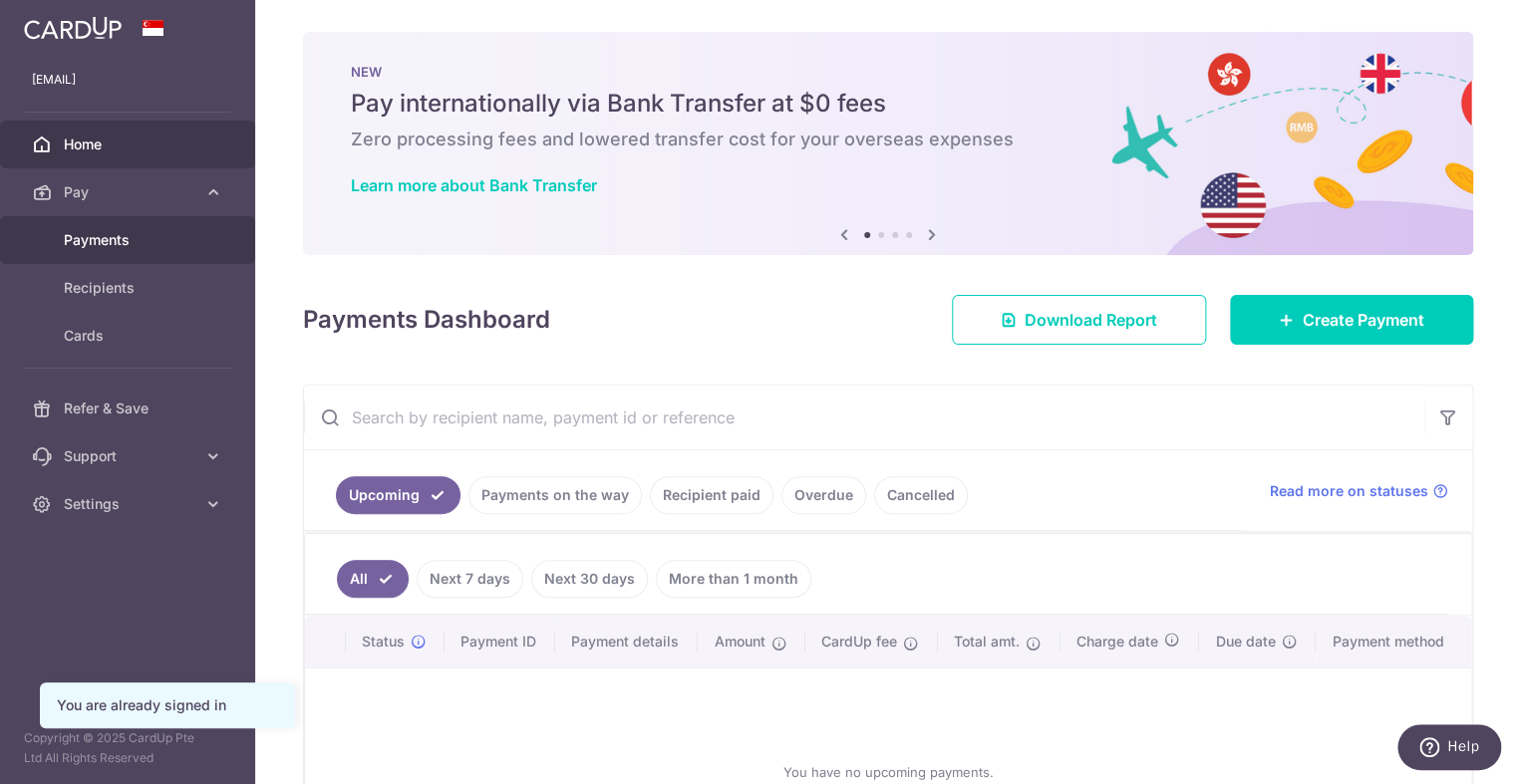click on "Payments" at bounding box center [128, 240] 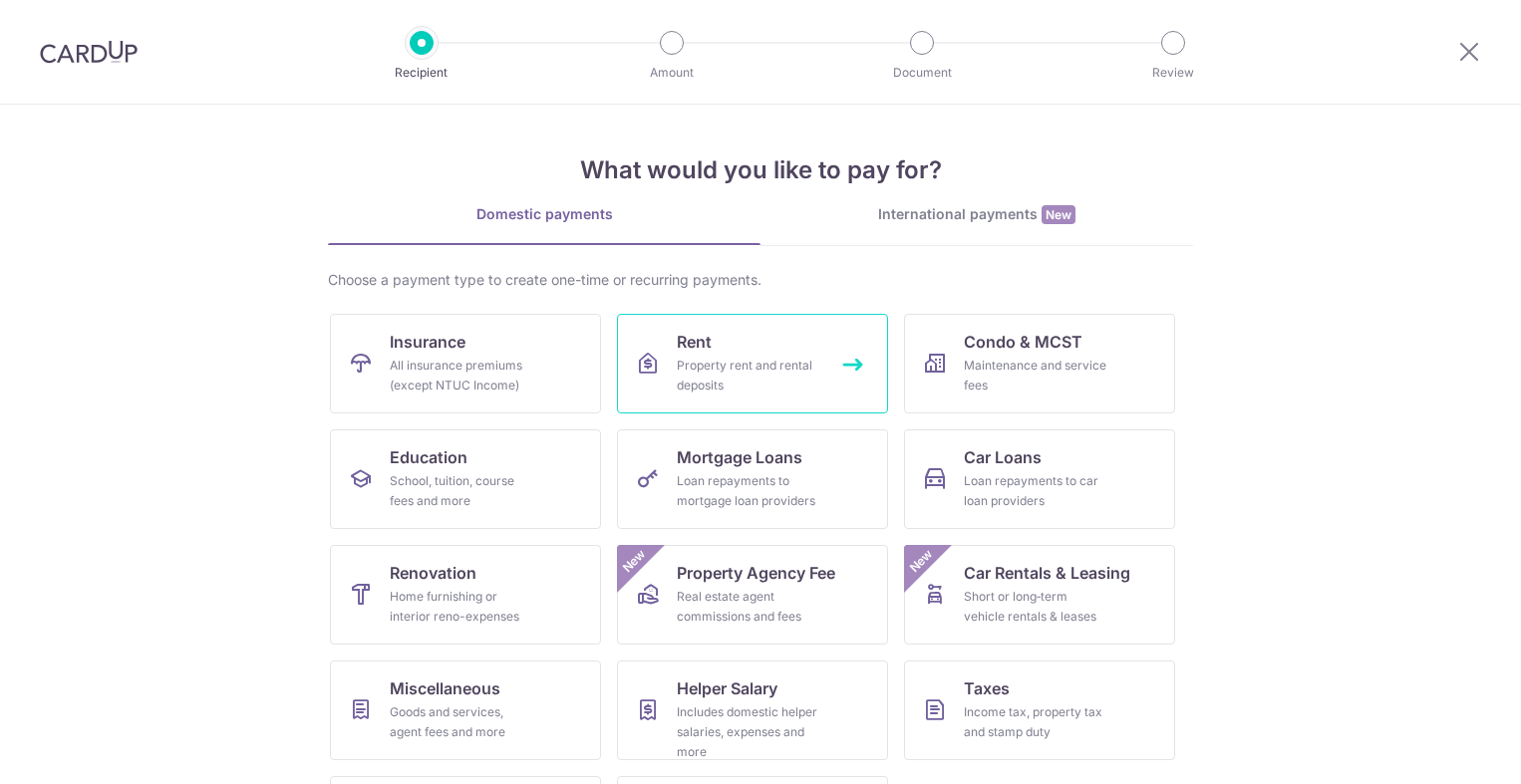 scroll, scrollTop: 0, scrollLeft: 0, axis: both 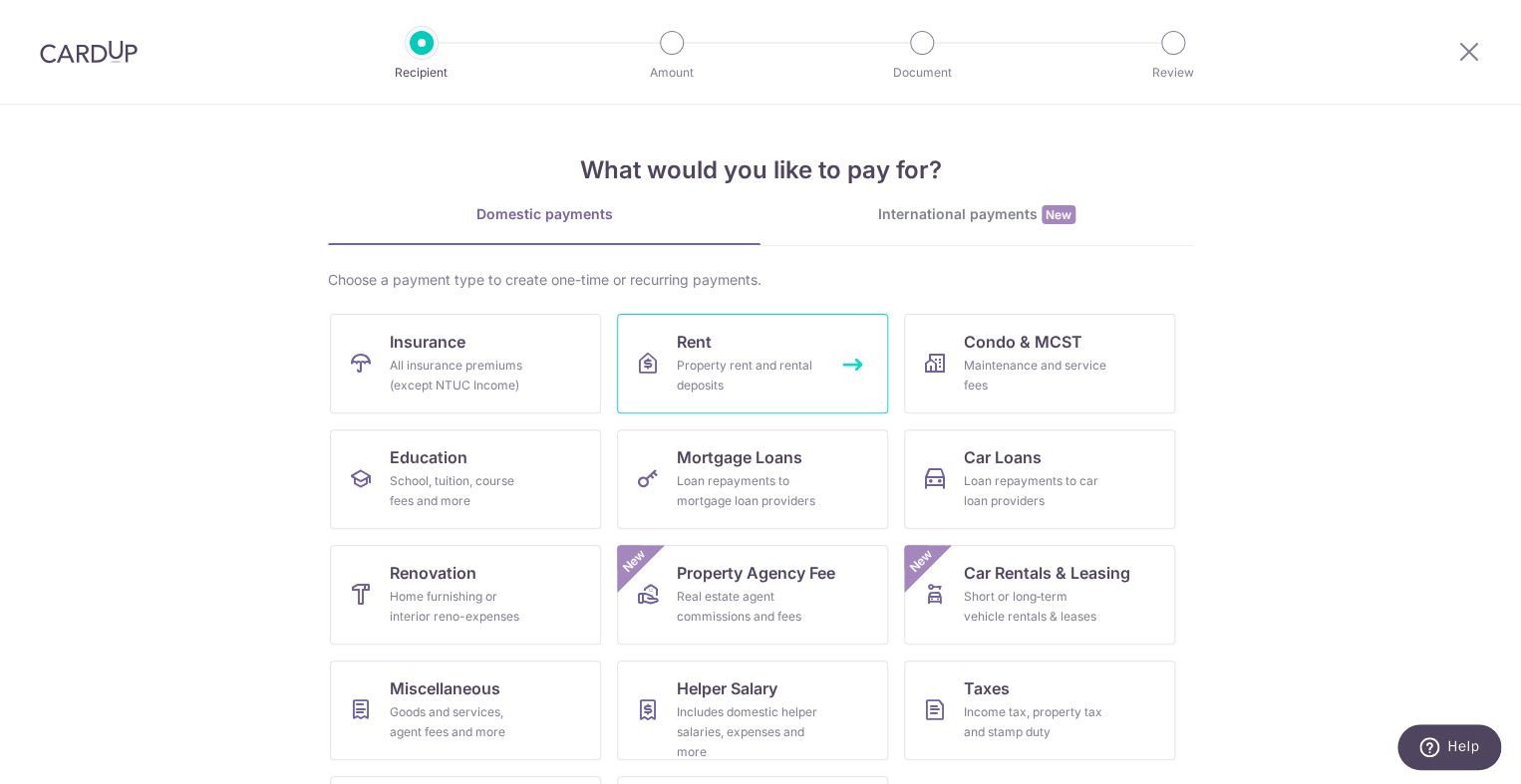 click on "Property rent and rental deposits" at bounding box center [749, 376] 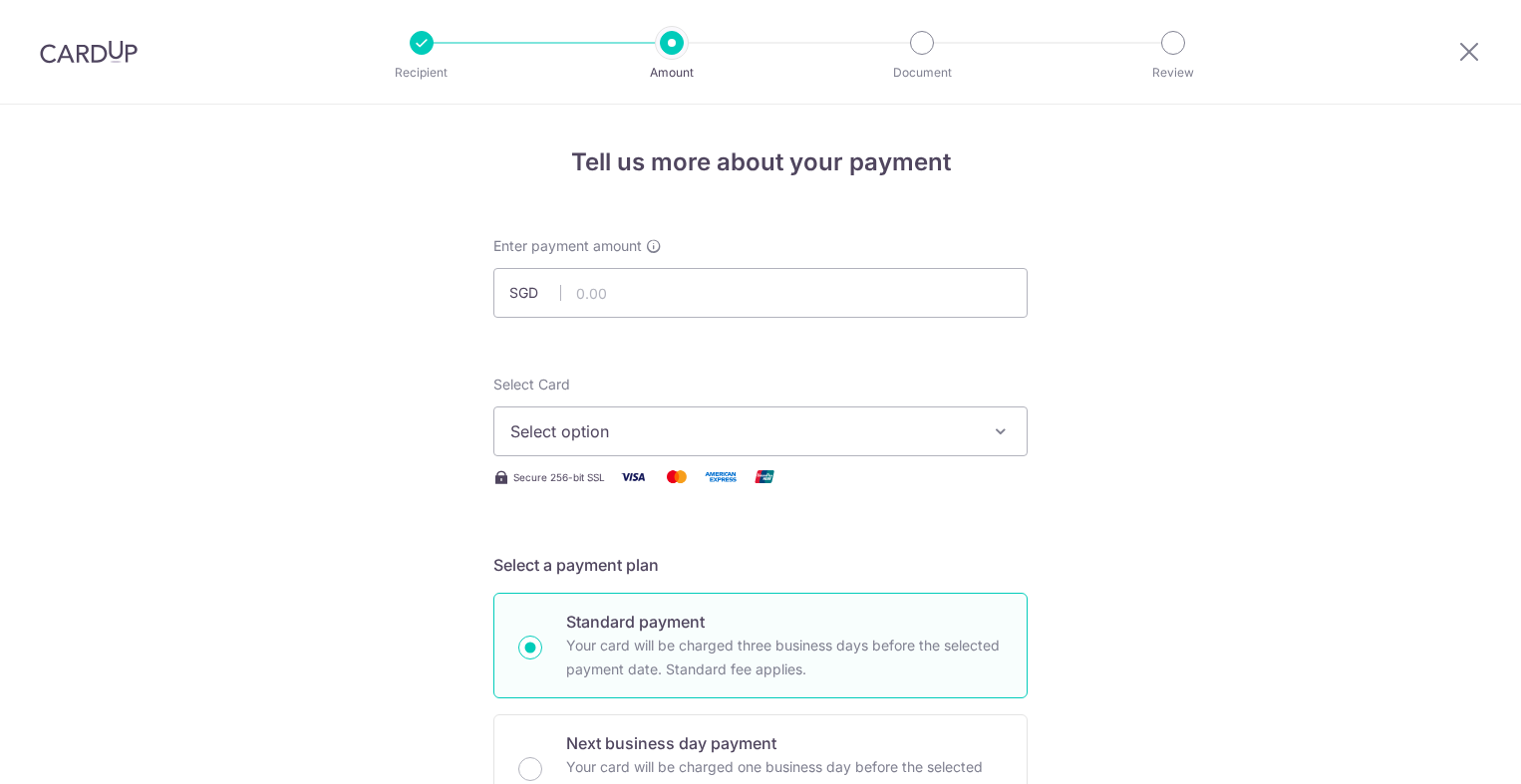 scroll, scrollTop: 0, scrollLeft: 0, axis: both 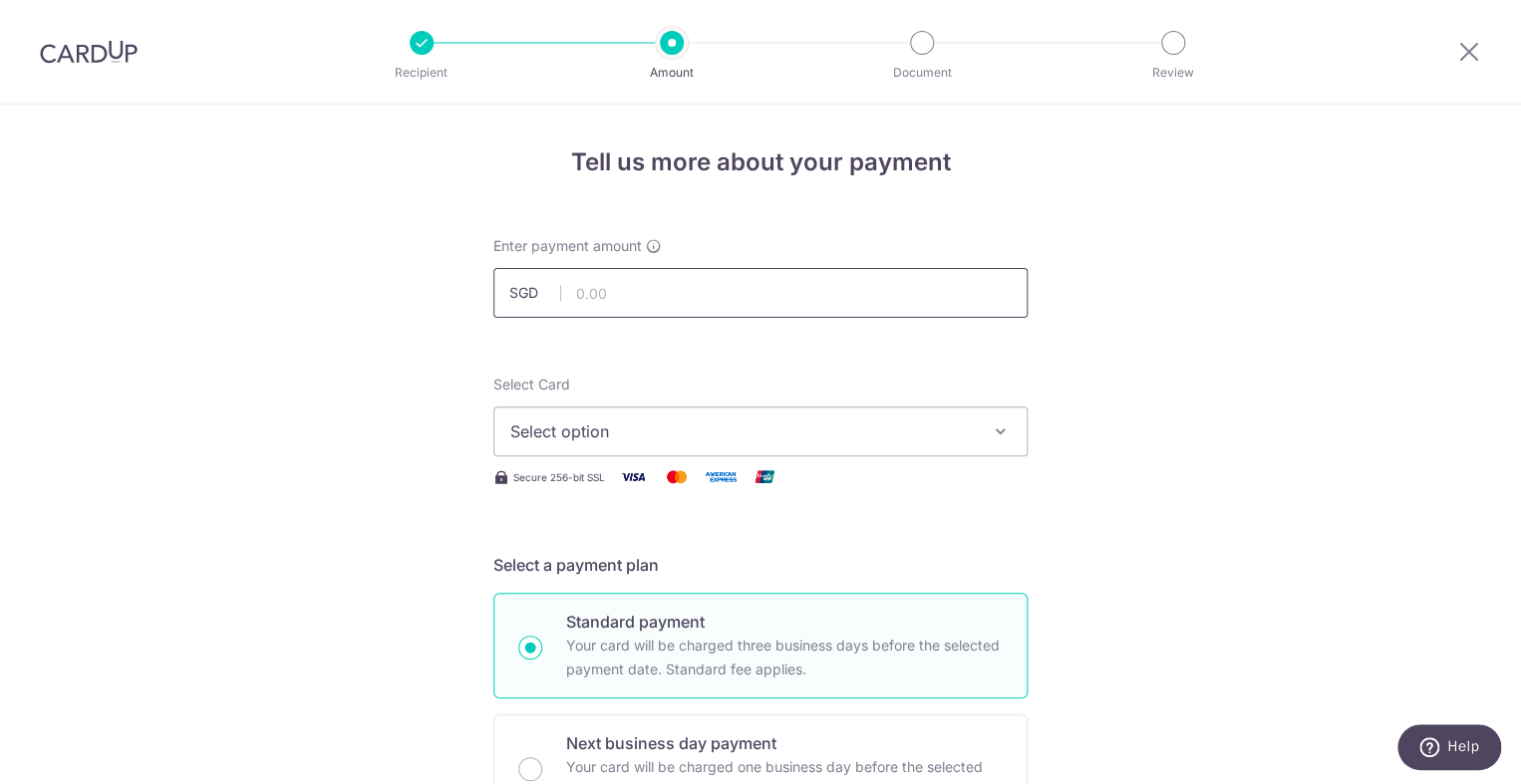 click at bounding box center [760, 293] 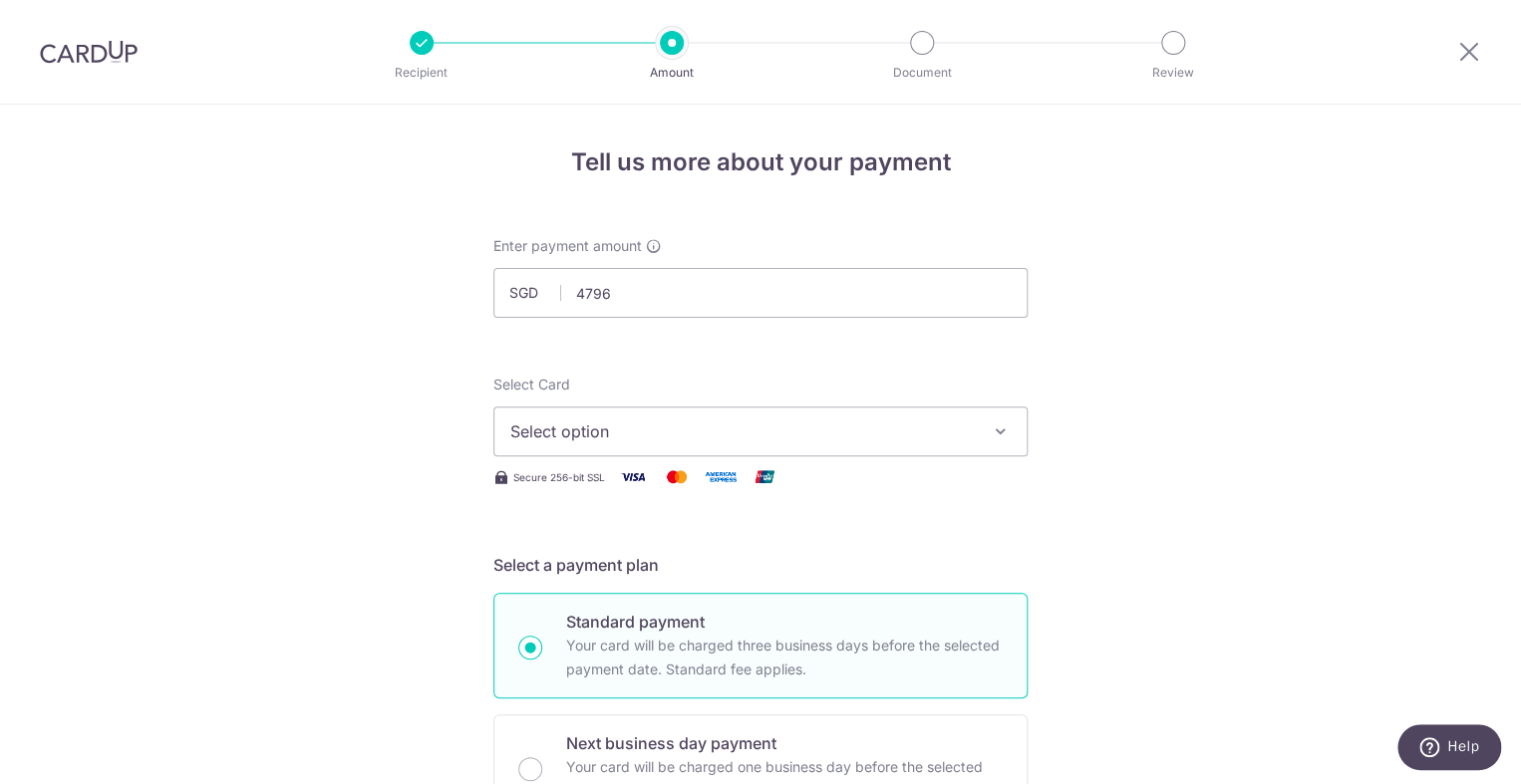type on "4,796.00" 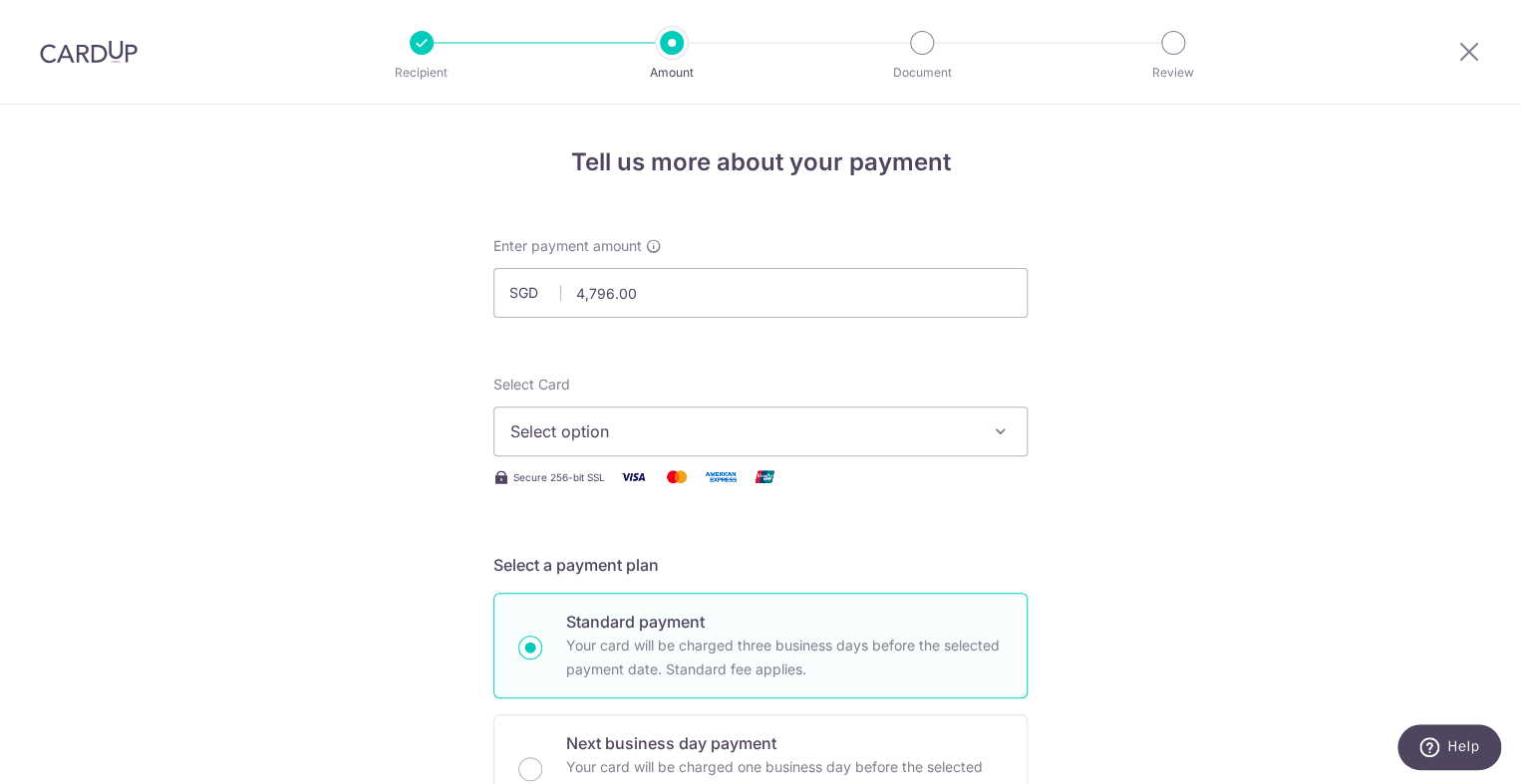 click on "Select option" at bounding box center [743, 431] 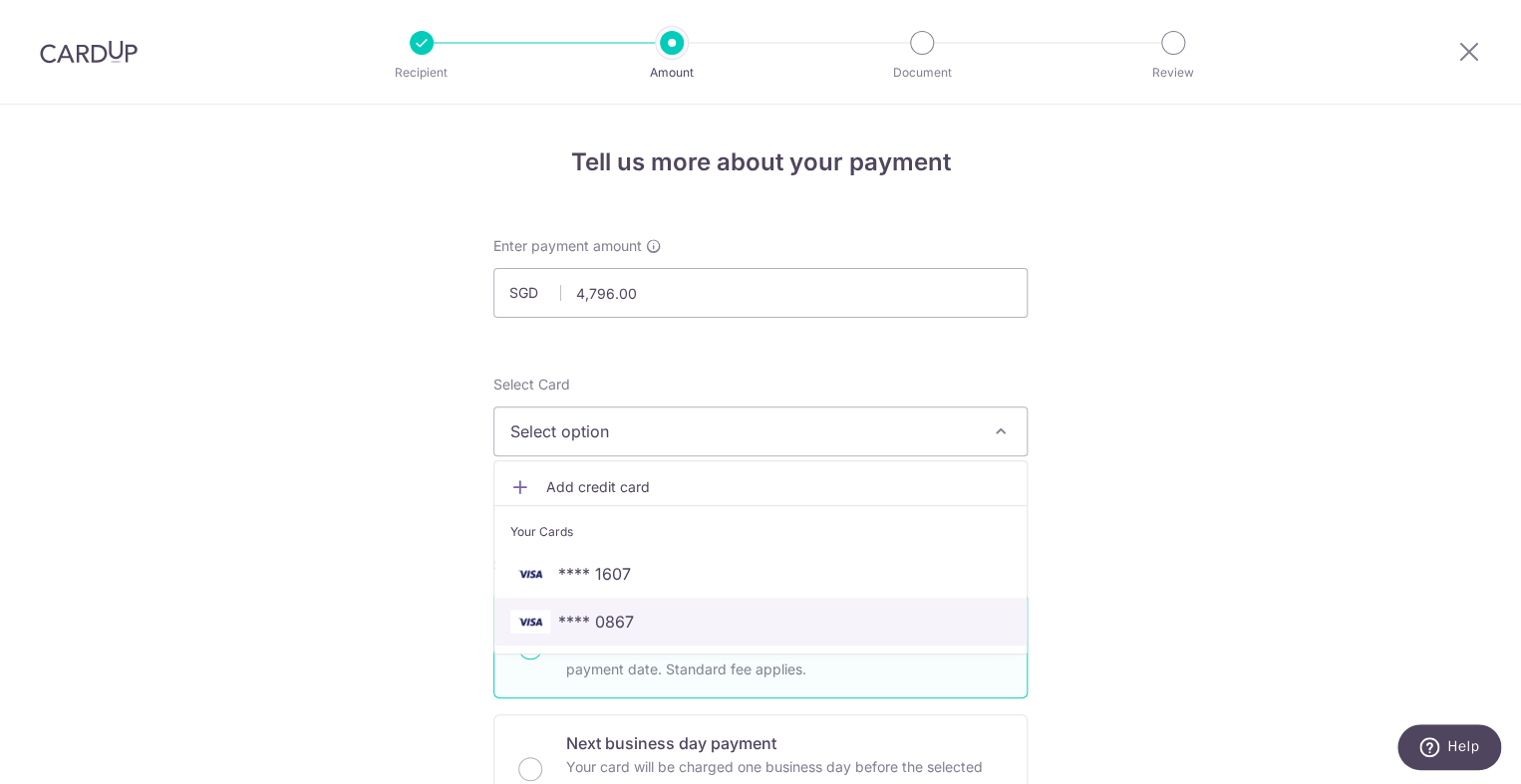 click on "**** 0867" at bounding box center [760, 622] 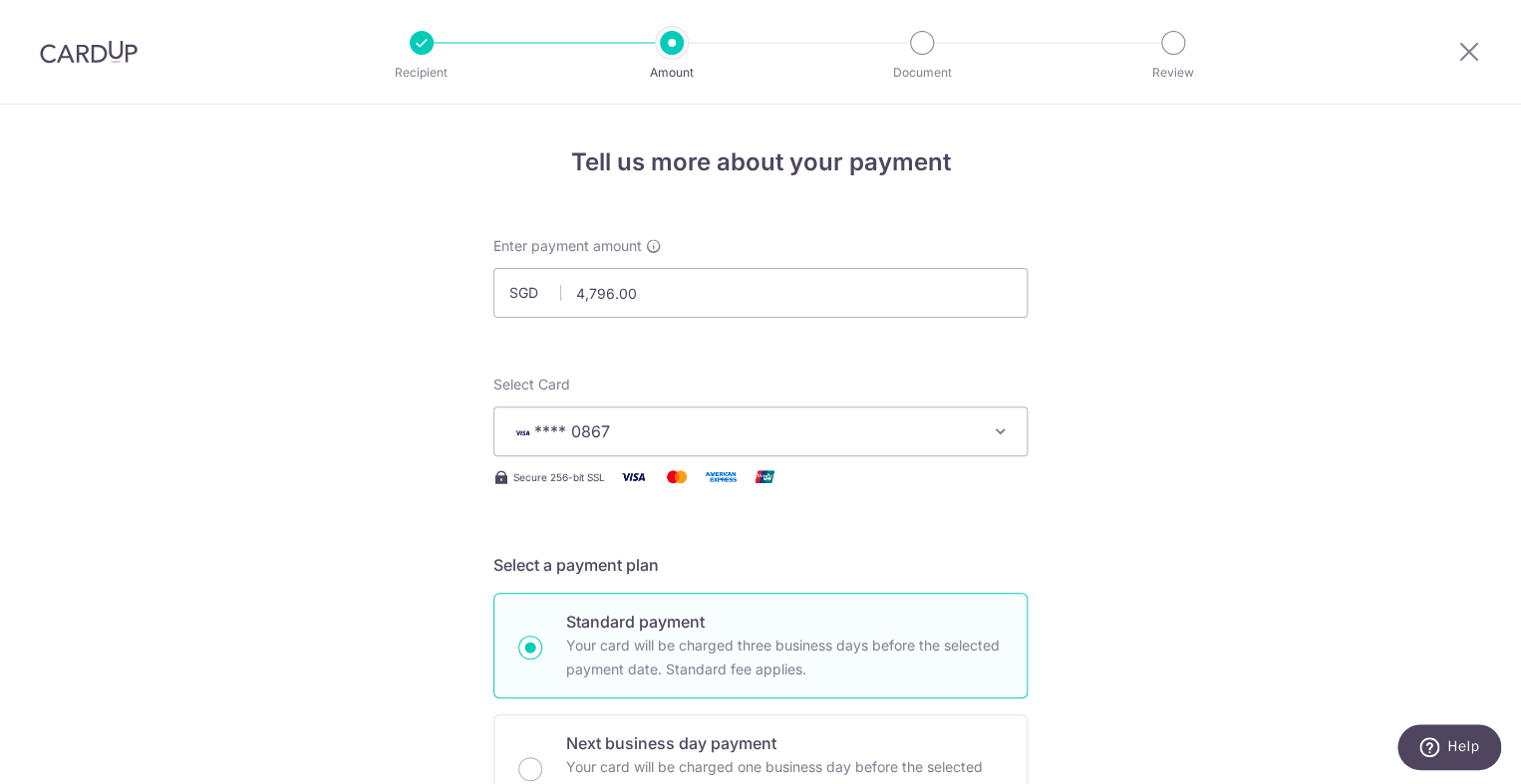 click on "Tell us more about your payment
Enter payment amount
SGD
4,796.00
4796.00
Select Card
**** 0867
Add credit card
Your Cards
**** 1607
**** 0867
Secure 256-bit SSL
Text
New card details
Card
Secure 256-bit SSL" at bounding box center [760, 1005] 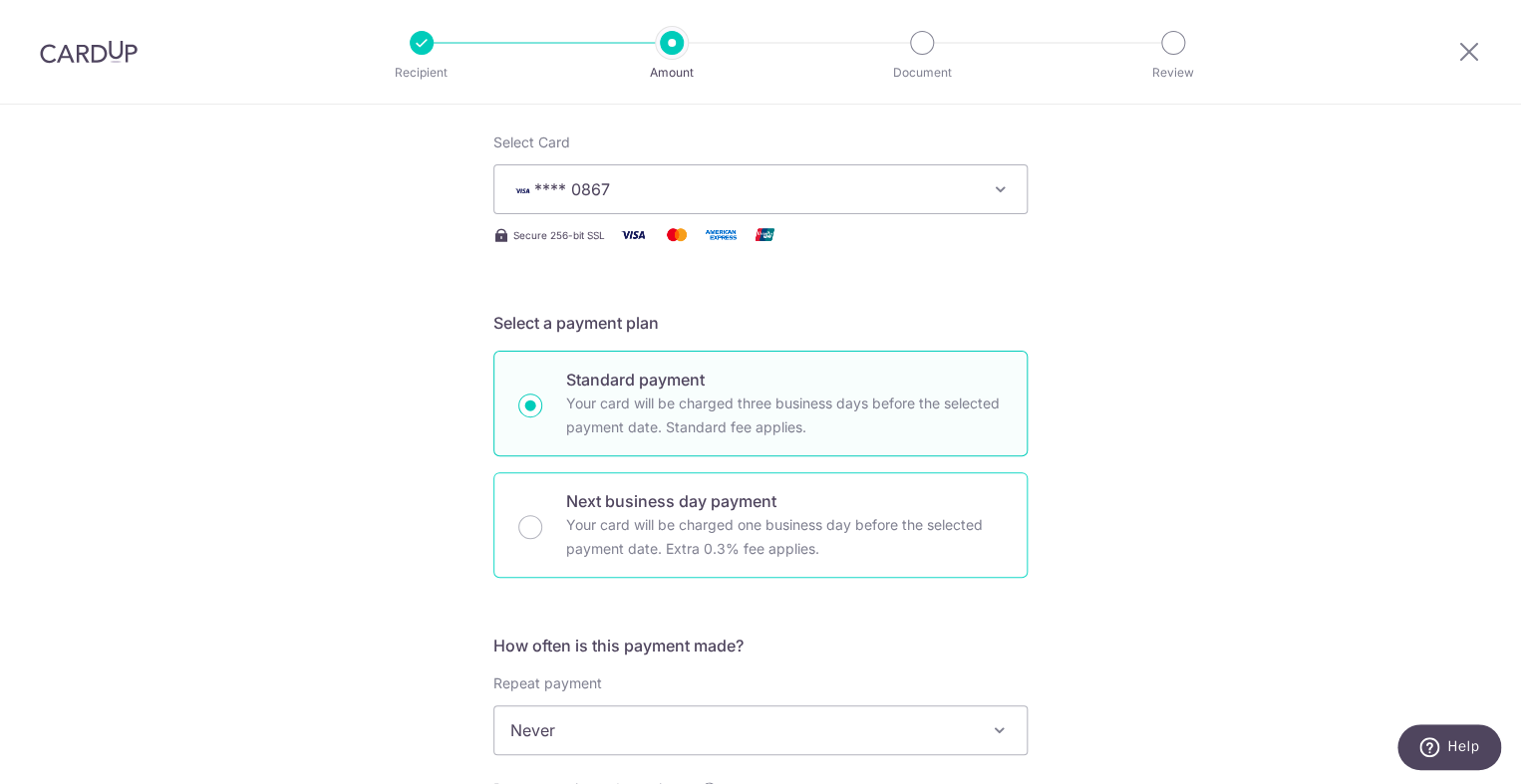 scroll, scrollTop: 267, scrollLeft: 0, axis: vertical 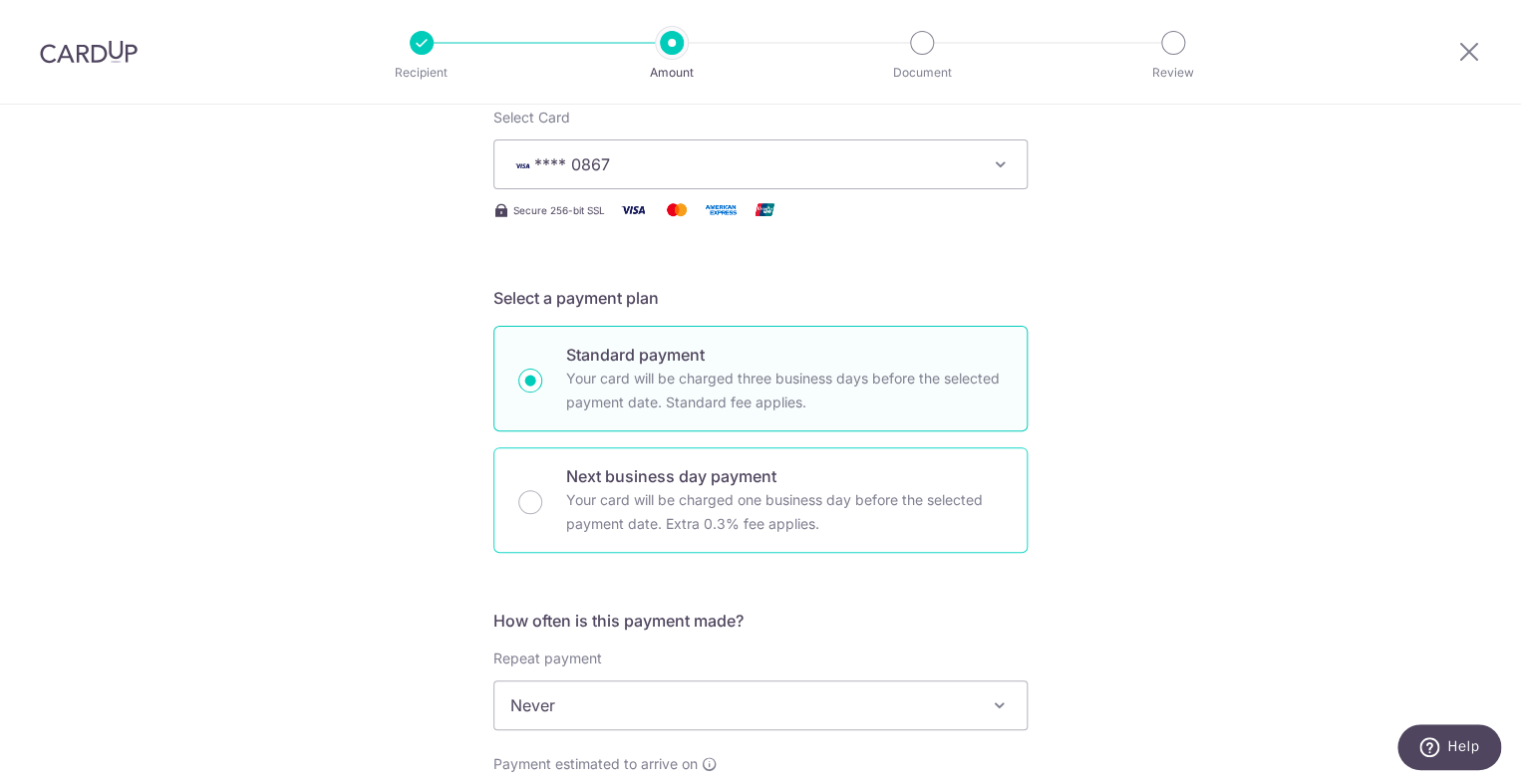 click on "Your card will be charged one business day before the selected payment date. Extra 0.3% fee applies." at bounding box center (784, 512) 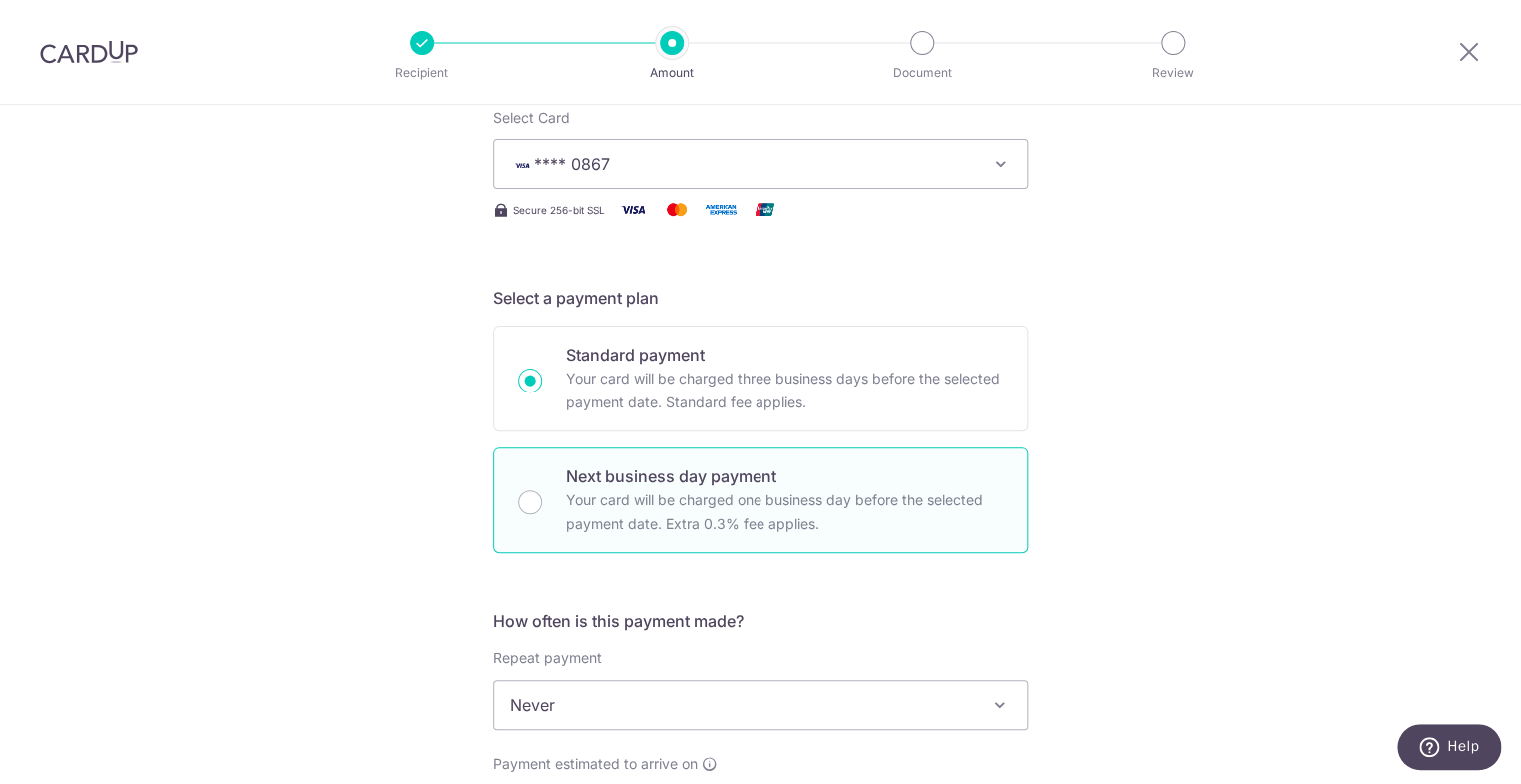 radio on "false" 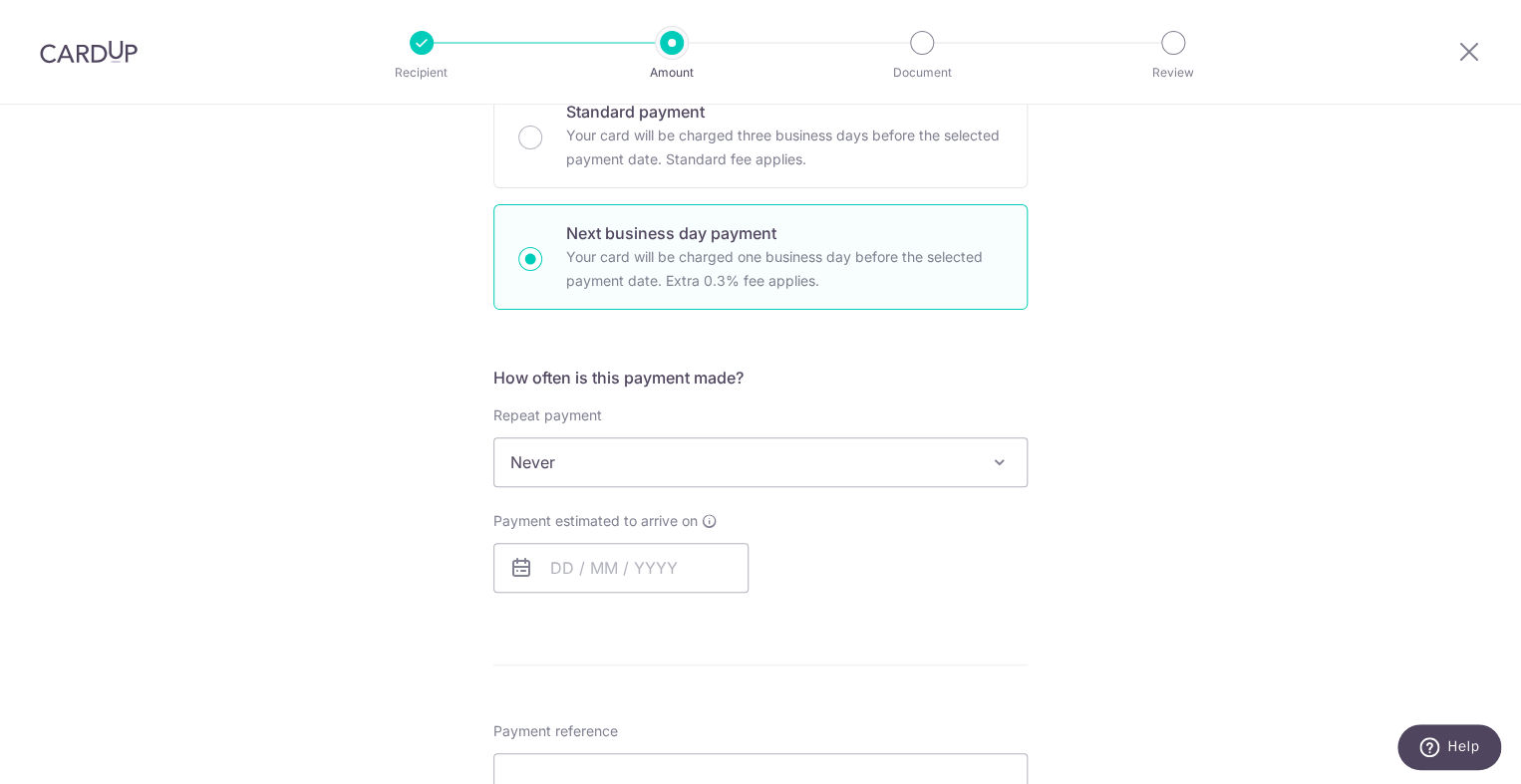 scroll, scrollTop: 528, scrollLeft: 0, axis: vertical 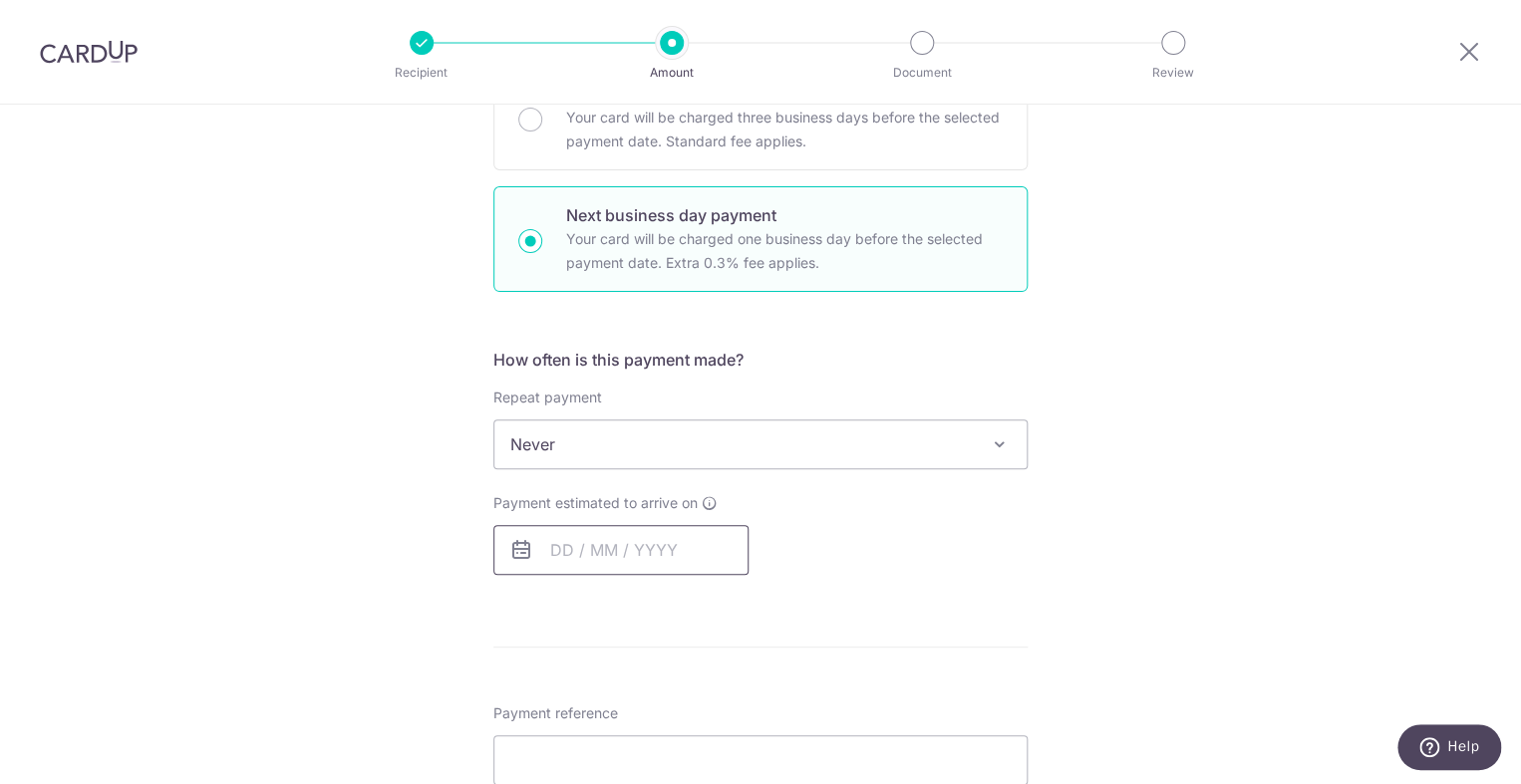 click at bounding box center [621, 550] 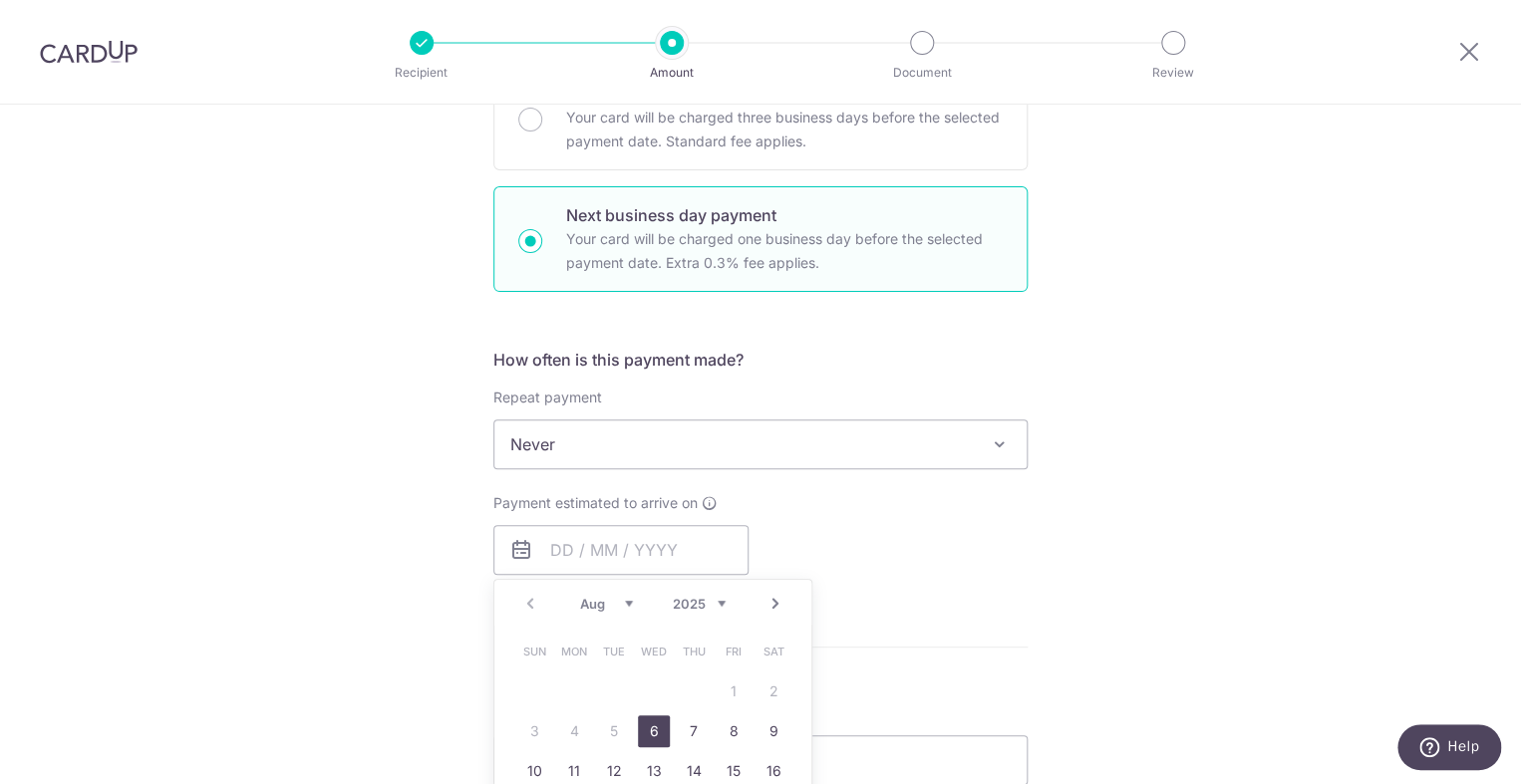 click on "6" at bounding box center [654, 731] 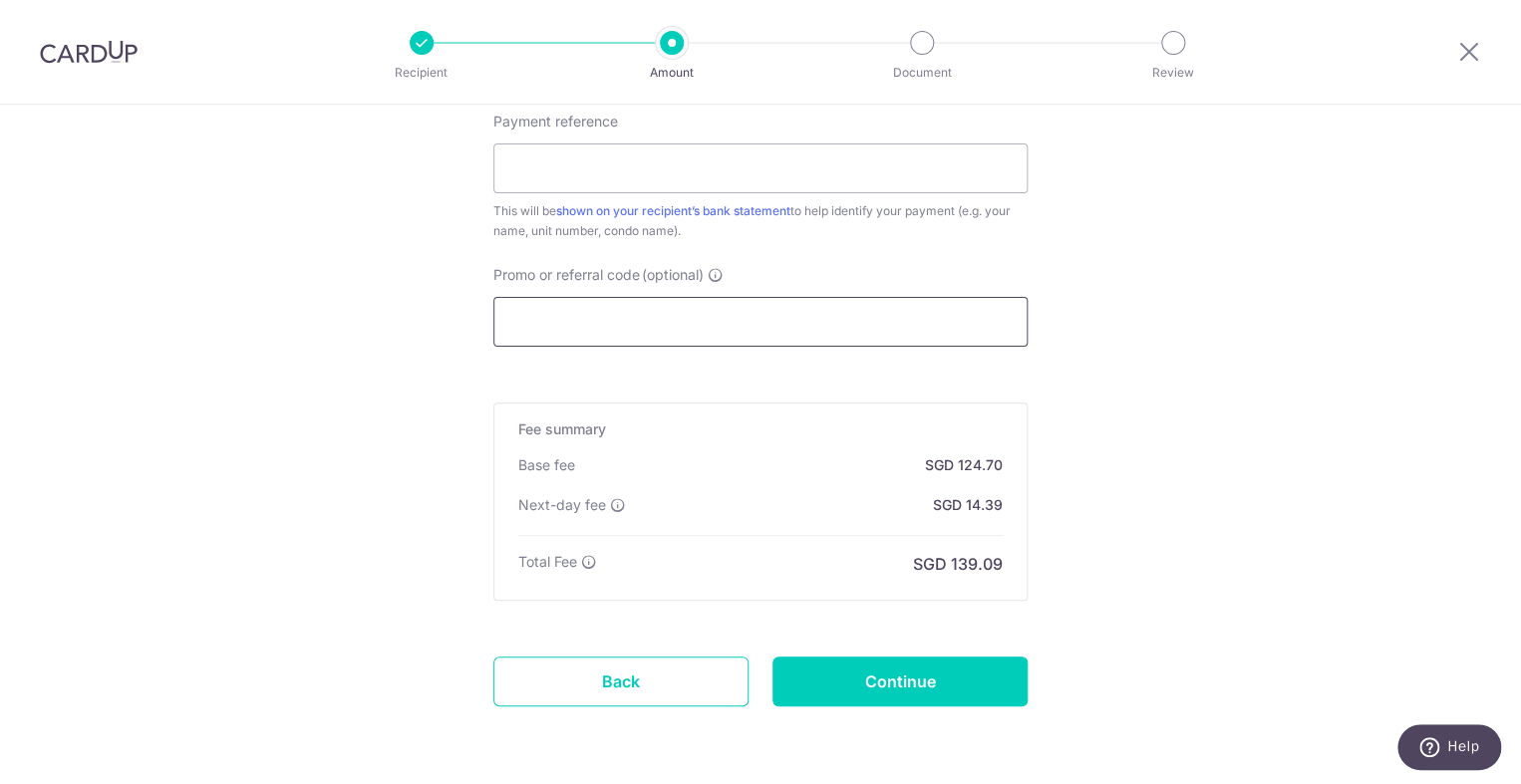 scroll, scrollTop: 1203, scrollLeft: 0, axis: vertical 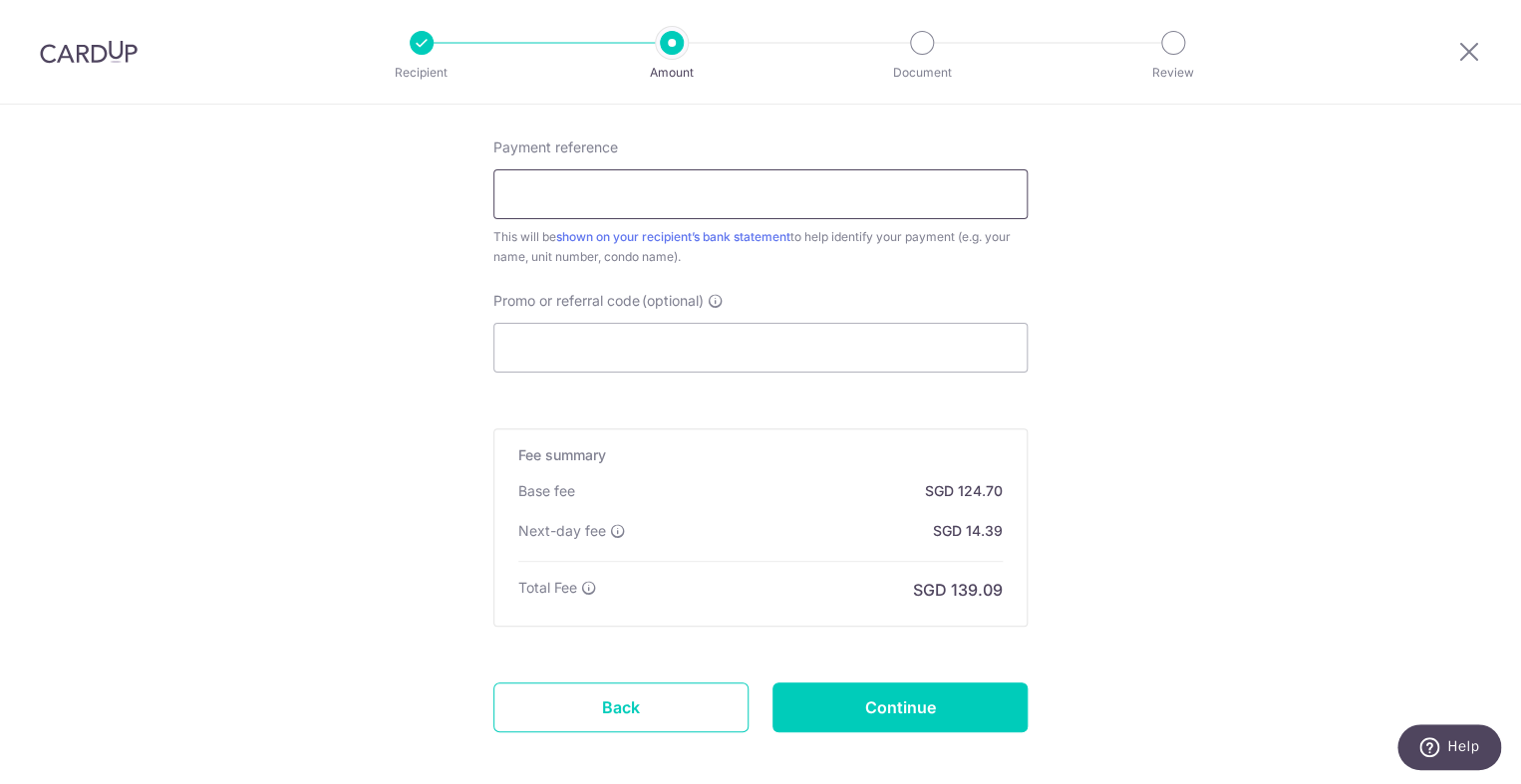 click on "Payment reference" at bounding box center (760, 194) 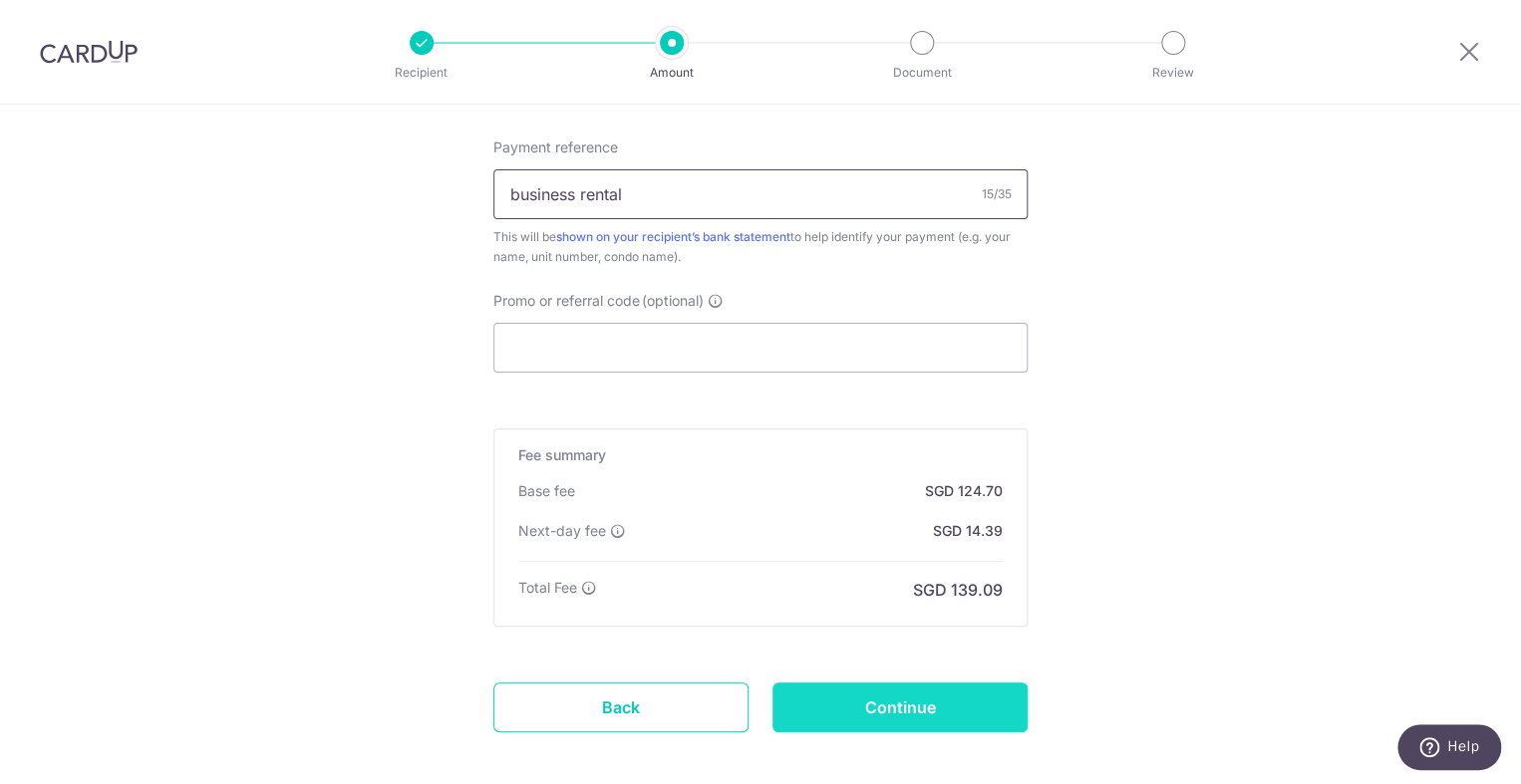 type on "business rental" 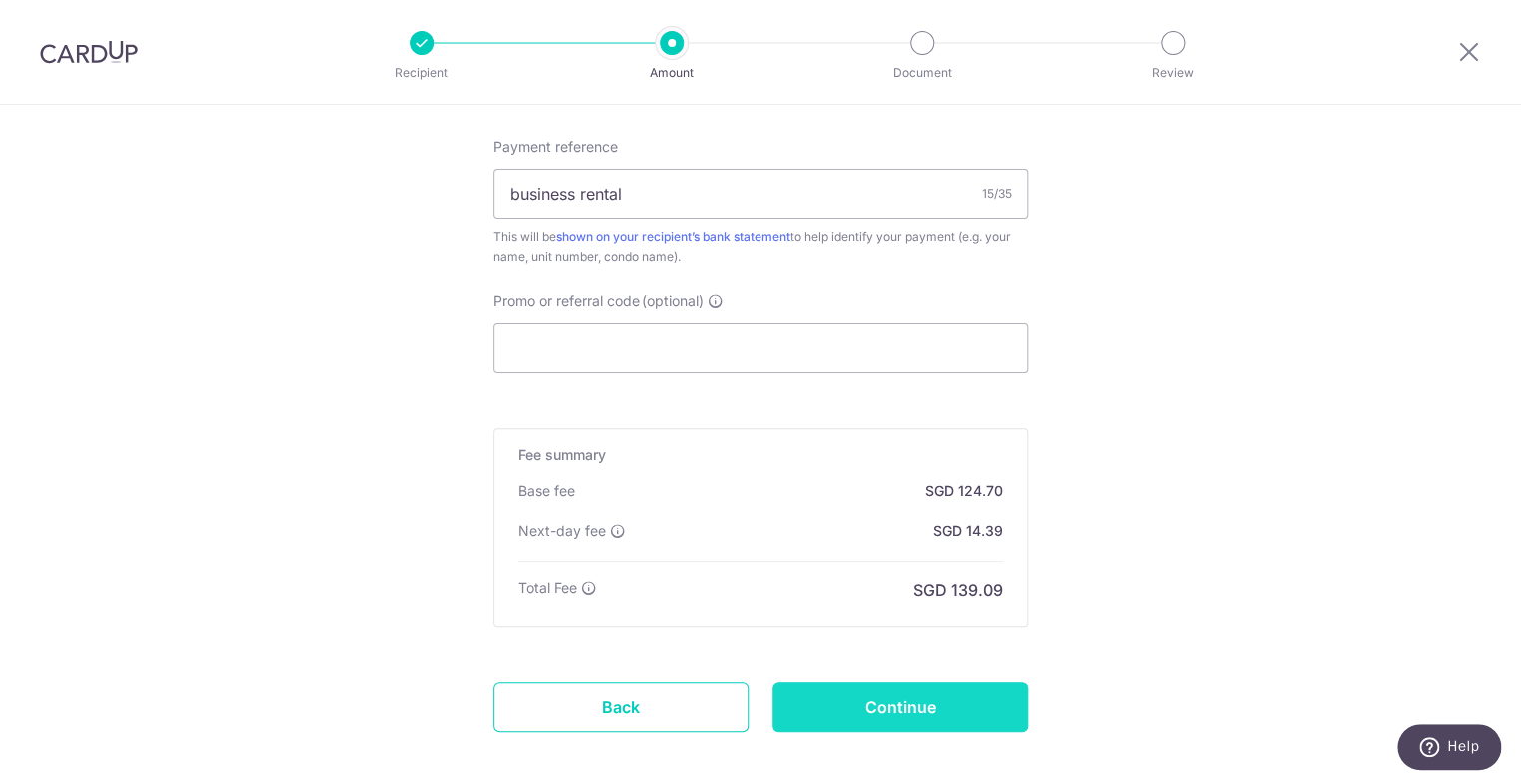 click on "Continue" at bounding box center [900, 707] 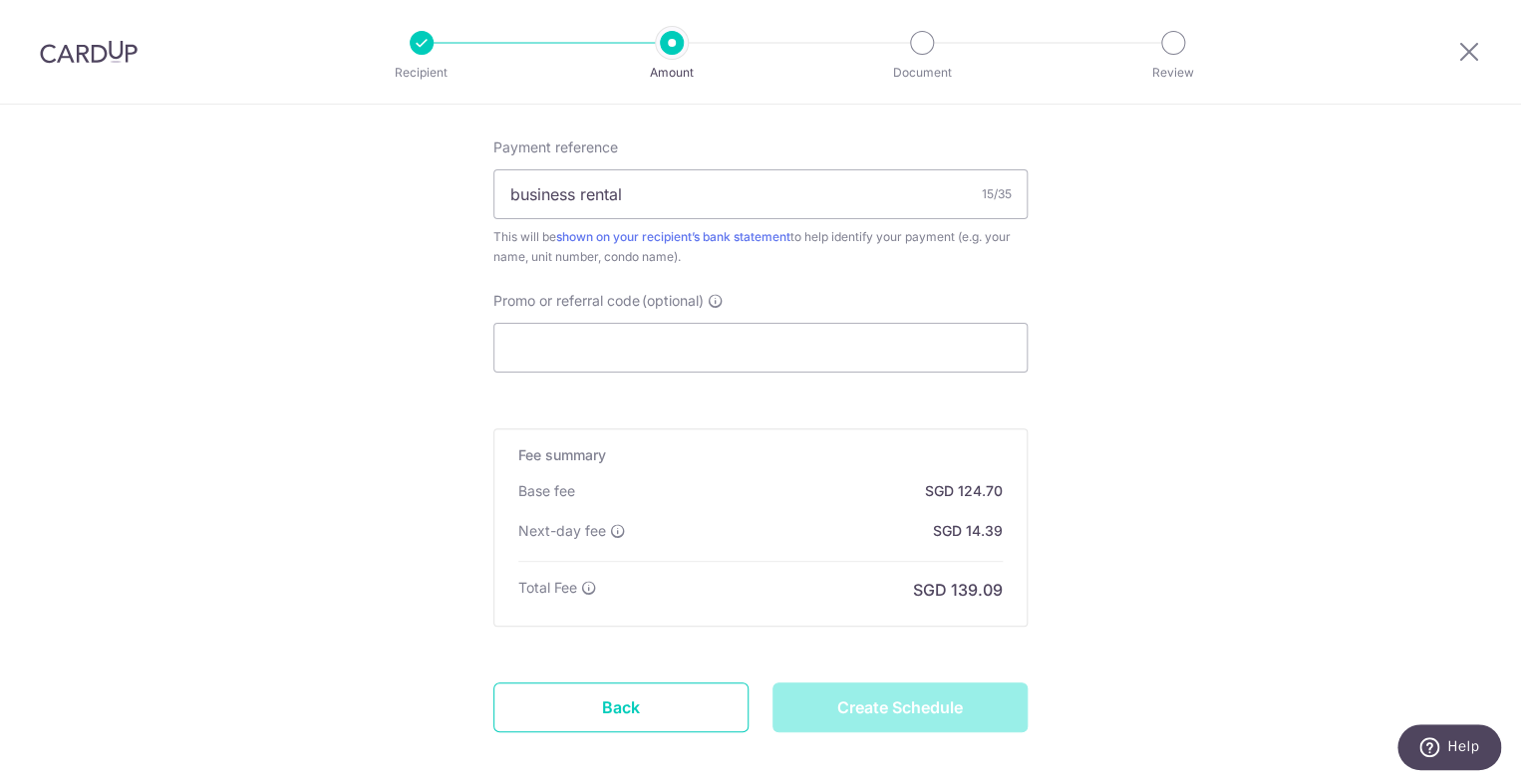 type on "Create Schedule" 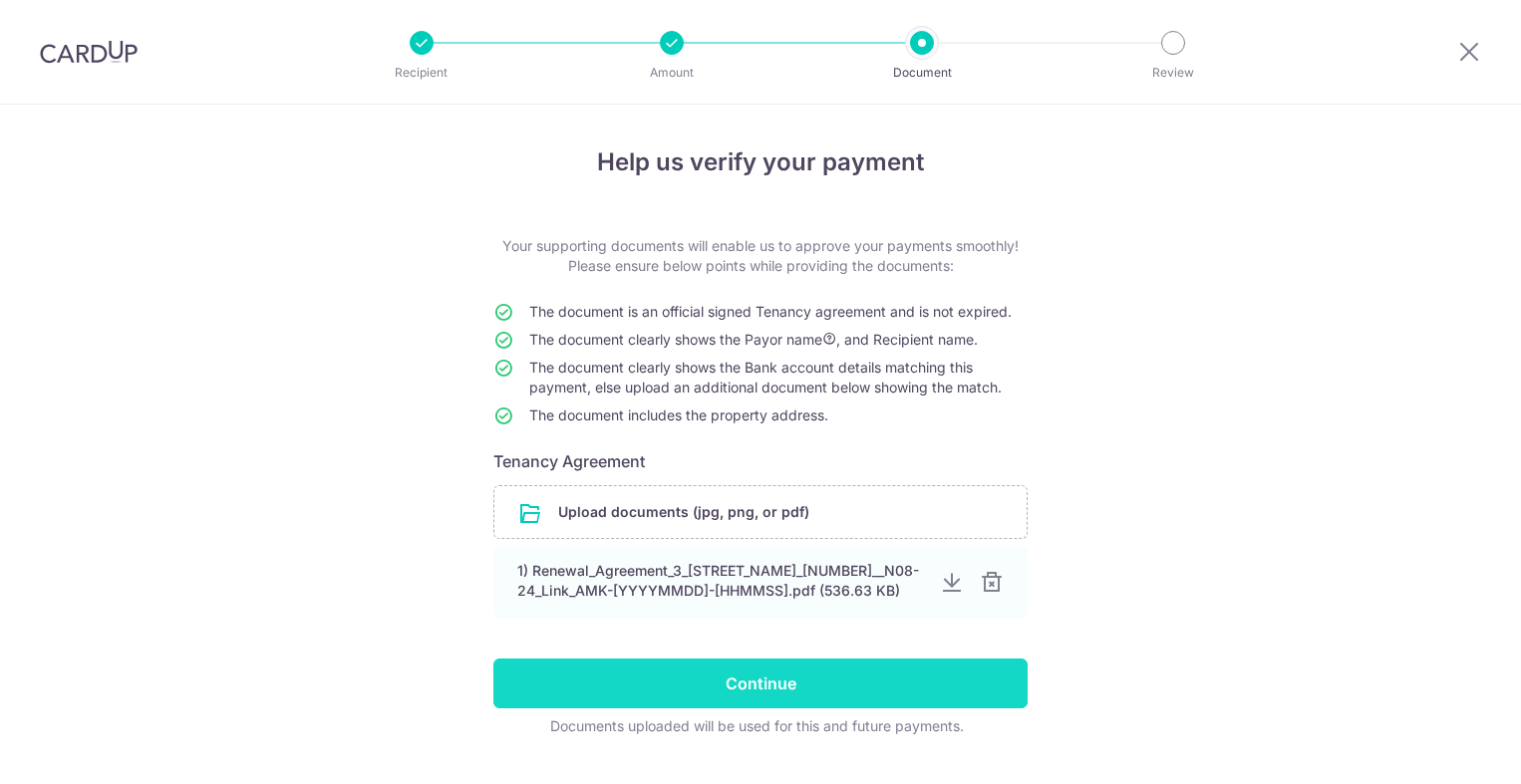 scroll, scrollTop: 0, scrollLeft: 0, axis: both 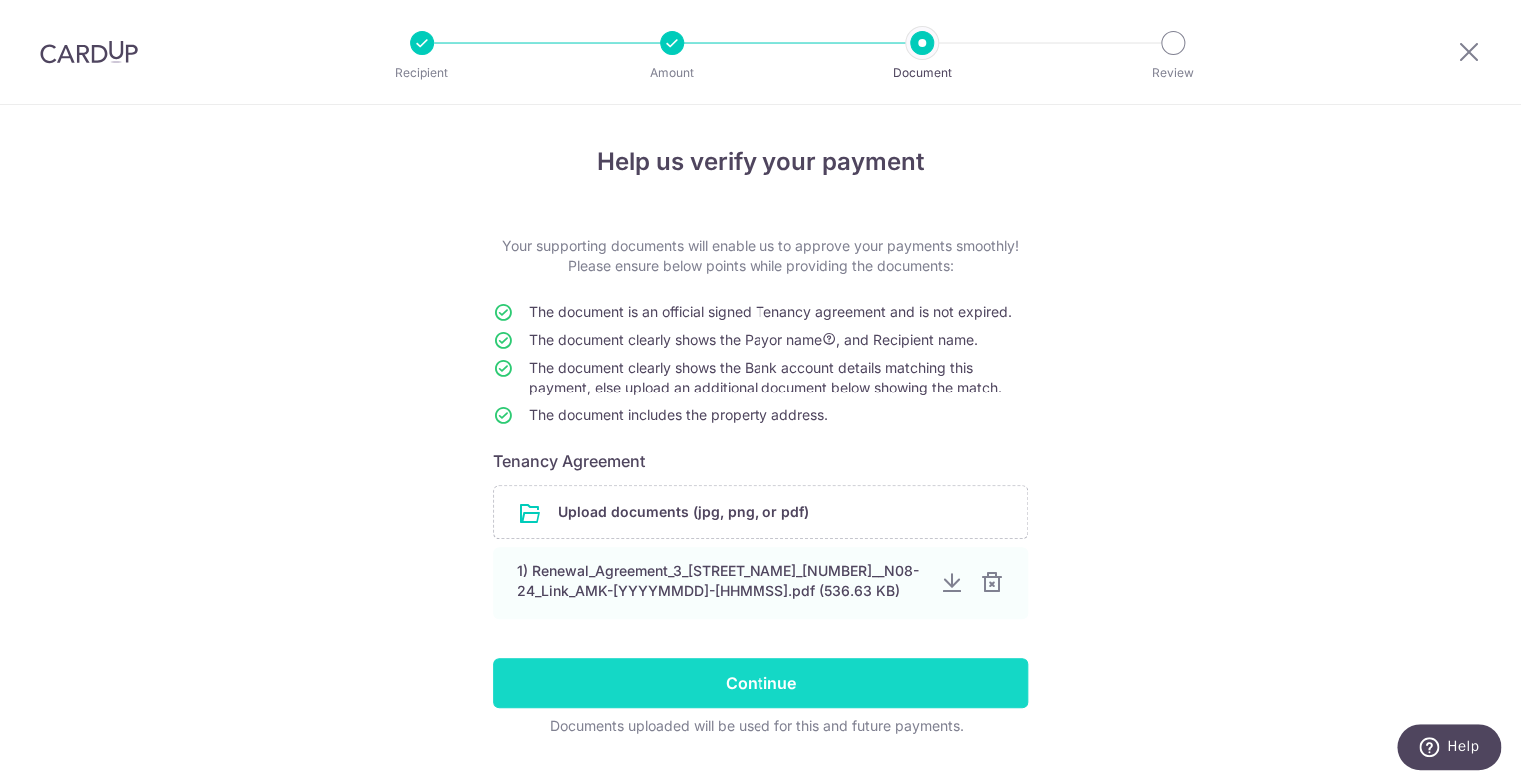 click on "Continue" at bounding box center (760, 683) 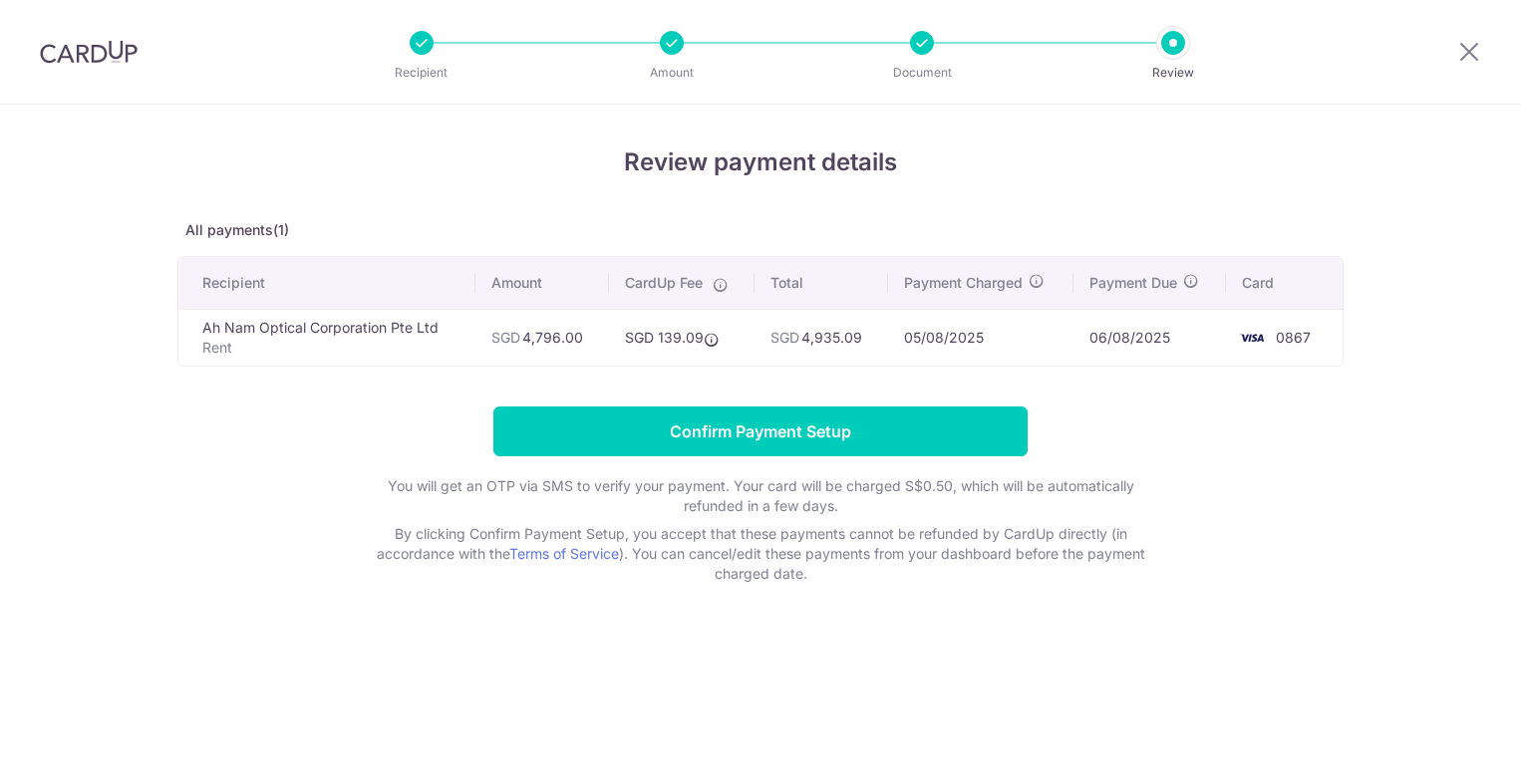 scroll, scrollTop: 0, scrollLeft: 0, axis: both 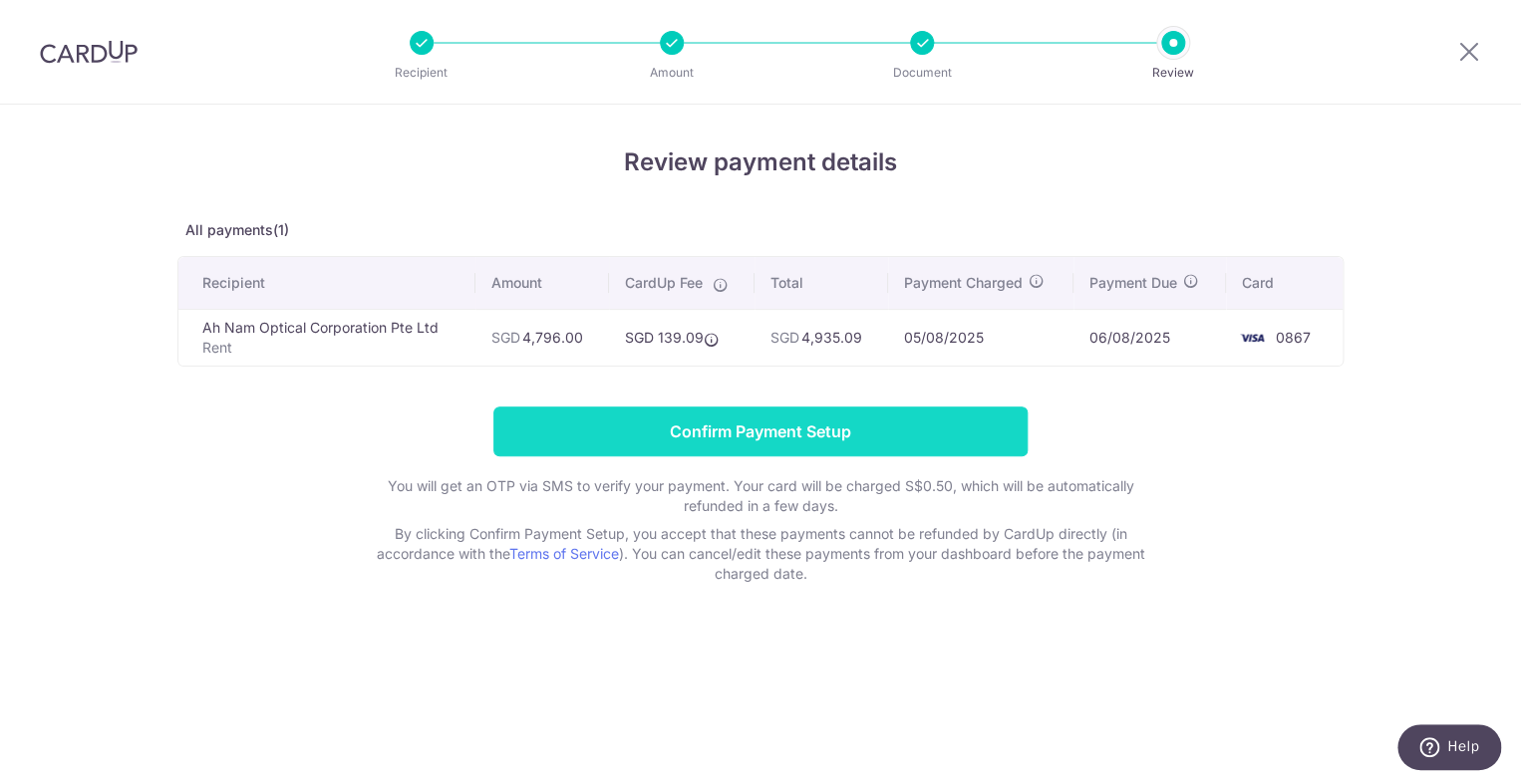 click on "Confirm Payment Setup" at bounding box center (760, 431) 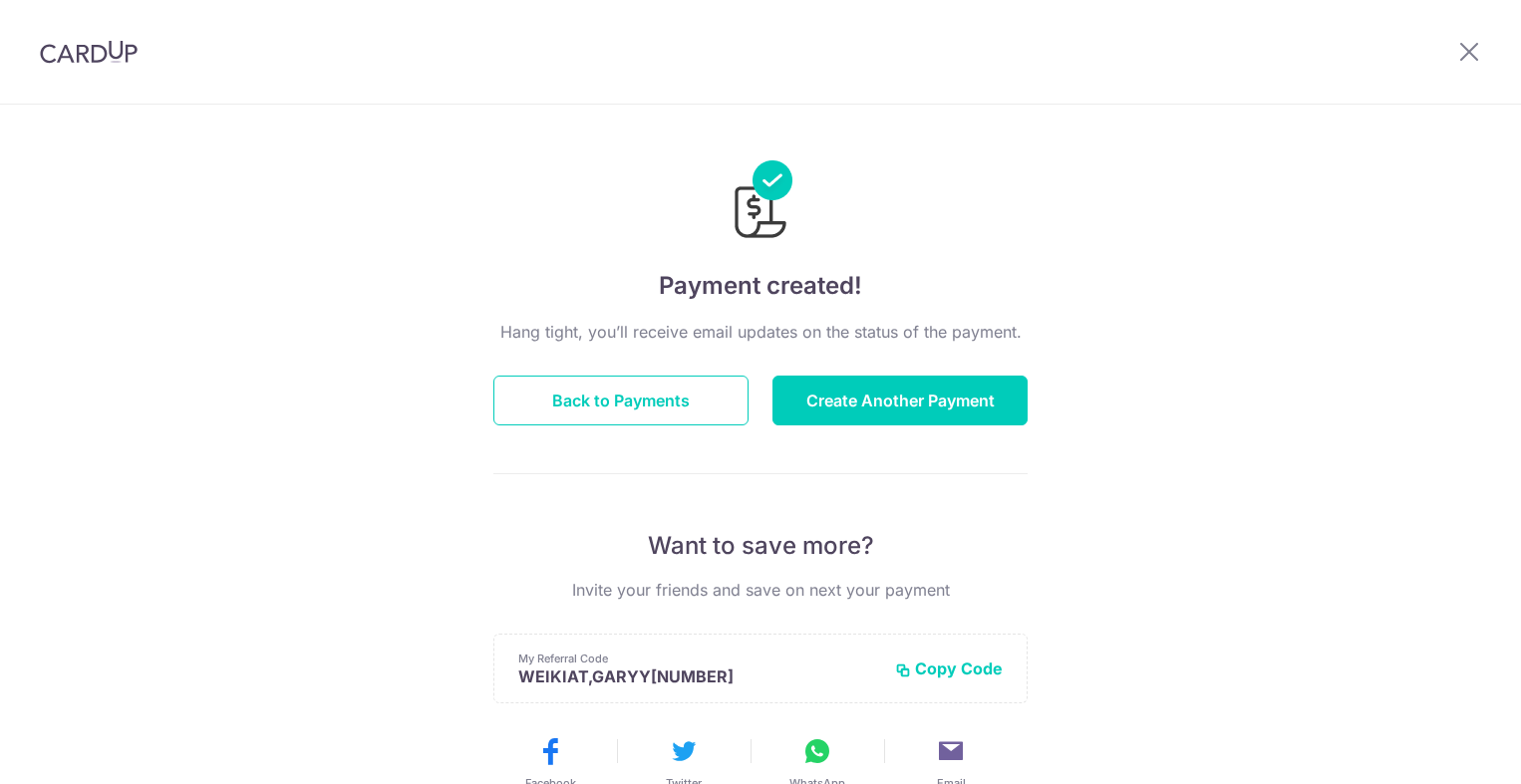 scroll, scrollTop: 0, scrollLeft: 0, axis: both 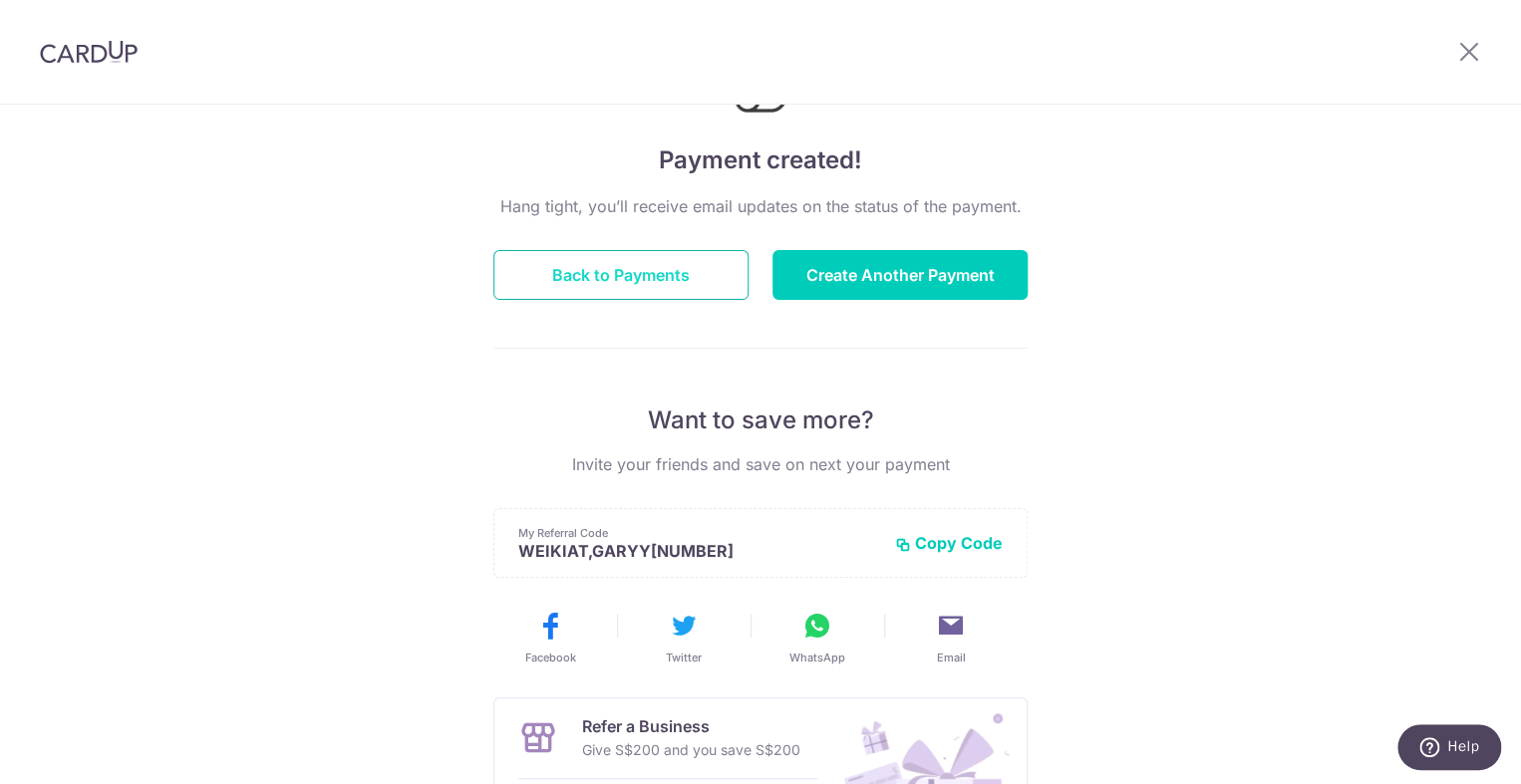 click on "Back to Payments" at bounding box center [621, 275] 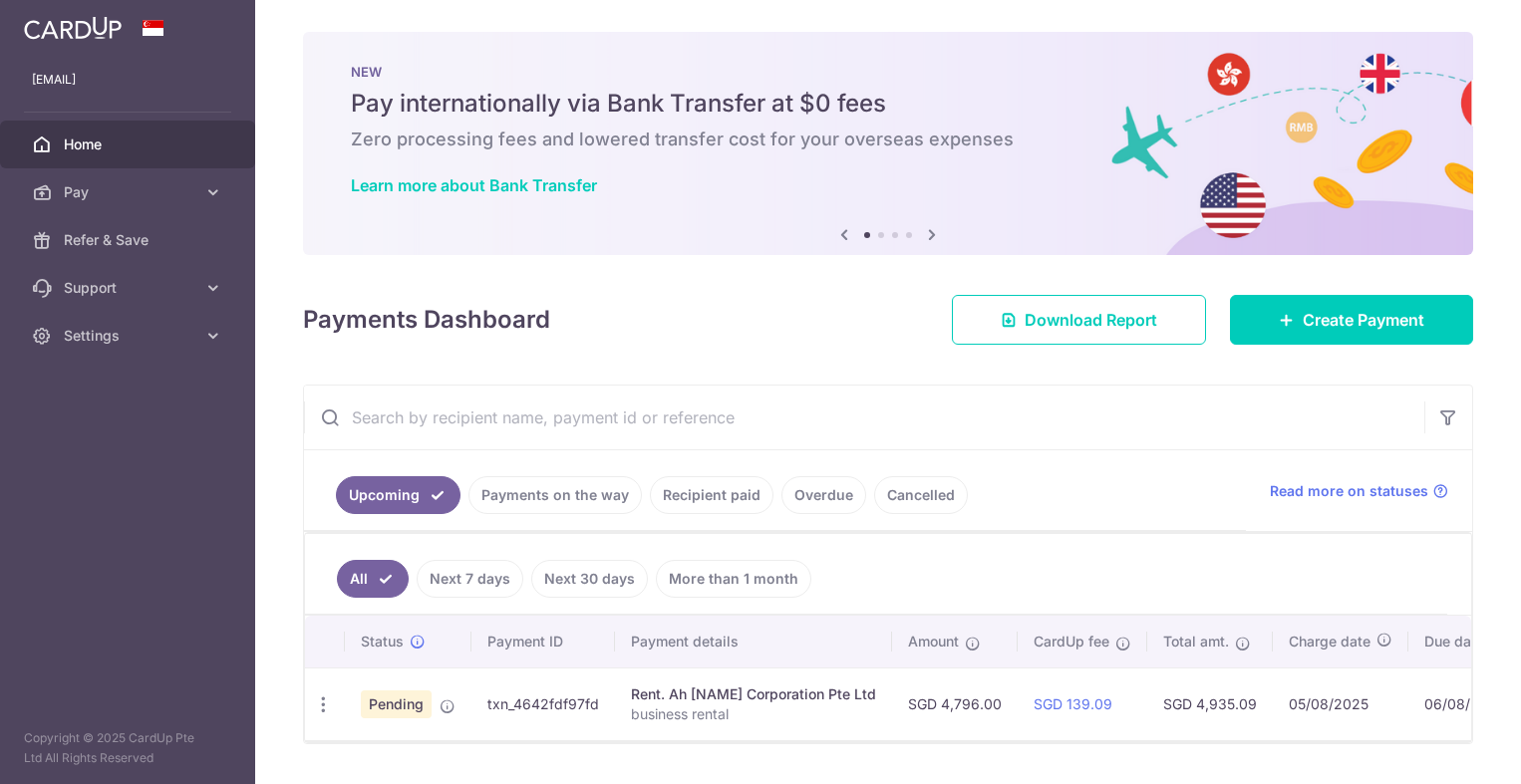 scroll, scrollTop: 0, scrollLeft: 0, axis: both 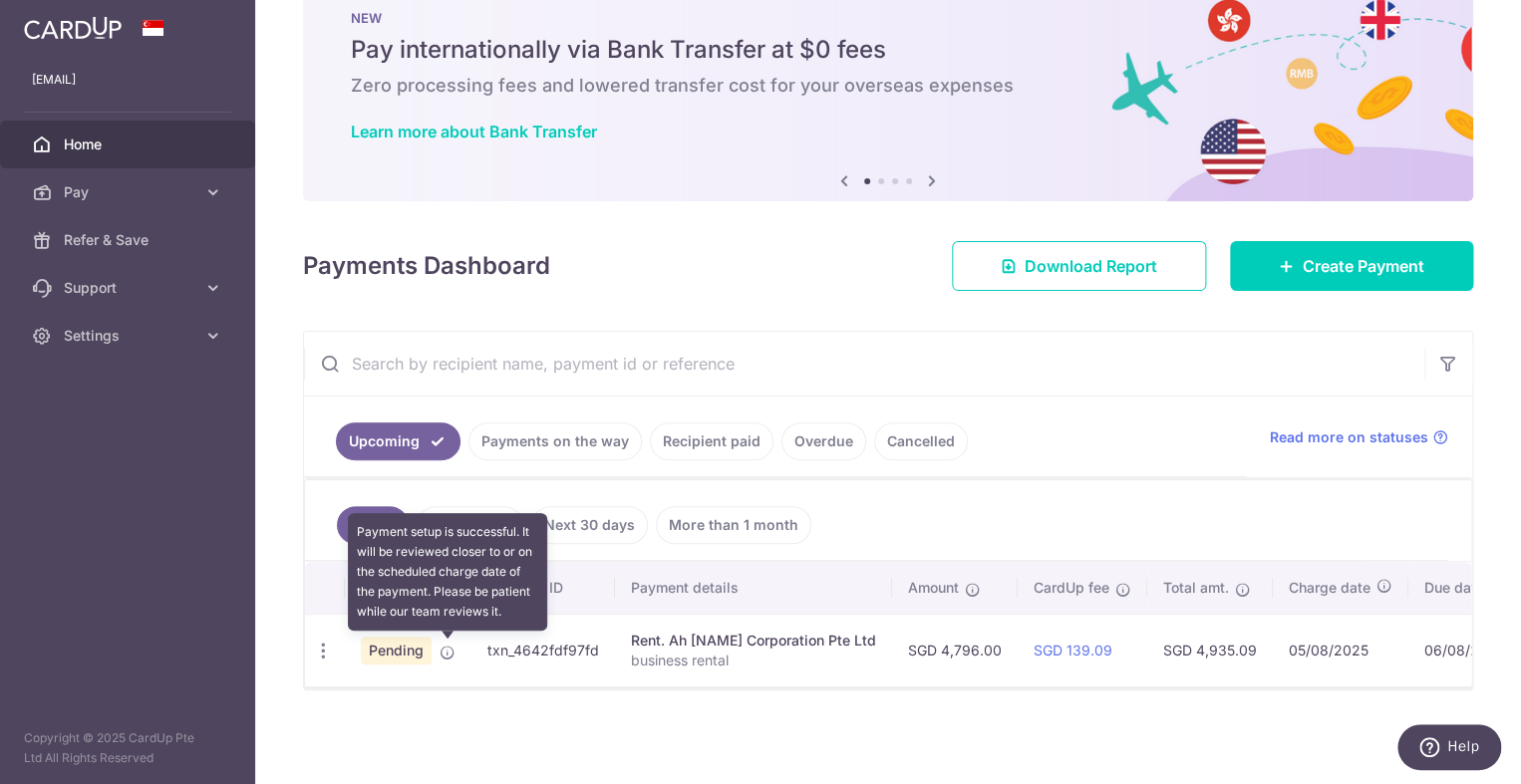 click at bounding box center (448, 653) 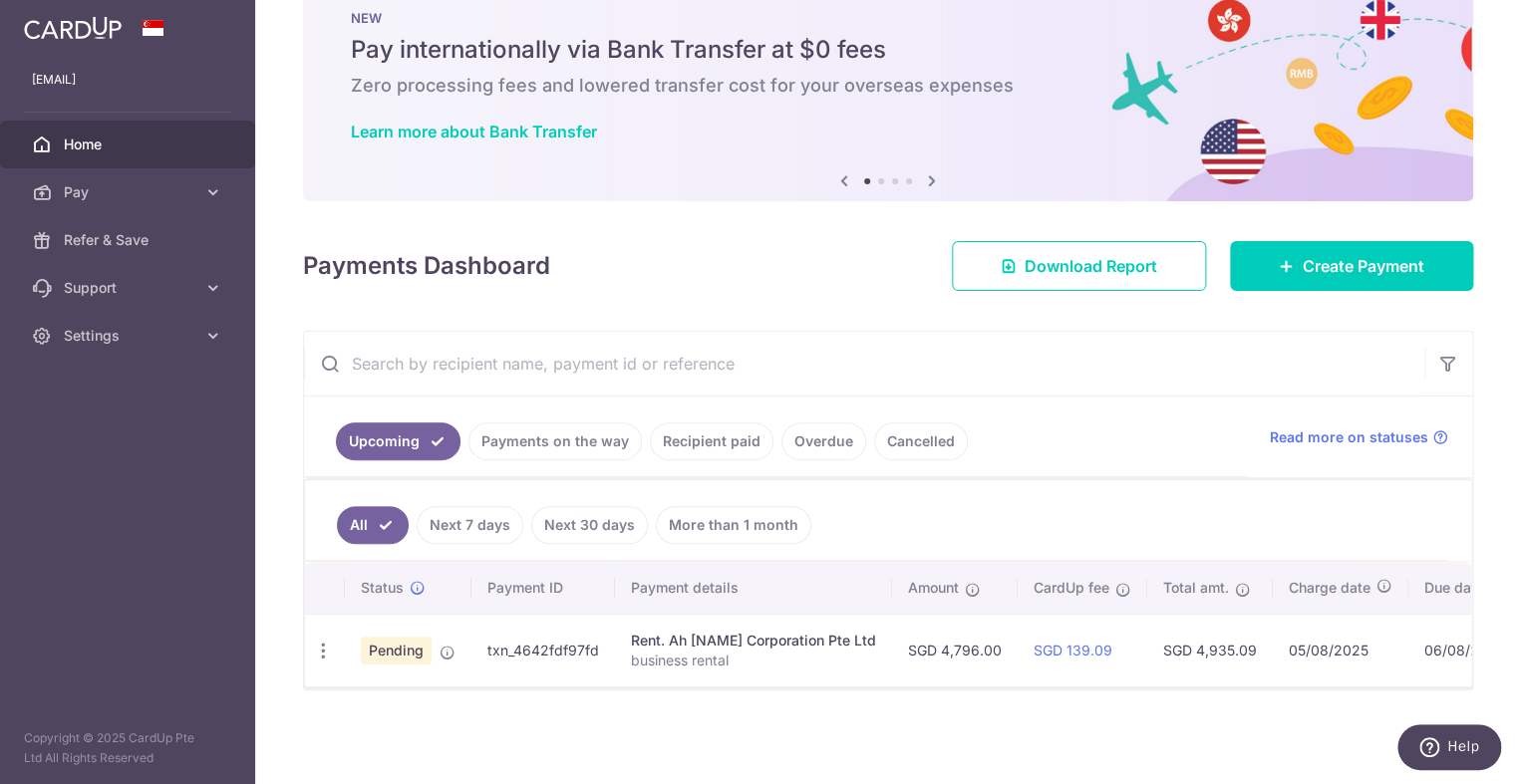 click on "×
Pause Schedule
Pause all future payments in this series
Pause just this one payment
By clicking below, you confirm you are pausing this payment to   on  . Payments can be unpaused at anytime prior to payment taken date.
Confirm
Cancel Schedule
Cancel all future payments in this series
Cancel just this one payment
Confirm
Approve Payment
Recipient Bank Details" at bounding box center [888, 392] 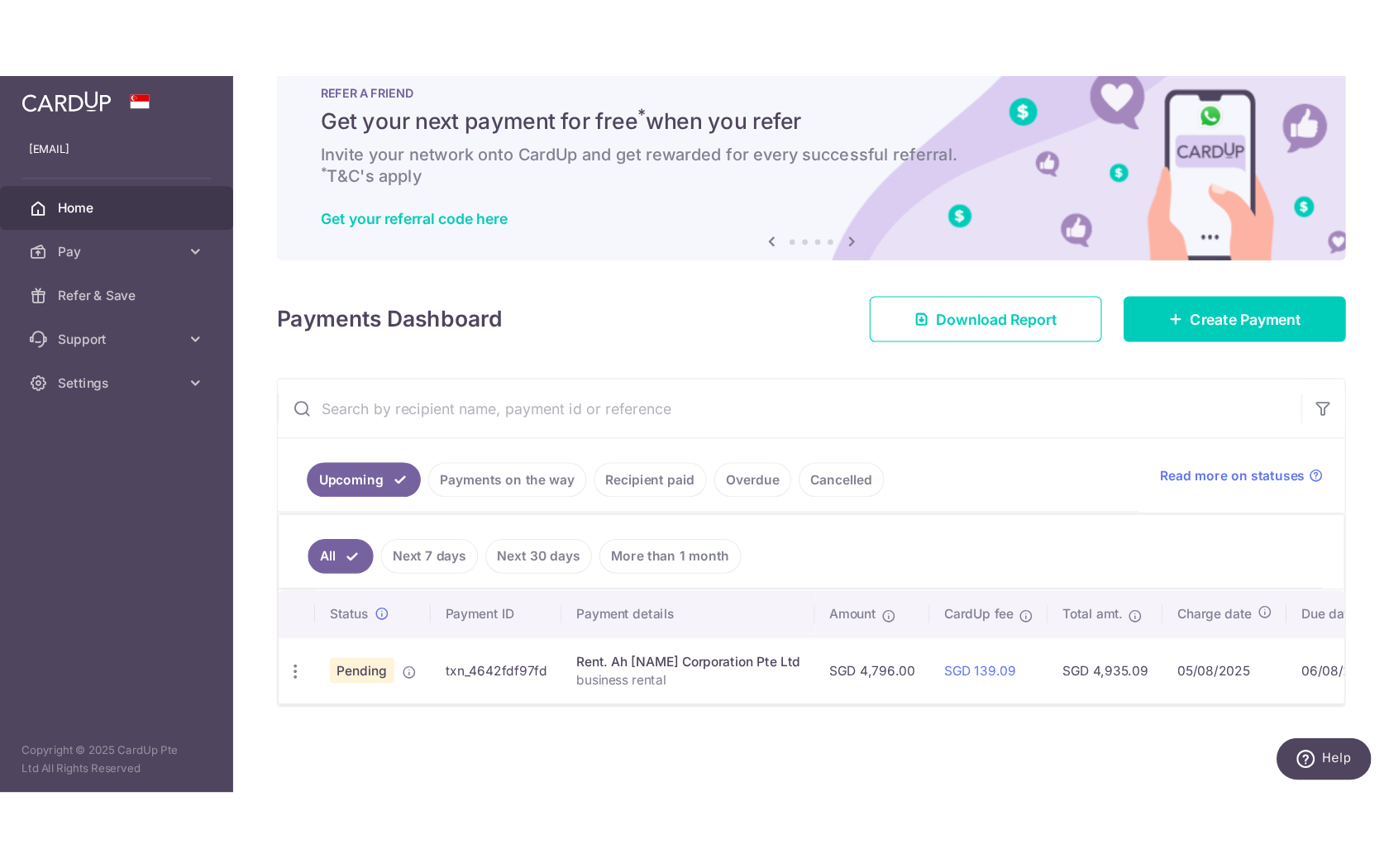 scroll, scrollTop: 0, scrollLeft: 0, axis: both 